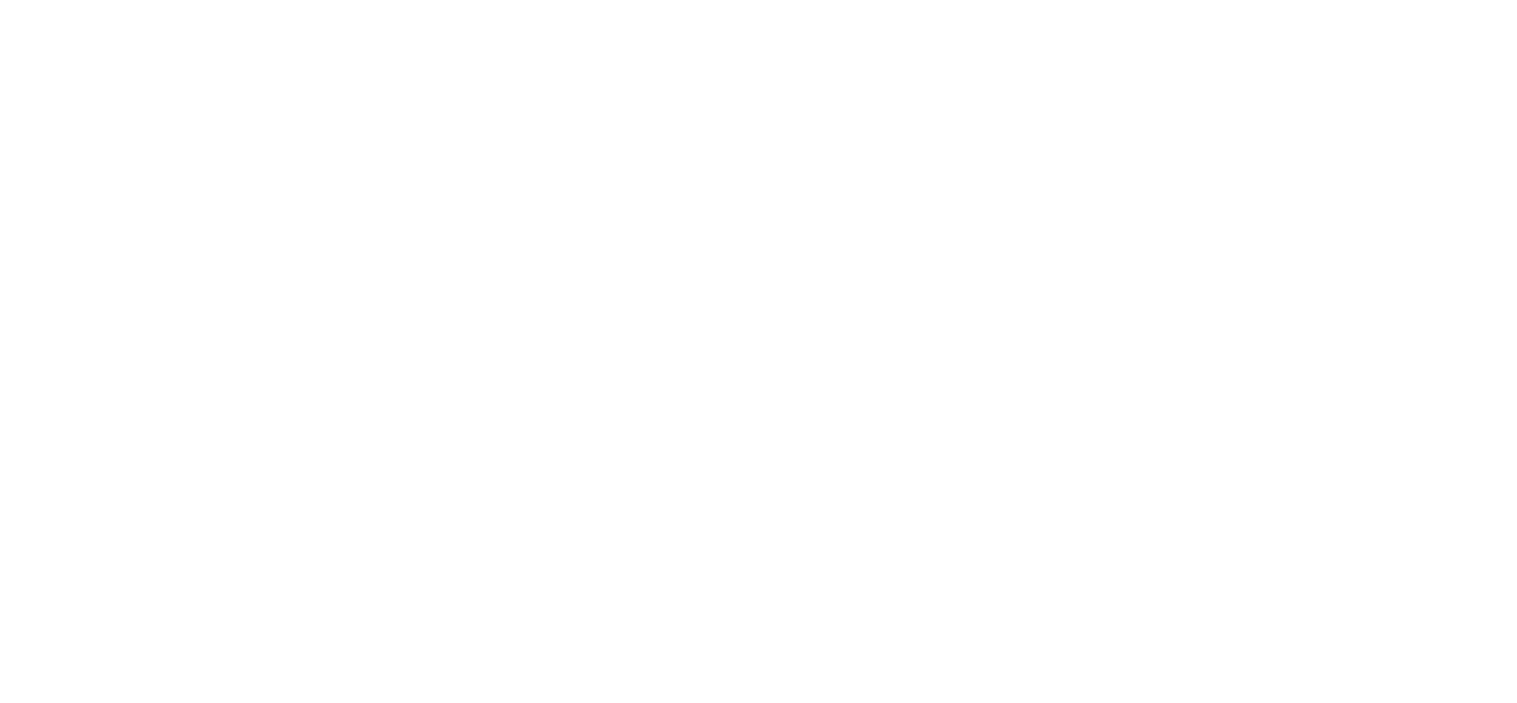 scroll, scrollTop: 0, scrollLeft: 0, axis: both 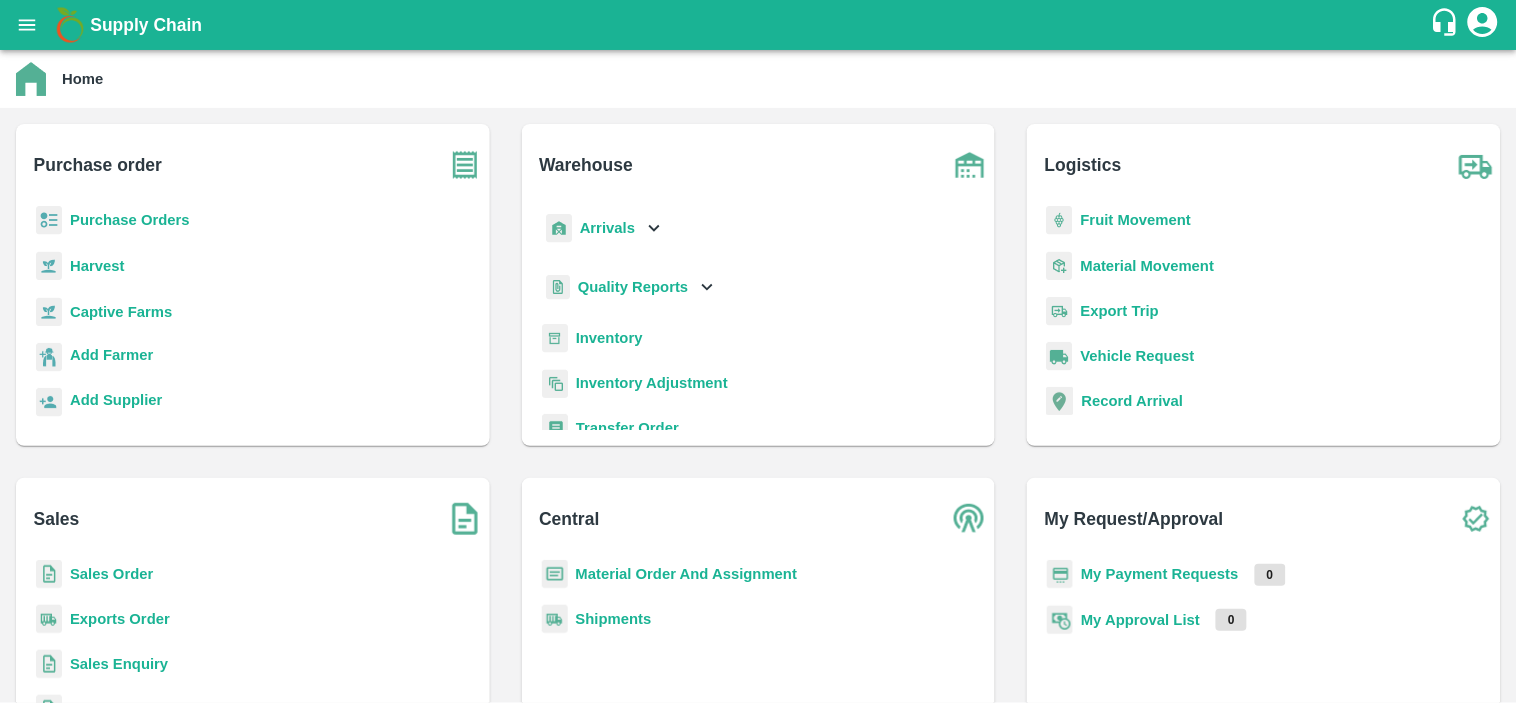 click on "Logistics Fruit Movement Material Movement Export Trip Vehicle Request Record Arrival" at bounding box center [1264, 285] 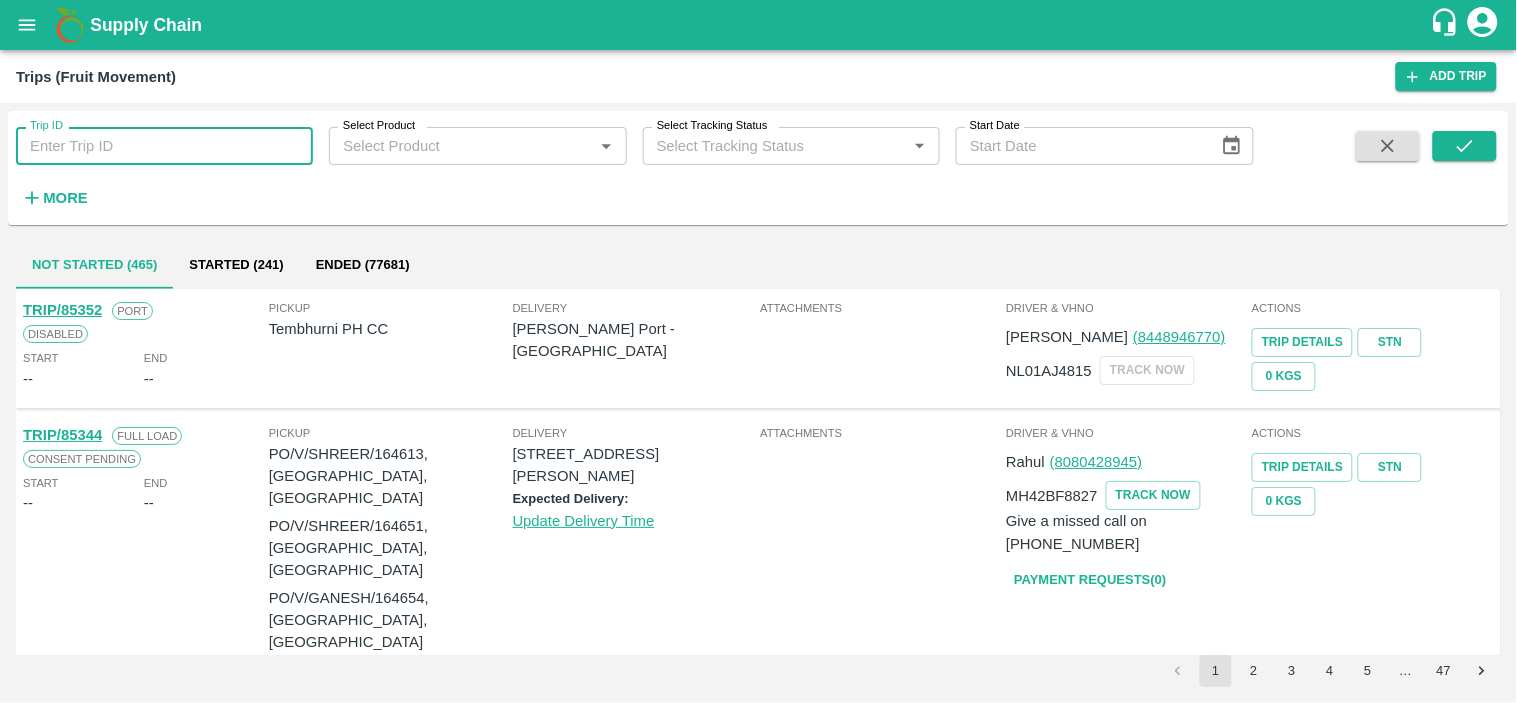 click on "Trip ID" at bounding box center (164, 146) 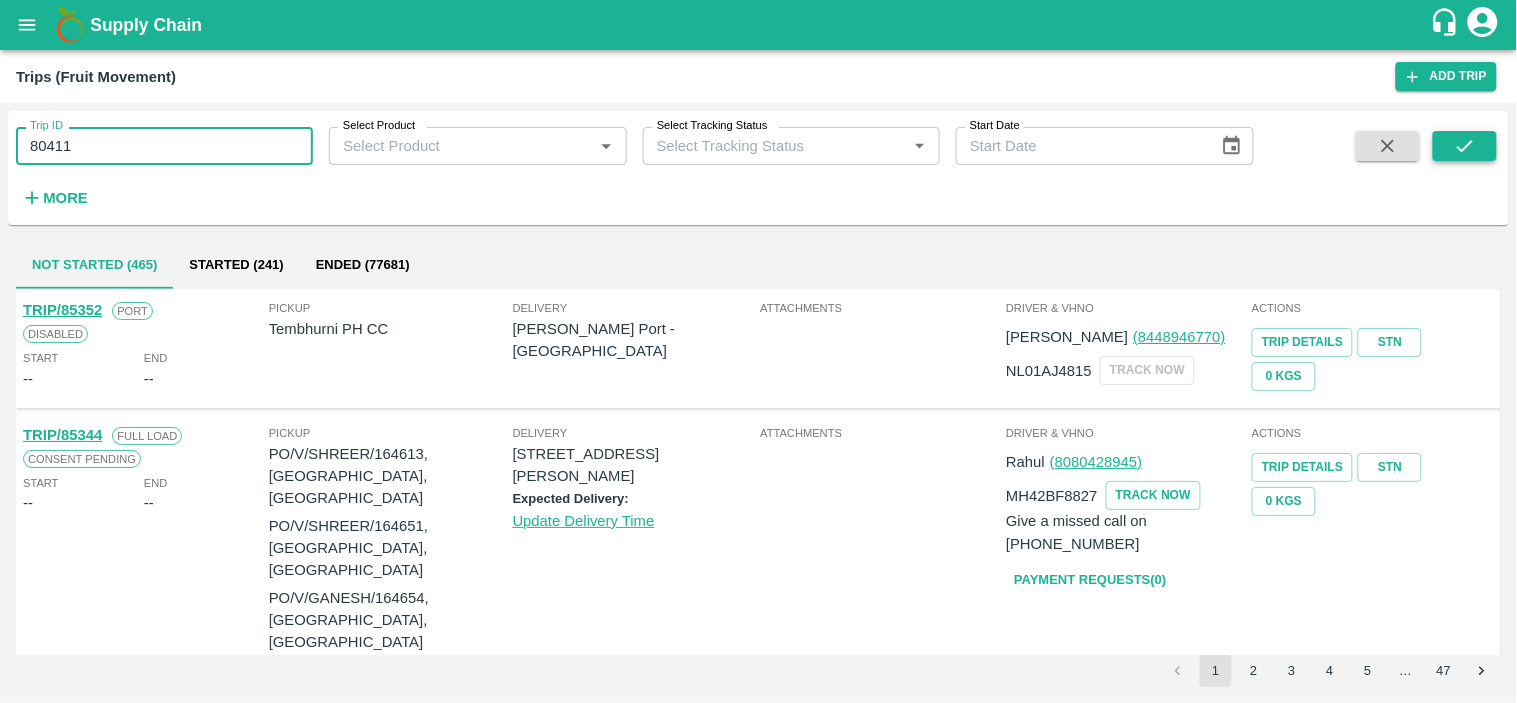 type on "80411" 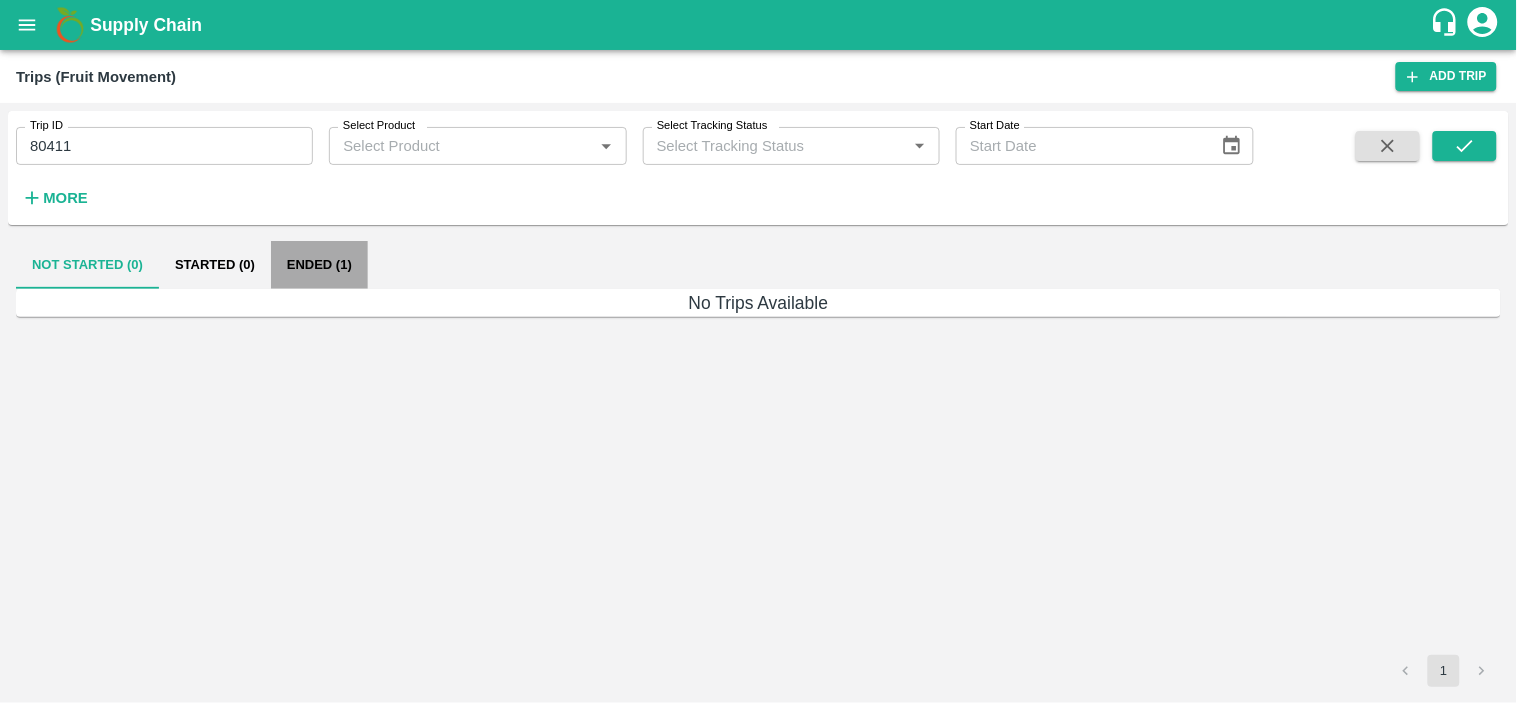 click on "Ended (1)" at bounding box center [319, 265] 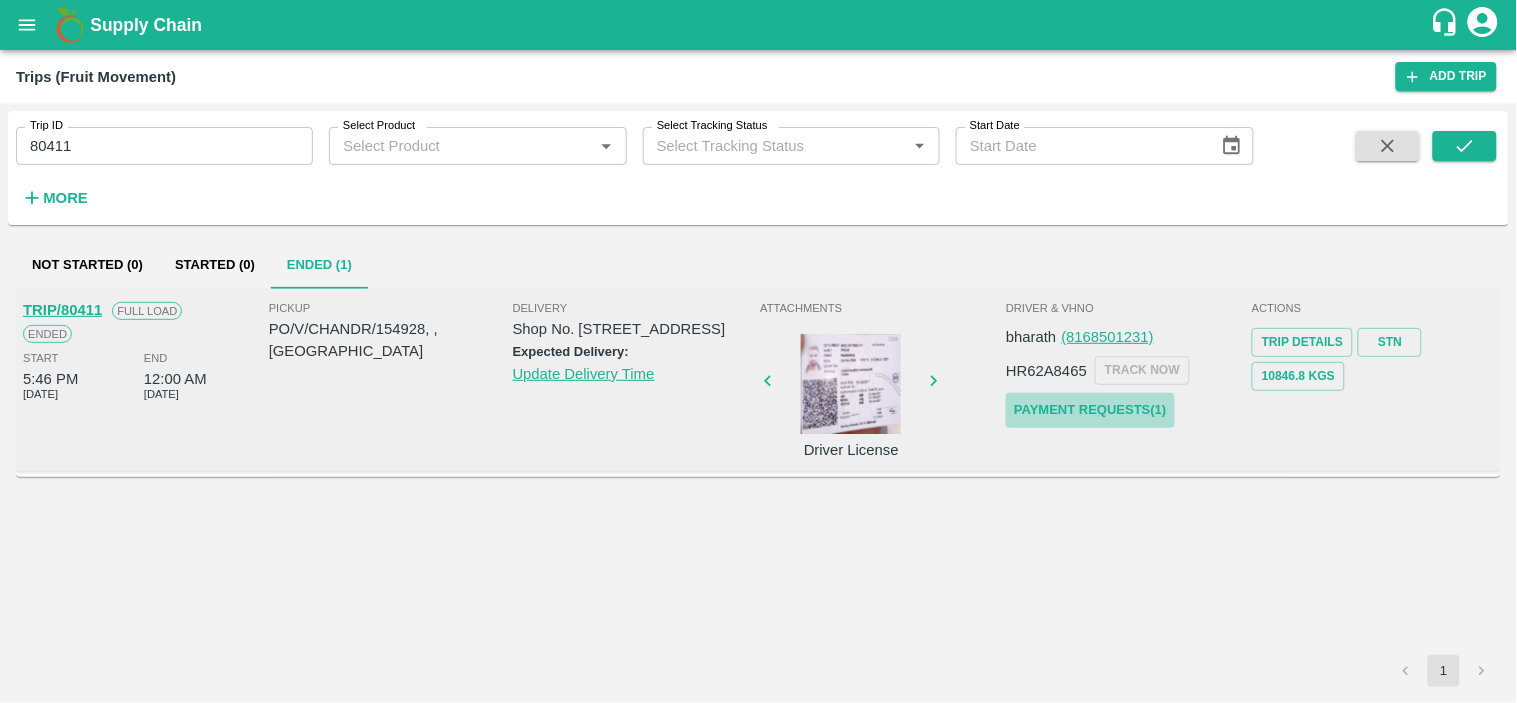 click on "Payment Requests( 1 )" at bounding box center (1090, 410) 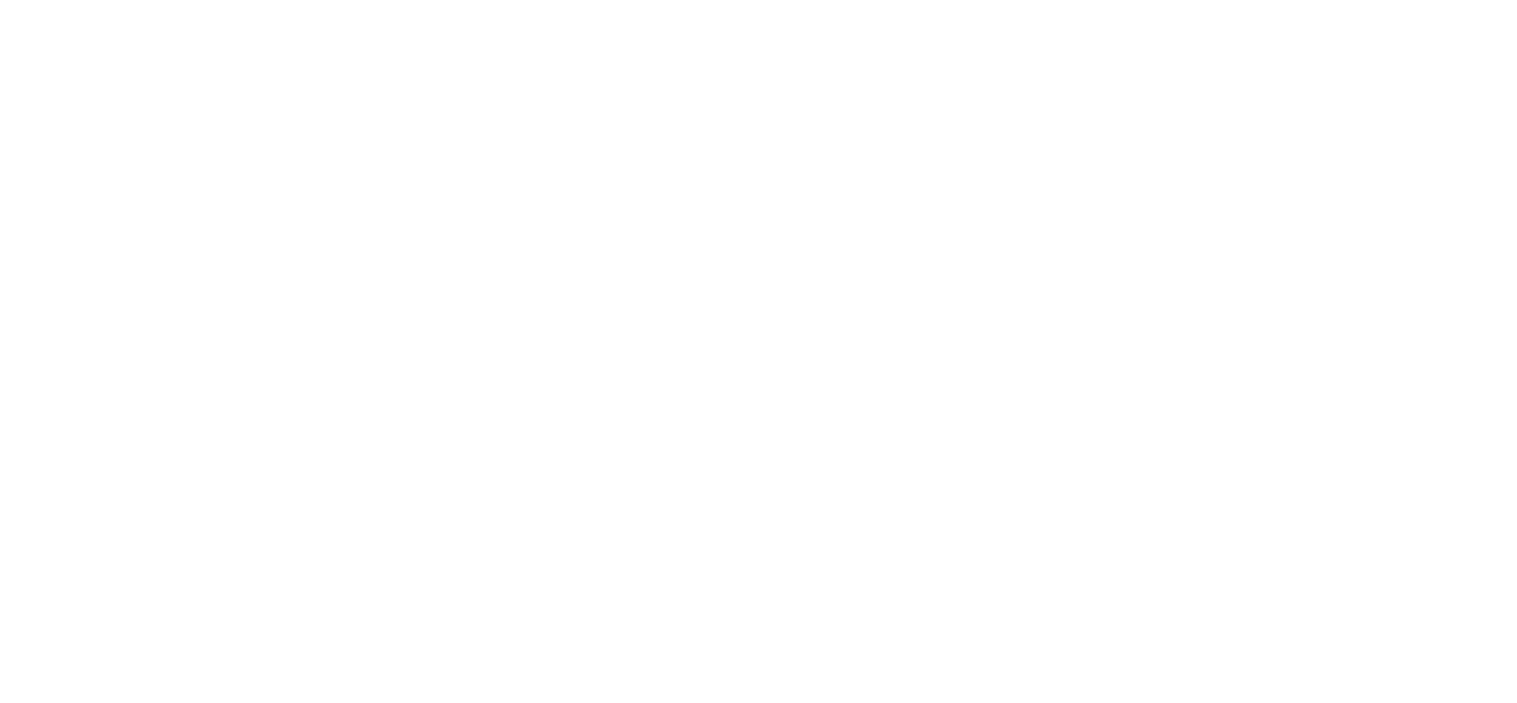 scroll, scrollTop: 0, scrollLeft: 0, axis: both 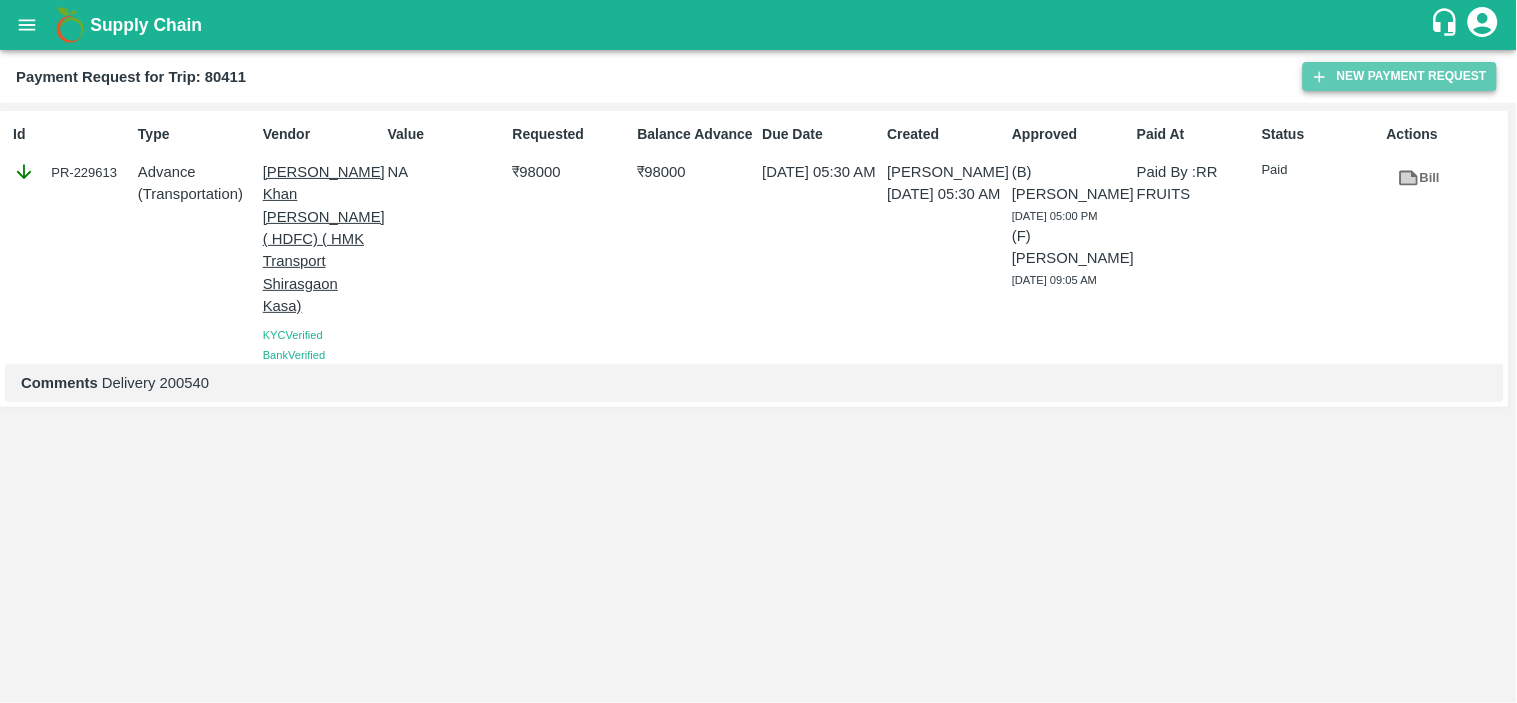 click on "New Payment Request" at bounding box center [1400, 76] 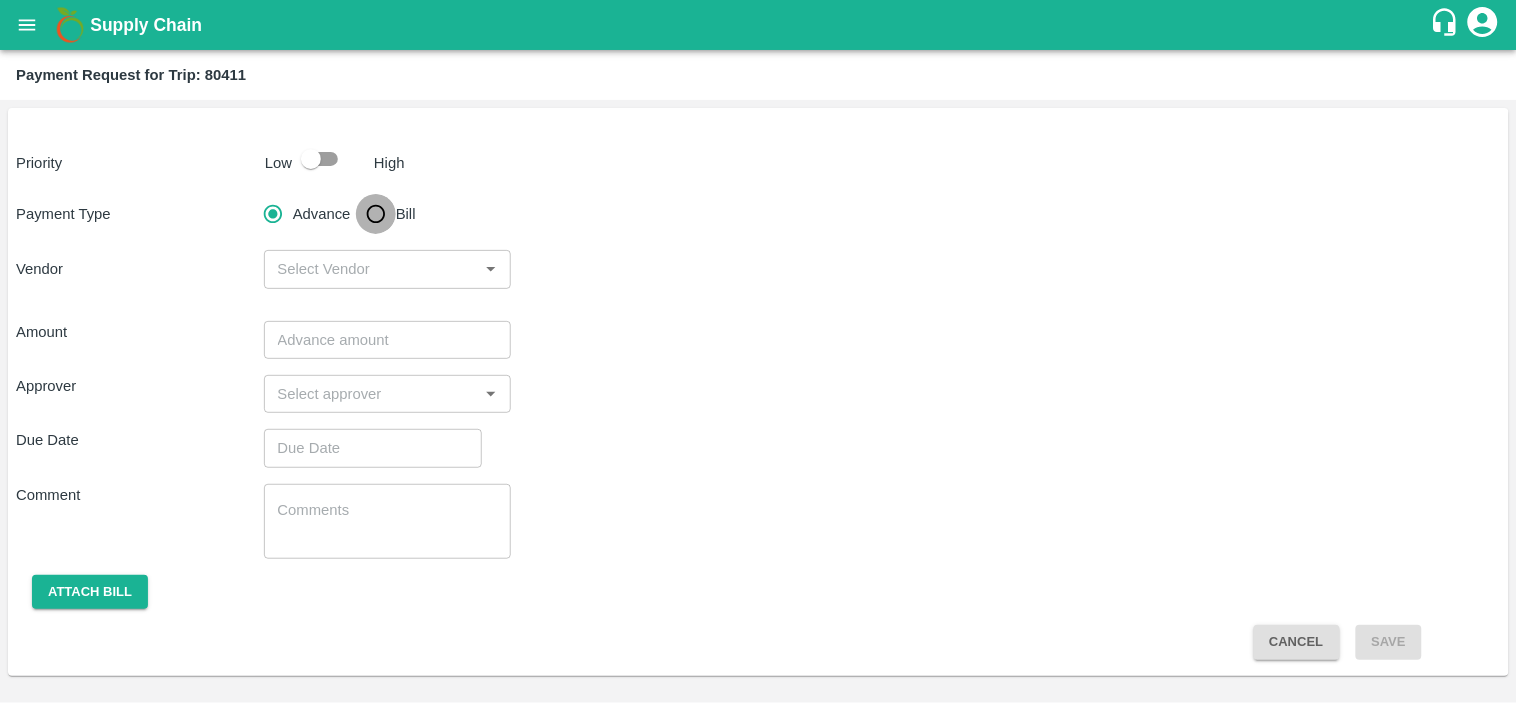 click on "Bill" at bounding box center (376, 214) 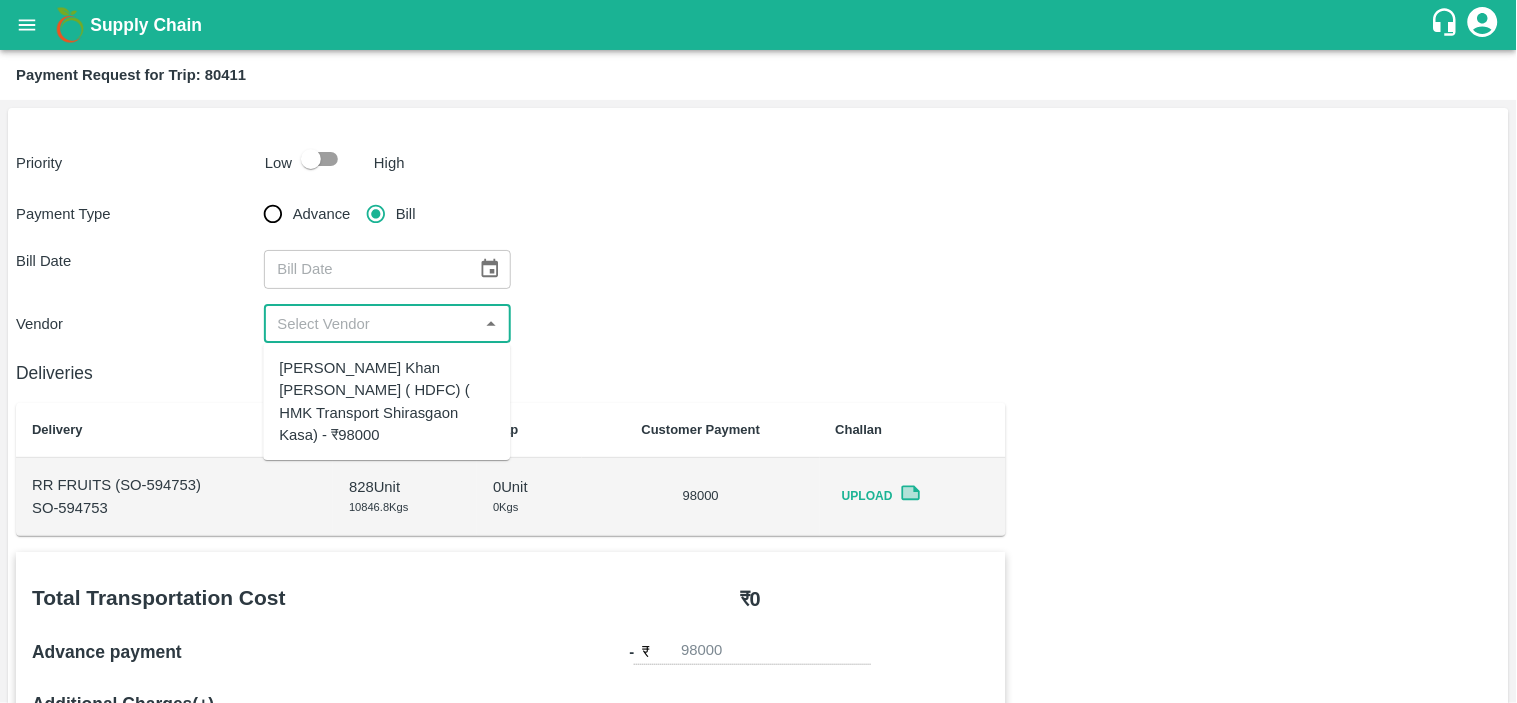 click at bounding box center [371, 324] 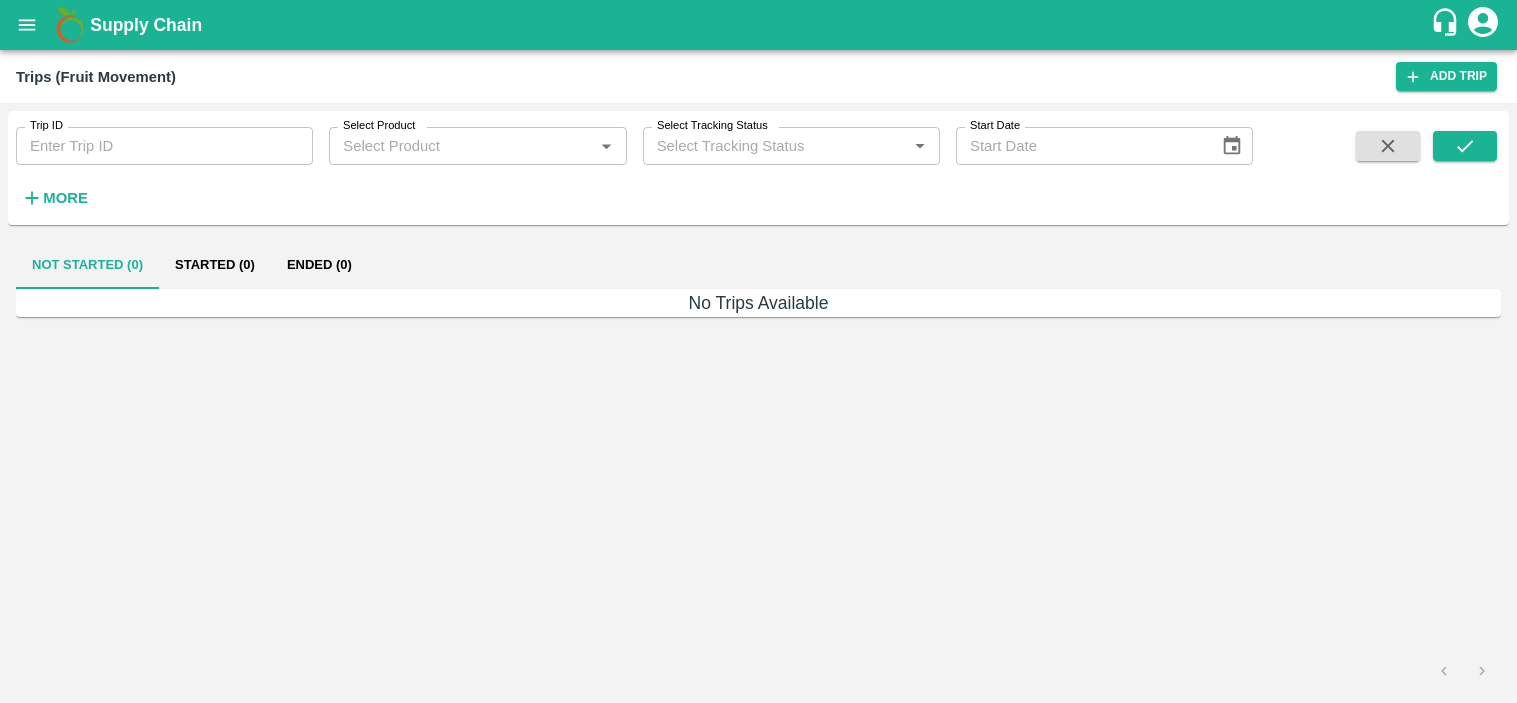 type on "80411" 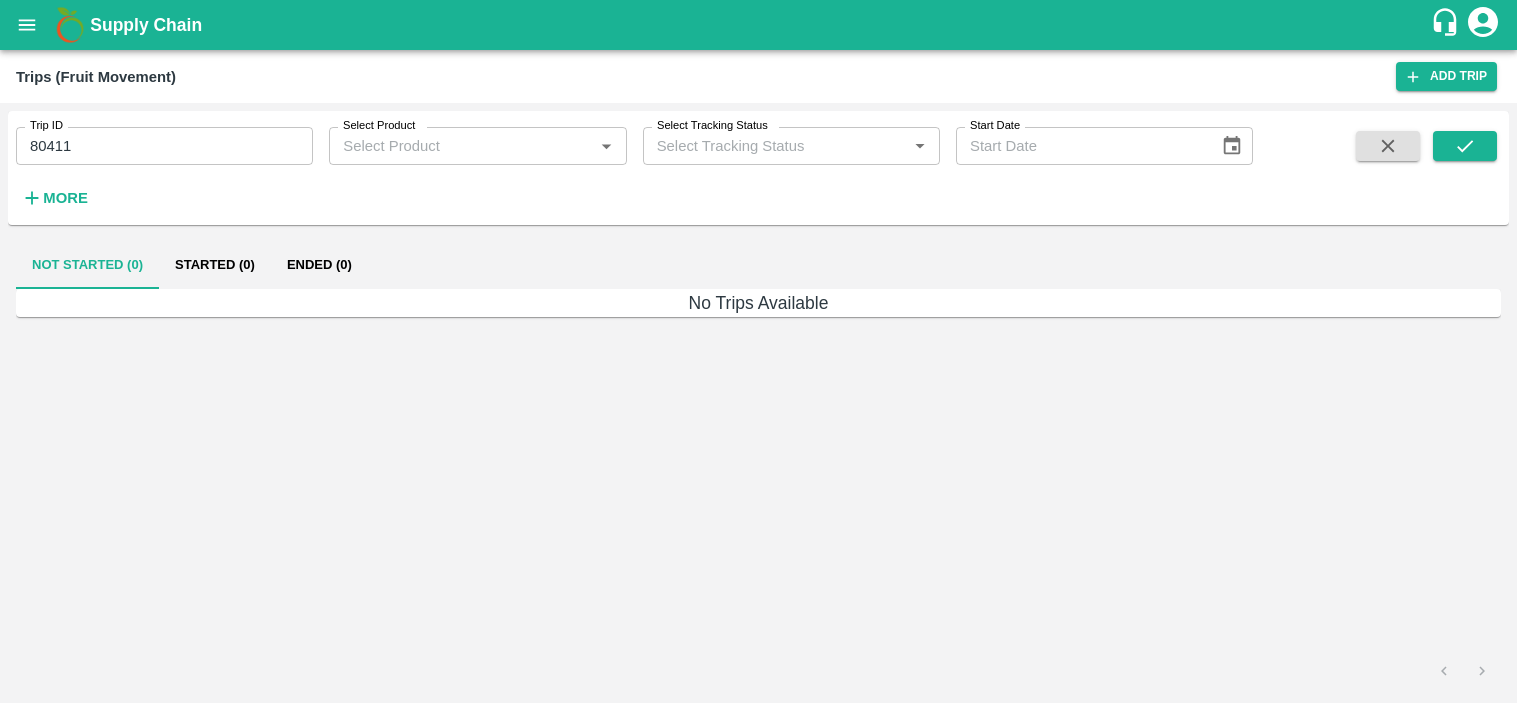 scroll, scrollTop: 0, scrollLeft: 0, axis: both 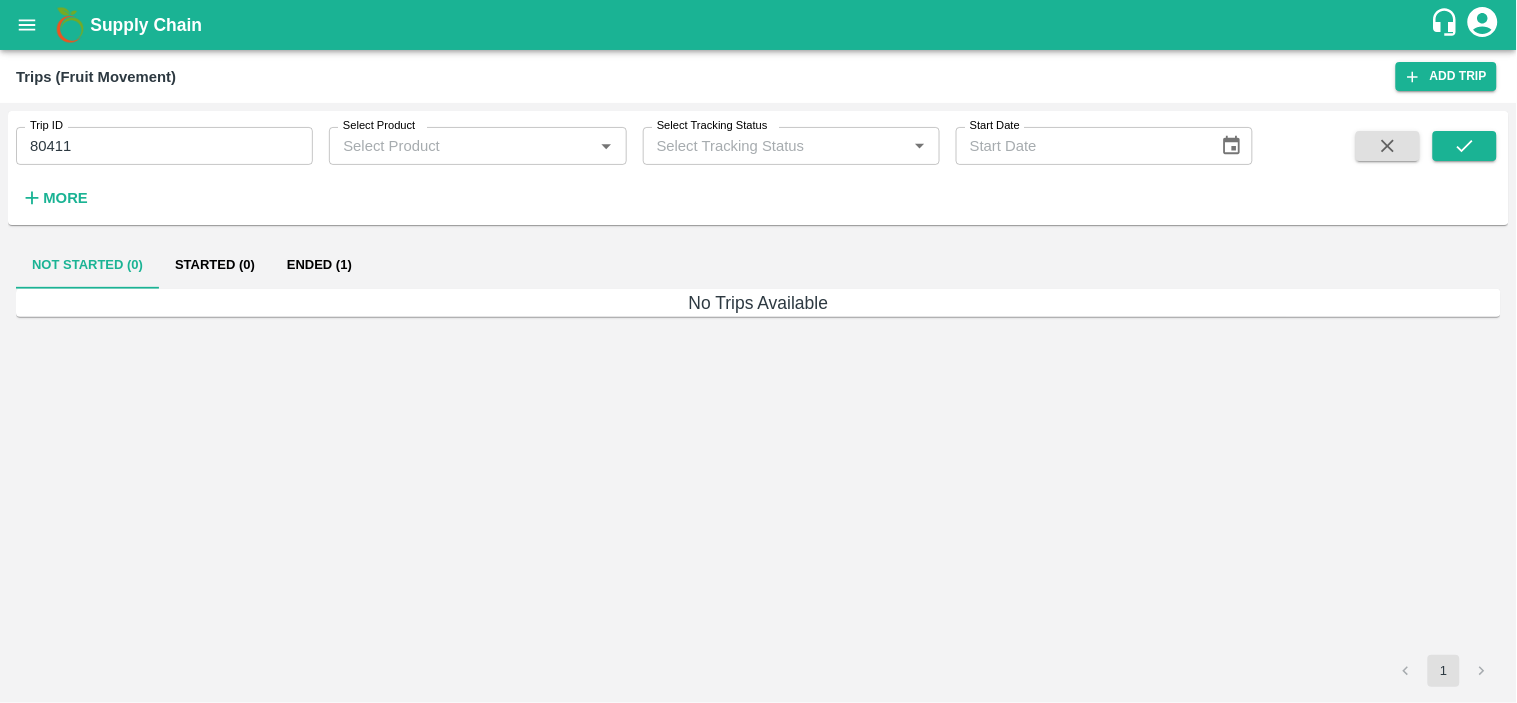 click on "Not Started (0) Started (0) Ended (1)" at bounding box center [758, 265] 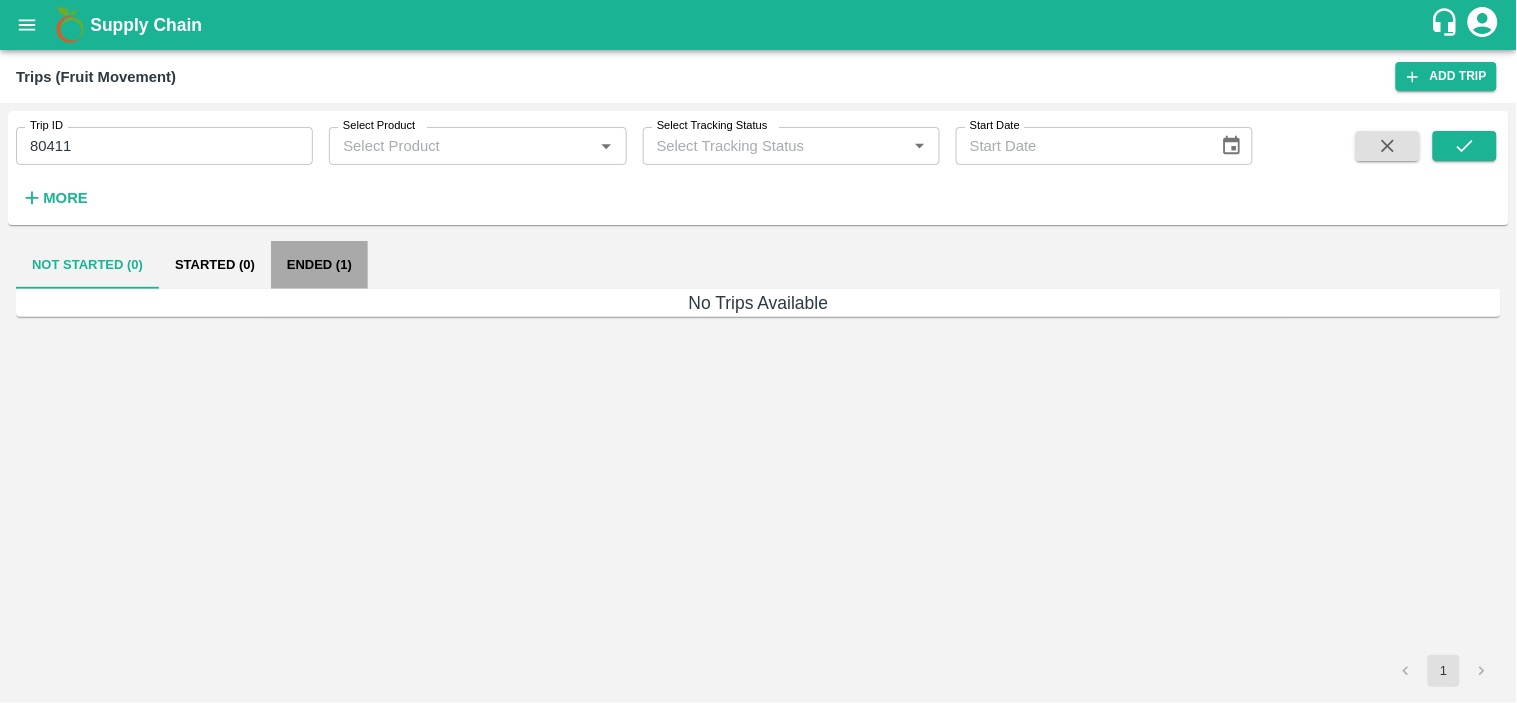 click on "Ended (1)" at bounding box center [319, 265] 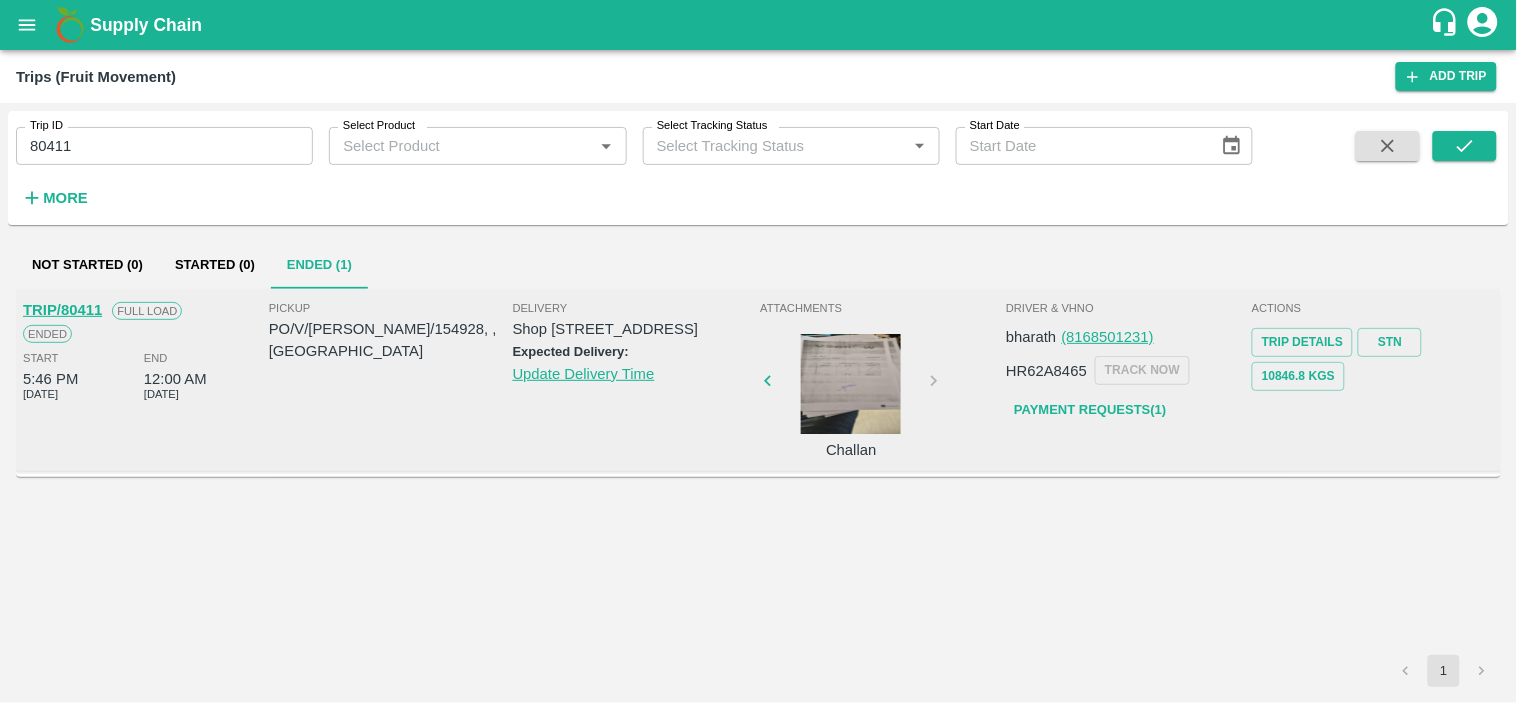 type 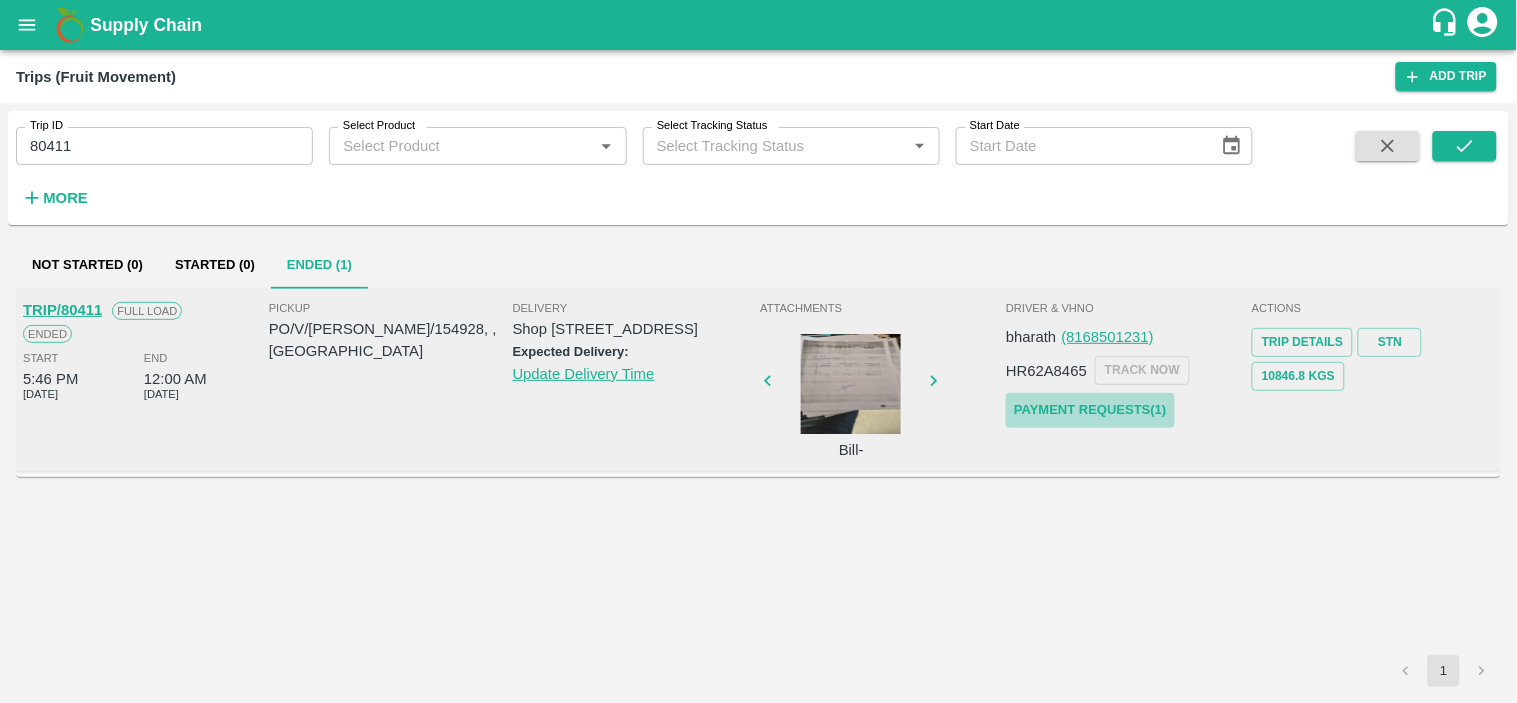 click on "Payment Requests( 1 )" at bounding box center [1090, 410] 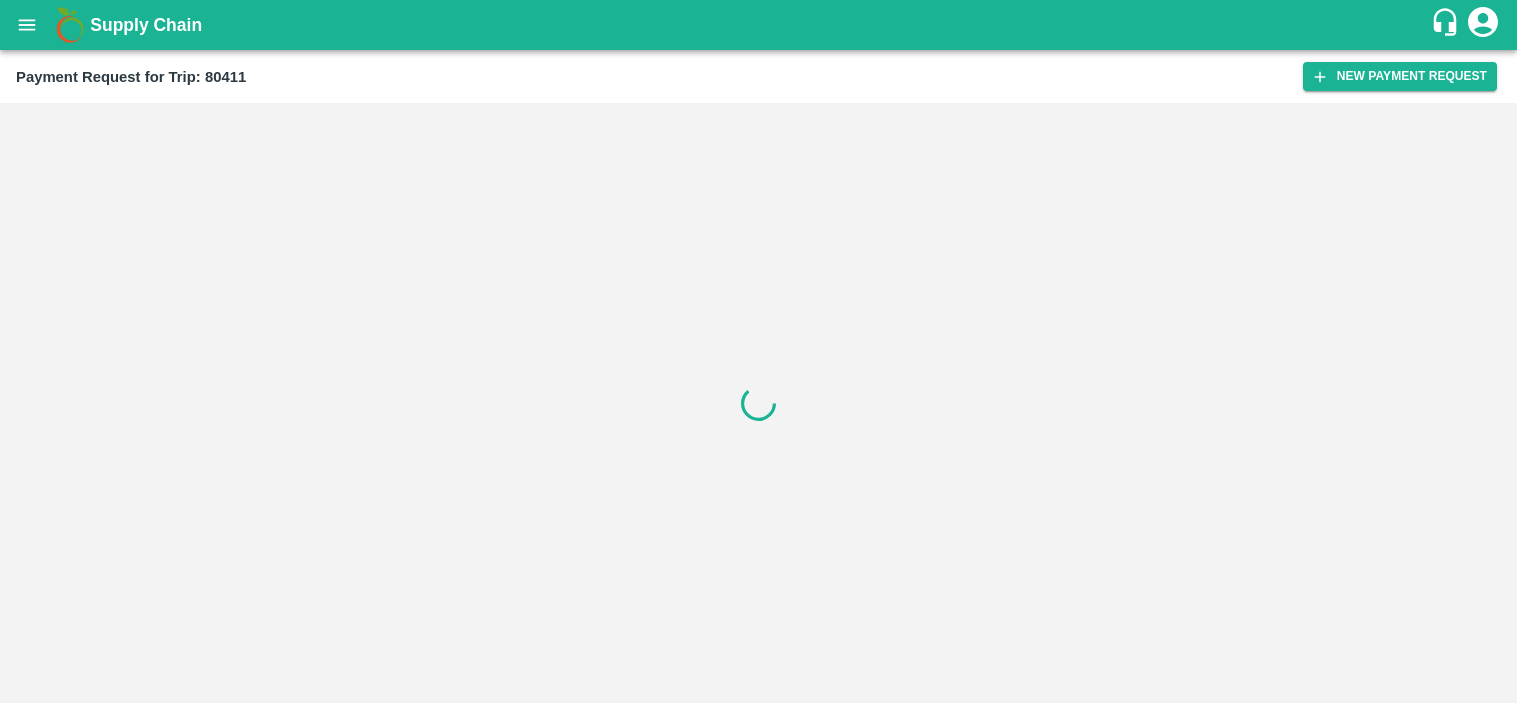 scroll, scrollTop: 0, scrollLeft: 0, axis: both 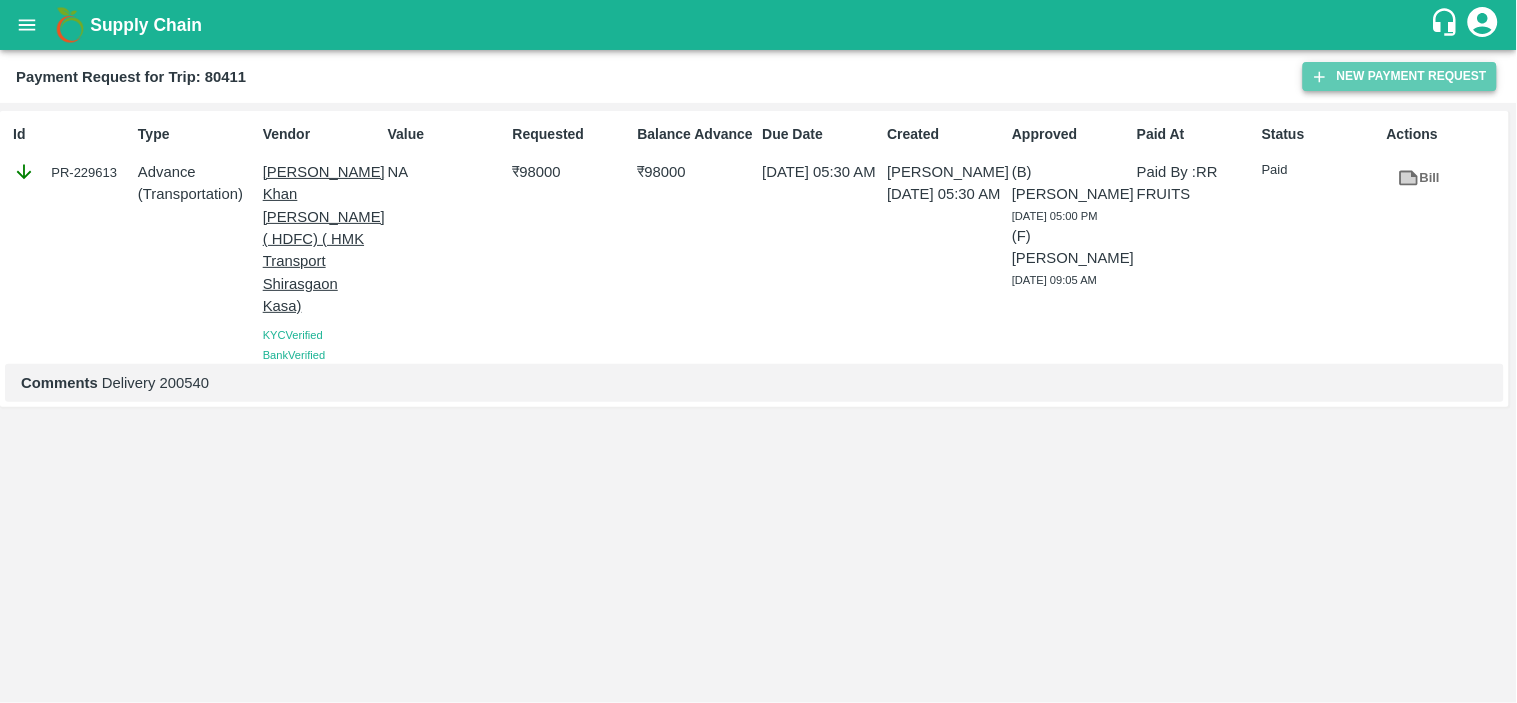 click on "New Payment Request" at bounding box center (1400, 76) 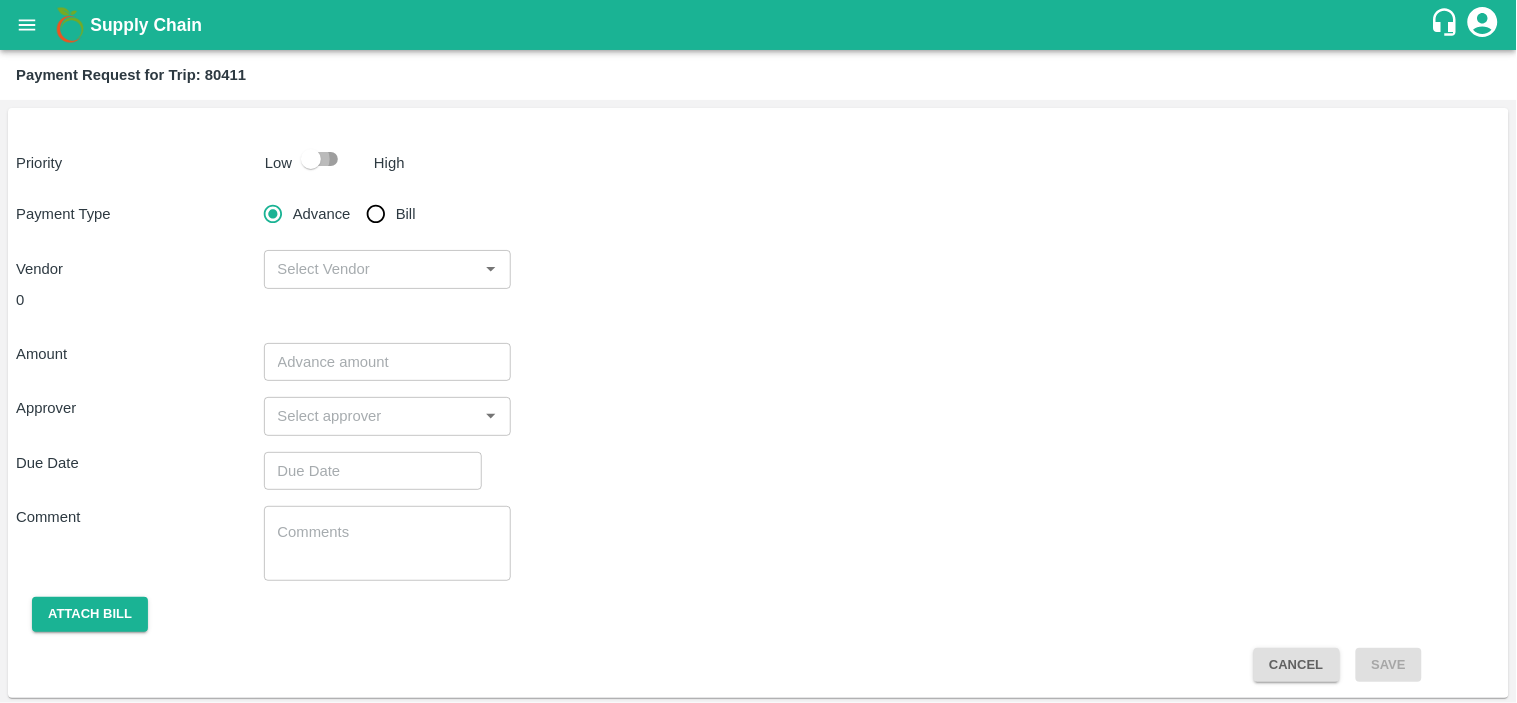click at bounding box center (311, 159) 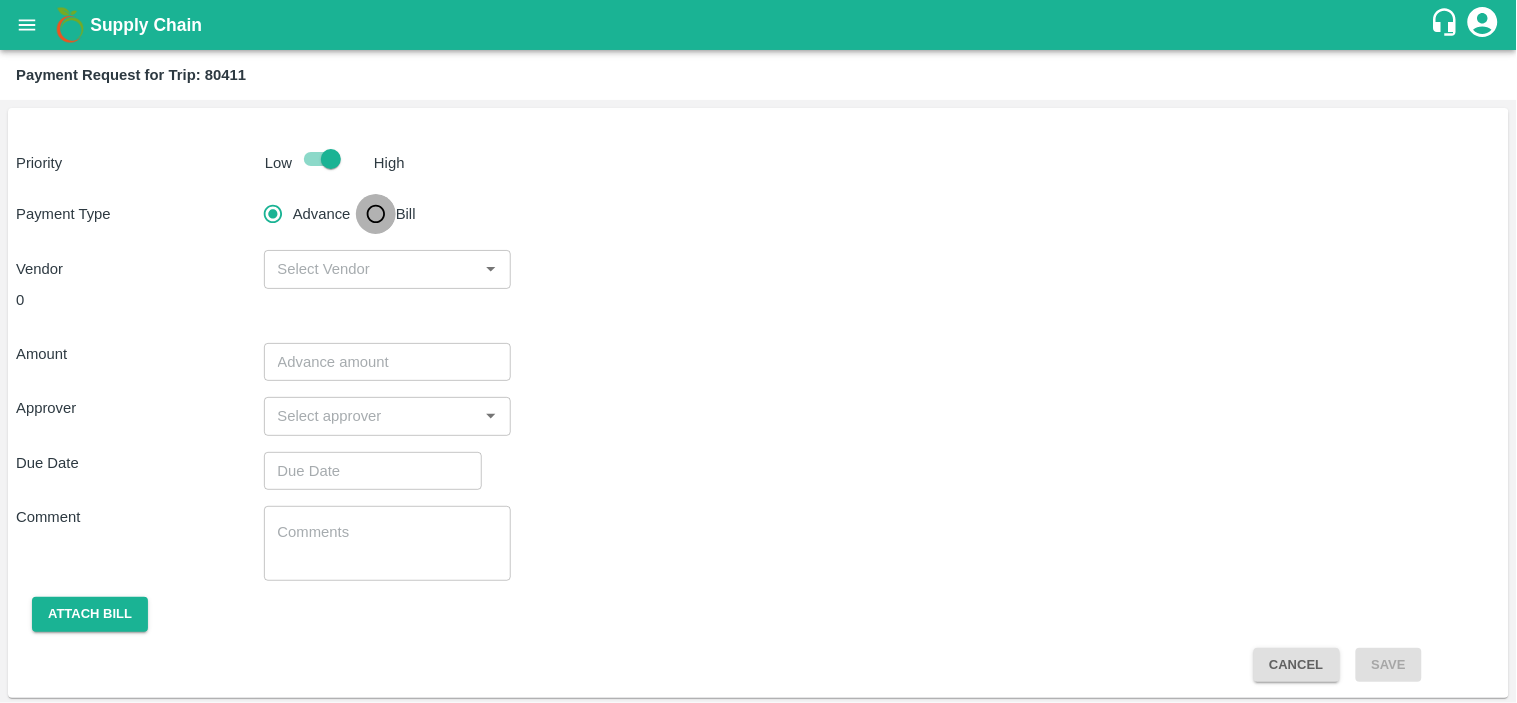 click on "Bill" at bounding box center [376, 214] 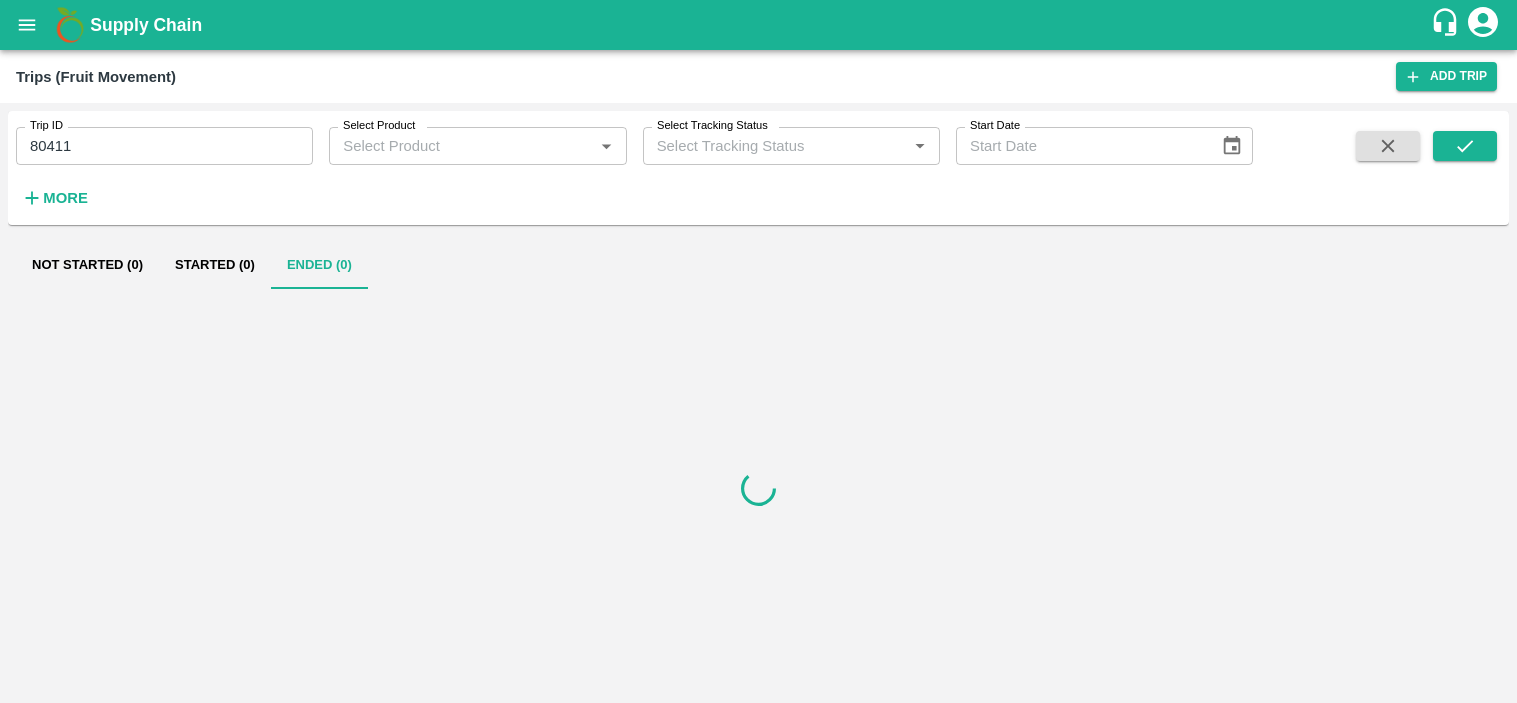 scroll, scrollTop: 0, scrollLeft: 0, axis: both 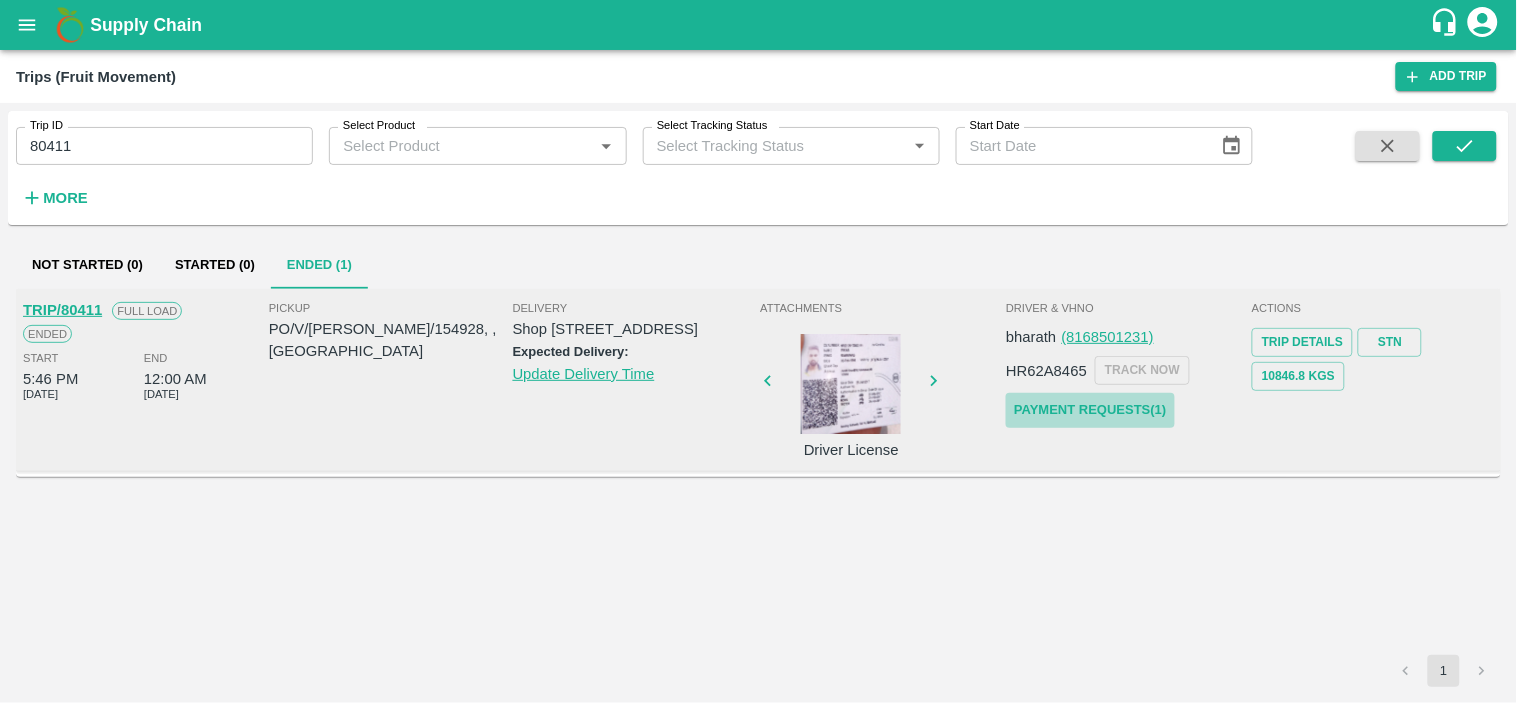 click on "Payment Requests( 1 )" at bounding box center [1090, 410] 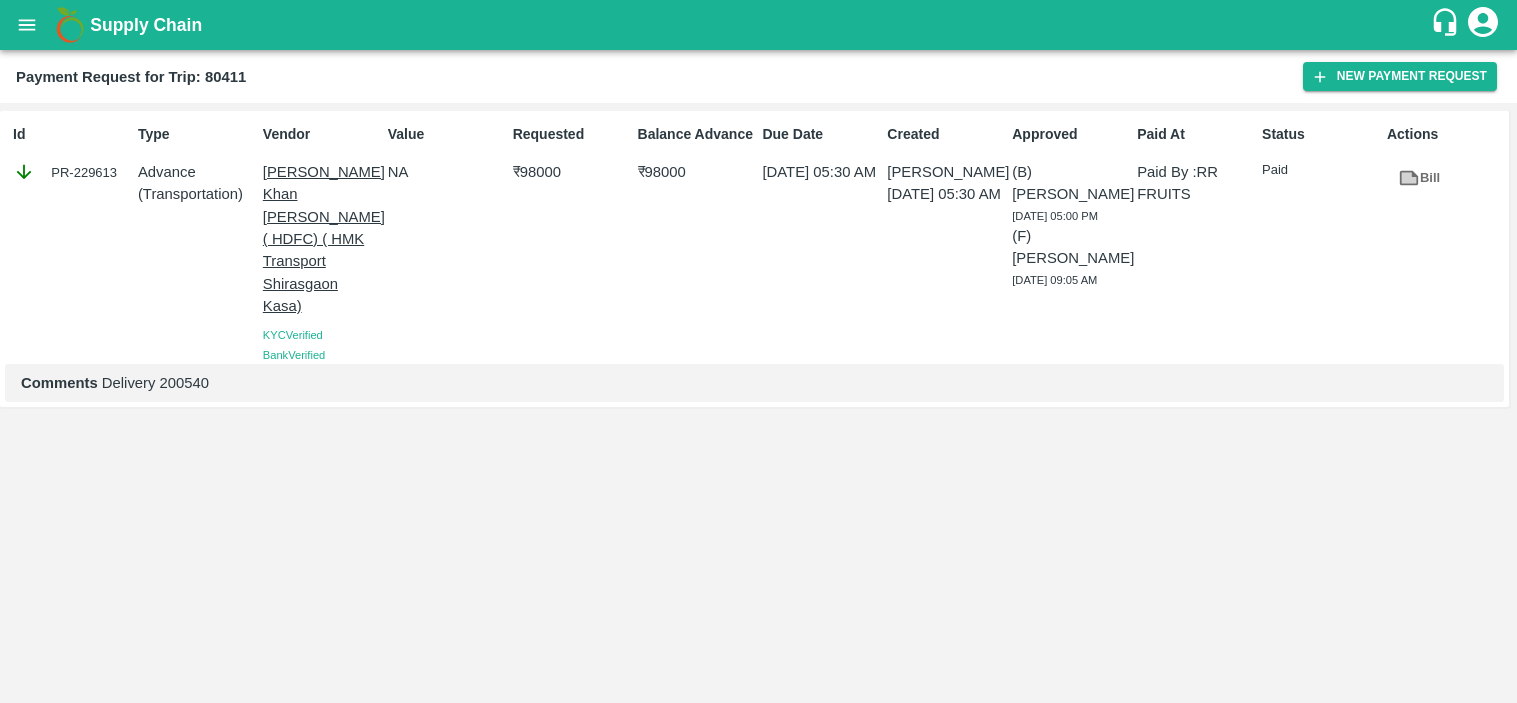 scroll, scrollTop: 0, scrollLeft: 0, axis: both 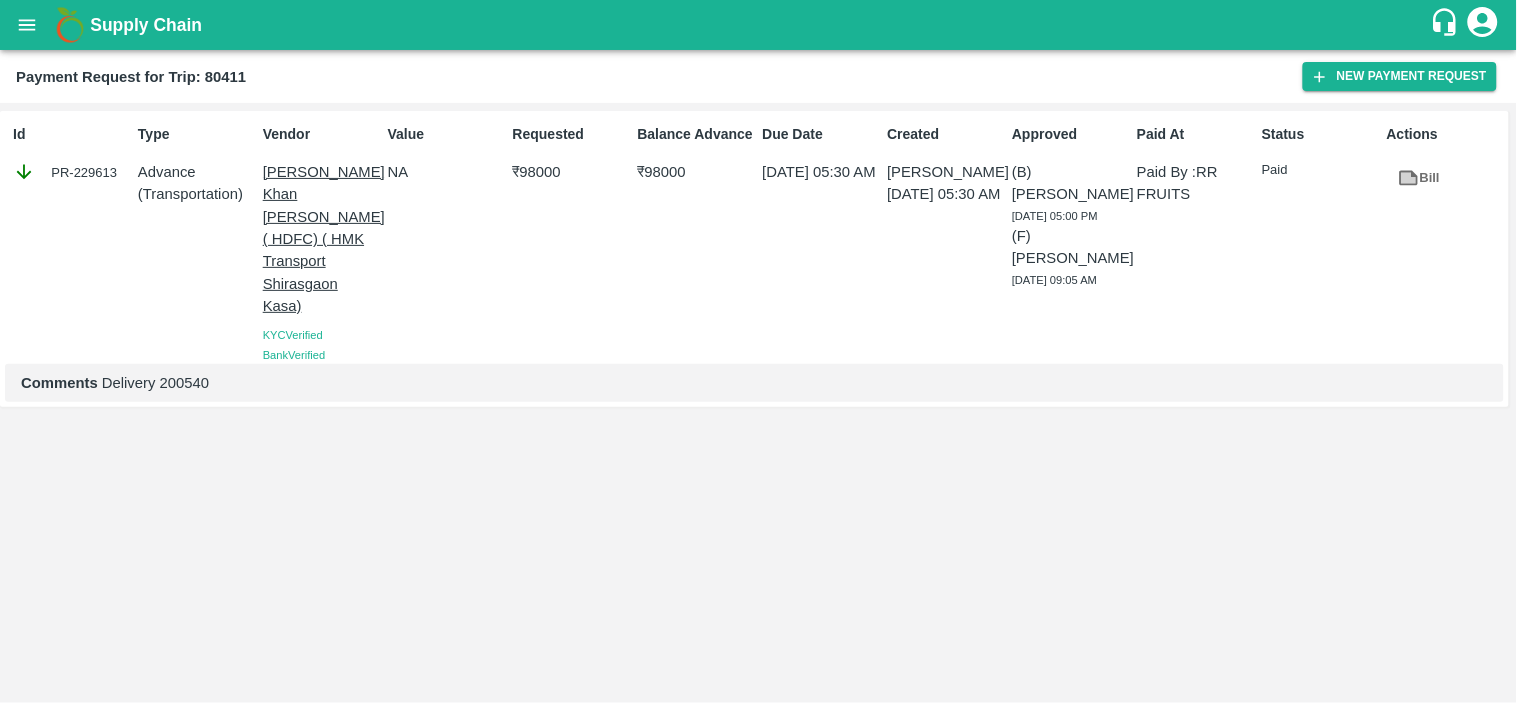 click on "Id PR-229613 Type Advance ( Transportation ) Vendor Azhar Ahmad Khan Aziz Ahmad ( HDFC) ( HMK Transport Shirasgaon Kasa) KYC  Verified Bank  Verified Value NA Requested ₹  98000 Balance Advance ₹  98000 Due Date 01 May 2025, 05:30 AM Created Mukesh jha 01 May 2025, 05:30 AM Approved (B)  Palwinder Singh 03 May 2025, 05:00 PM (F)  Yoonus 05 May 2025, 09:05 AM Paid At Paid By :  RR FRUITS Status Paid Actions  Bill Comments   Delivery 200540" at bounding box center (758, 403) 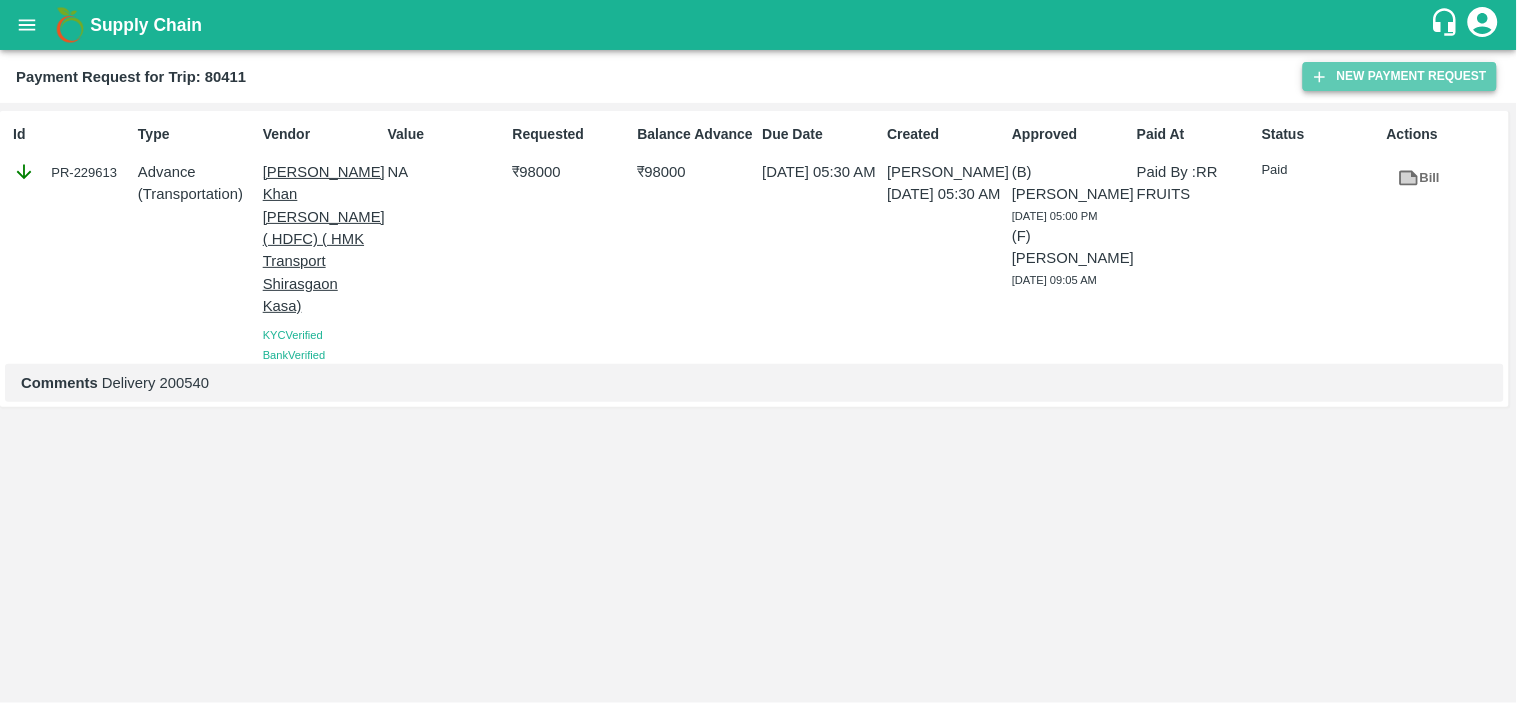 click on "New Payment Request" at bounding box center [1400, 76] 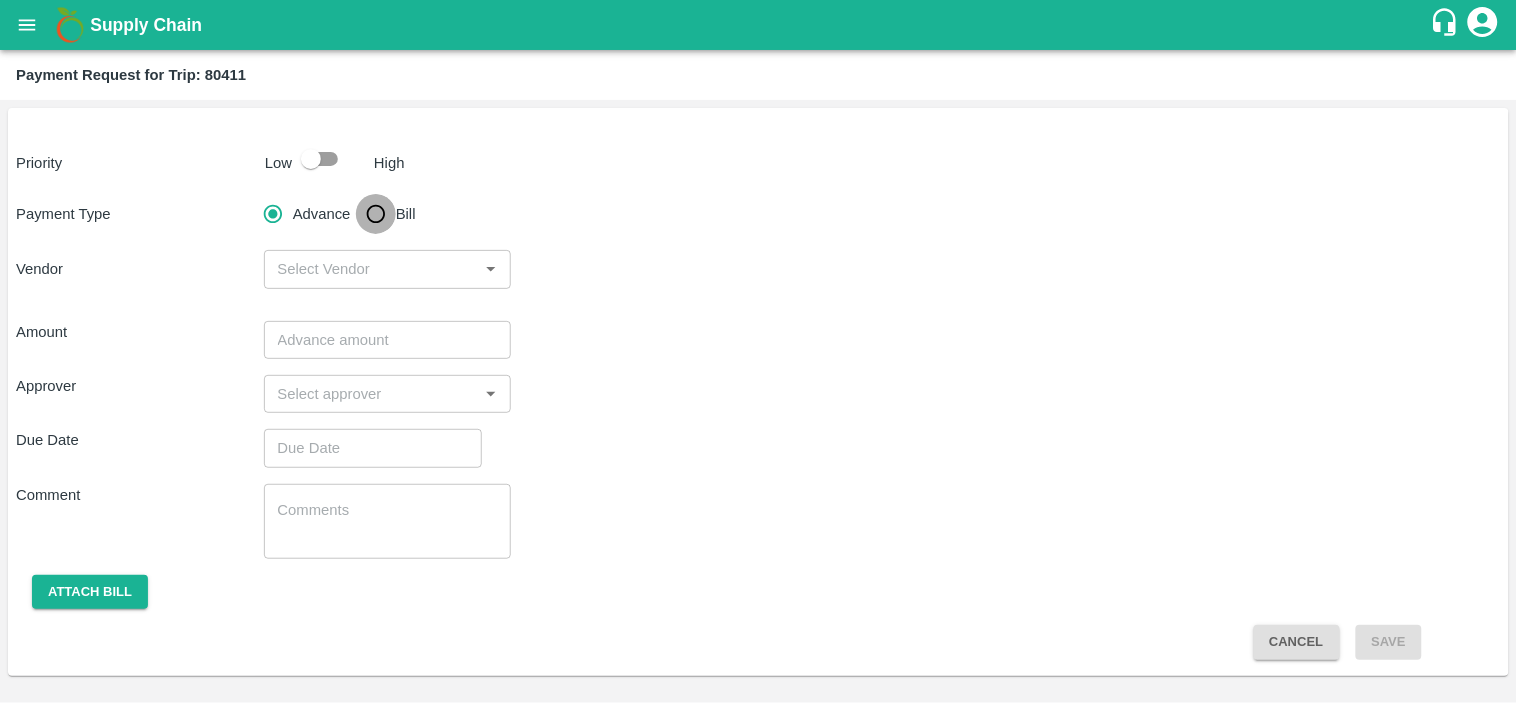 click on "Bill" at bounding box center (376, 214) 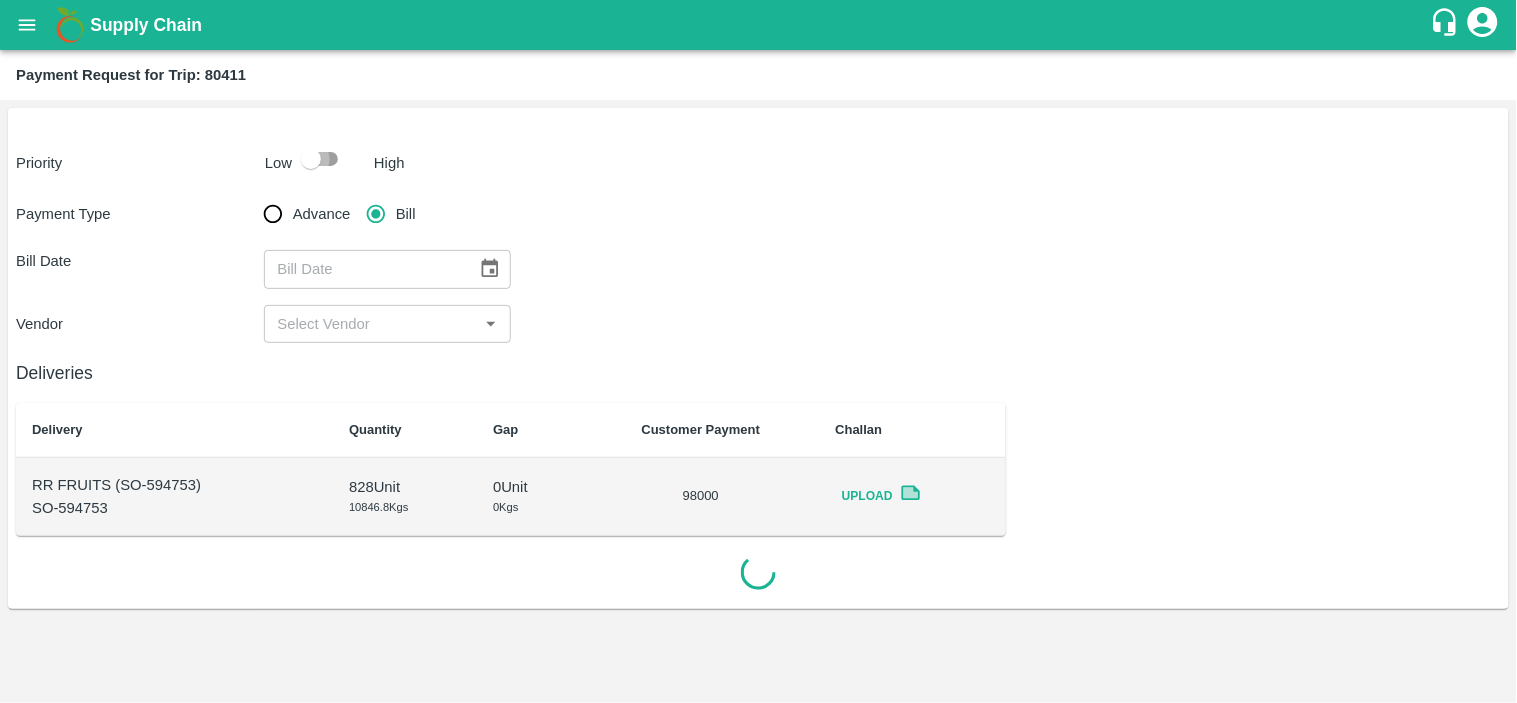 click at bounding box center [311, 159] 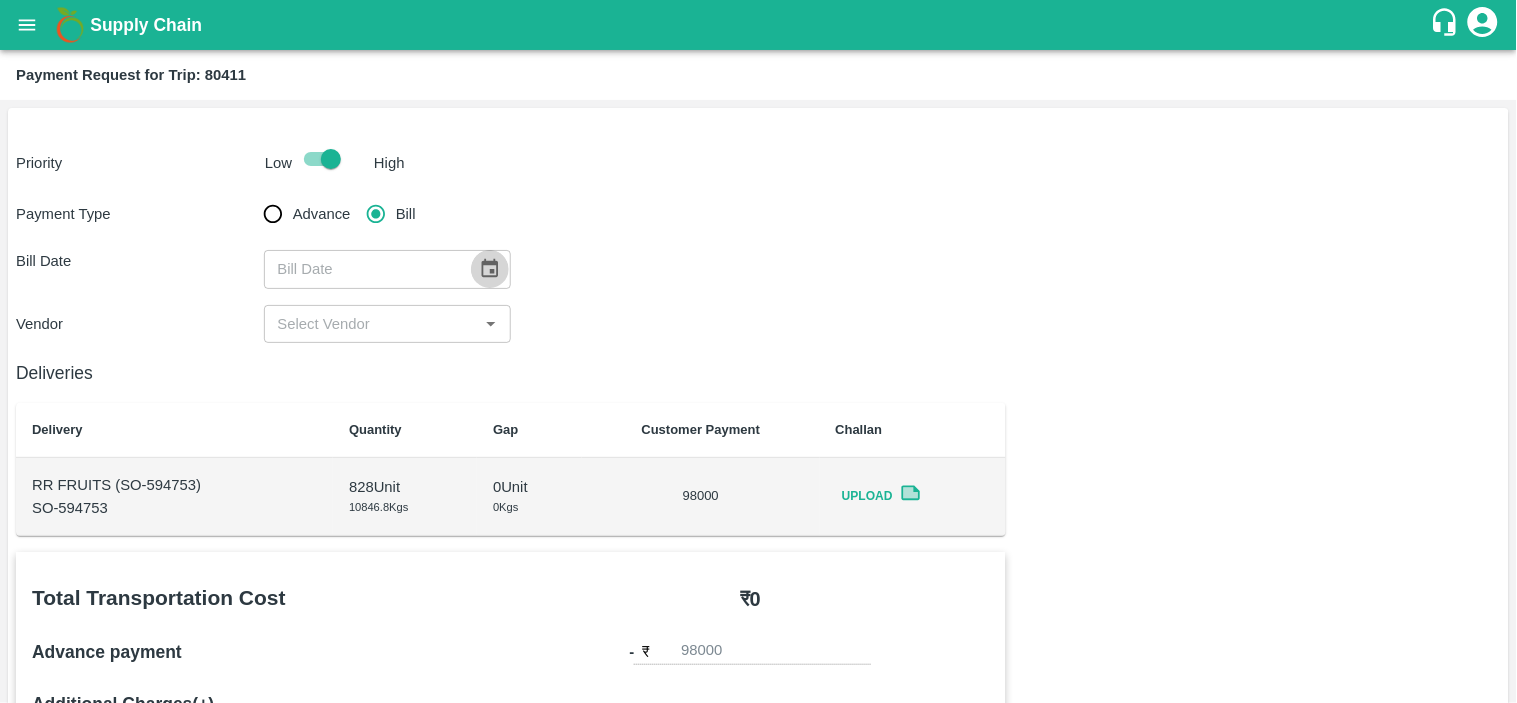 click 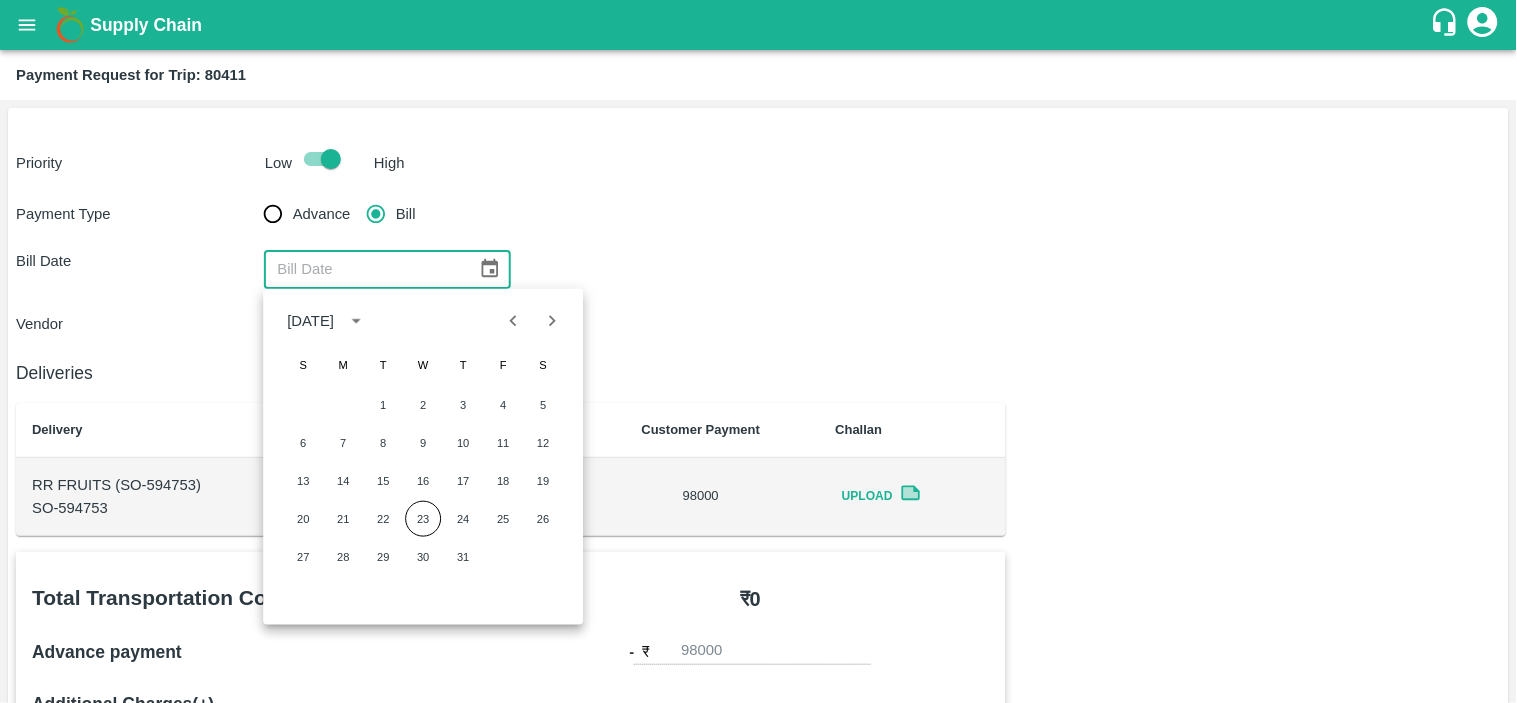 click 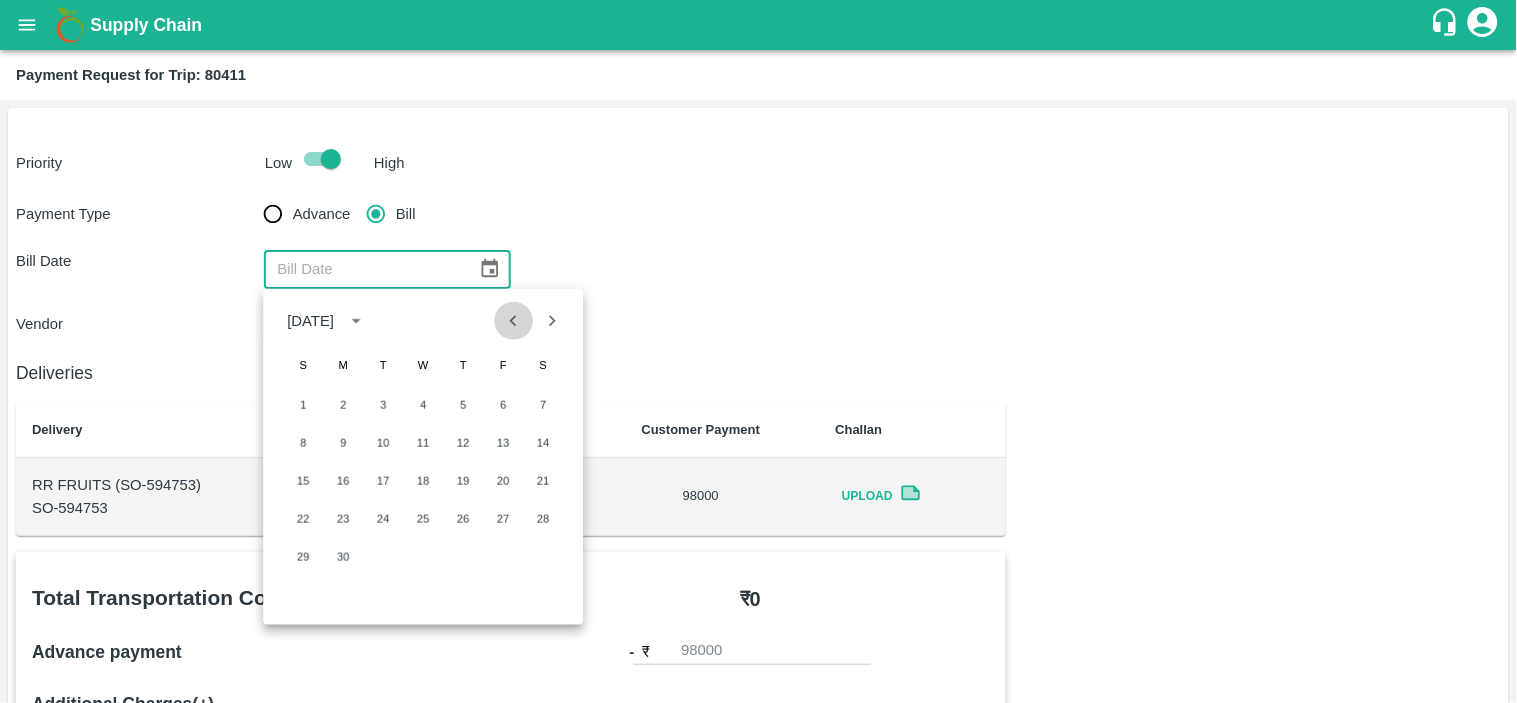 click 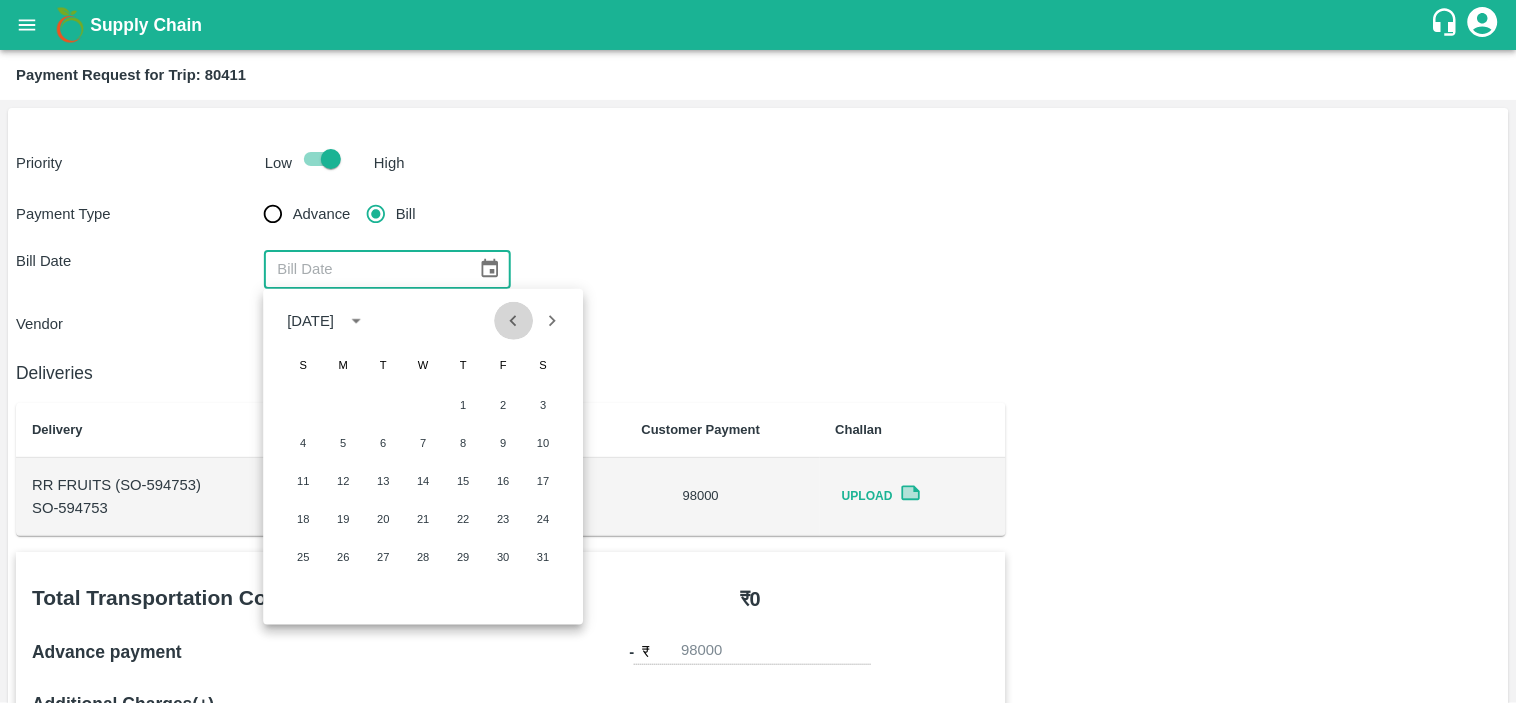 click 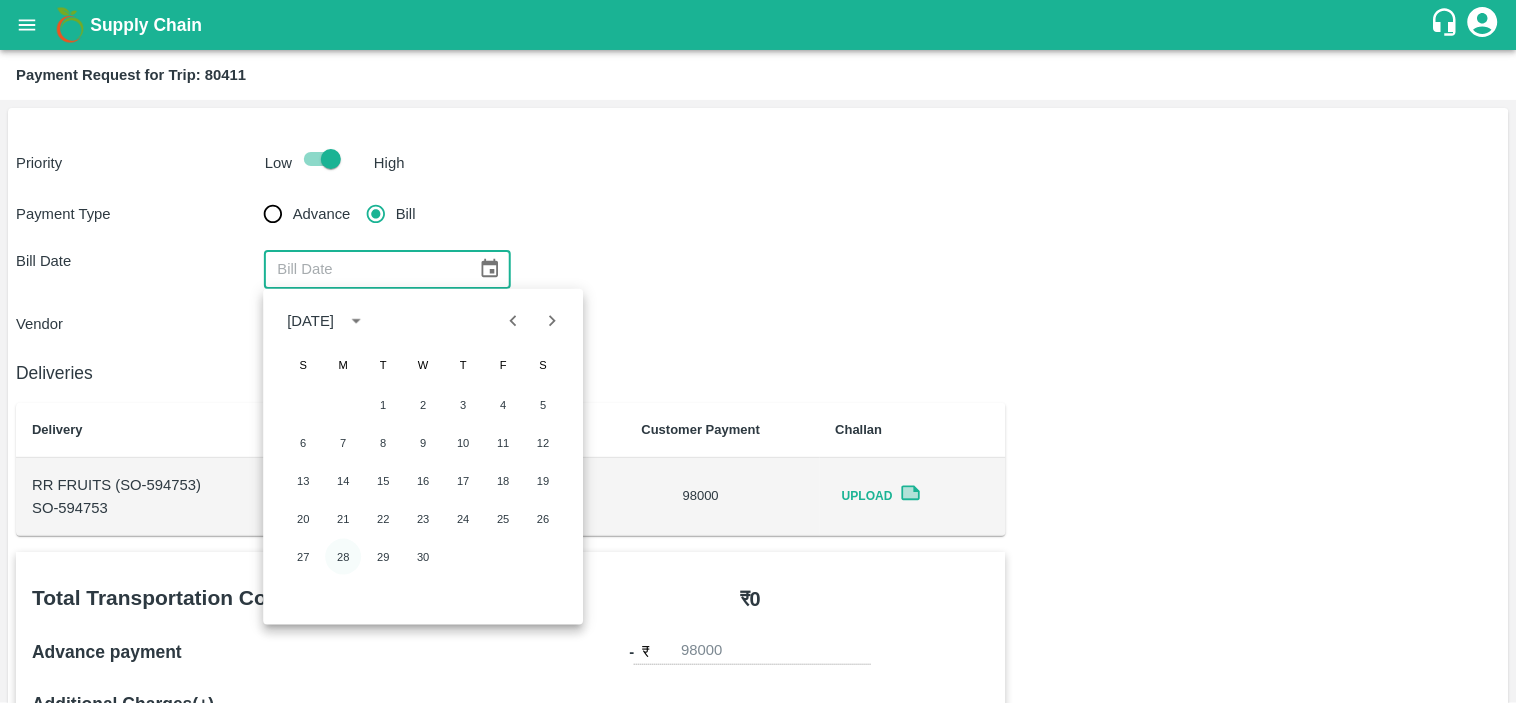 click on "28" at bounding box center (343, 557) 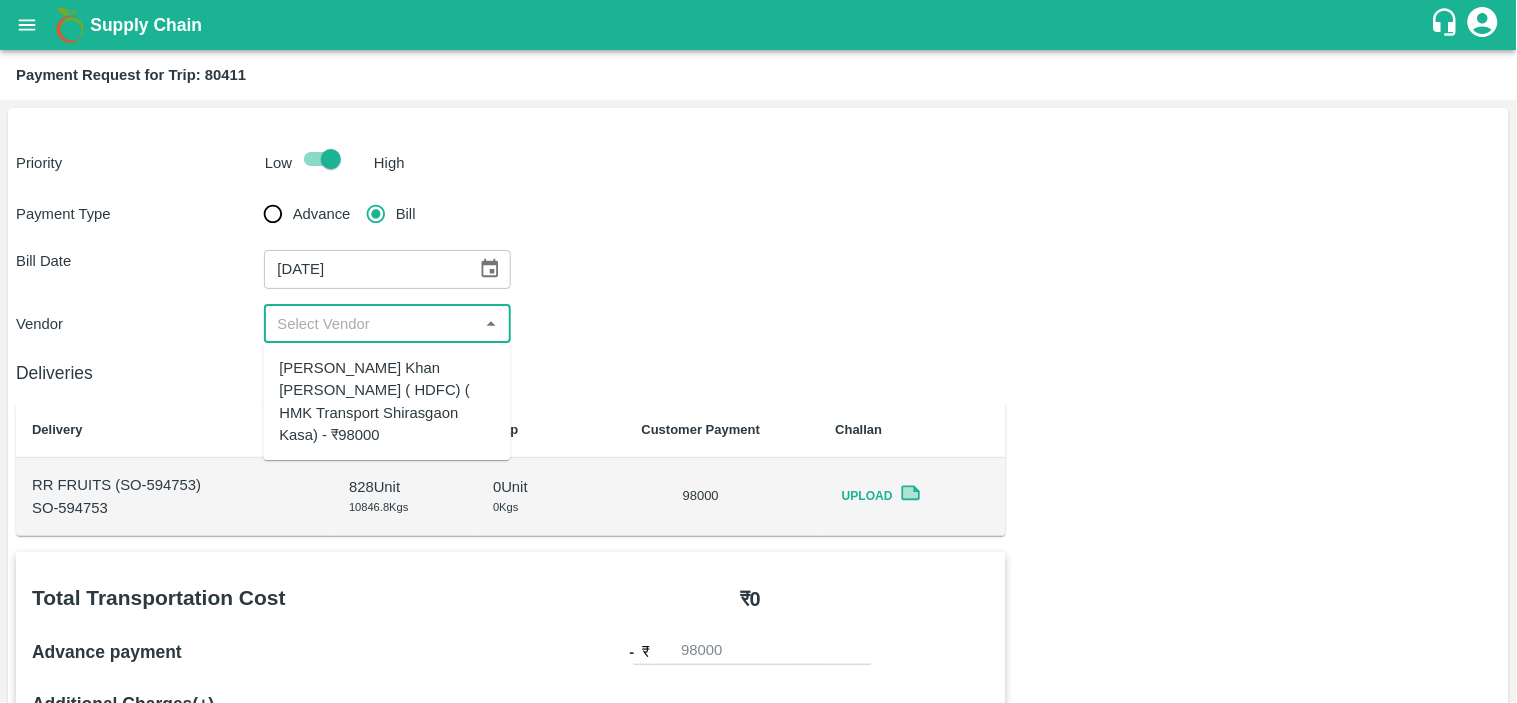 click at bounding box center (371, 324) 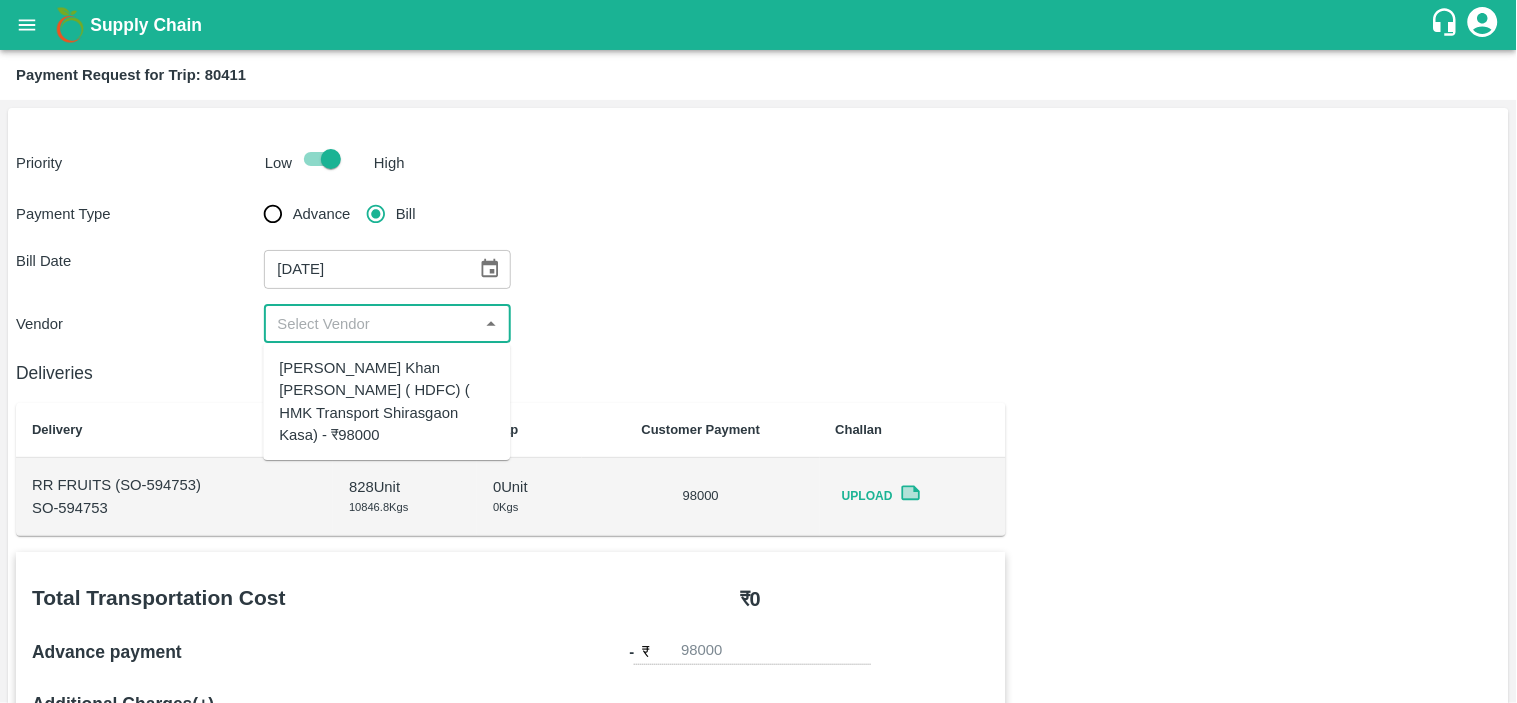 click on "Azhar Ahmad Khan Aziz Ahmad ( HDFC) ( HMK Transport Shirasgaon Kasa) - ₹98000" at bounding box center [386, 401] 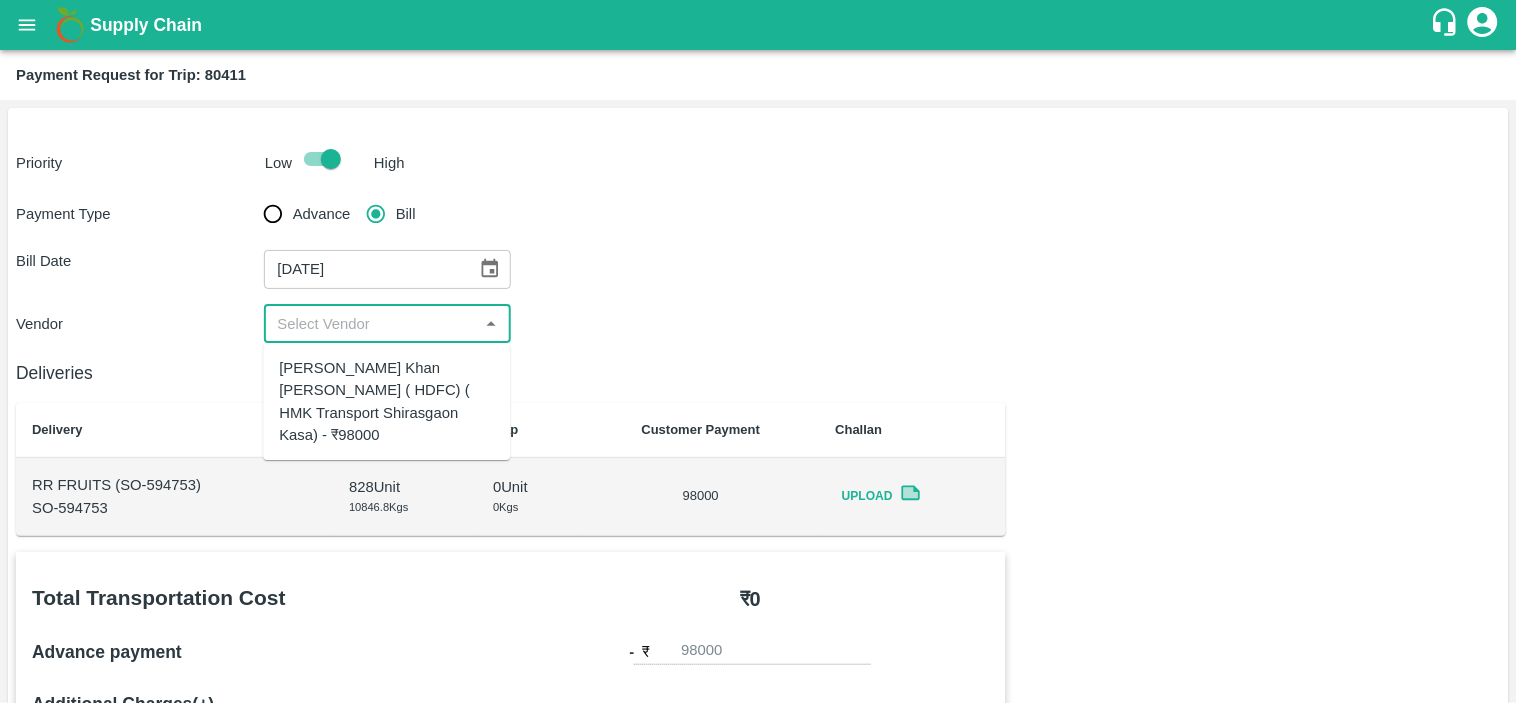 type on "Azhar Ahmad Khan Aziz Ahmad ( HDFC) ( HMK Transport Shirasgaon Kasa) - ₹98000" 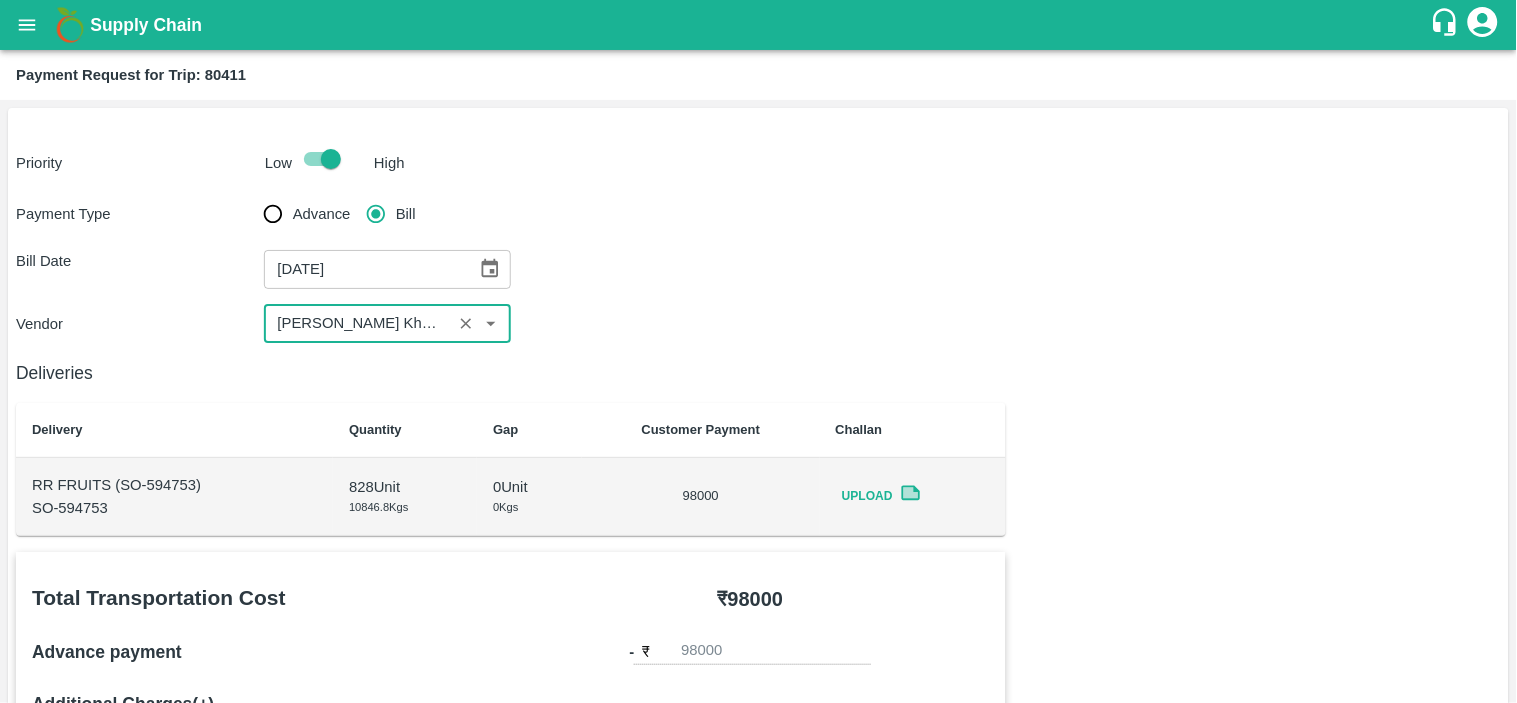 click on "Deliveries Delivery Quantity Gap Customer Payment Challan RR FRUITS (SO-594753) SO-594753 828  Unit 10846.8  Kgs 0  Unit 0  Kgs 98000 Upload Total Transportation Cost  ₹ 98000 Advance payment - ₹ 98000 Additional Charges(+) Inam + ₹ Loading/Unloading Charges + ₹ Loading Detention + ₹ Unloading Detention + ₹ Deduction - ₹ Deduction Reason Reasons ​ Reasons x ​ Total After Adjustment  ₹ 0 Send Partial Payment No Yes Approver ​ Due Date ​ Comments x ​ Attach Bills Attach bill Cancel Save" at bounding box center (758, 931) 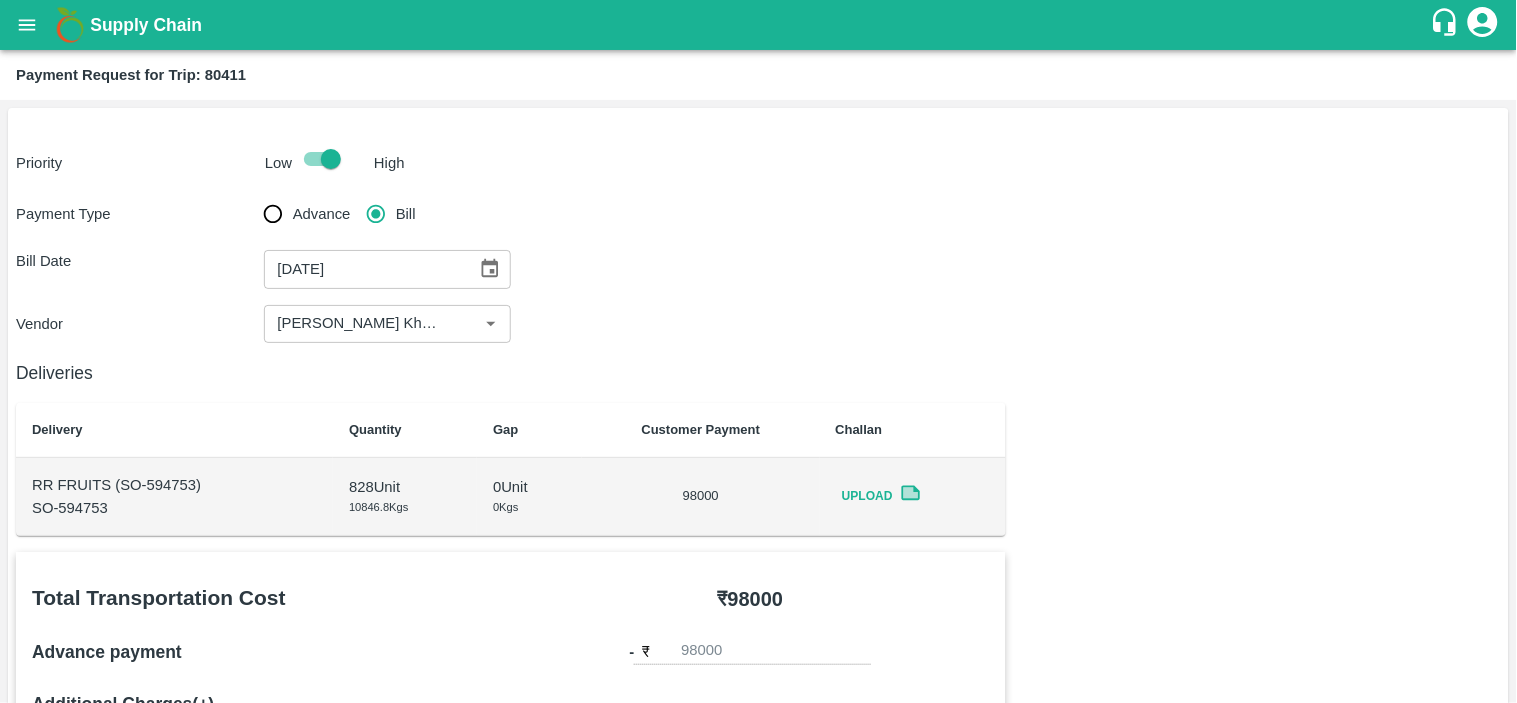 scroll, scrollTop: 345, scrollLeft: 0, axis: vertical 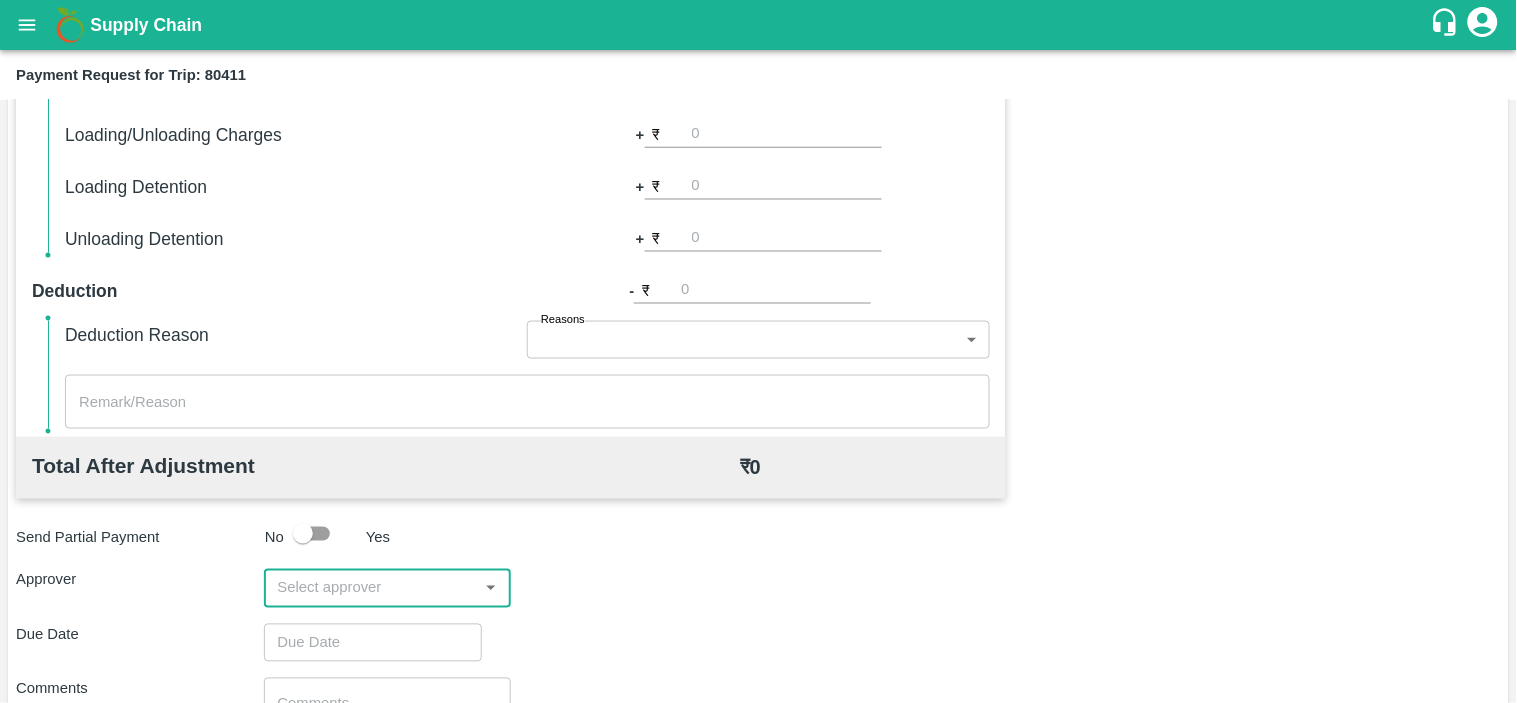 type on "DD/MM/YYYY hh:mm aa" 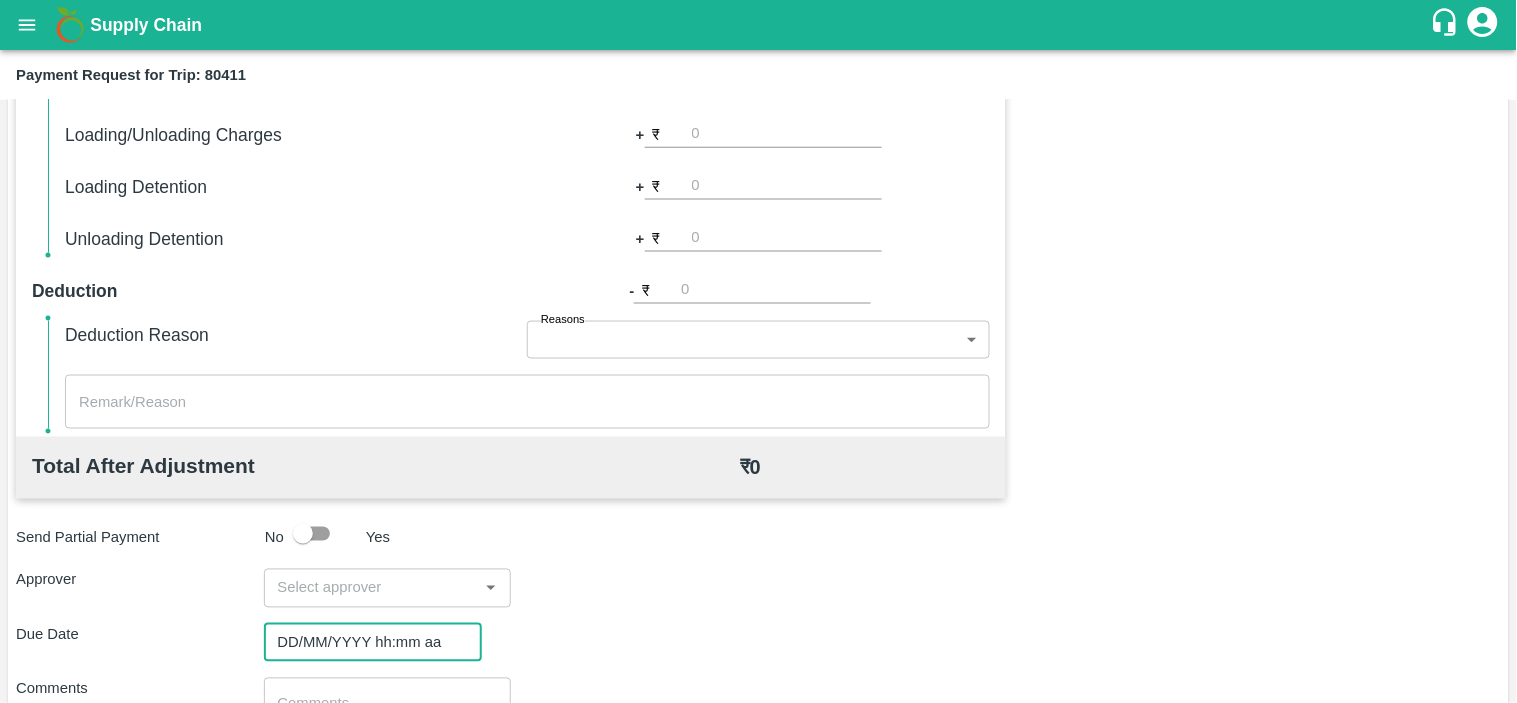 click at bounding box center [371, 588] 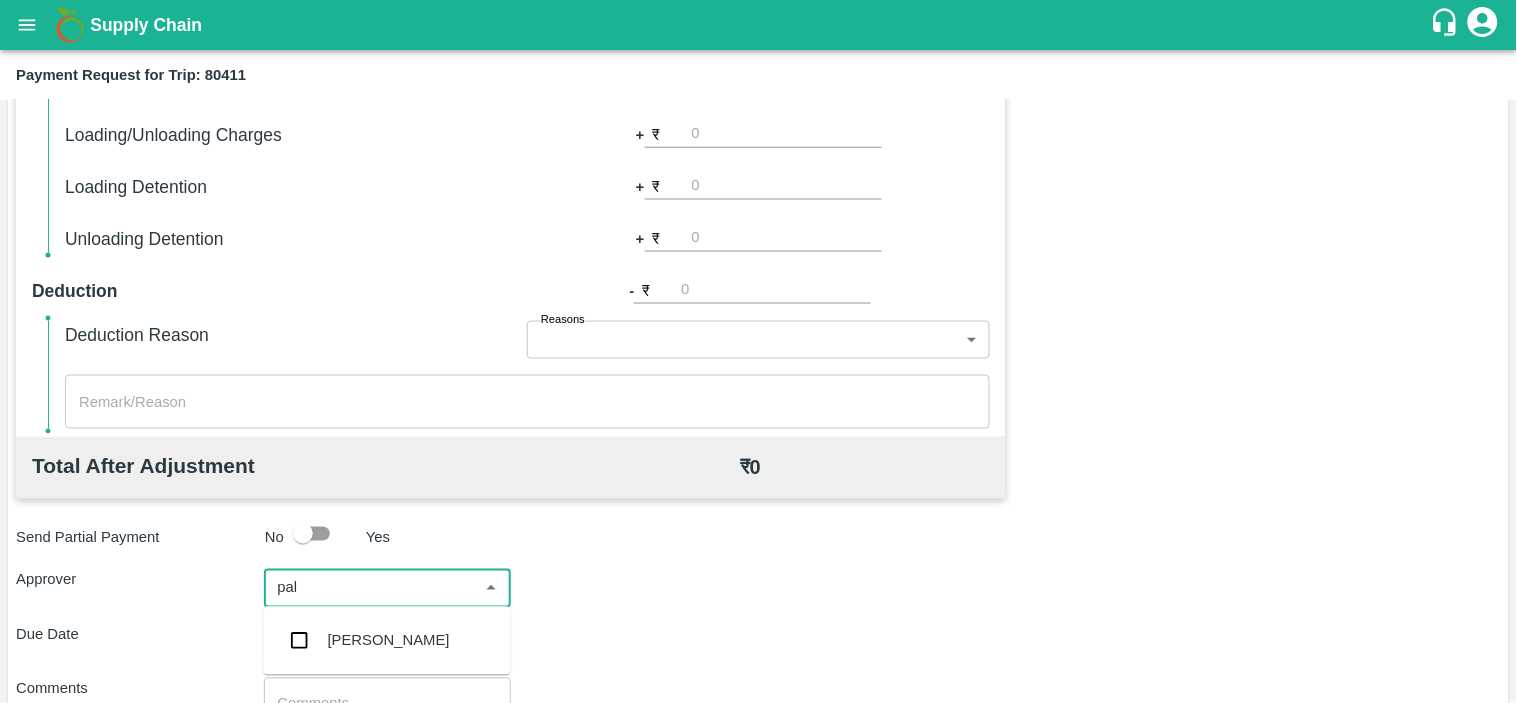 type on "palw" 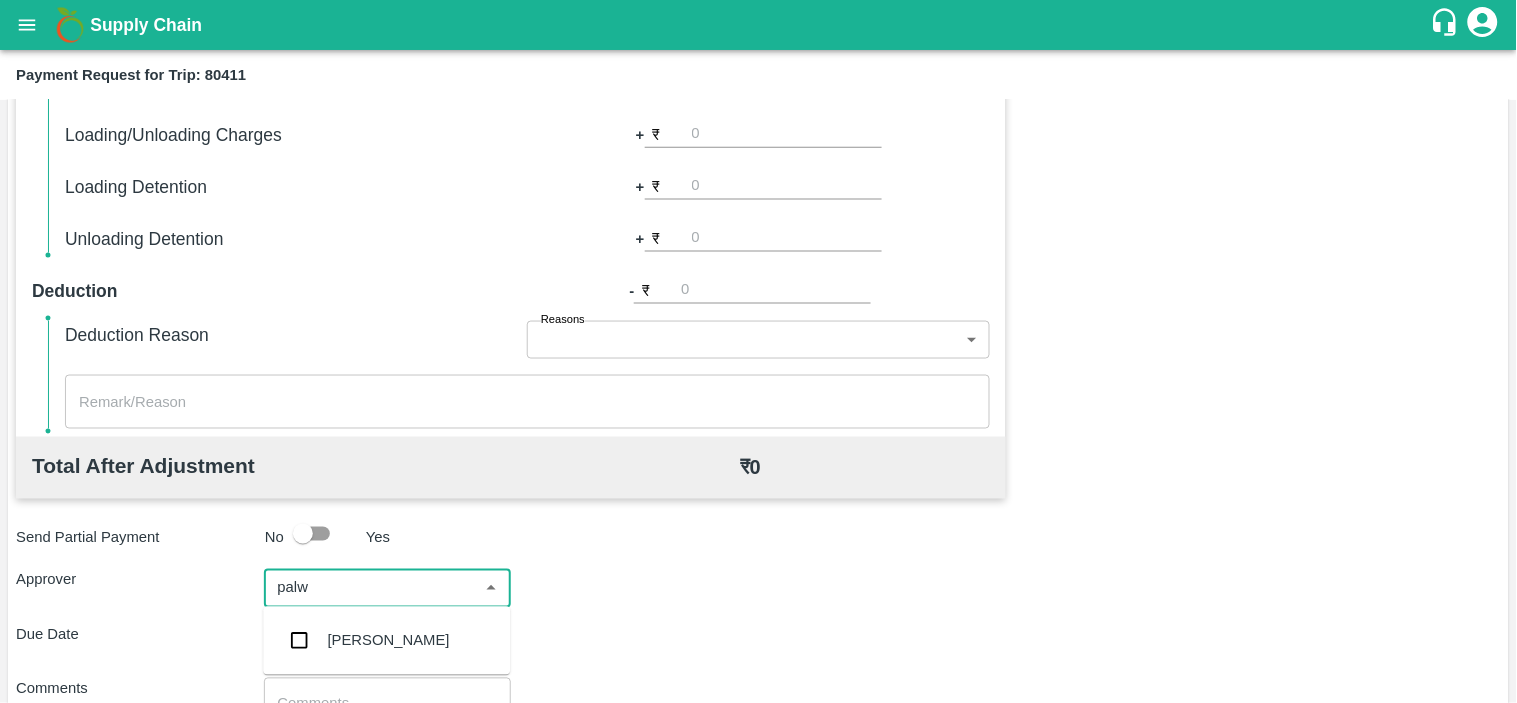 click on "[PERSON_NAME]" at bounding box center [389, 641] 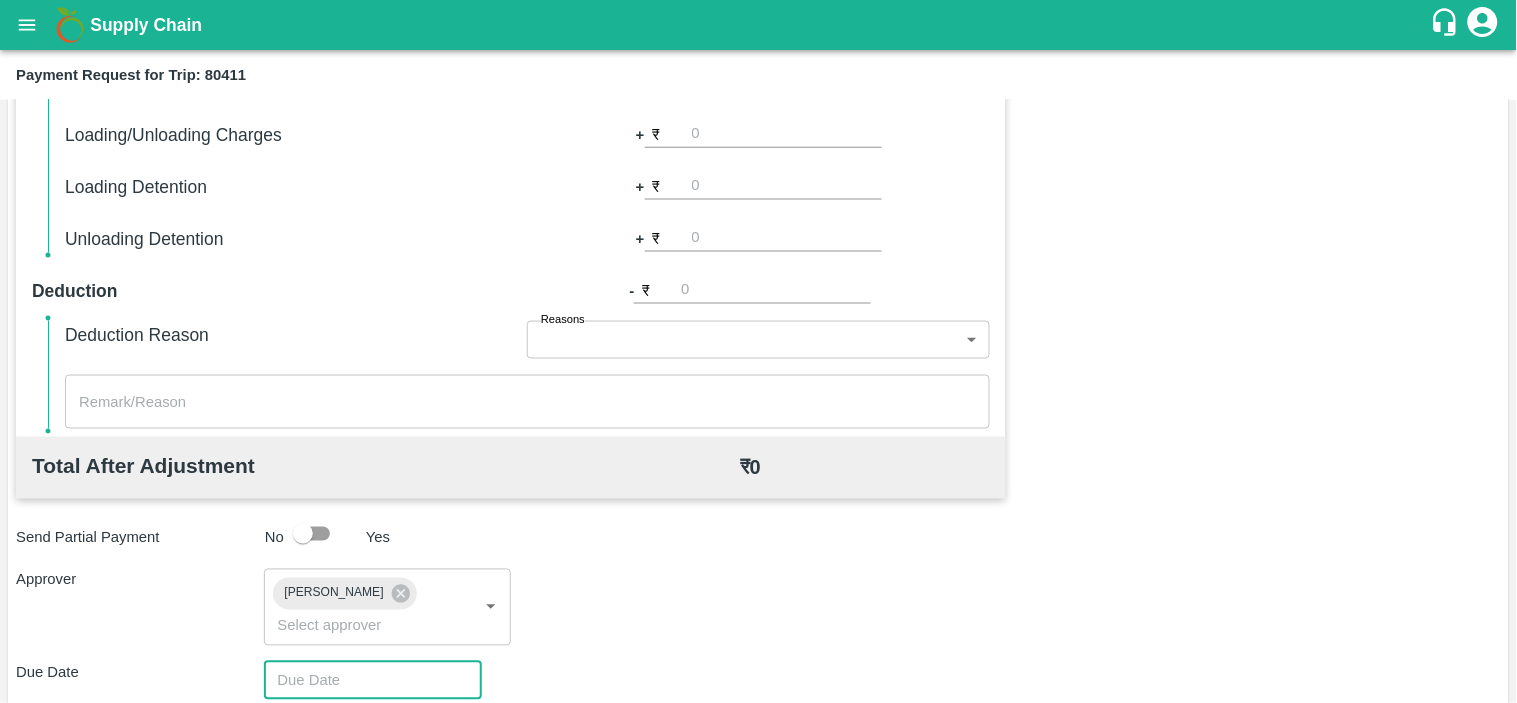 type on "DD/MM/YYYY hh:mm aa" 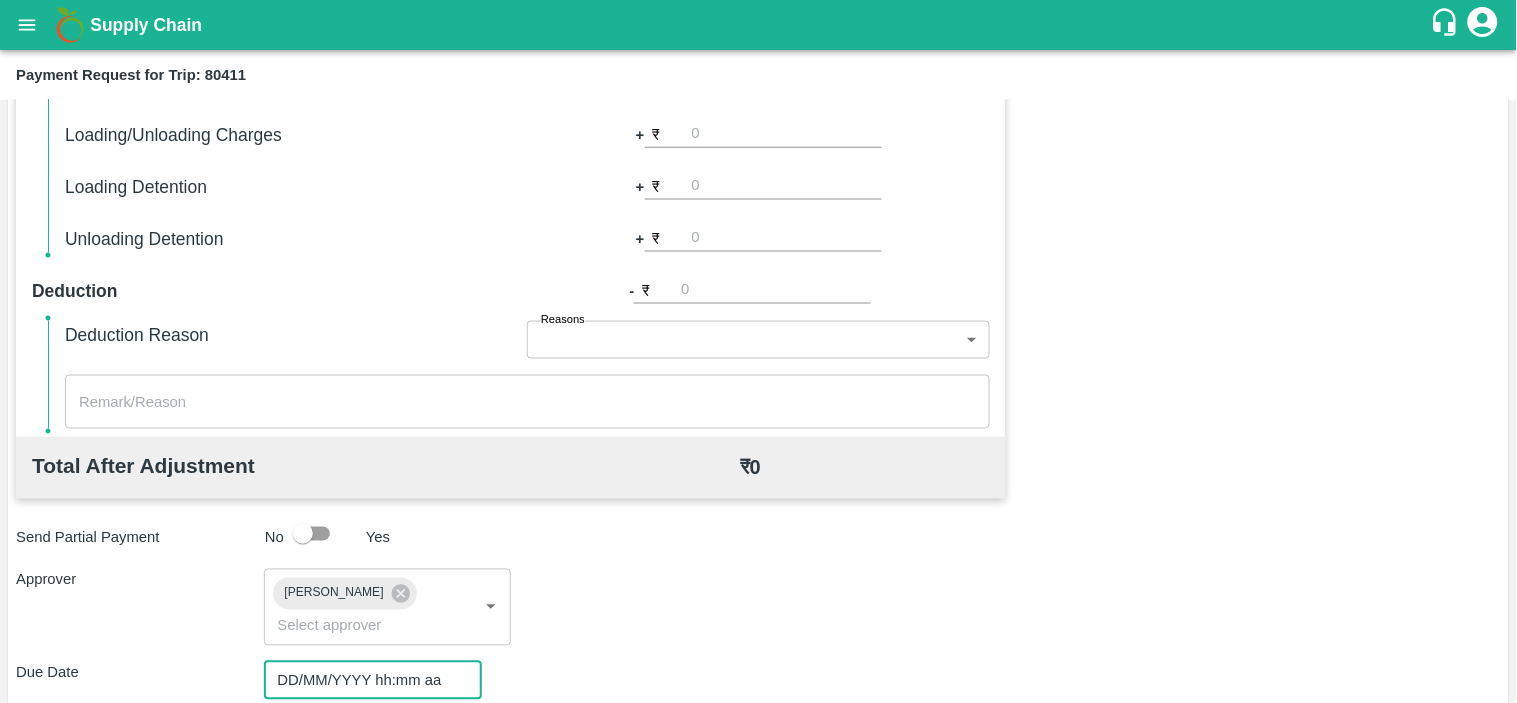 type 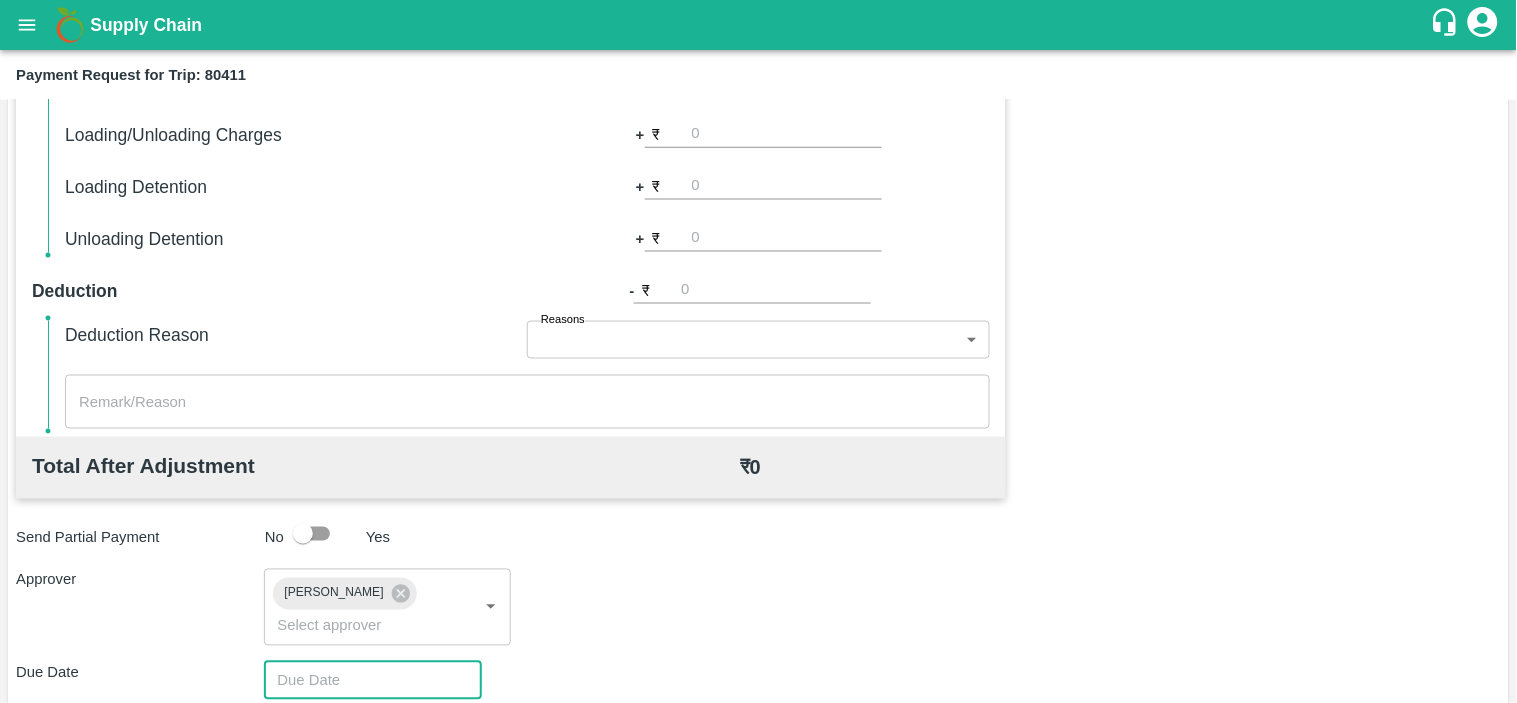 click on "Total Transportation Cost  ₹ 98000 Advance payment - ₹ 98000 Additional Charges(+) Inam + ₹ Loading/Unloading Charges + ₹ Loading Detention + ₹ Unloading Detention + ₹ Deduction - ₹ Deduction Reason Reasons ​ Reasons x ​ Total After Adjustment  ₹ 0 Send Partial Payment No Yes Approver Palwinder Singh ​ Due Date ​ Comments x ​ Attach Bills Attach bill Cancel Save" at bounding box center [758, 390] 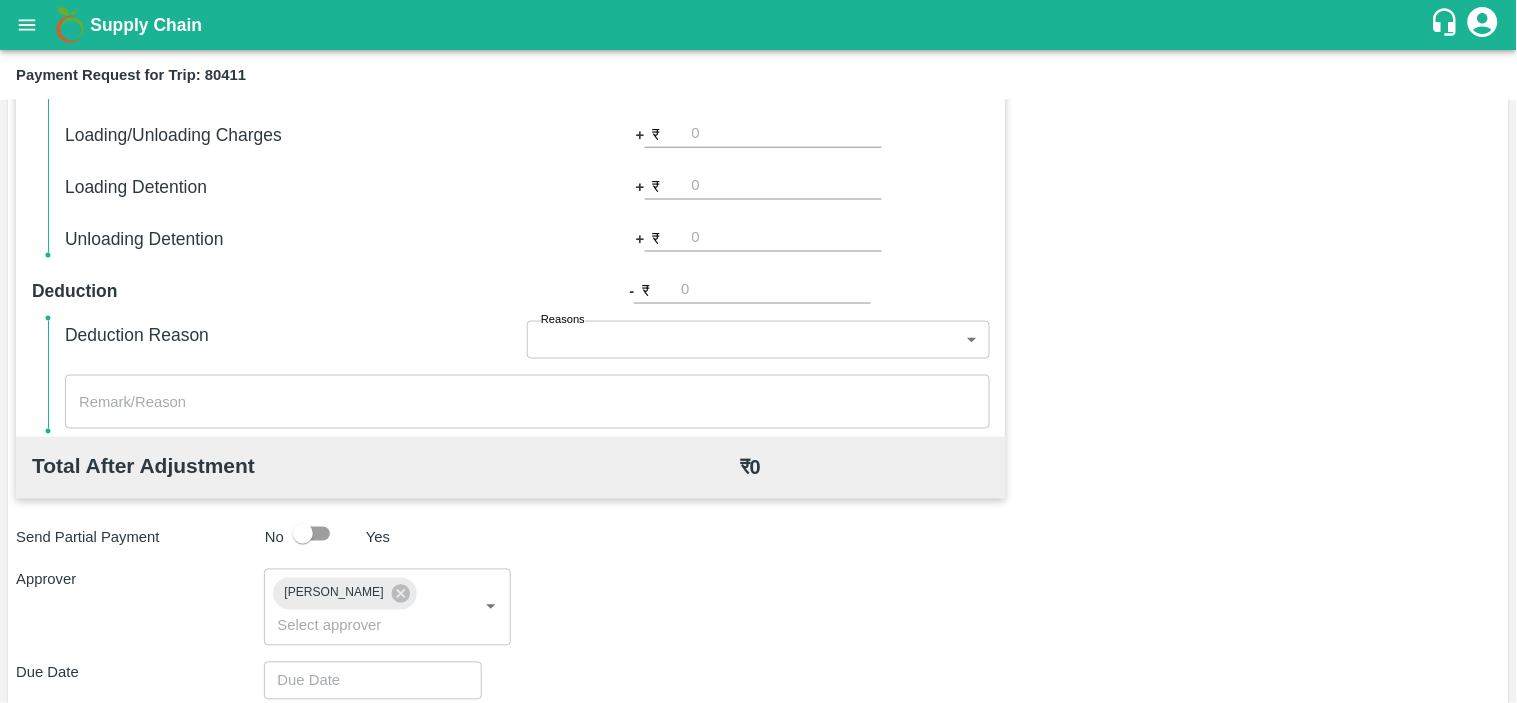 scroll, scrollTop: 877, scrollLeft: 0, axis: vertical 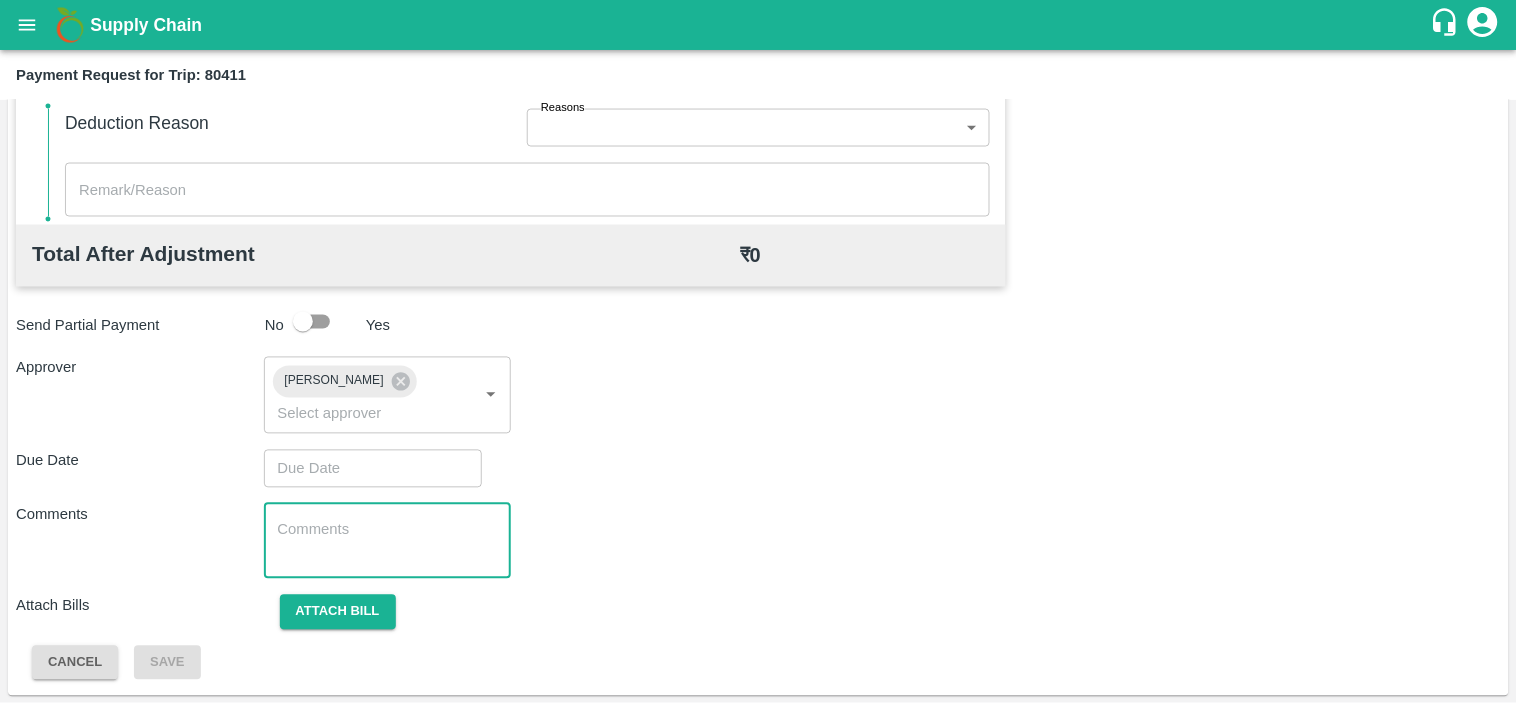 type 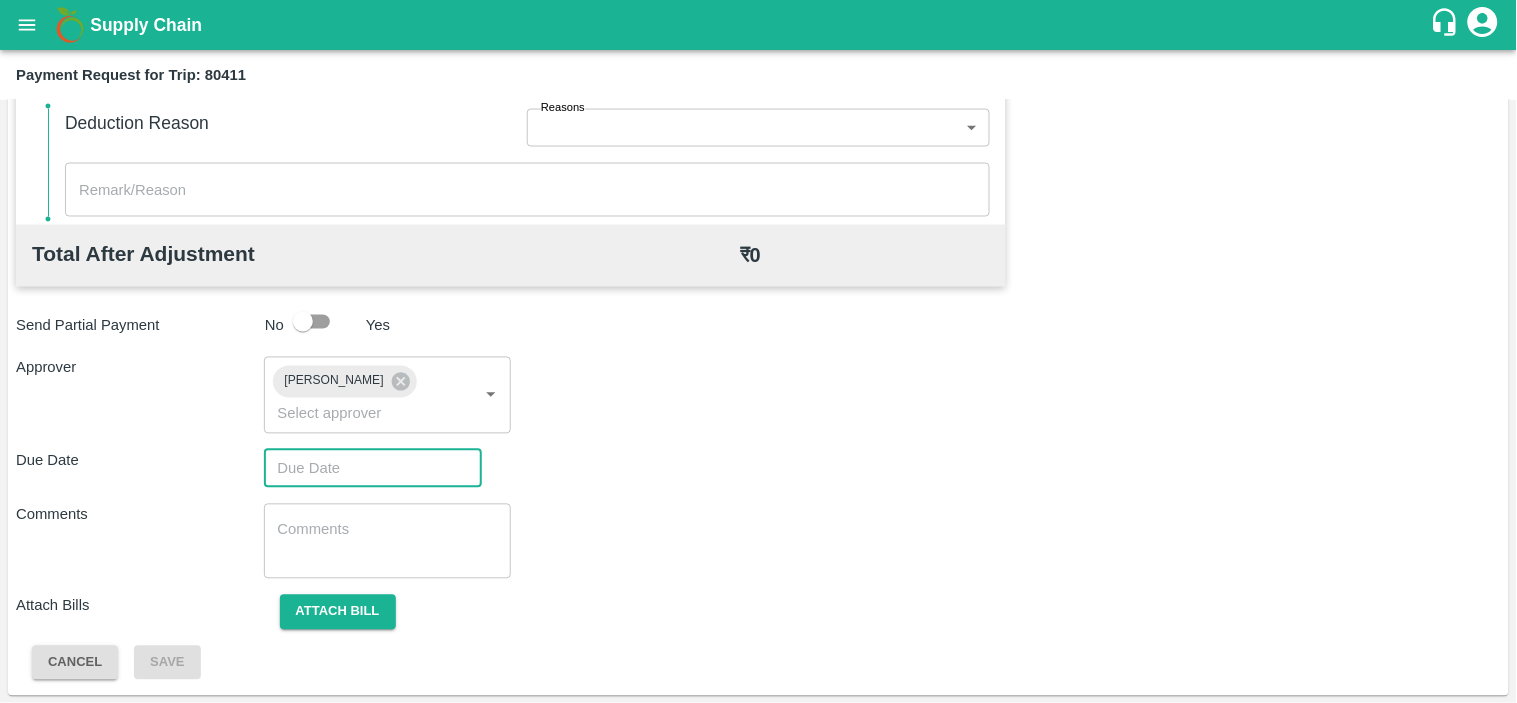 type on "DD/MM/YYYY hh:mm aa" 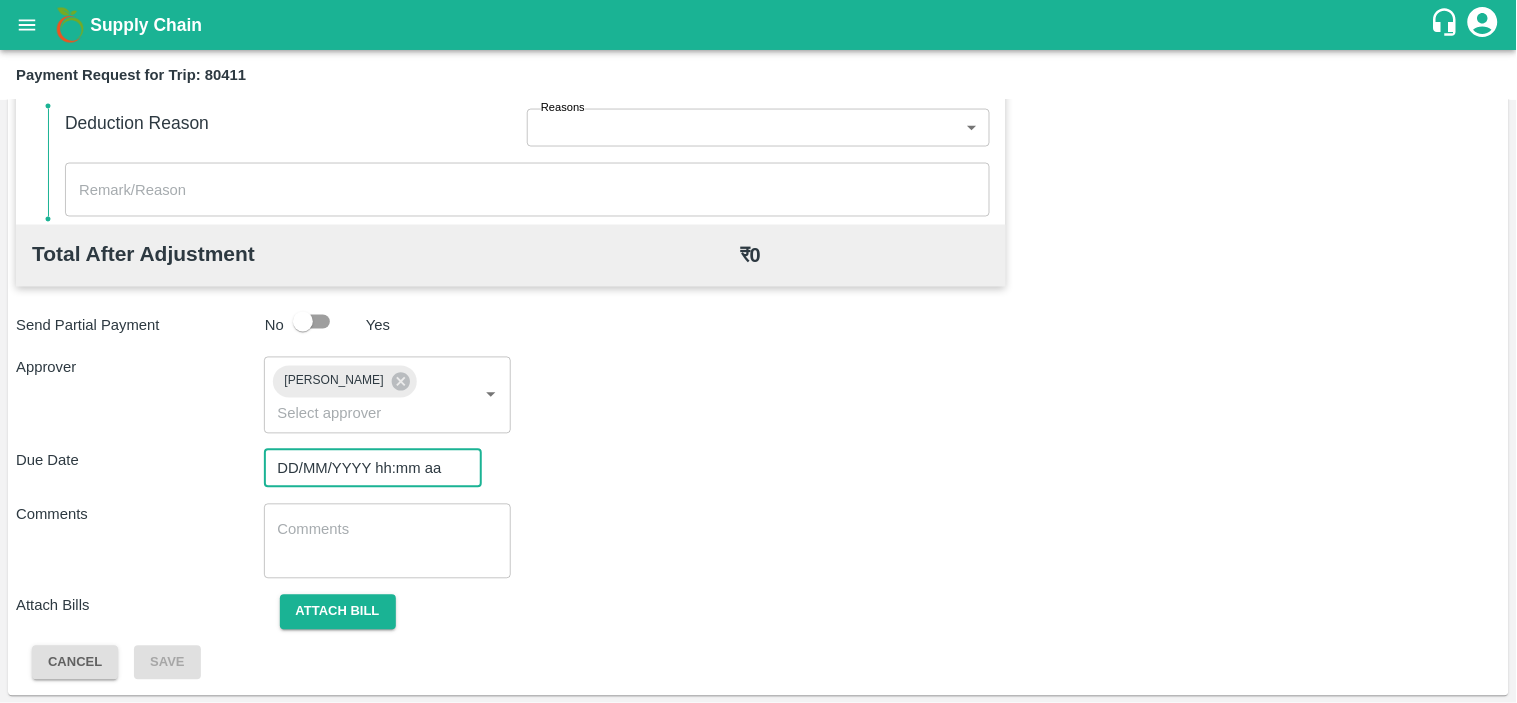 click on "DD/MM/YYYY hh:mm aa" at bounding box center (366, 469) 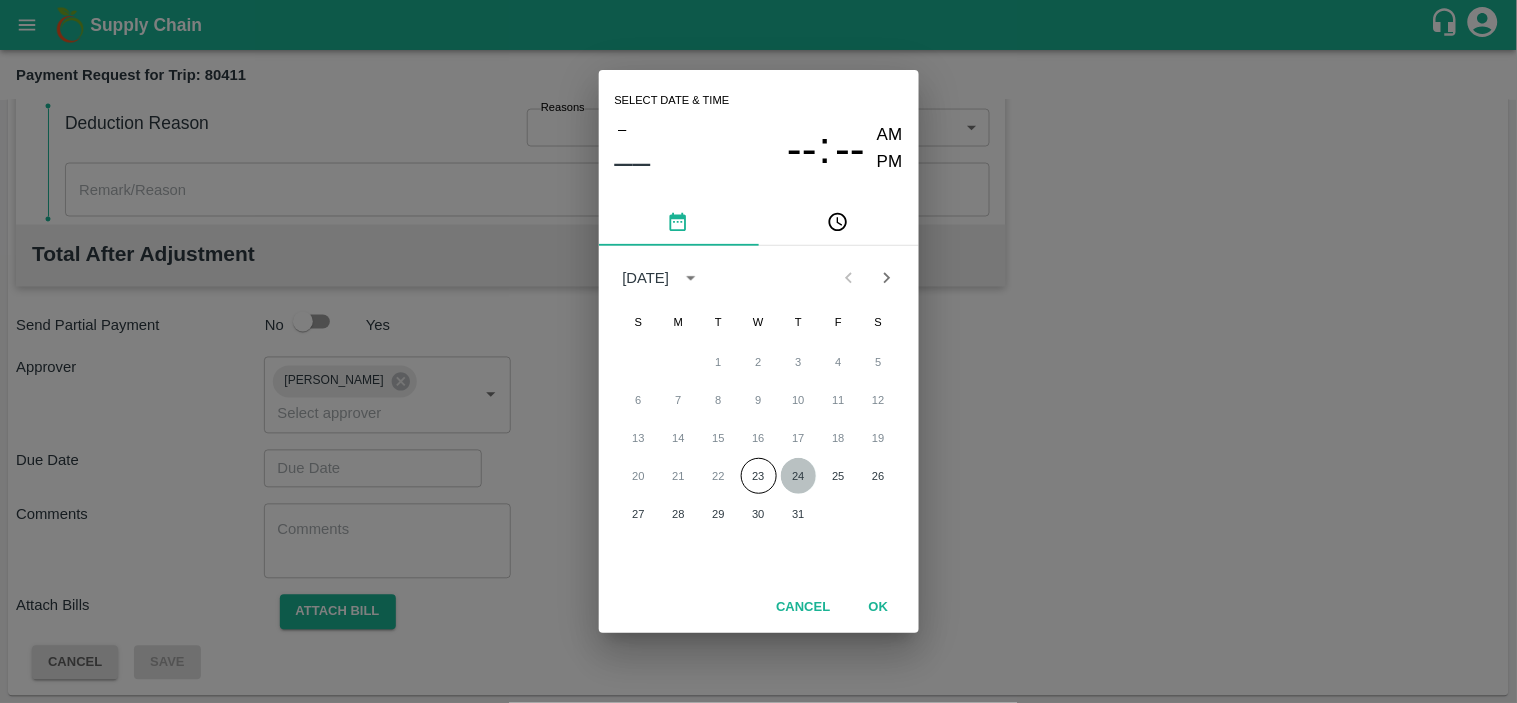 click on "24" at bounding box center (799, 476) 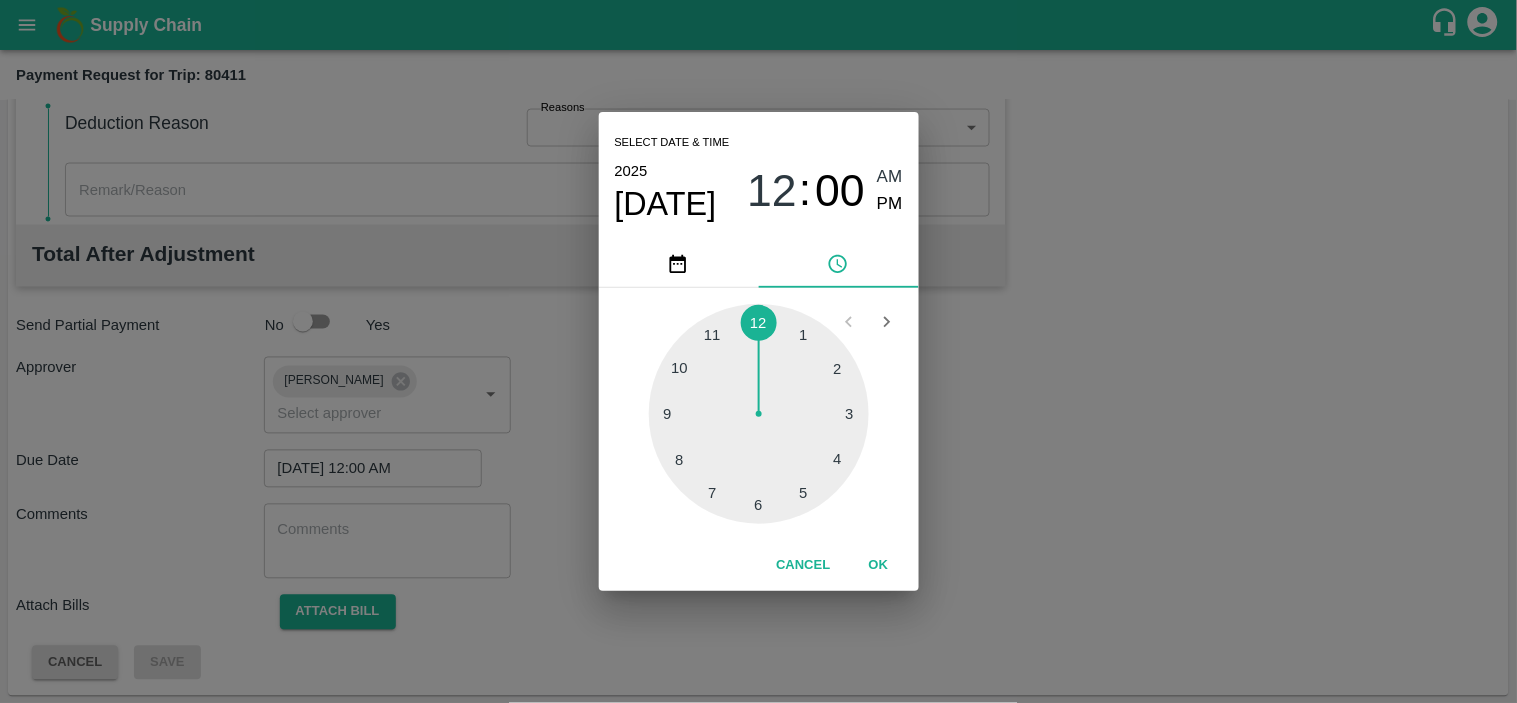 click at bounding box center (759, 414) 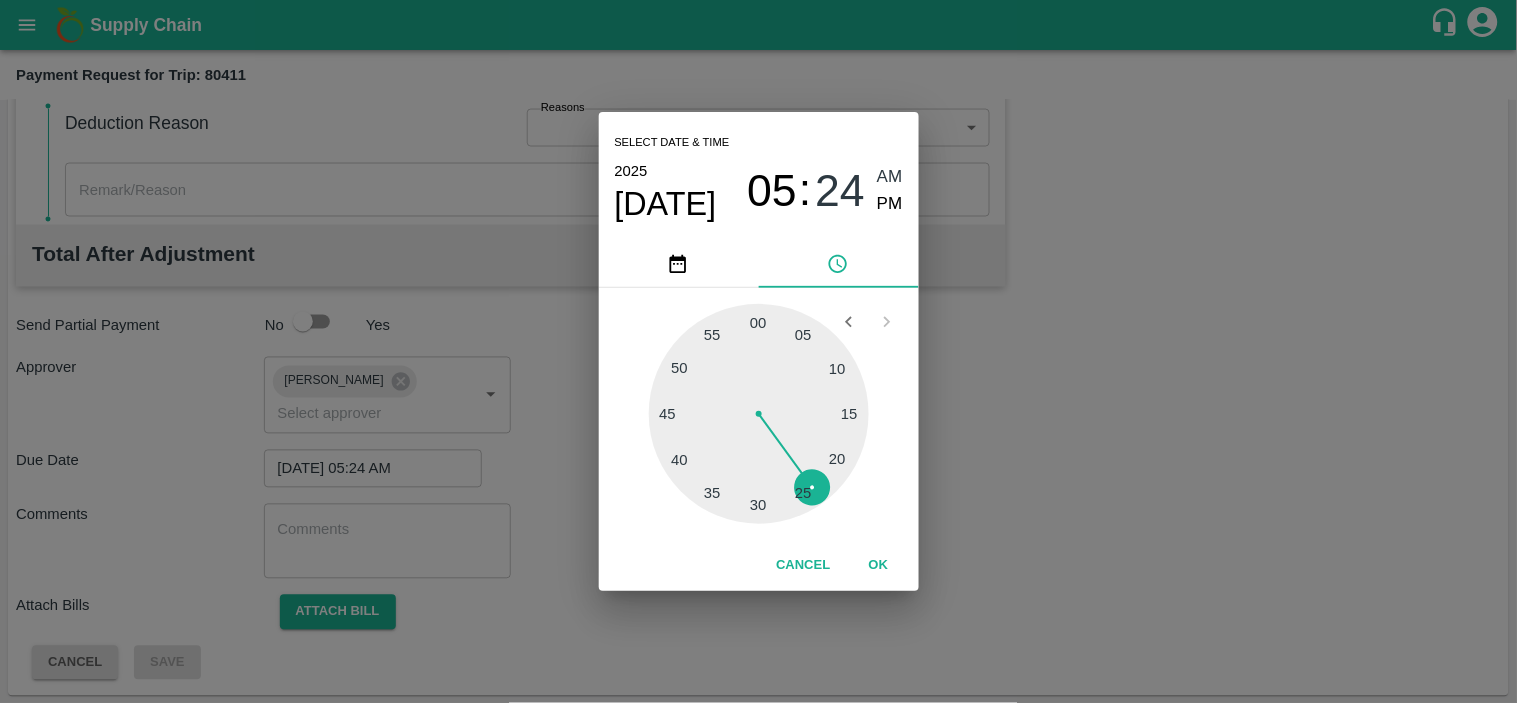 click at bounding box center (759, 414) 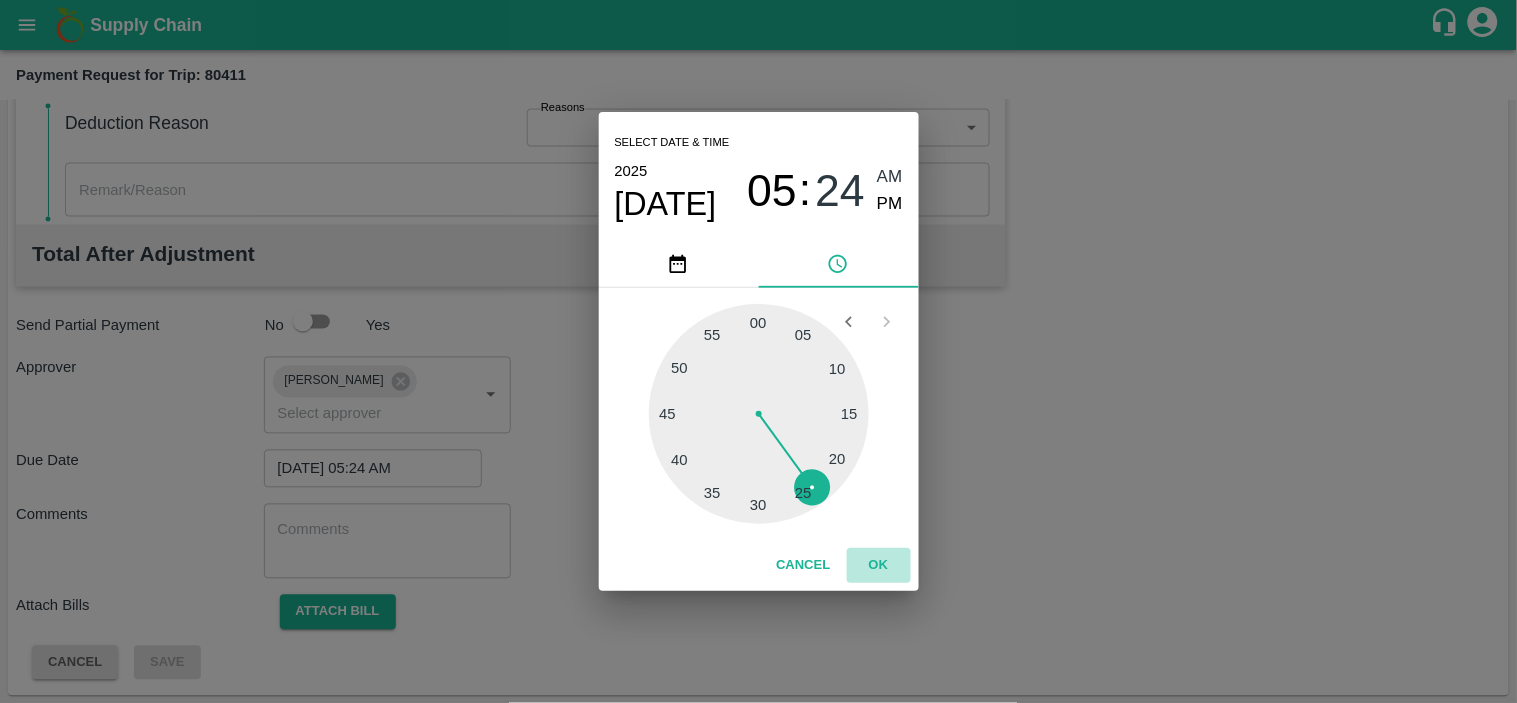 click on "OK" at bounding box center (879, 565) 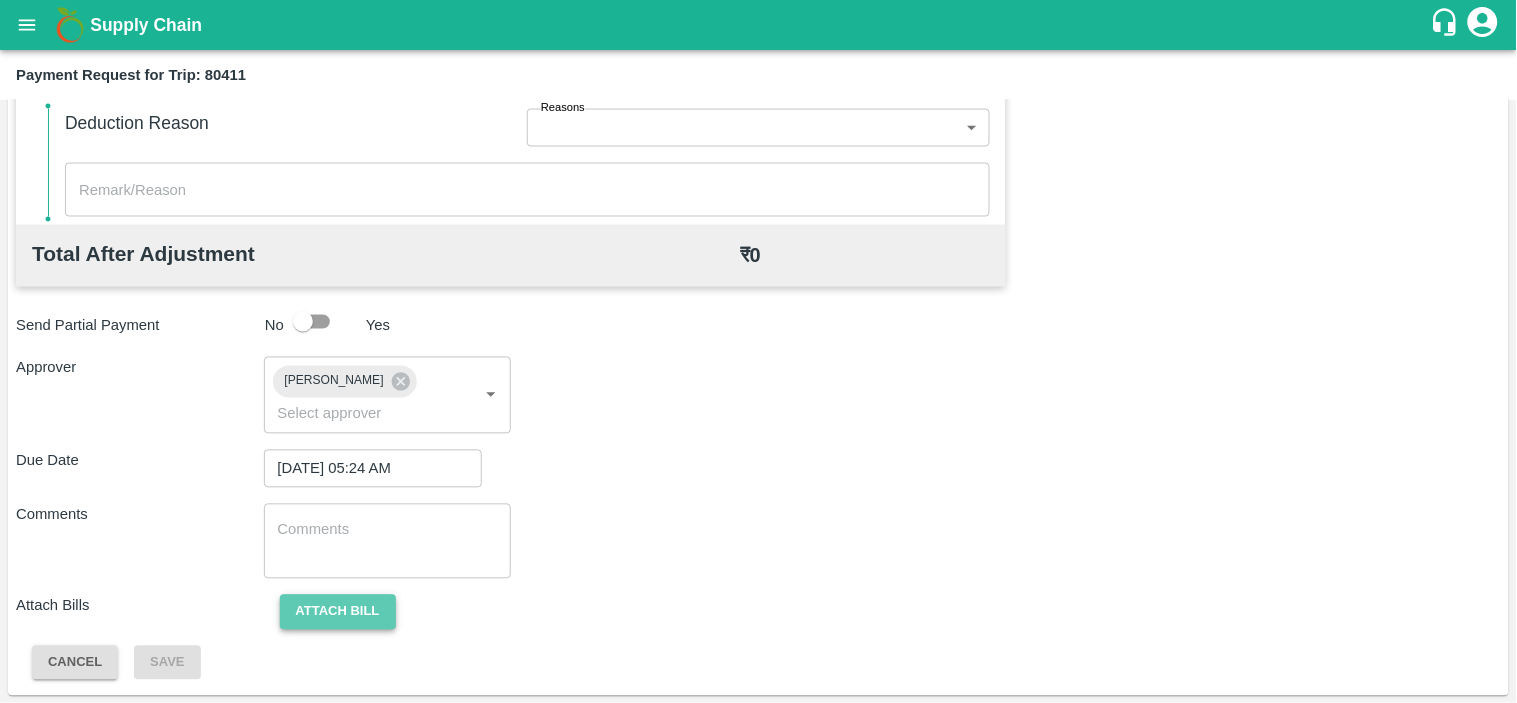 click on "Attach bill" at bounding box center (338, 612) 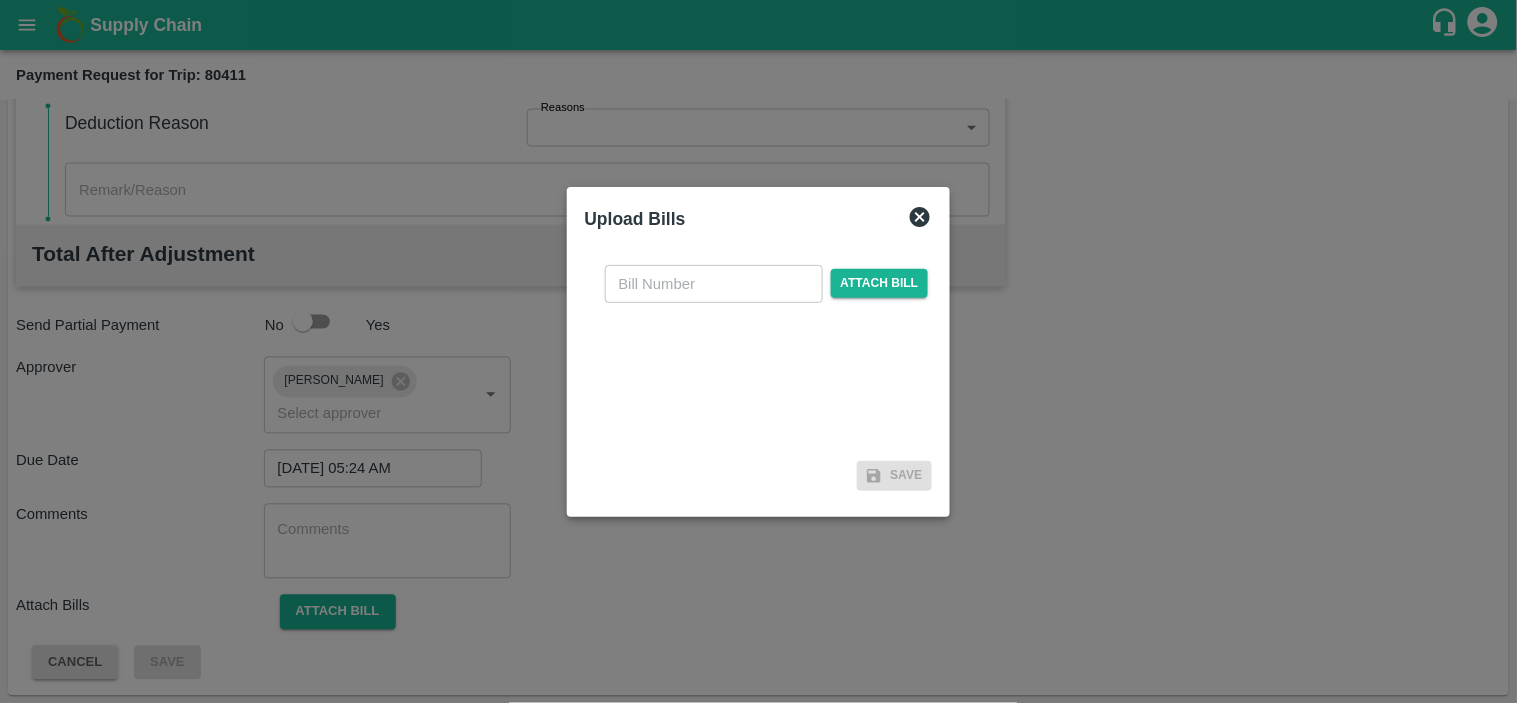 click on "​ Attach bill" at bounding box center [759, 351] 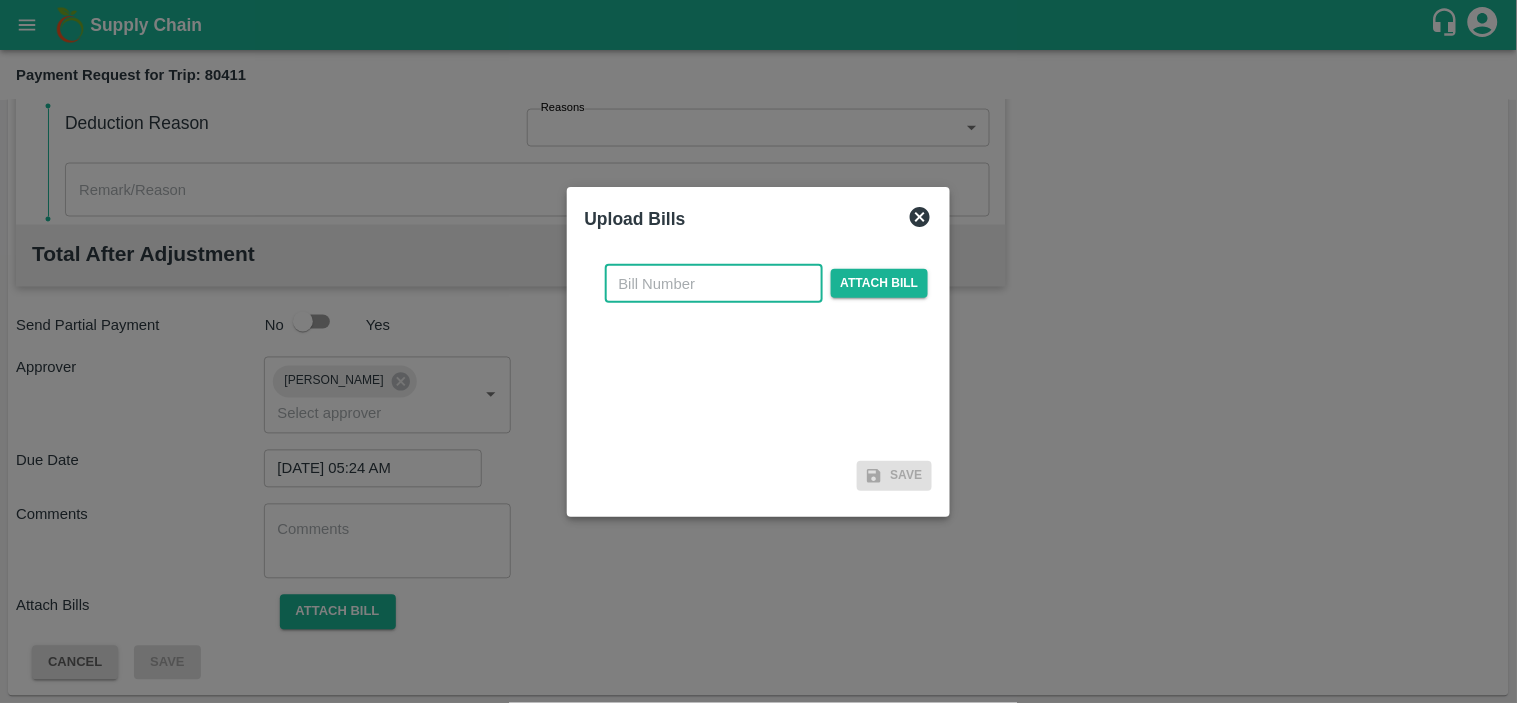 click at bounding box center [714, 284] 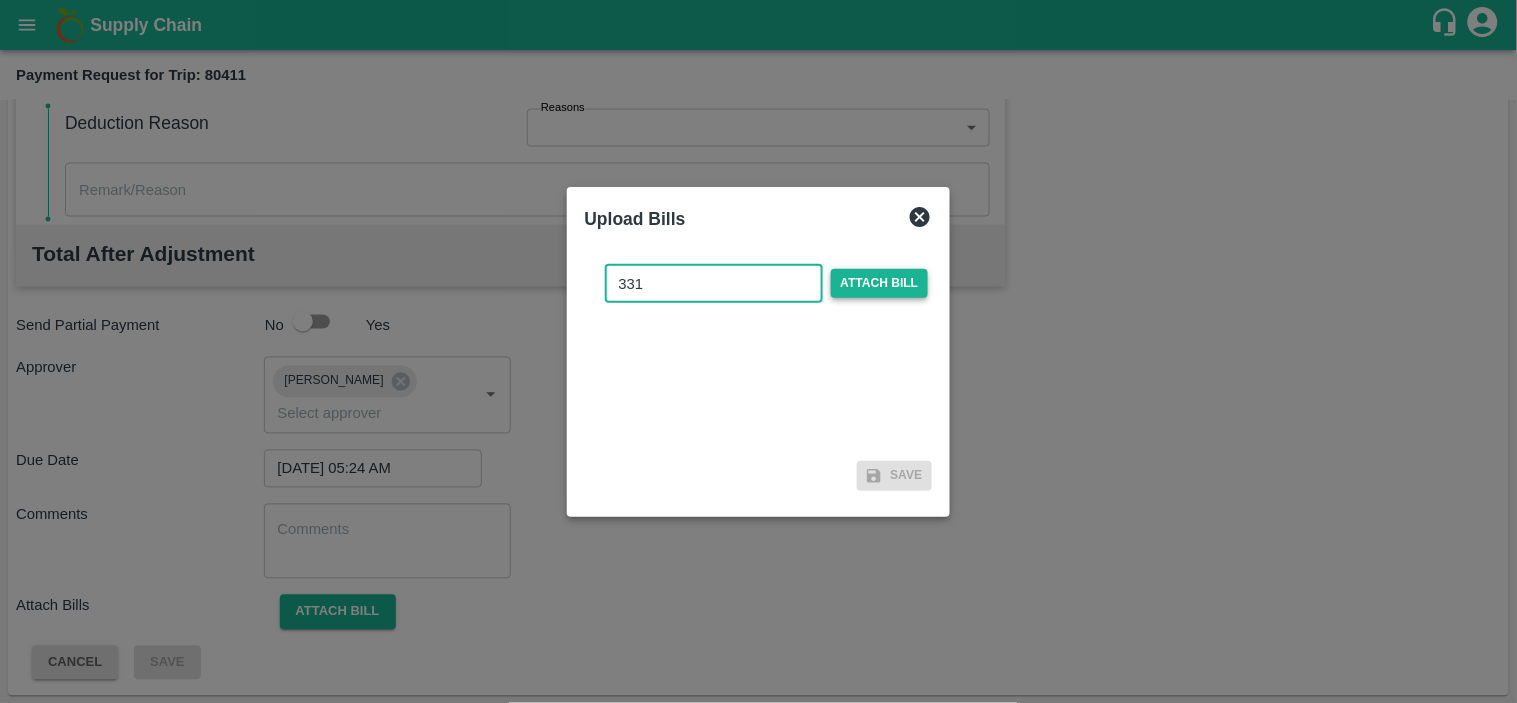 type on "331" 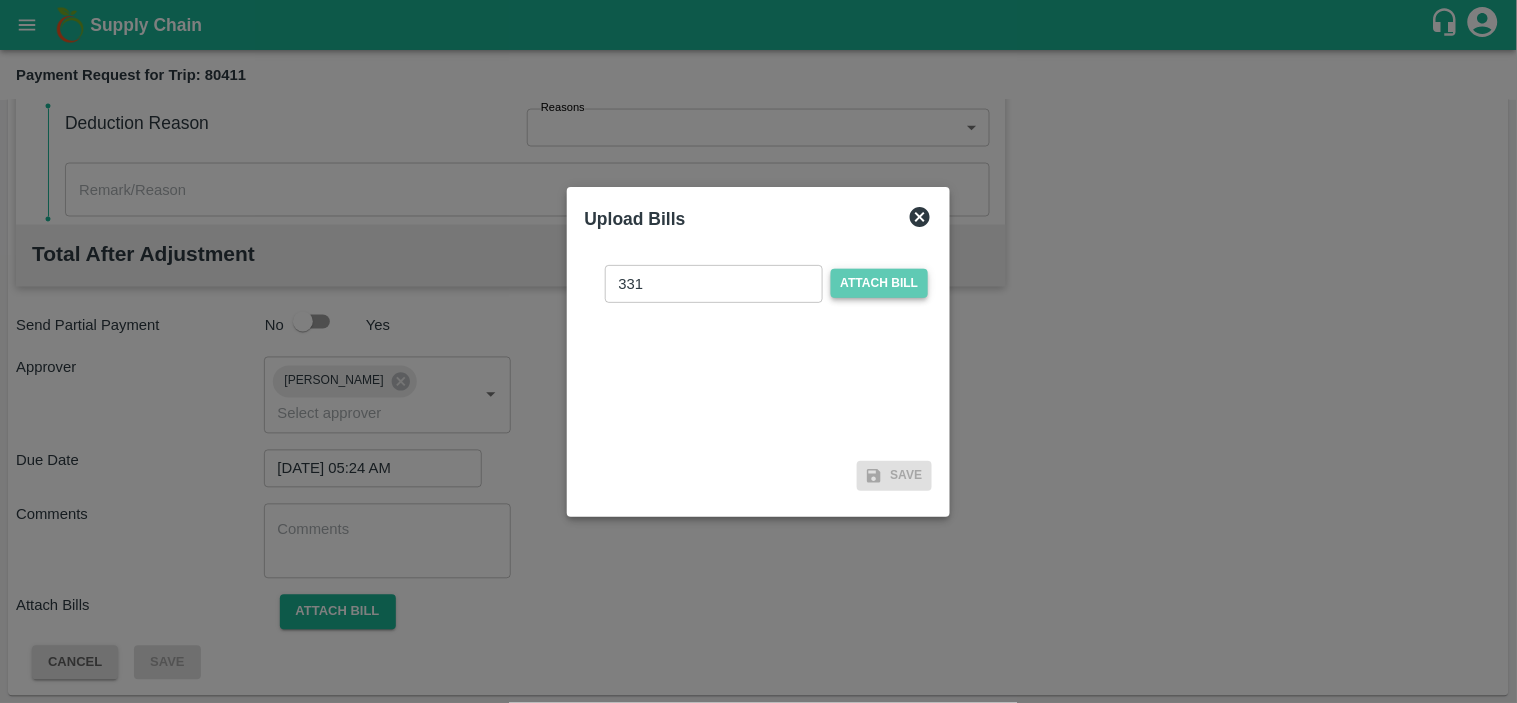 click on "Attach bill" at bounding box center (880, 283) 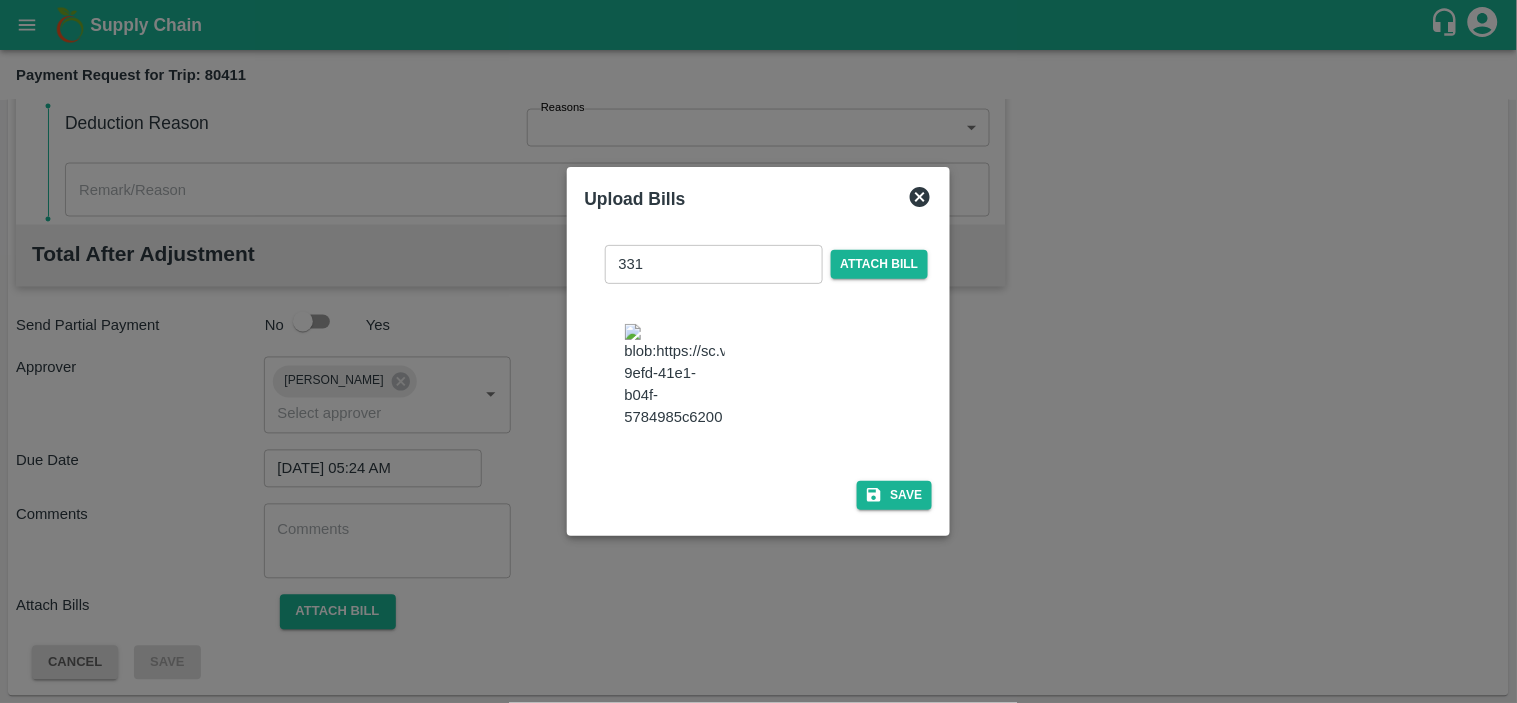 click on "331 ​ Attach bill Save" at bounding box center (759, 373) 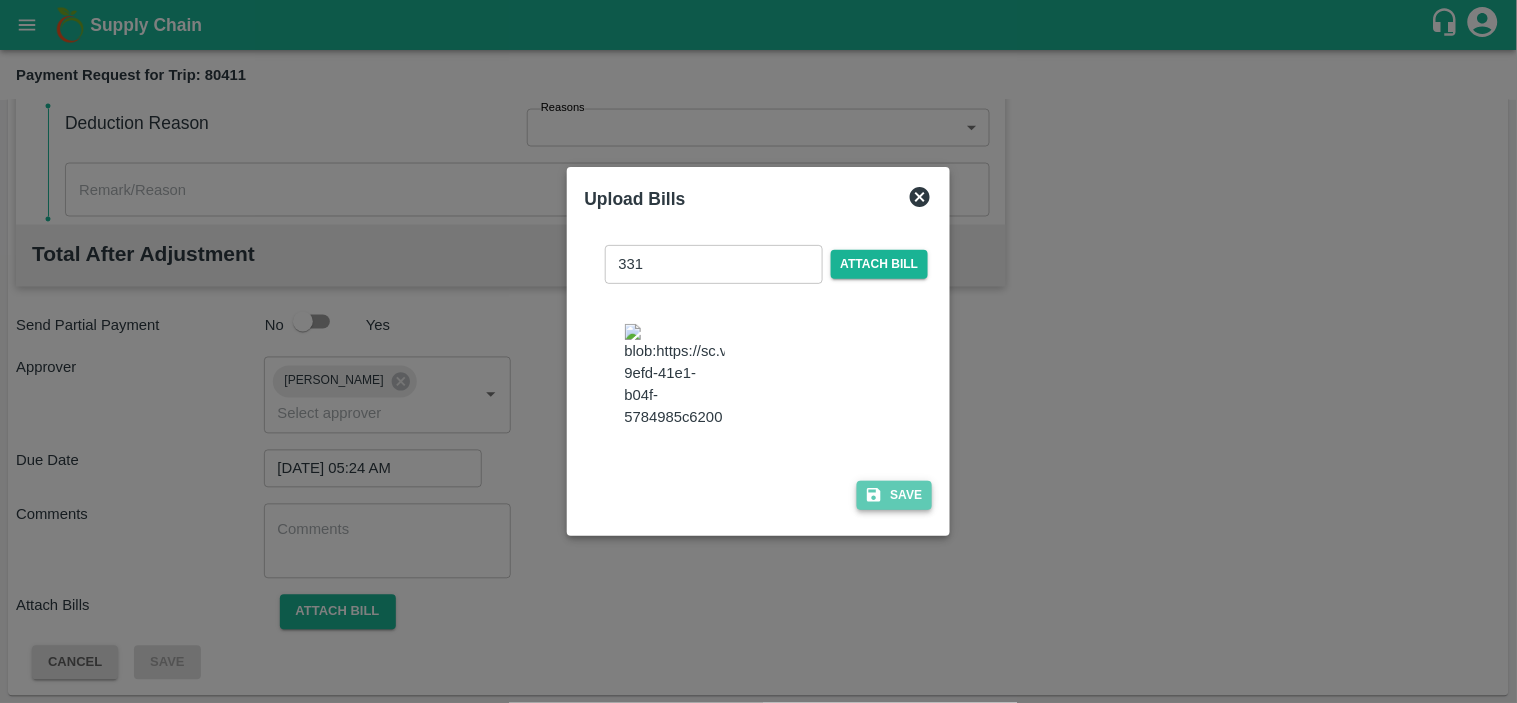 click on "Save" at bounding box center (895, 495) 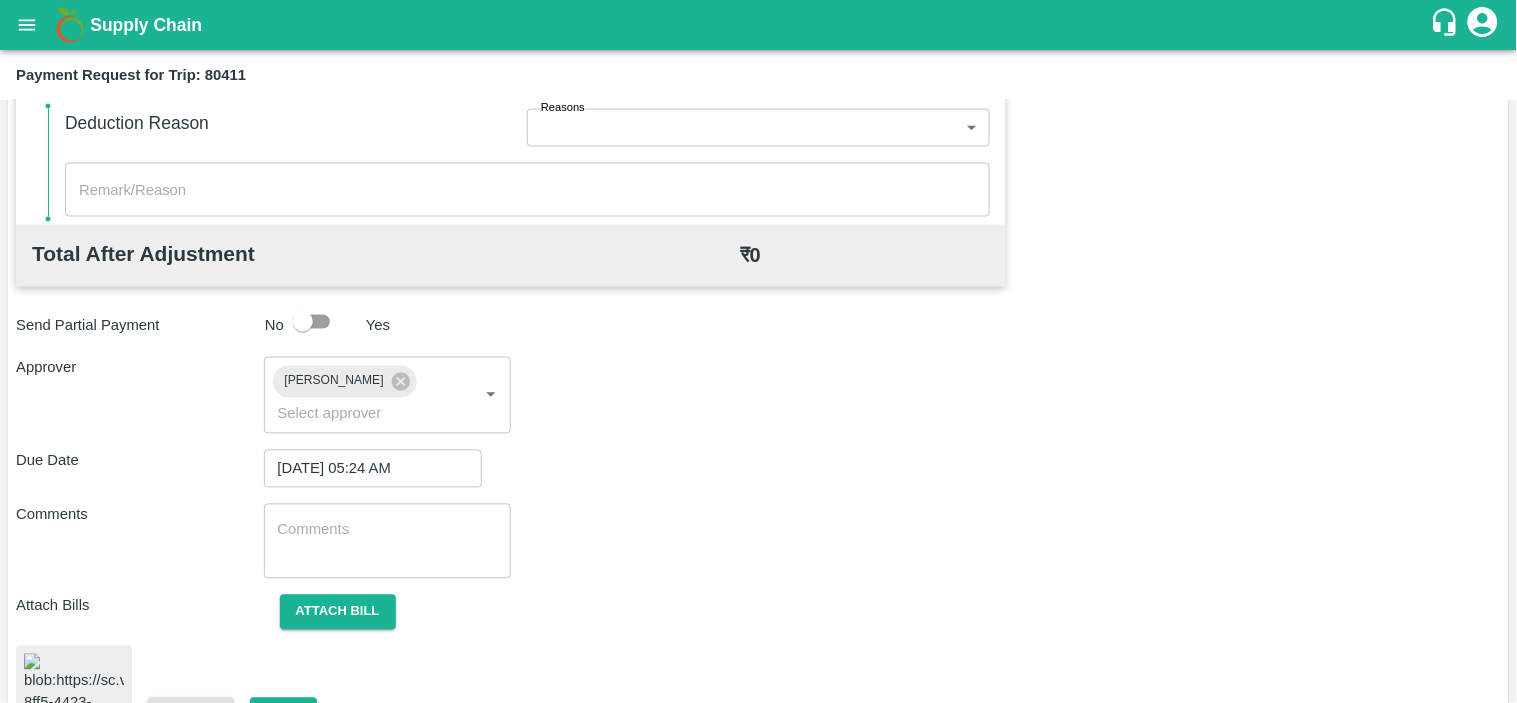 scroll, scrollTop: 917, scrollLeft: 0, axis: vertical 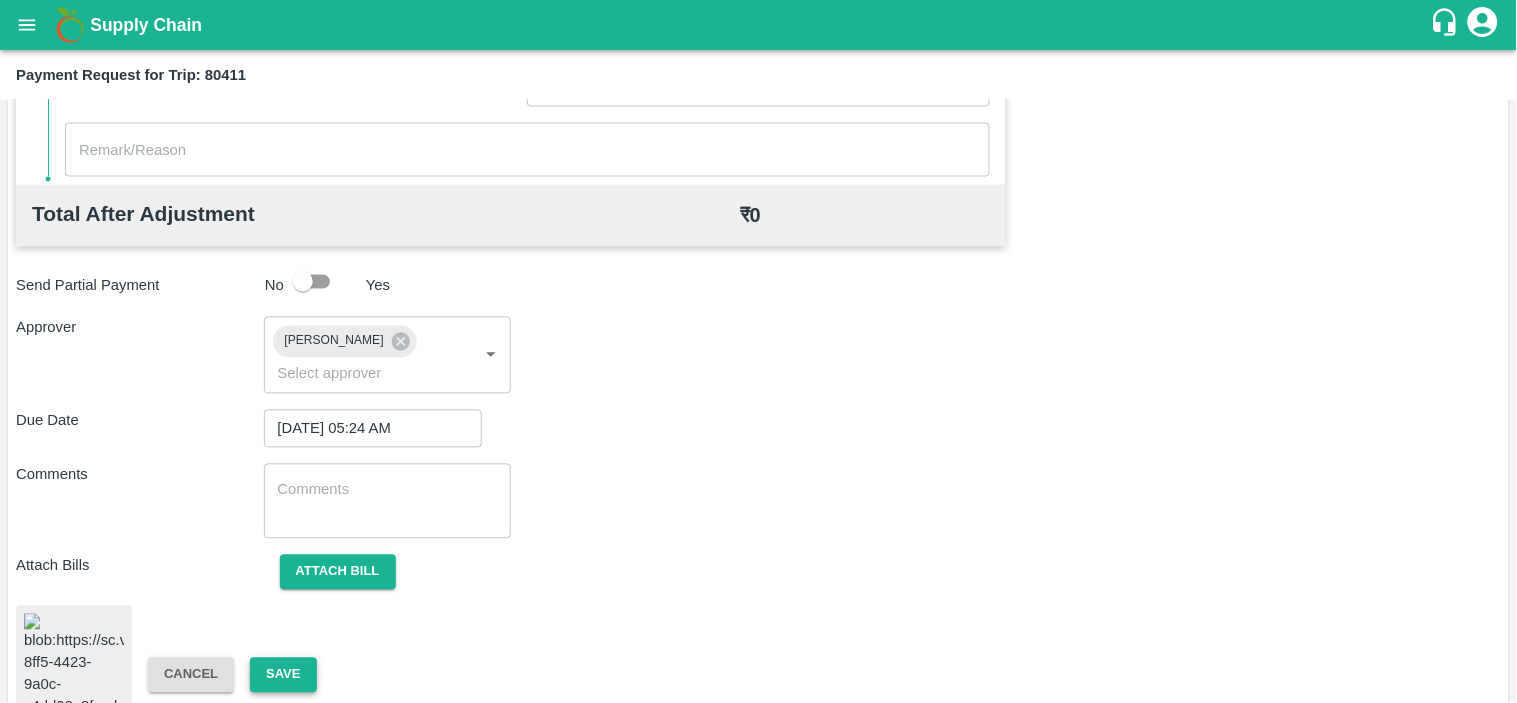 click on "Save" at bounding box center [283, 675] 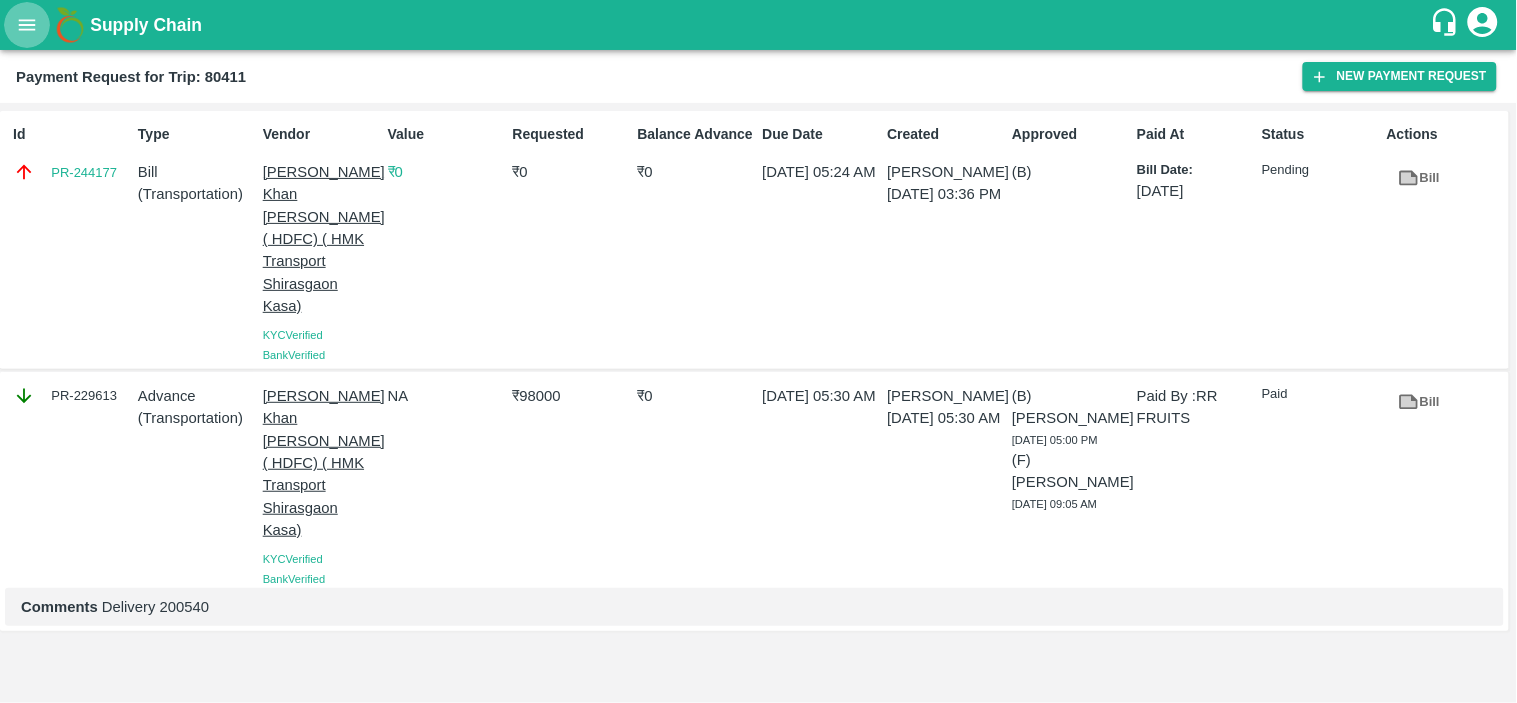 click at bounding box center [27, 25] 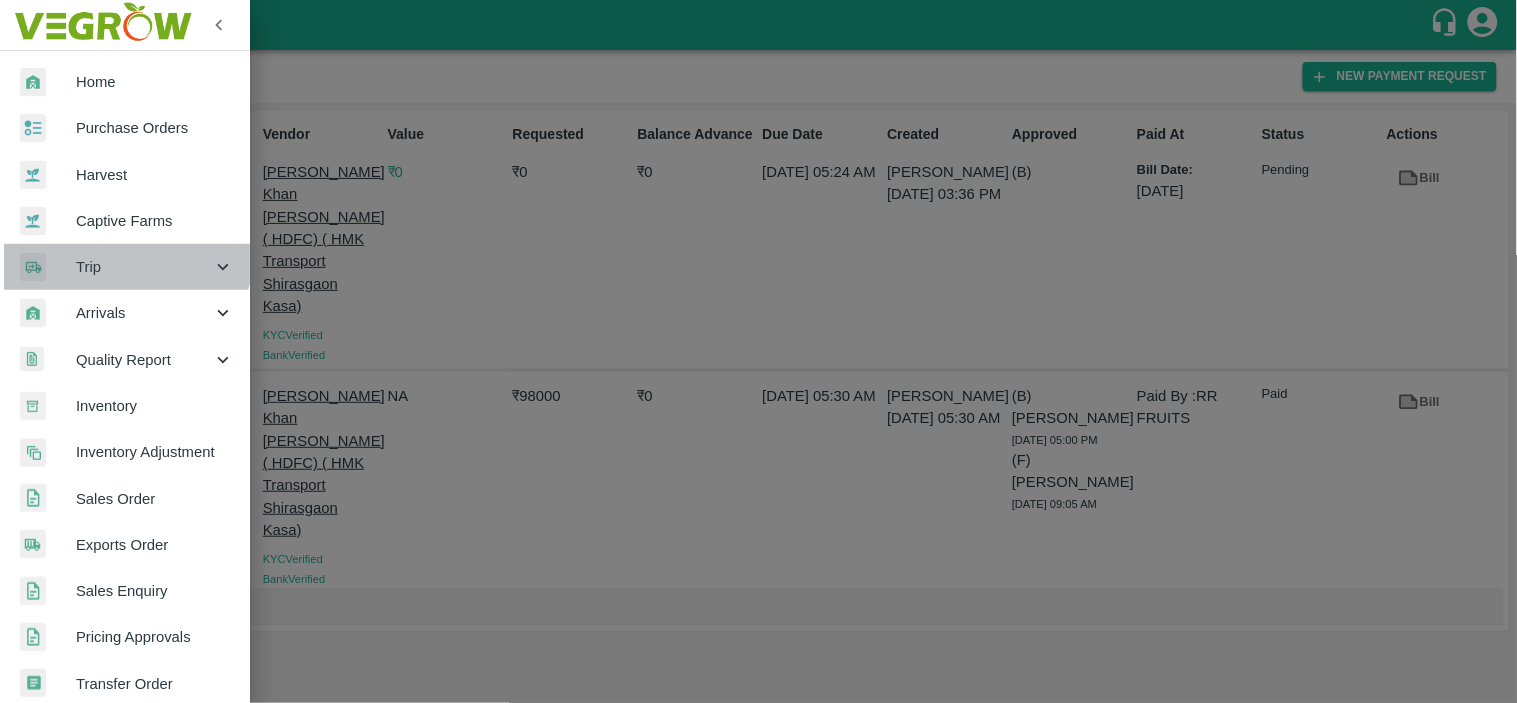 click on "Trip" at bounding box center (125, 267) 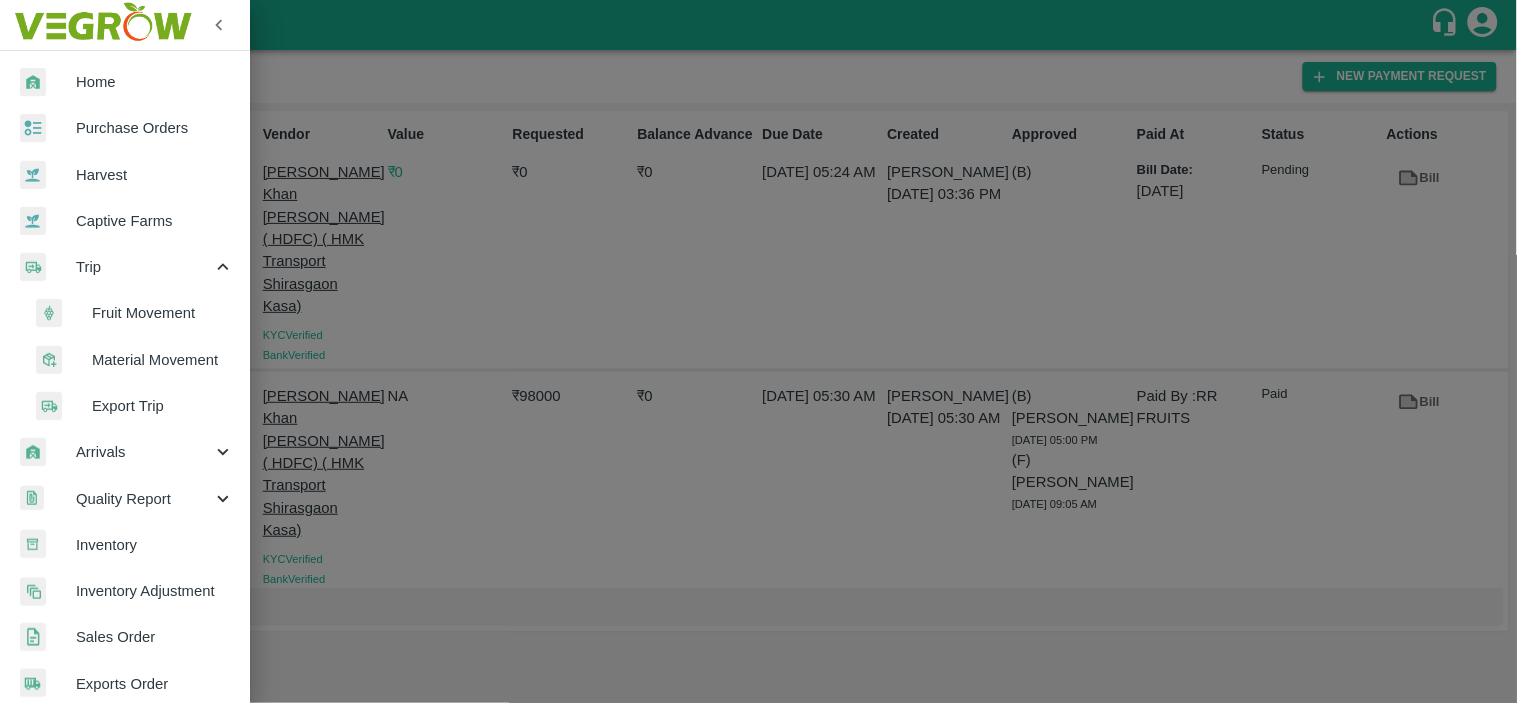 click on "Fruit Movement" at bounding box center (163, 313) 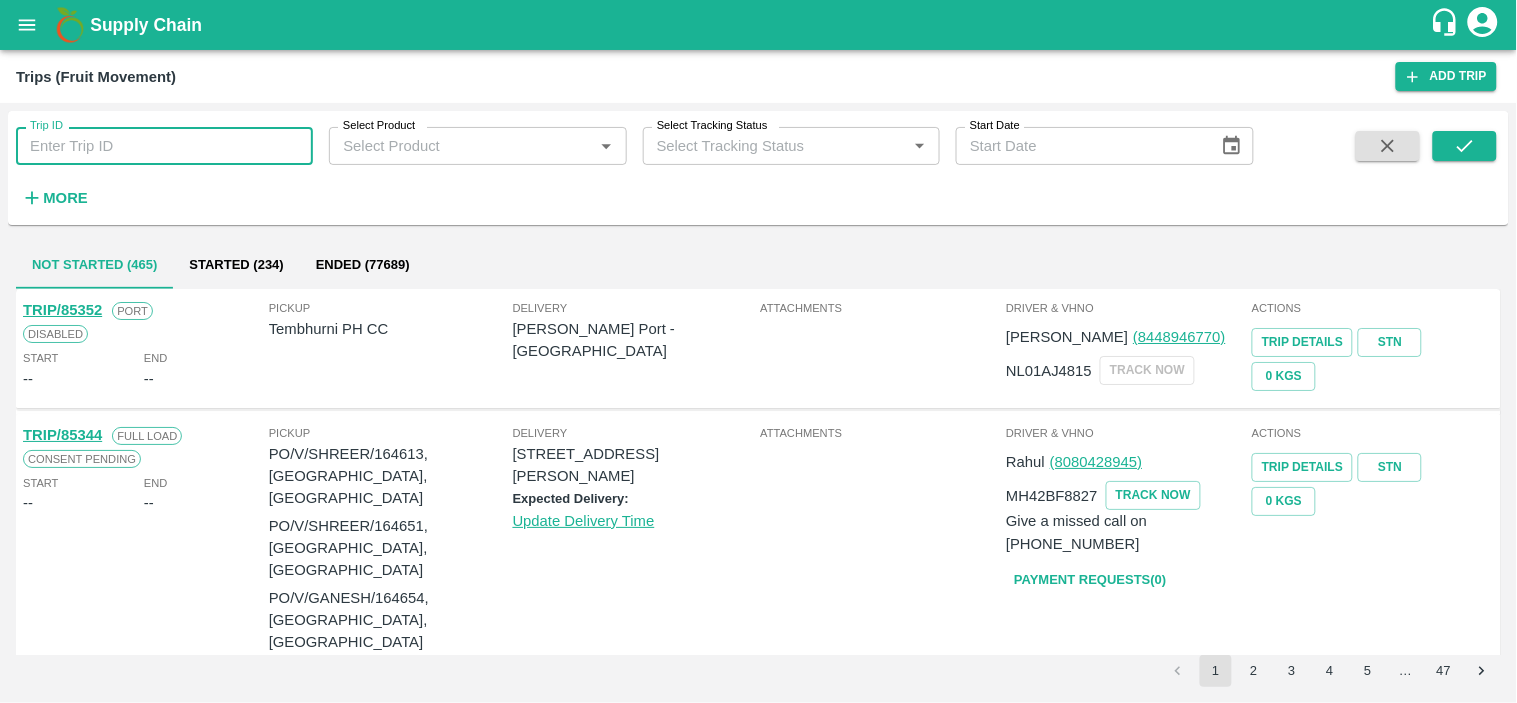 click on "Trip ID" at bounding box center [164, 146] 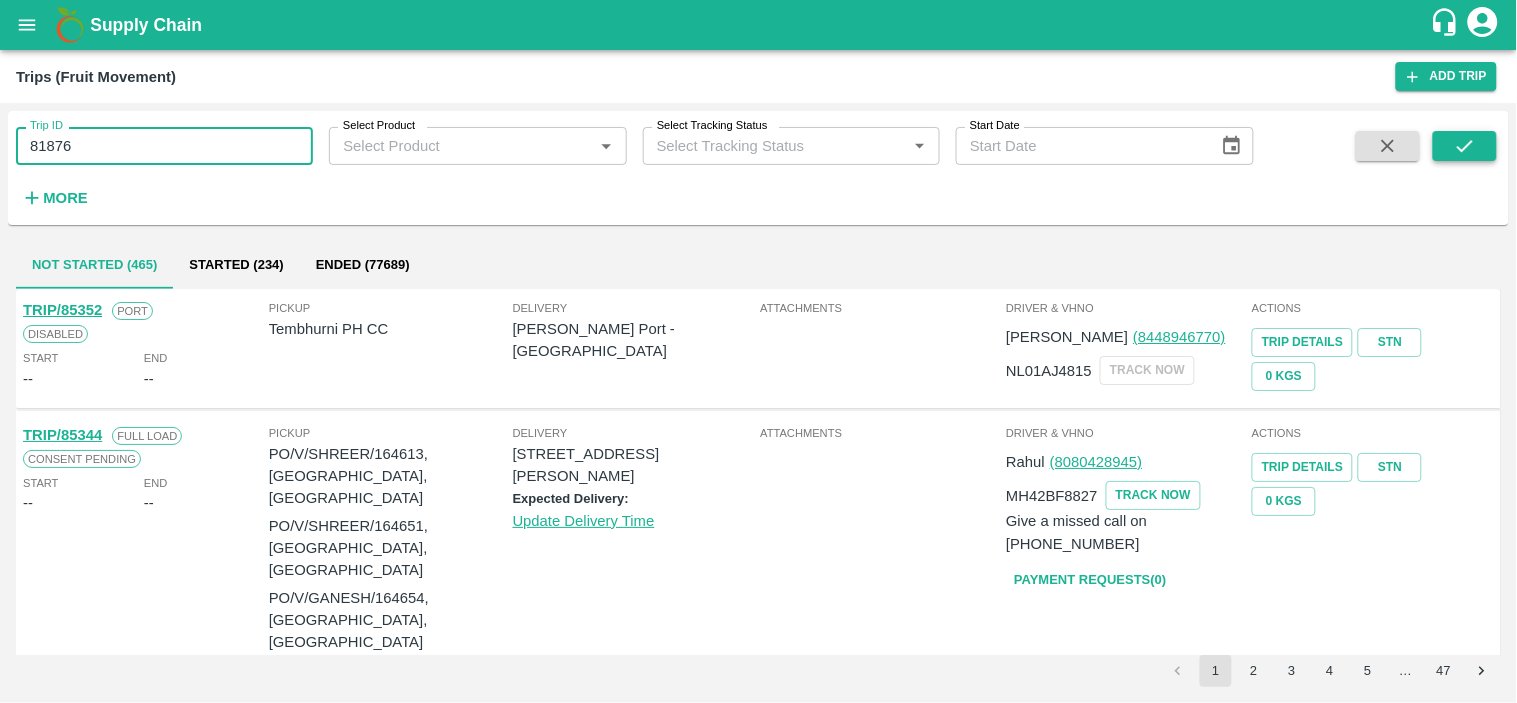 type on "81876" 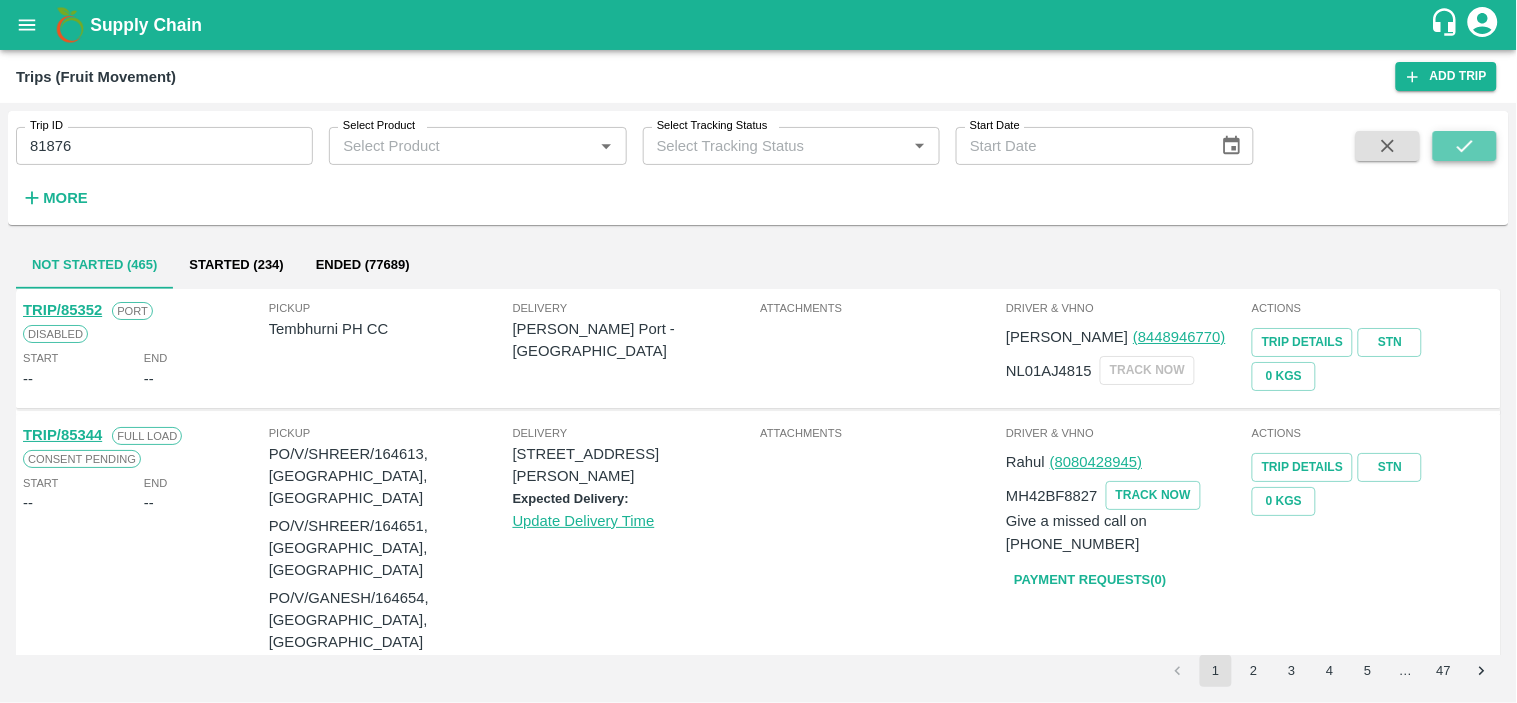 click at bounding box center (1465, 146) 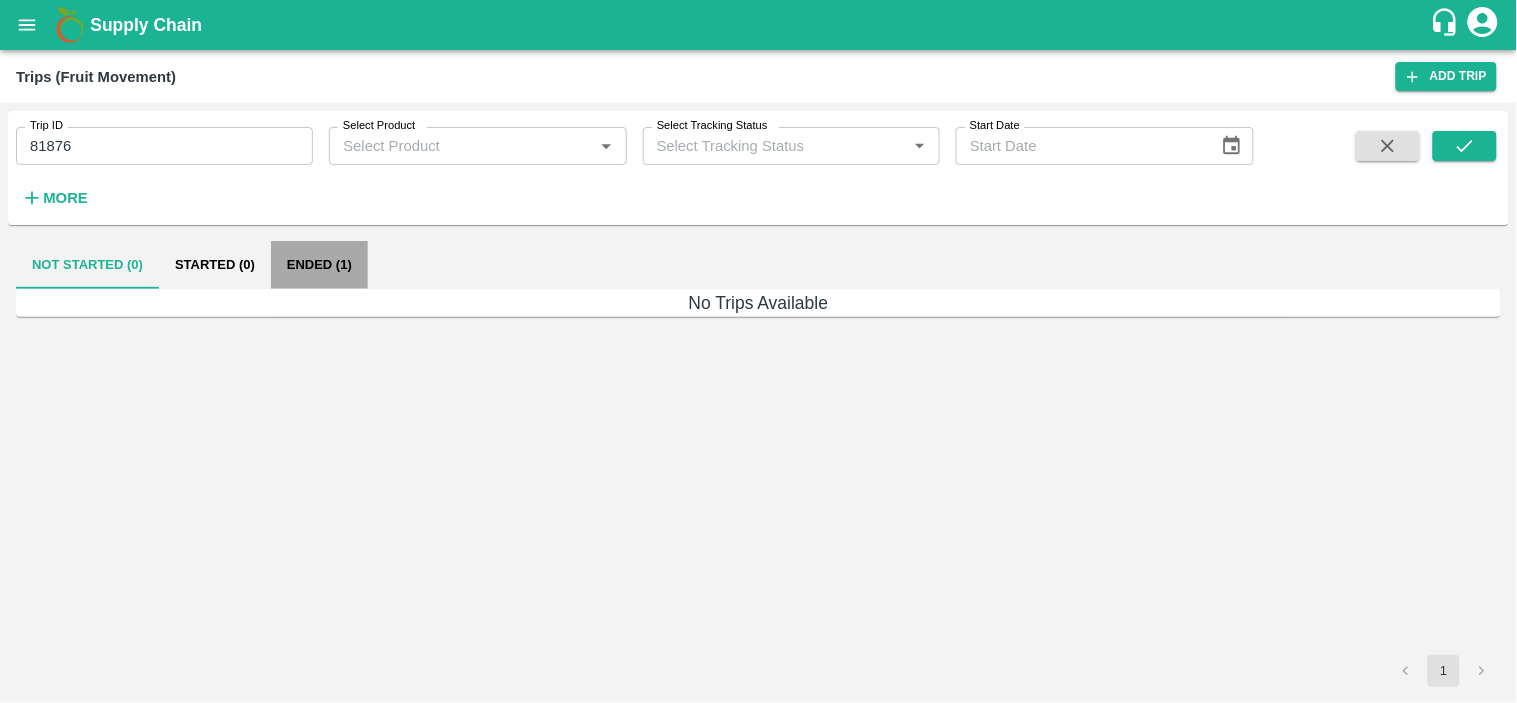 click on "Ended (1)" at bounding box center (319, 265) 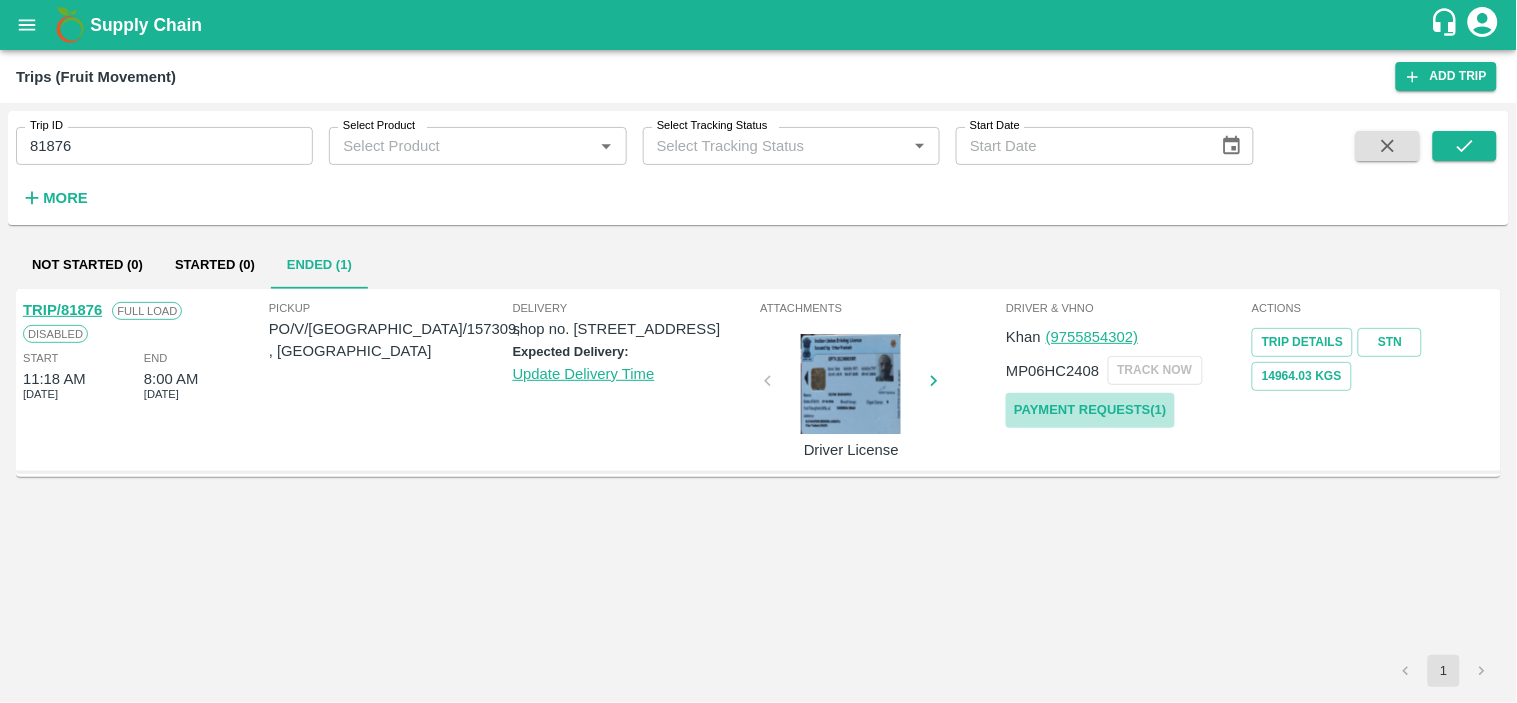 click on "Payment Requests( 1 )" at bounding box center (1090, 410) 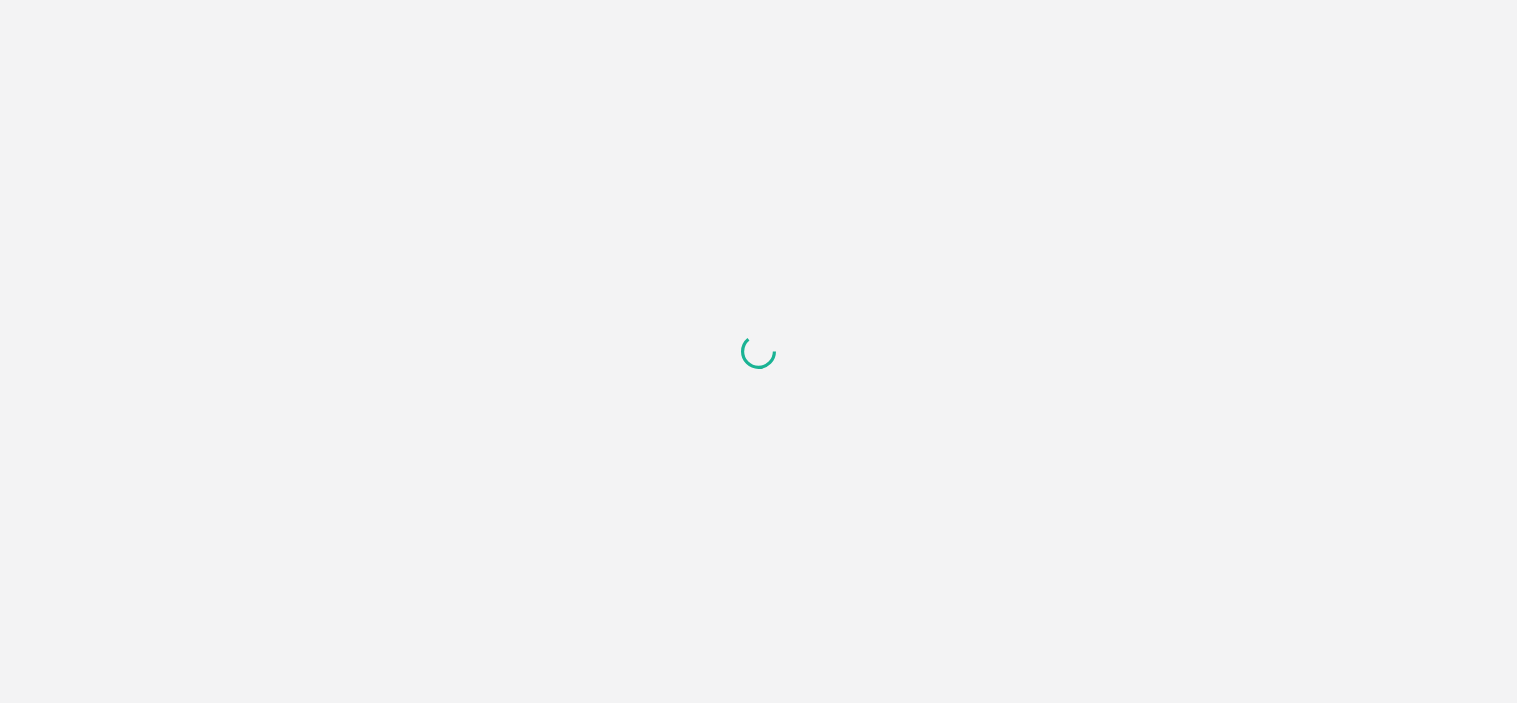 scroll, scrollTop: 0, scrollLeft: 0, axis: both 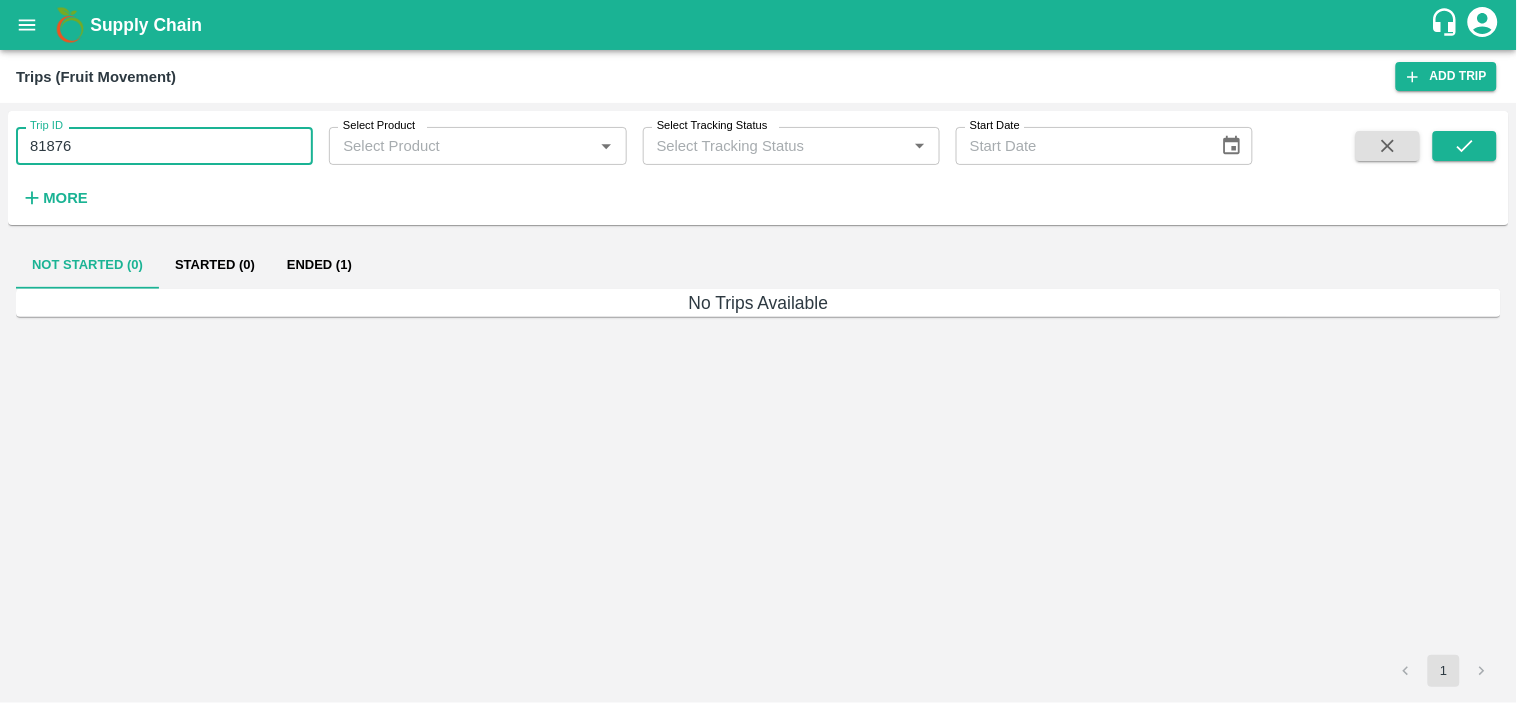 click on "81876" at bounding box center [164, 146] 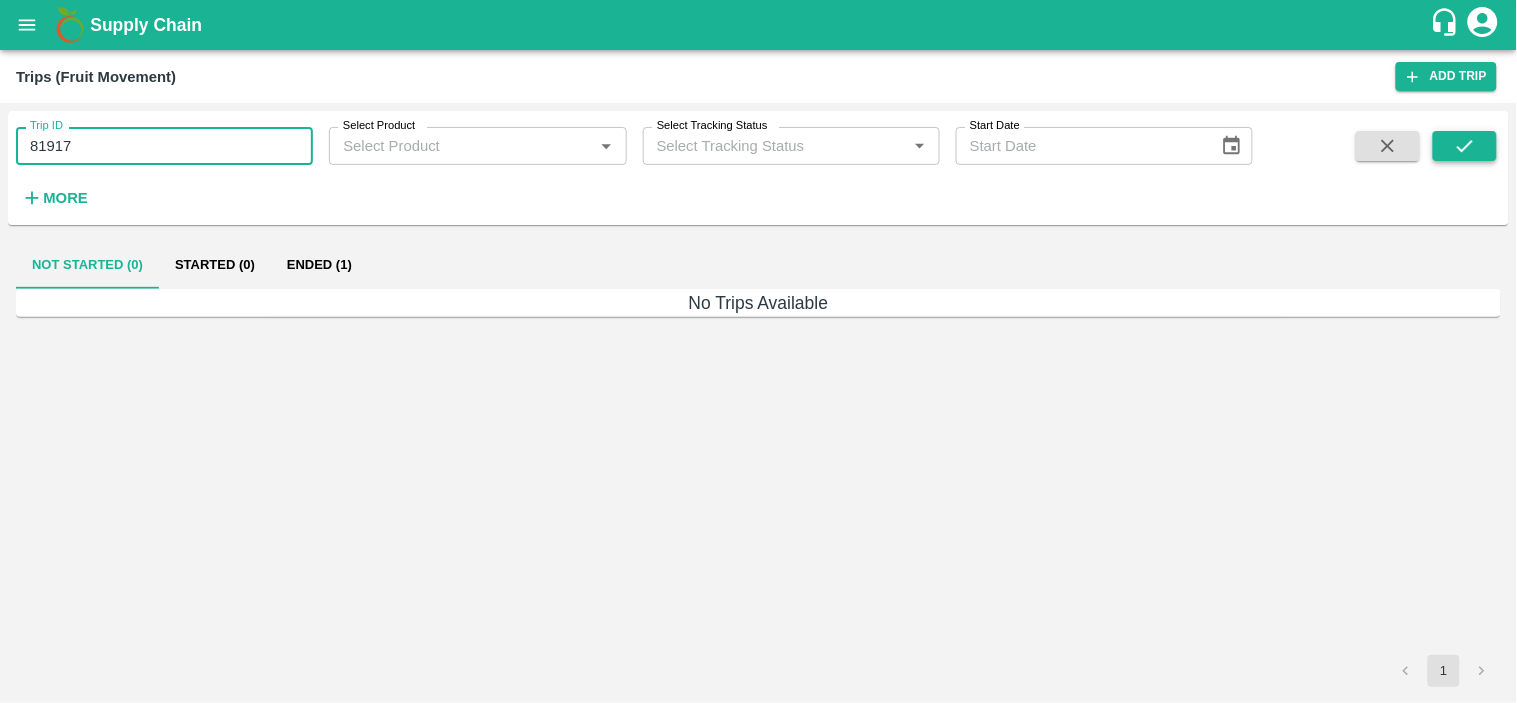type on "81917" 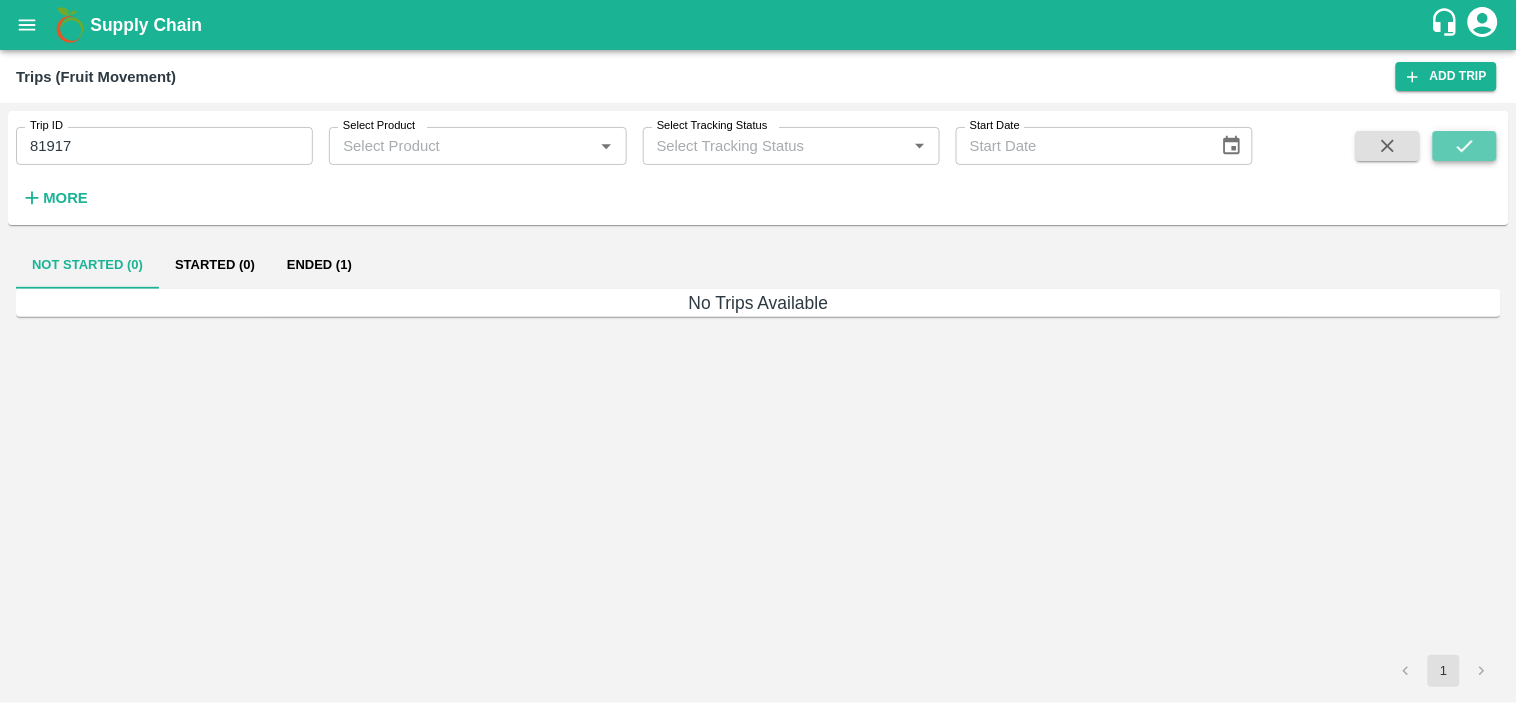 click 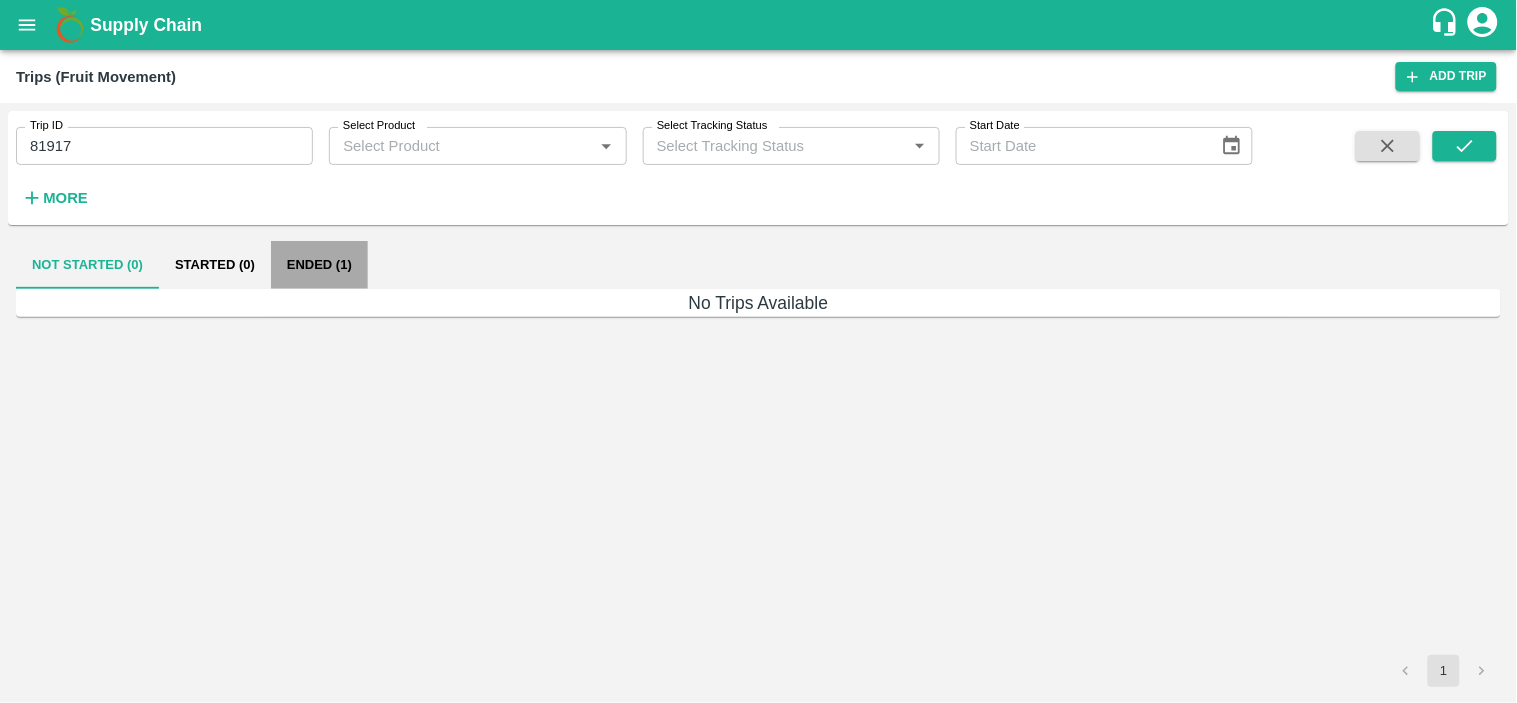 click on "Ended (1)" at bounding box center (319, 265) 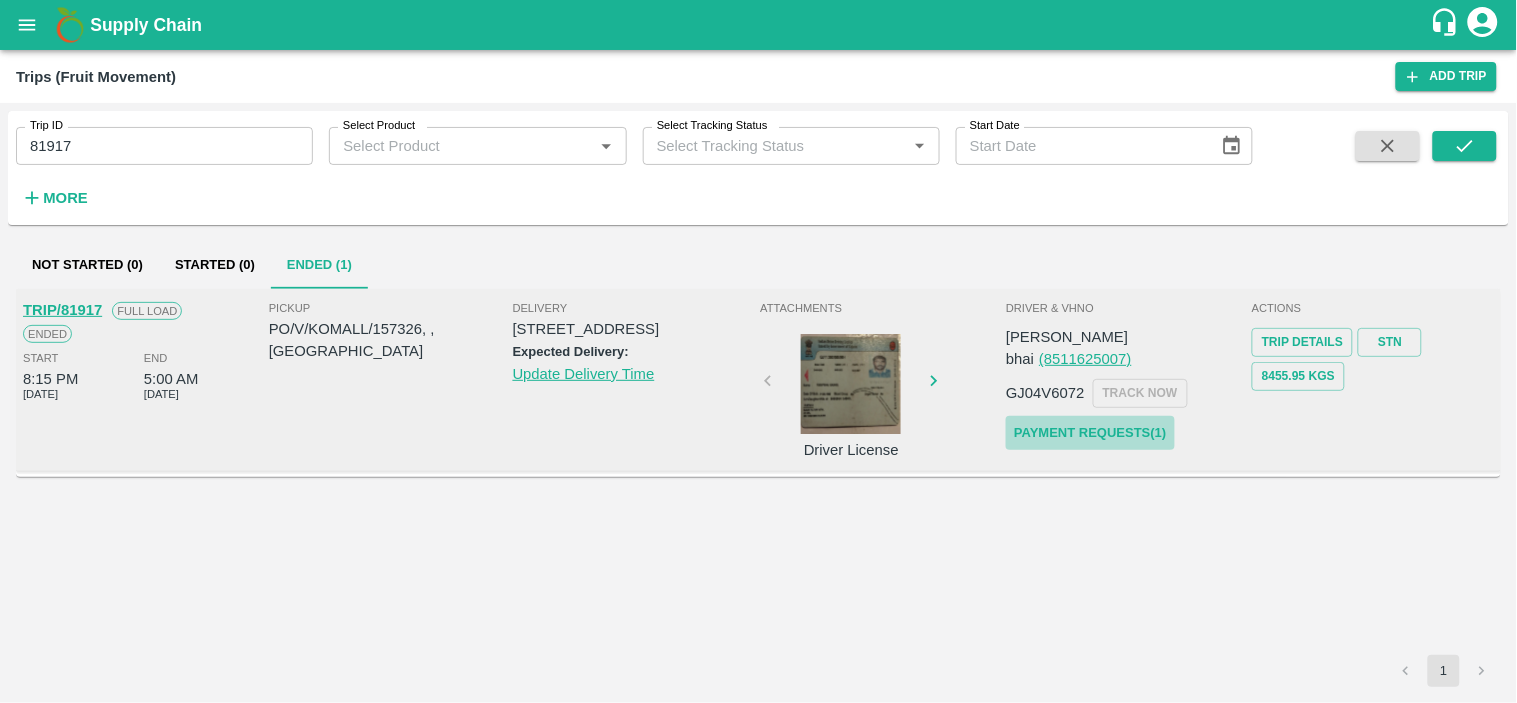 click on "Payment Requests( 1 )" at bounding box center (1090, 433) 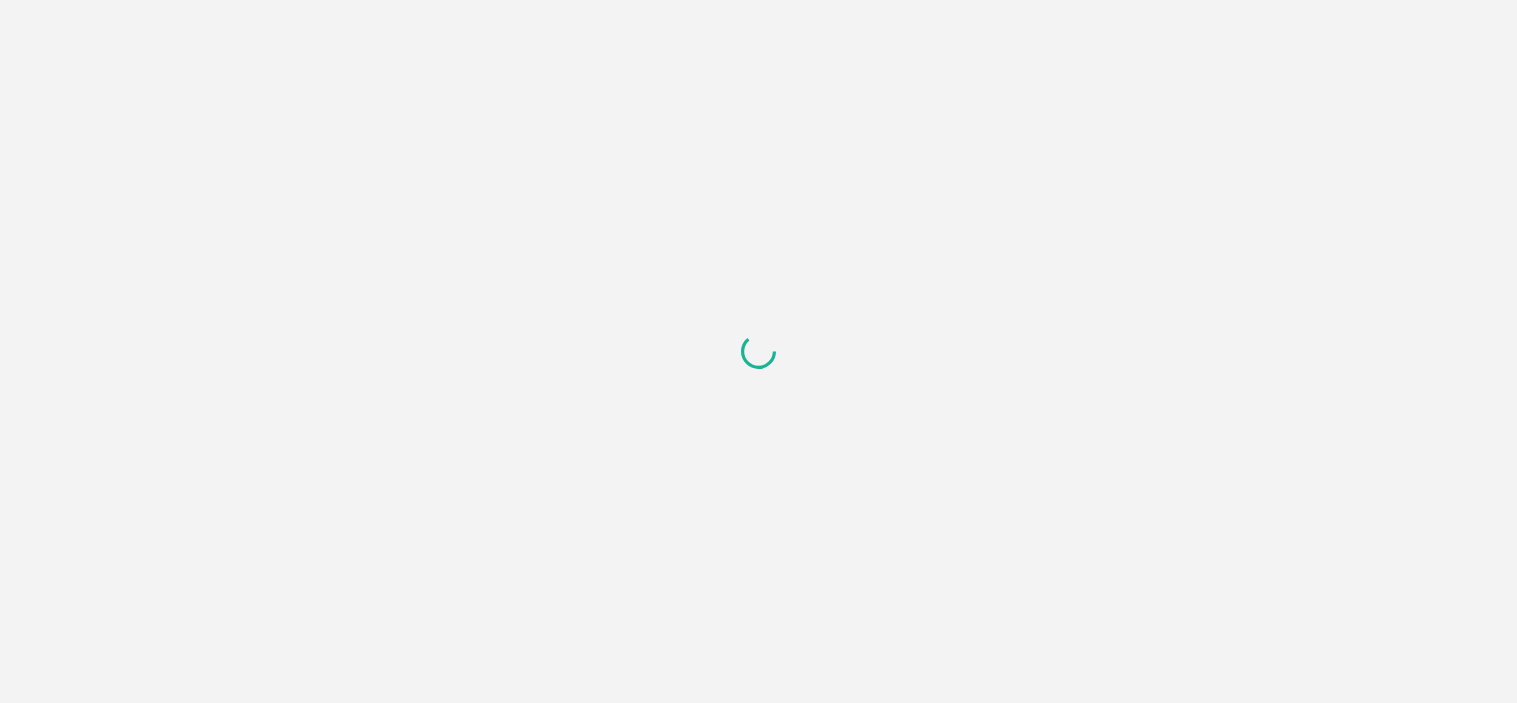scroll, scrollTop: 0, scrollLeft: 0, axis: both 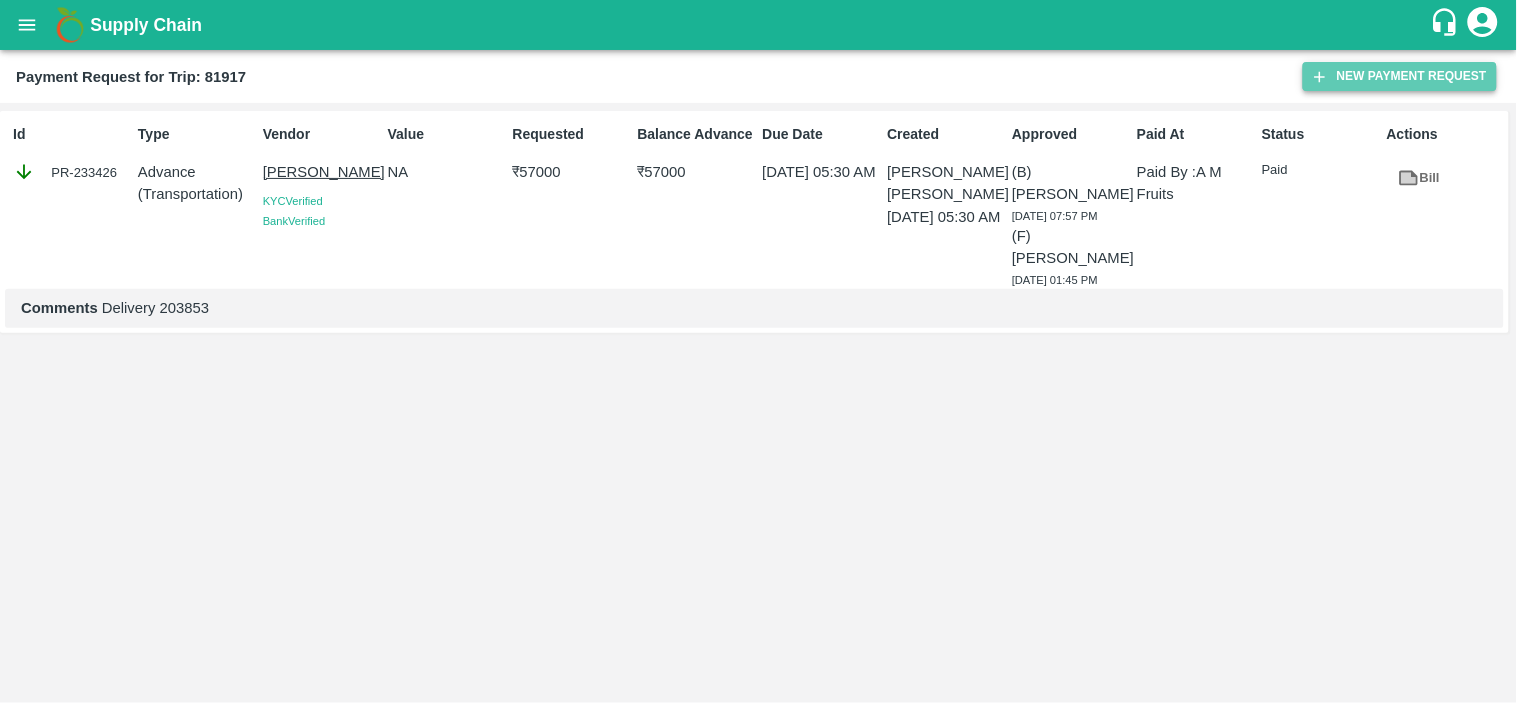 click on "New Payment Request" at bounding box center (1400, 76) 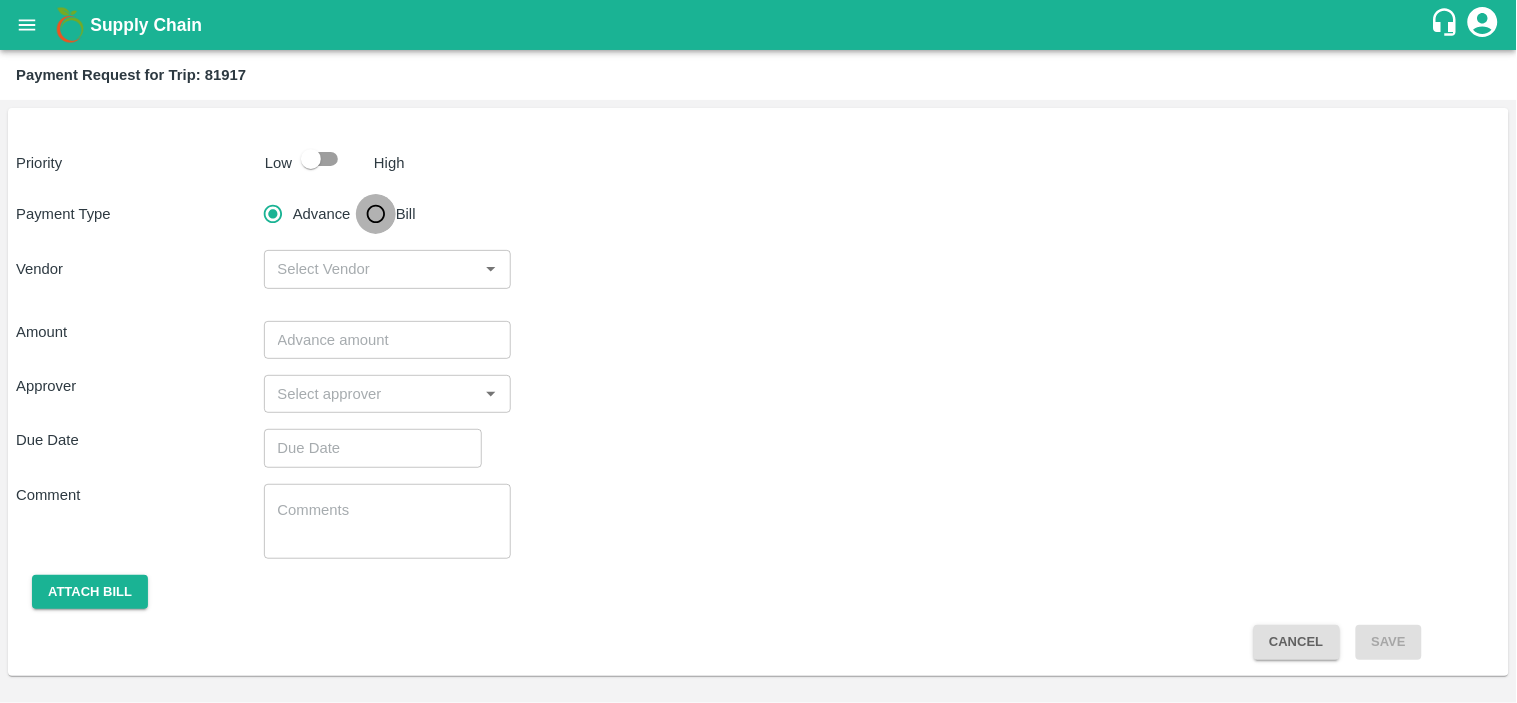 click on "Bill" at bounding box center (376, 214) 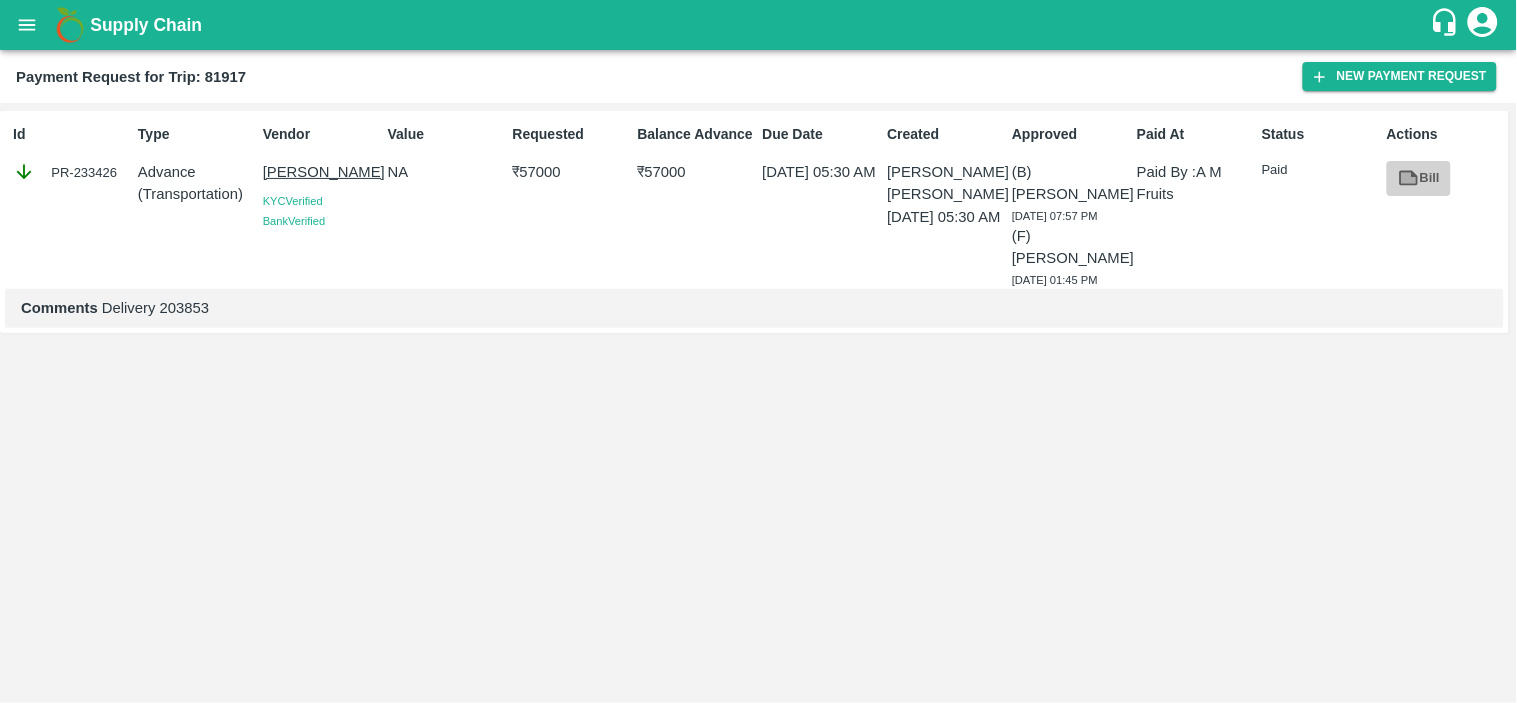 click on "Bill" at bounding box center [1419, 178] 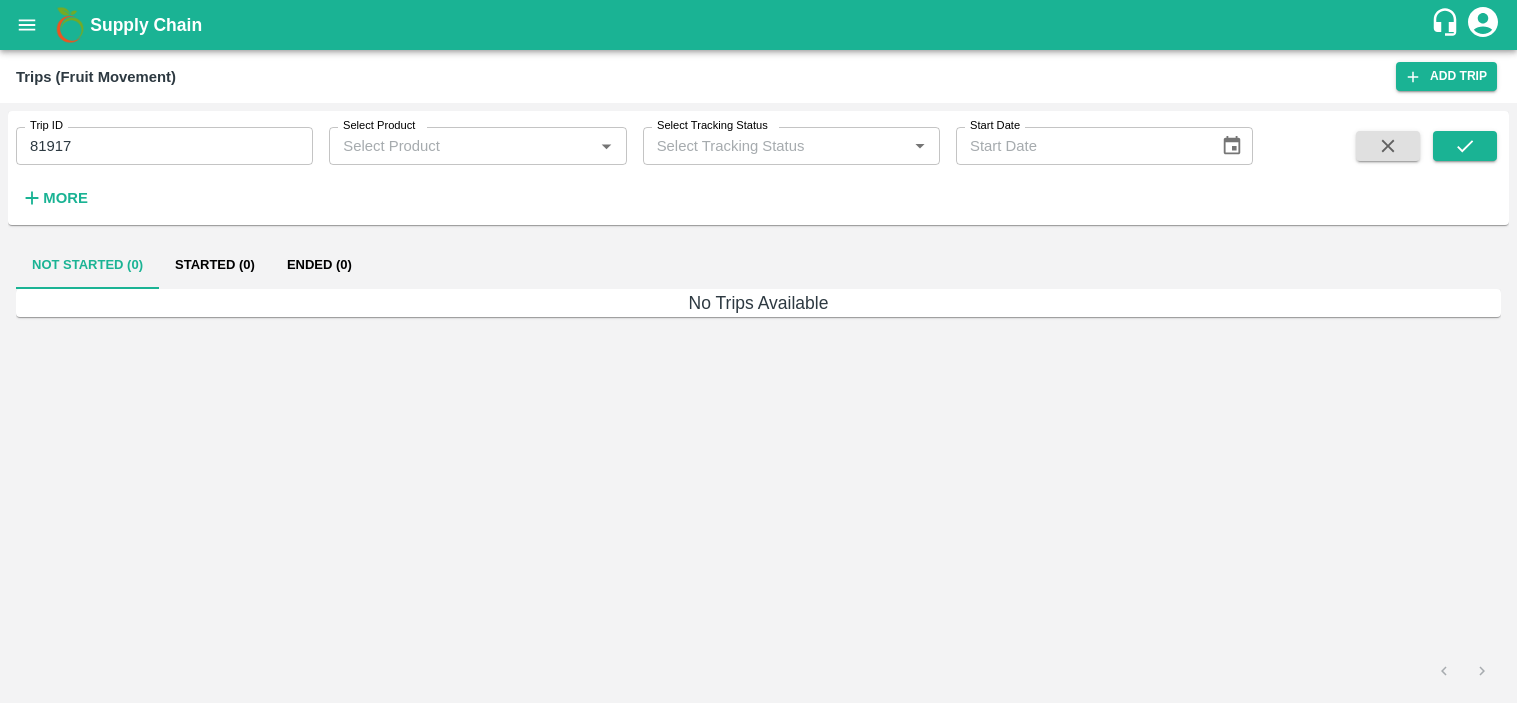 scroll, scrollTop: 0, scrollLeft: 0, axis: both 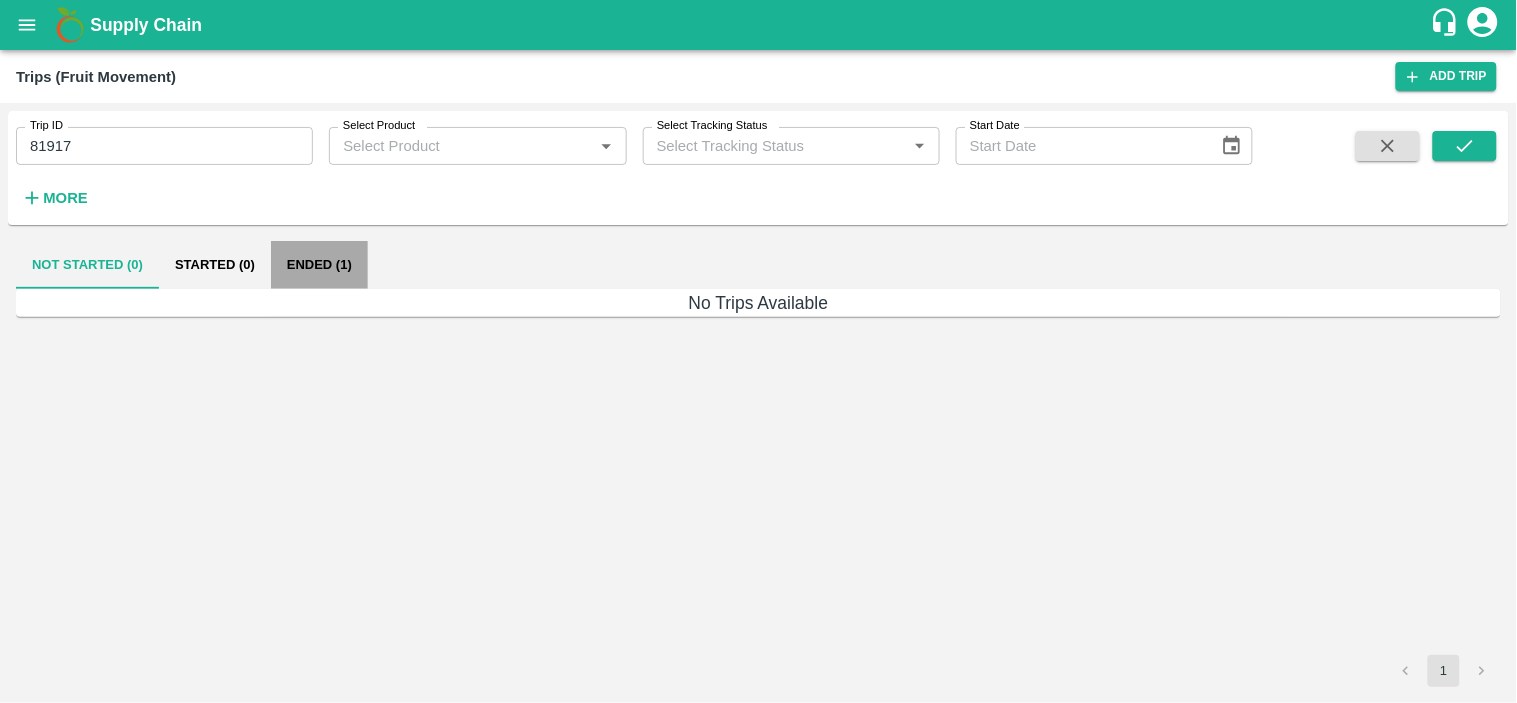 click on "Ended (1)" at bounding box center (319, 265) 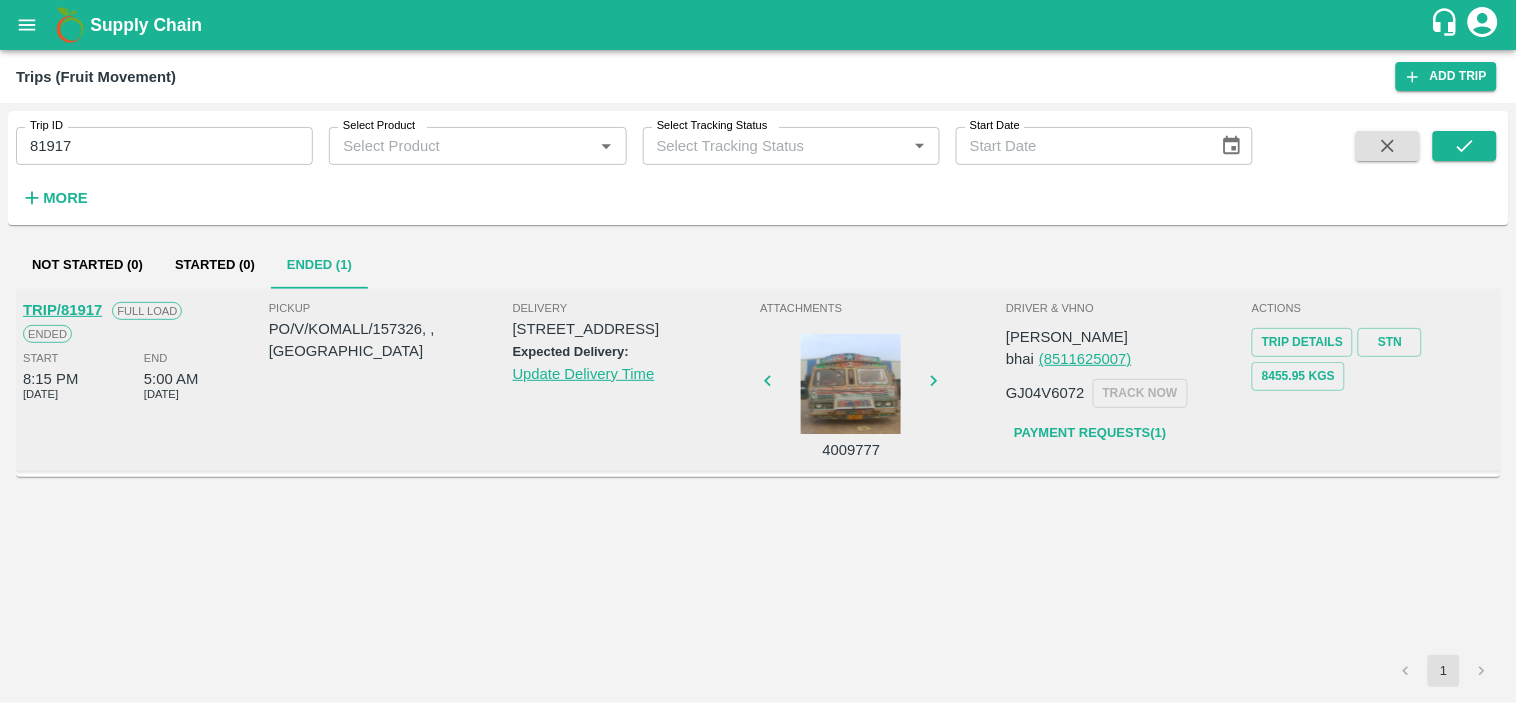 click at bounding box center [851, 384] 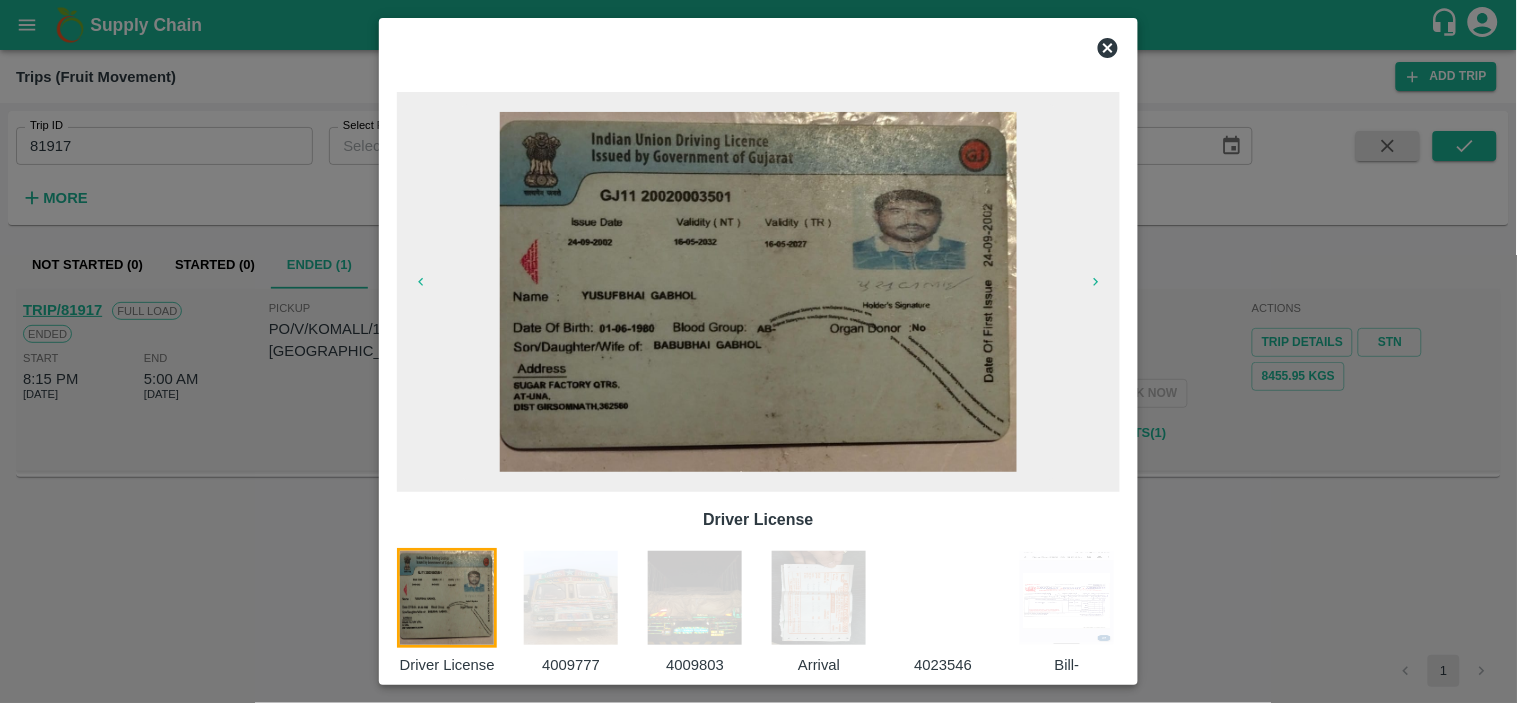 click at bounding box center [943, 598] 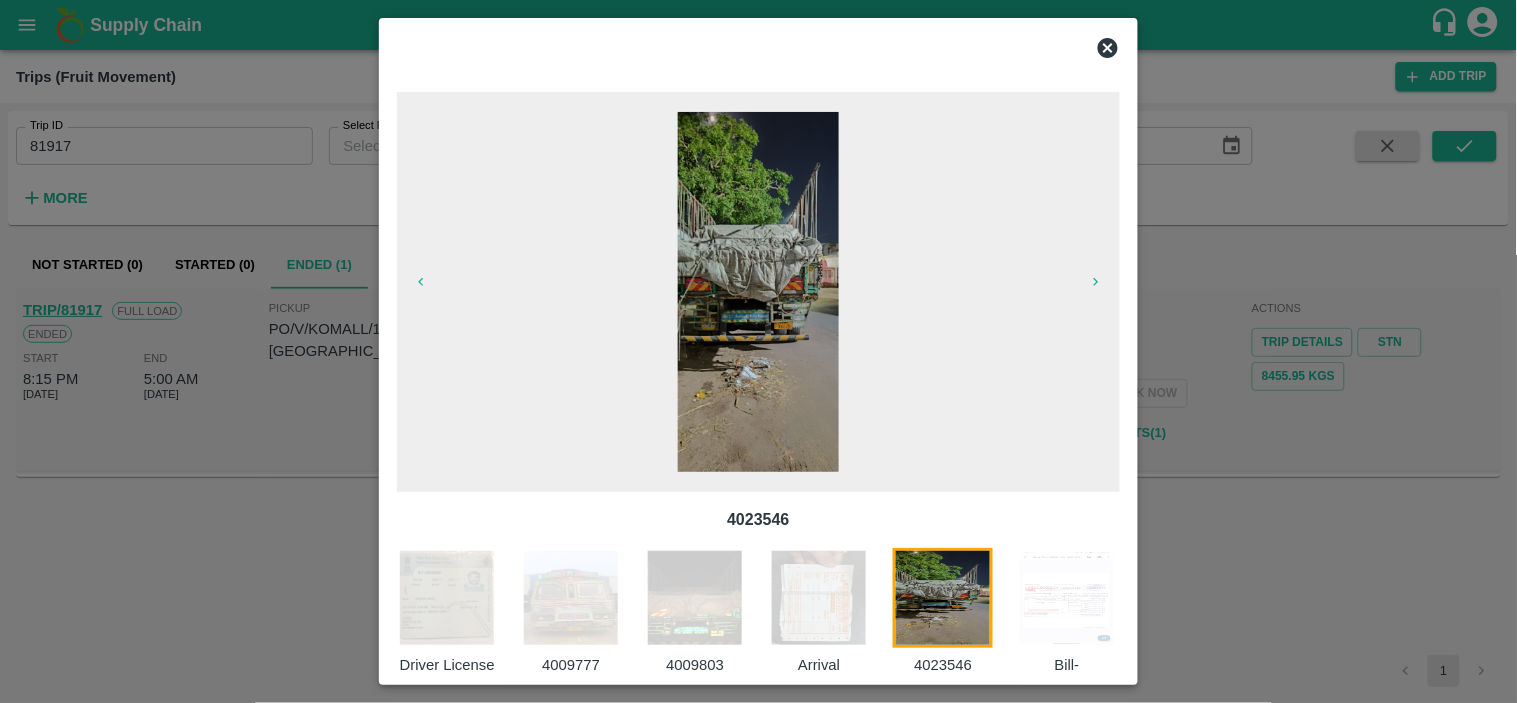 scroll, scrollTop: 0, scrollLeft: 21, axis: horizontal 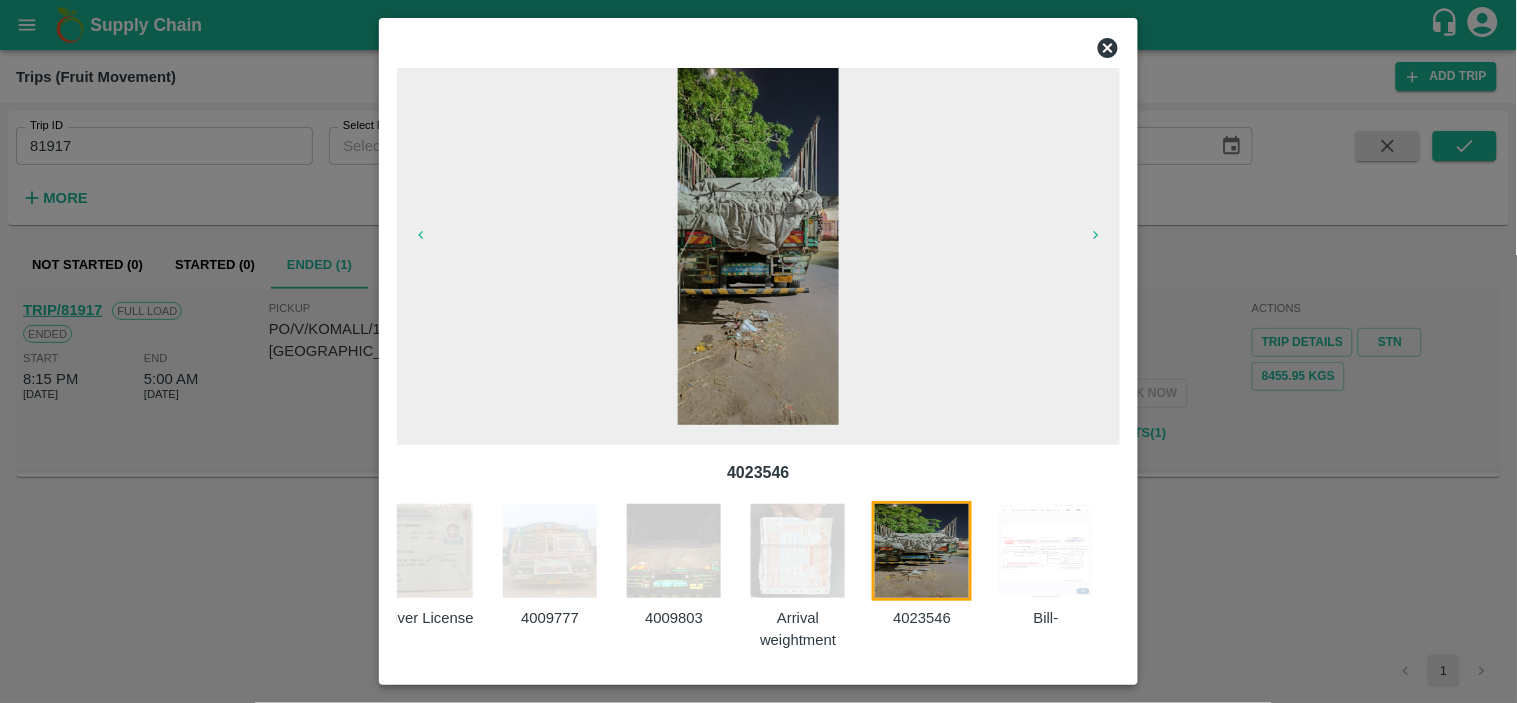 click at bounding box center (1046, 551) 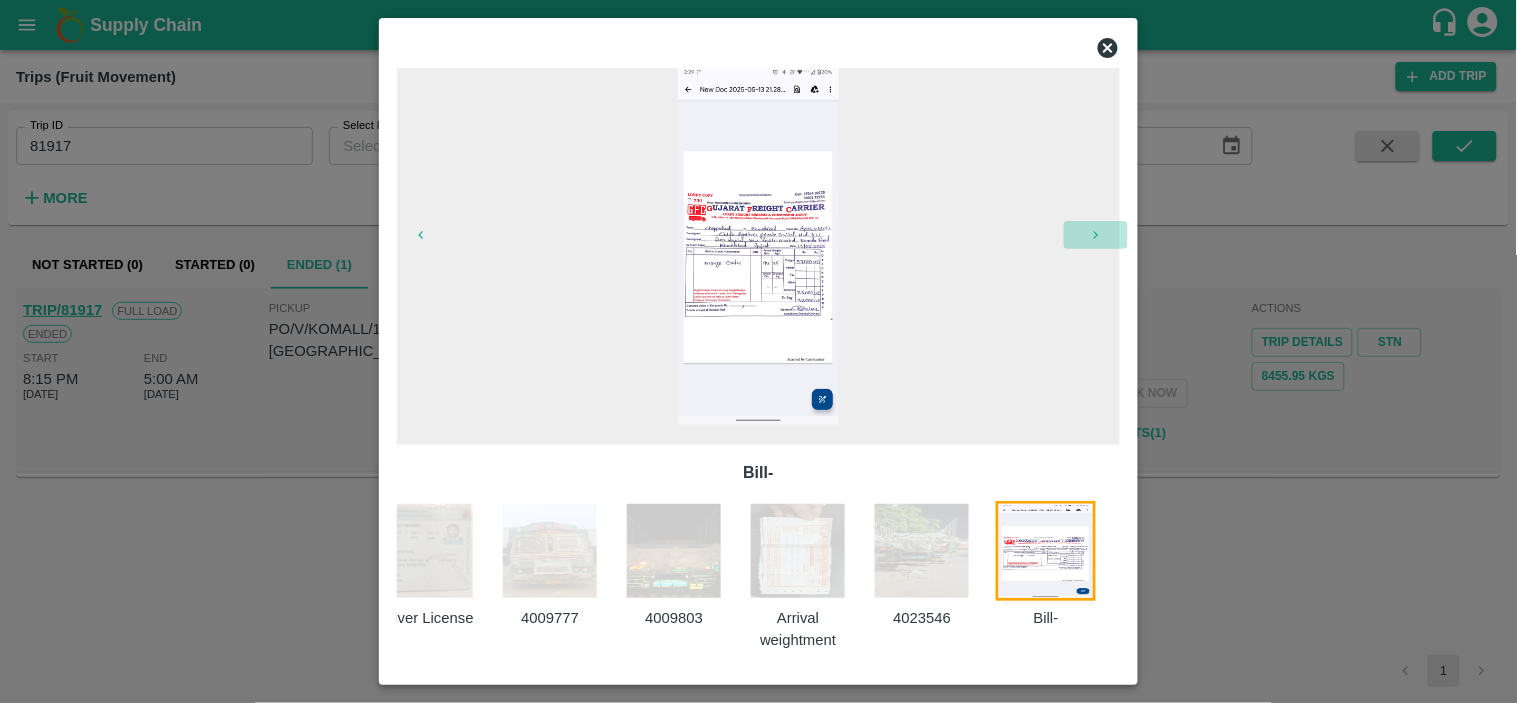 click 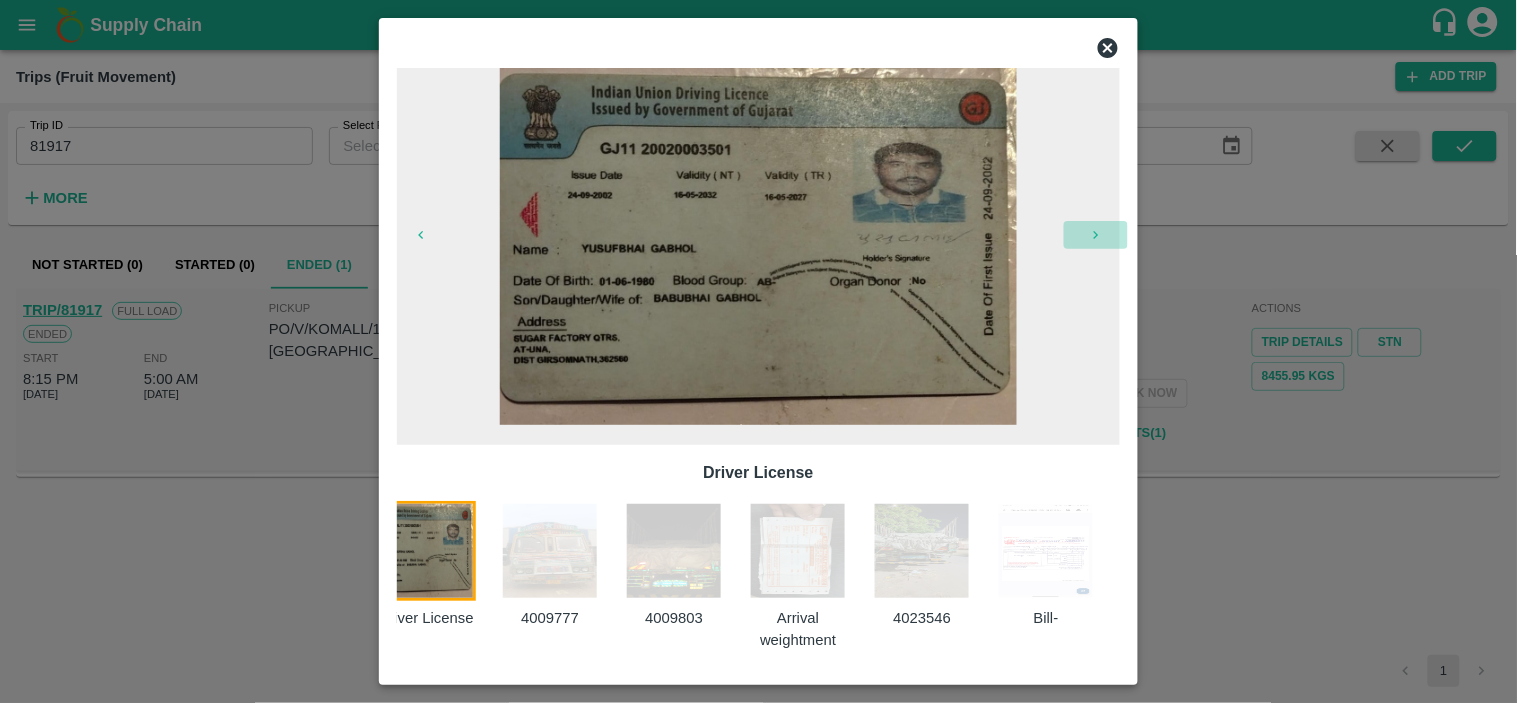 scroll, scrollTop: 0, scrollLeft: 0, axis: both 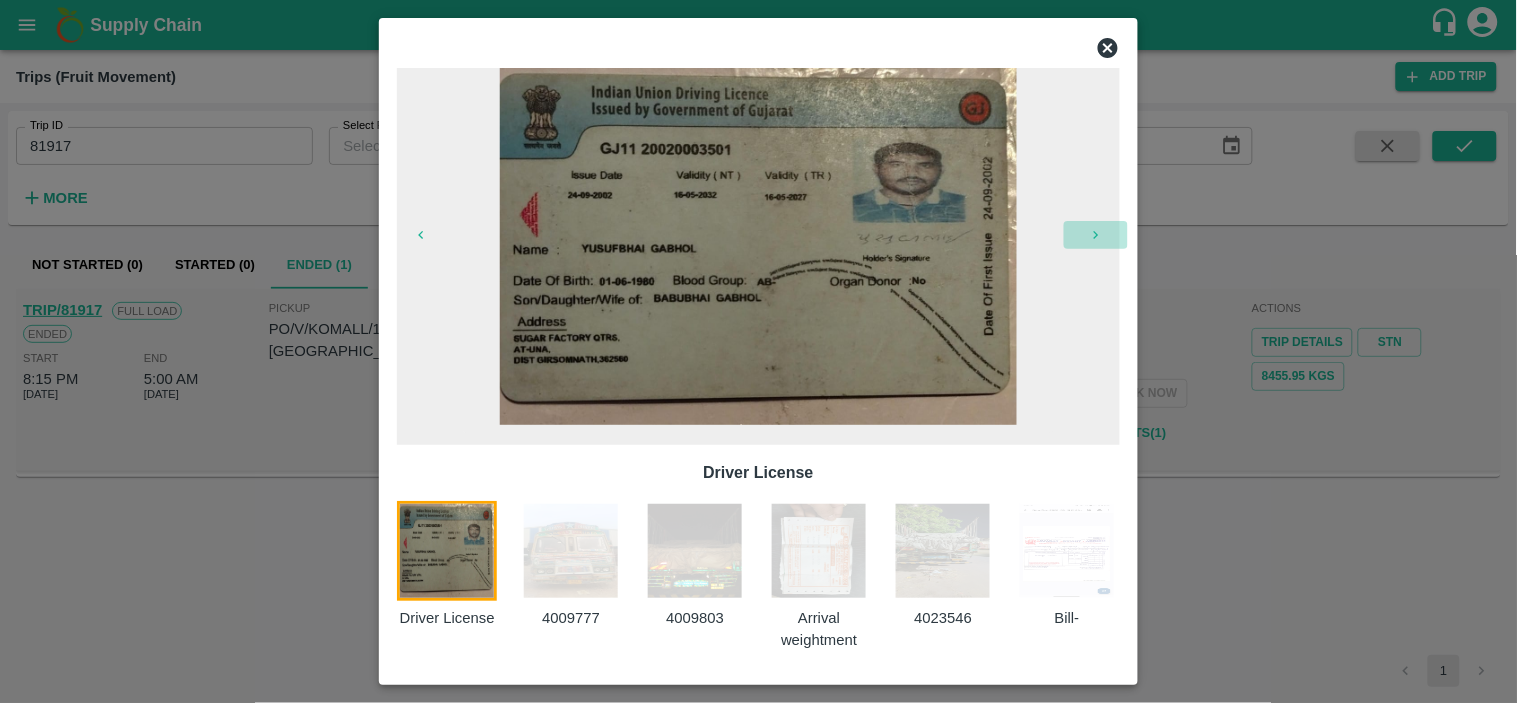 click 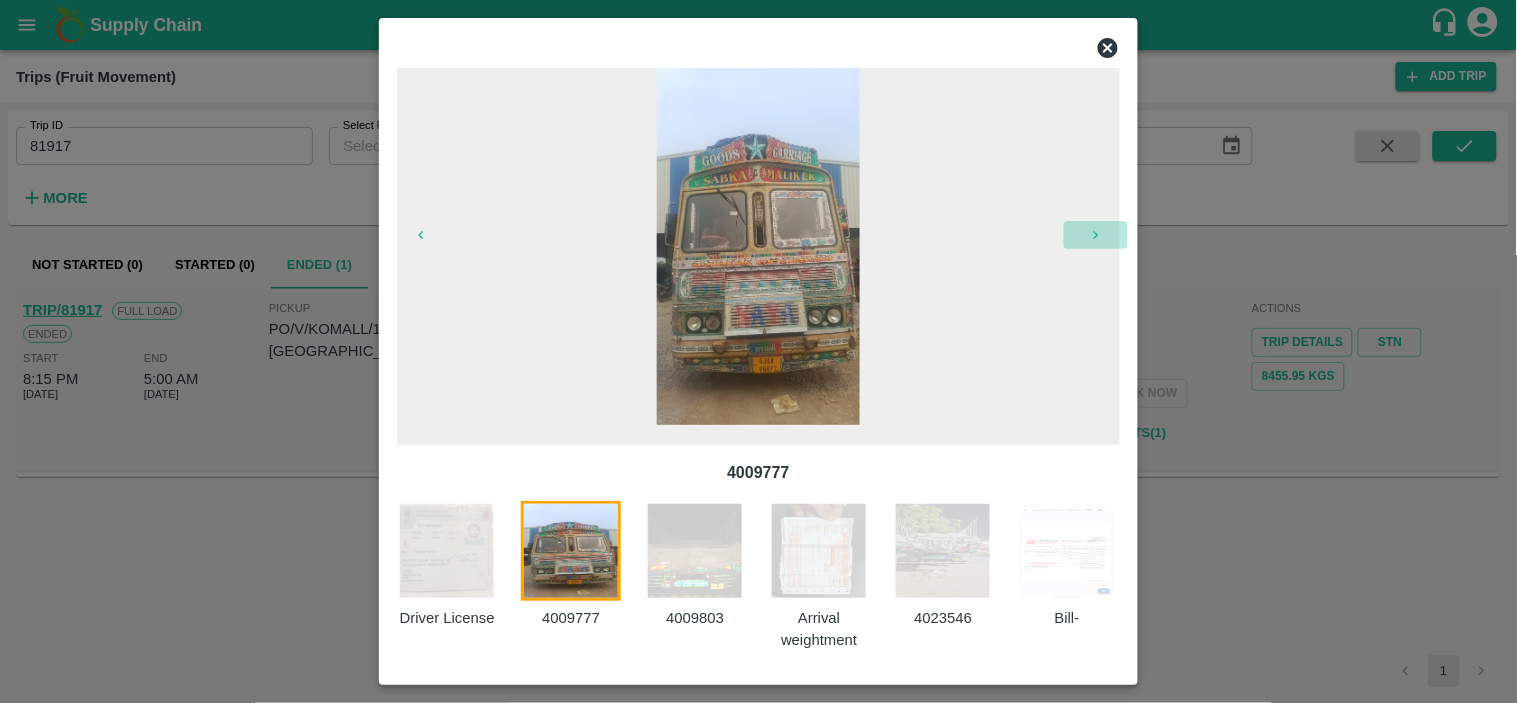 click 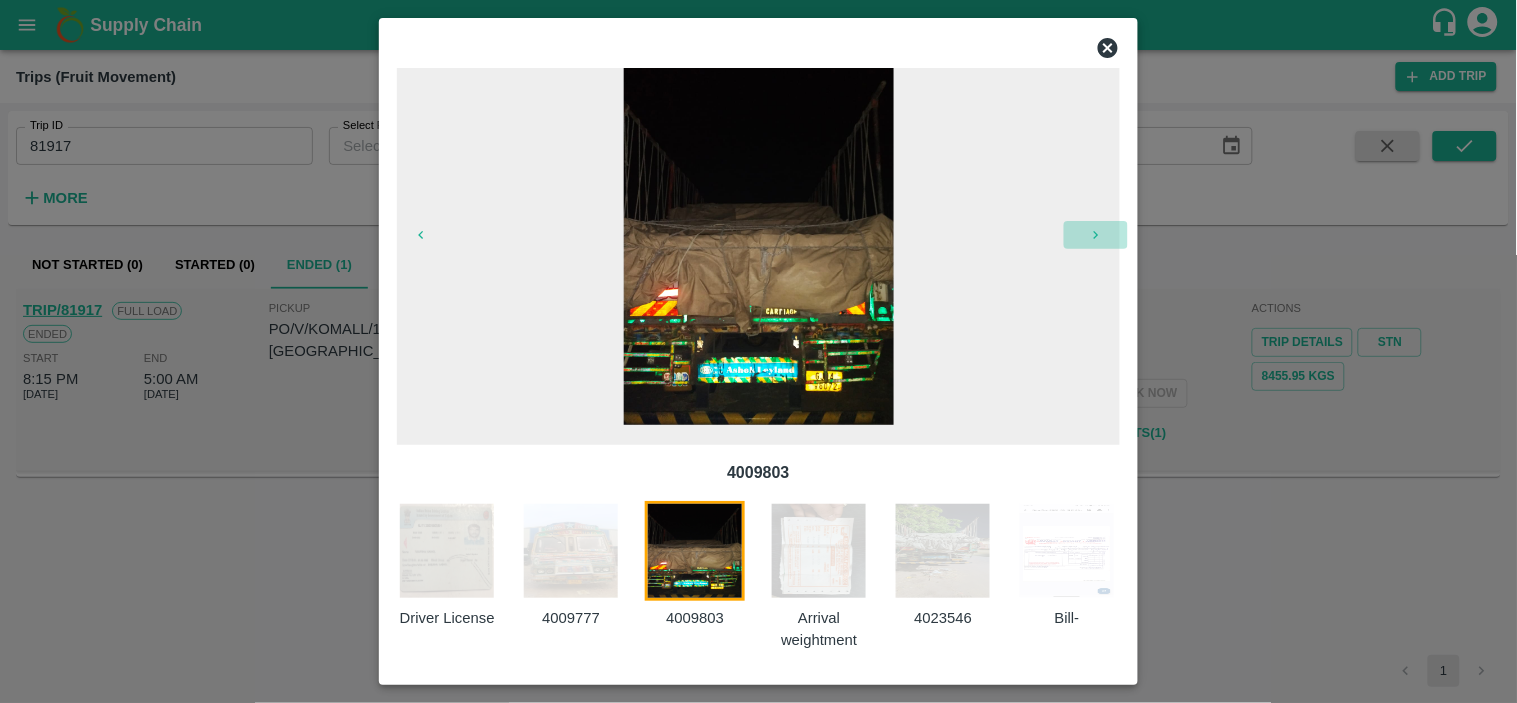 click 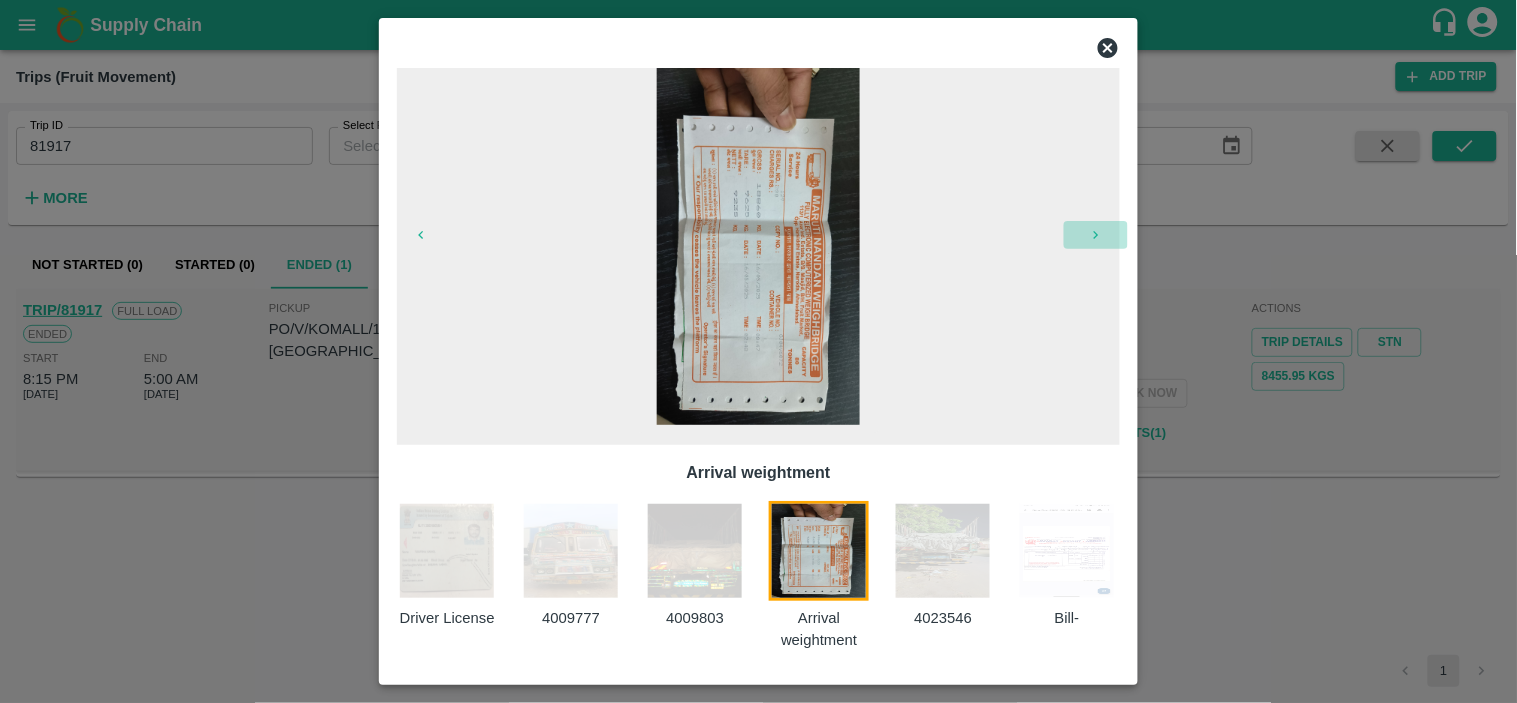 click 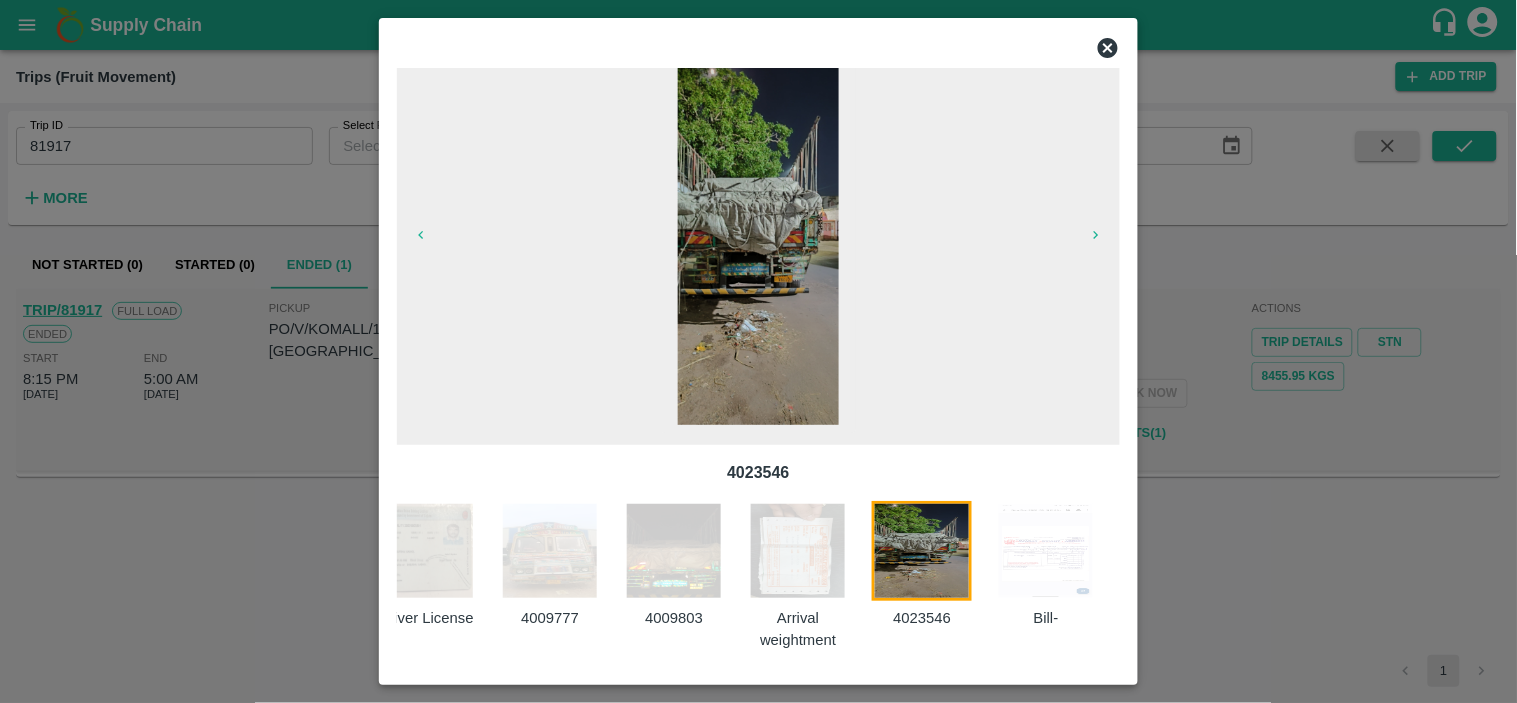 click 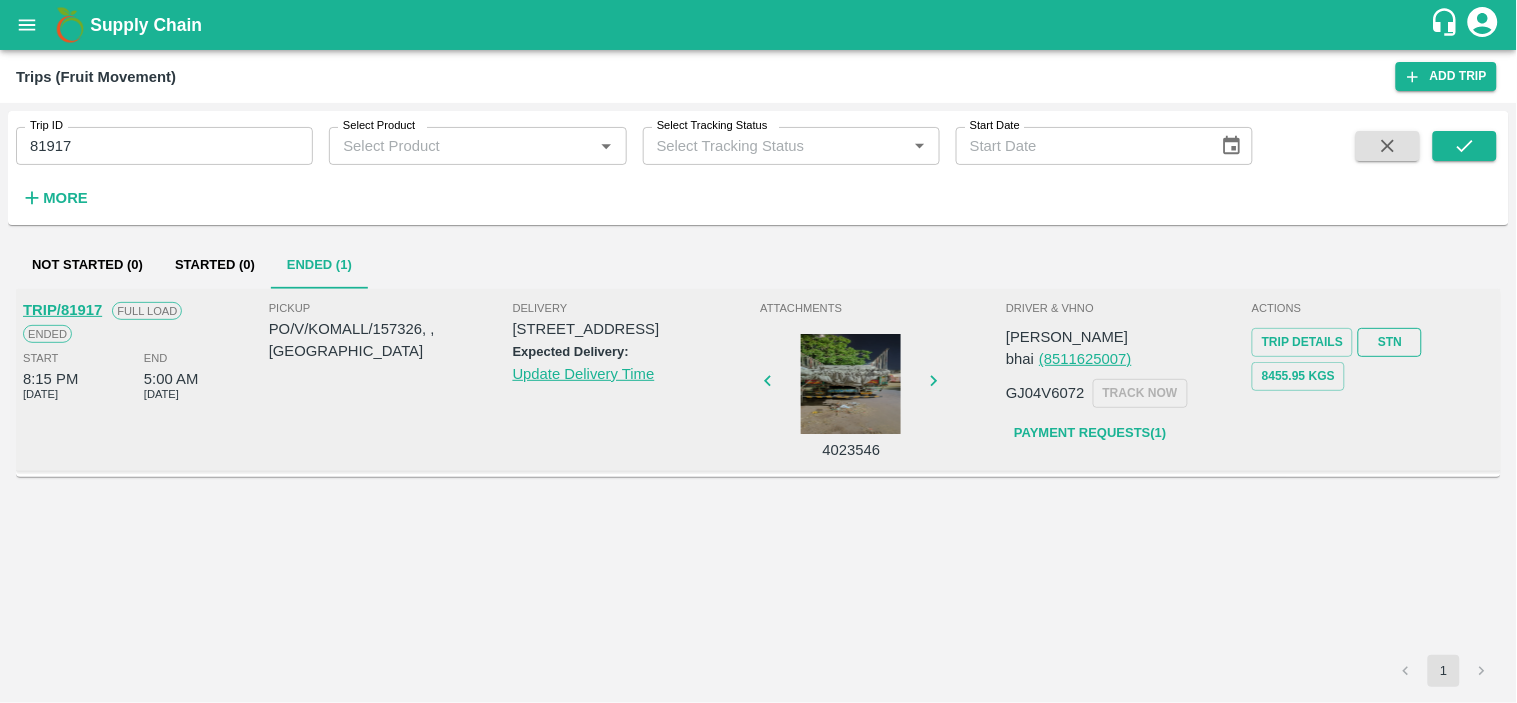 click on "STN" at bounding box center (1390, 342) 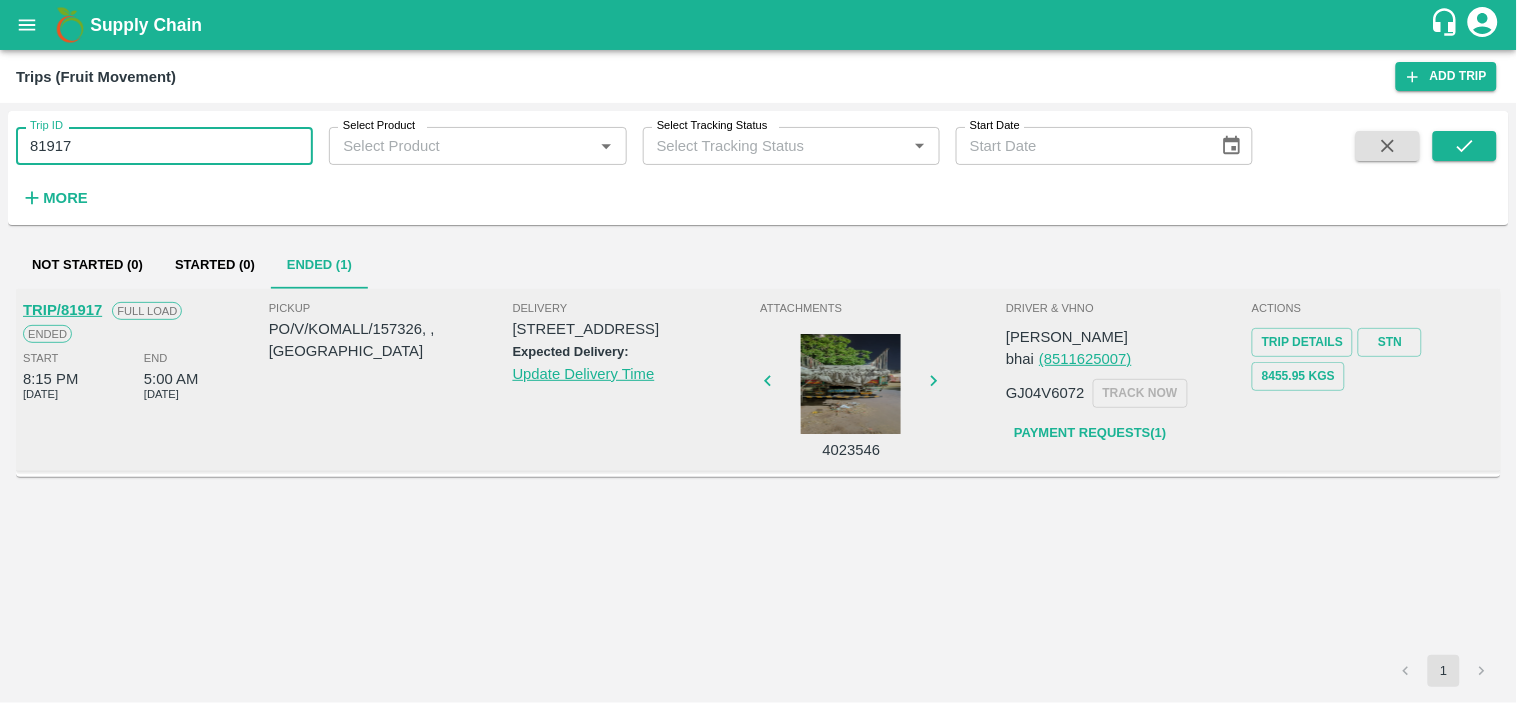 click on "81917" at bounding box center (164, 146) 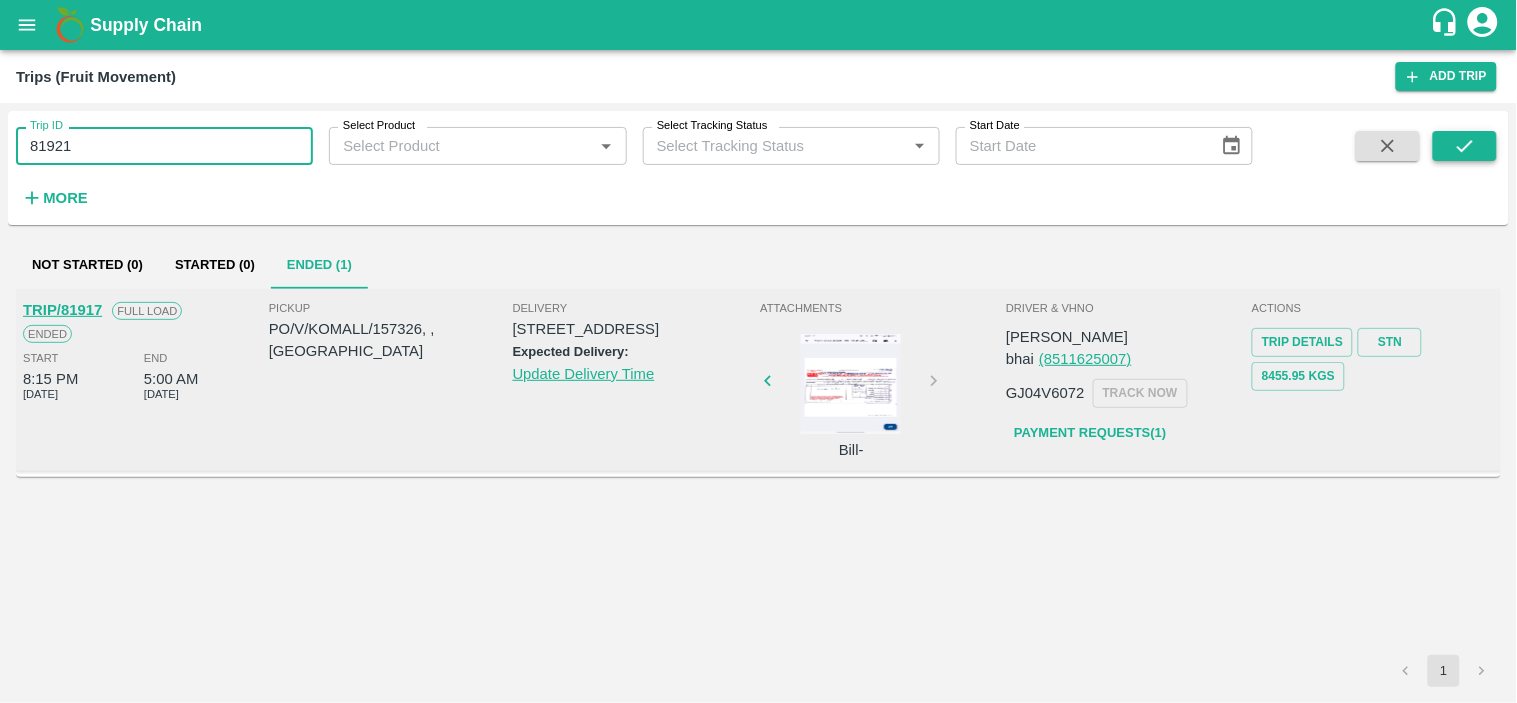 type on "81921" 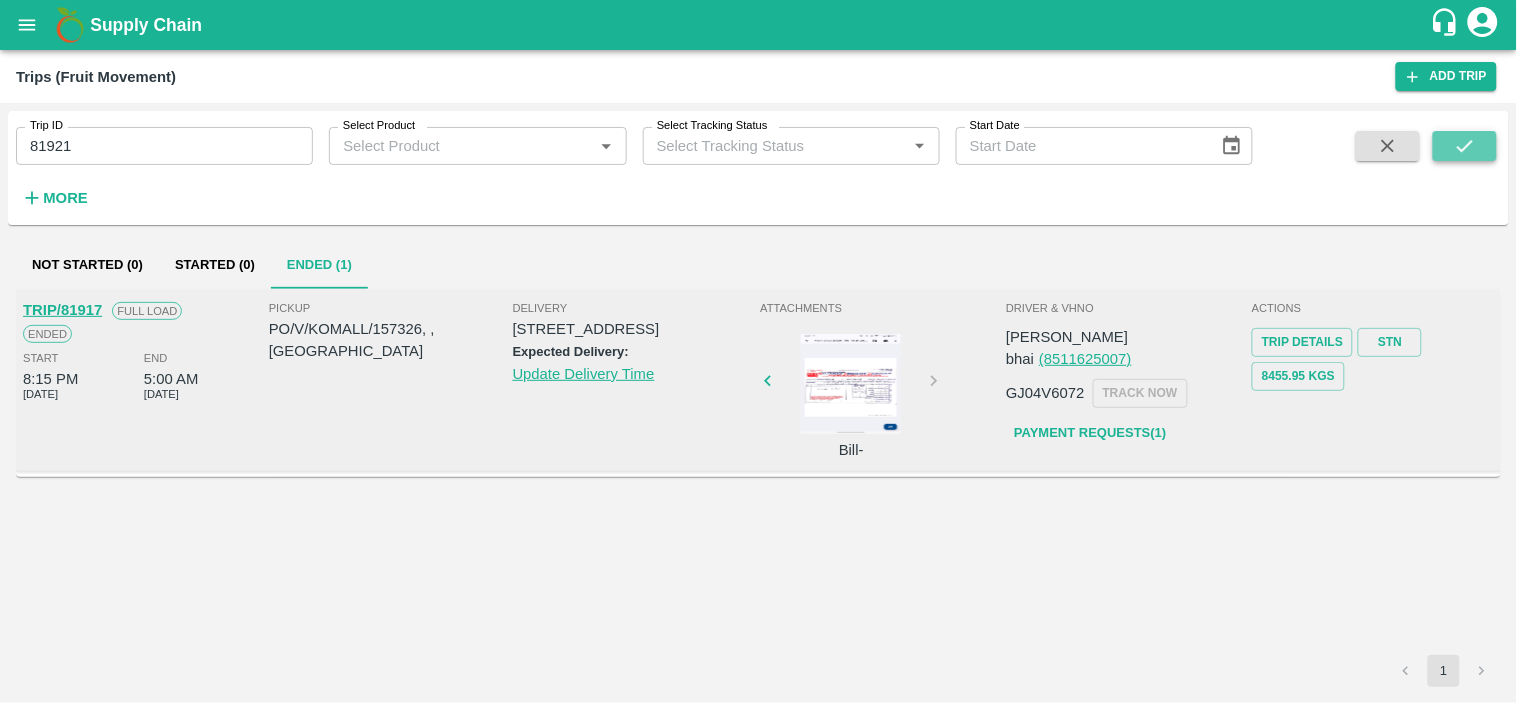click 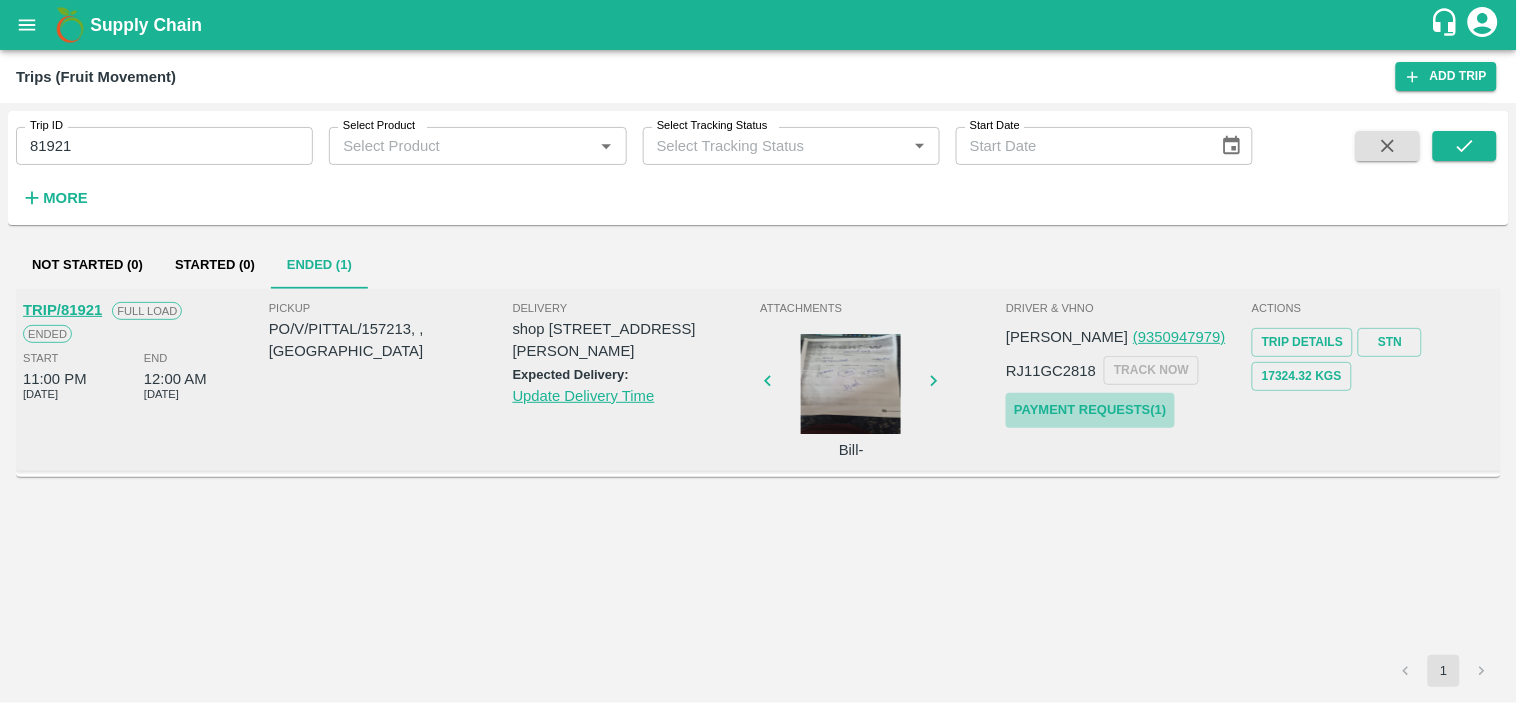 click on "Payment Requests( 1 )" at bounding box center (1090, 410) 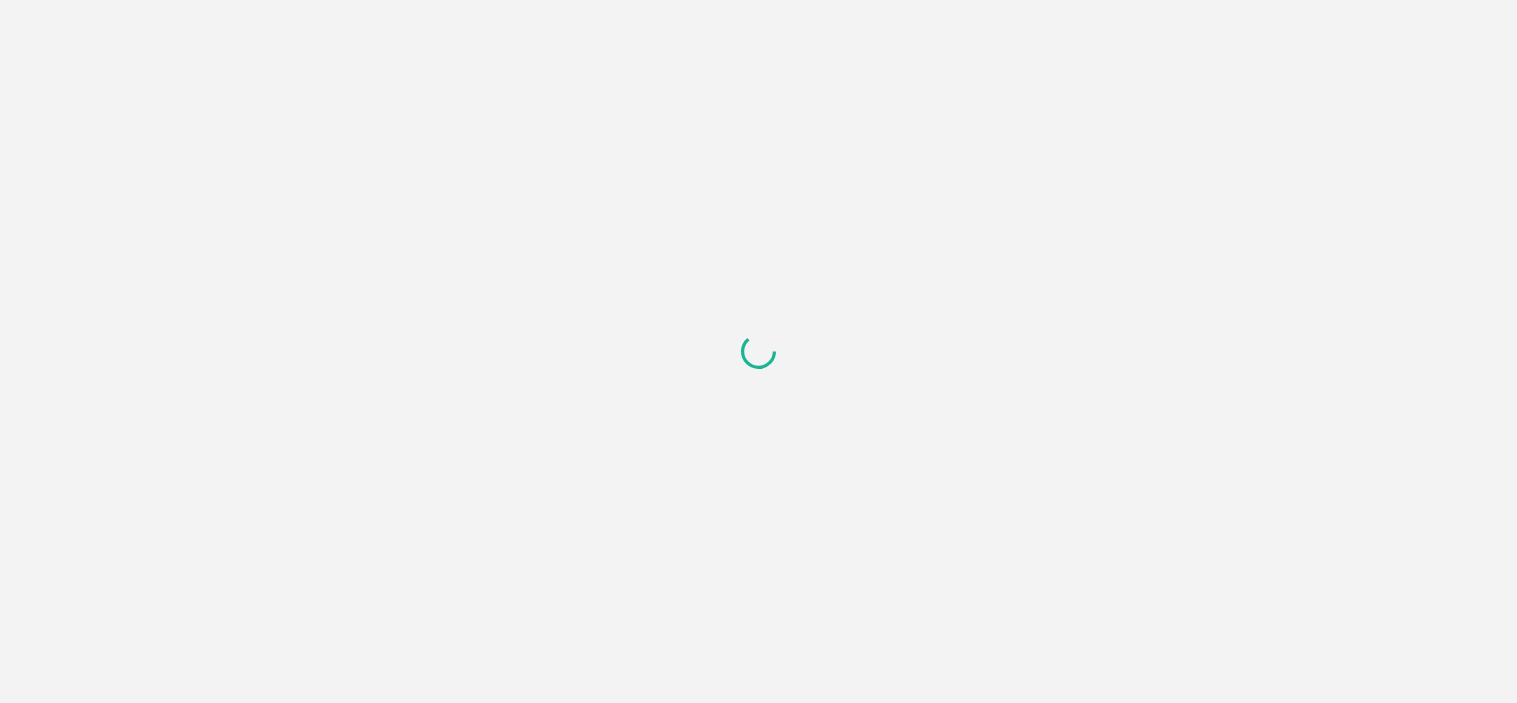 scroll, scrollTop: 0, scrollLeft: 0, axis: both 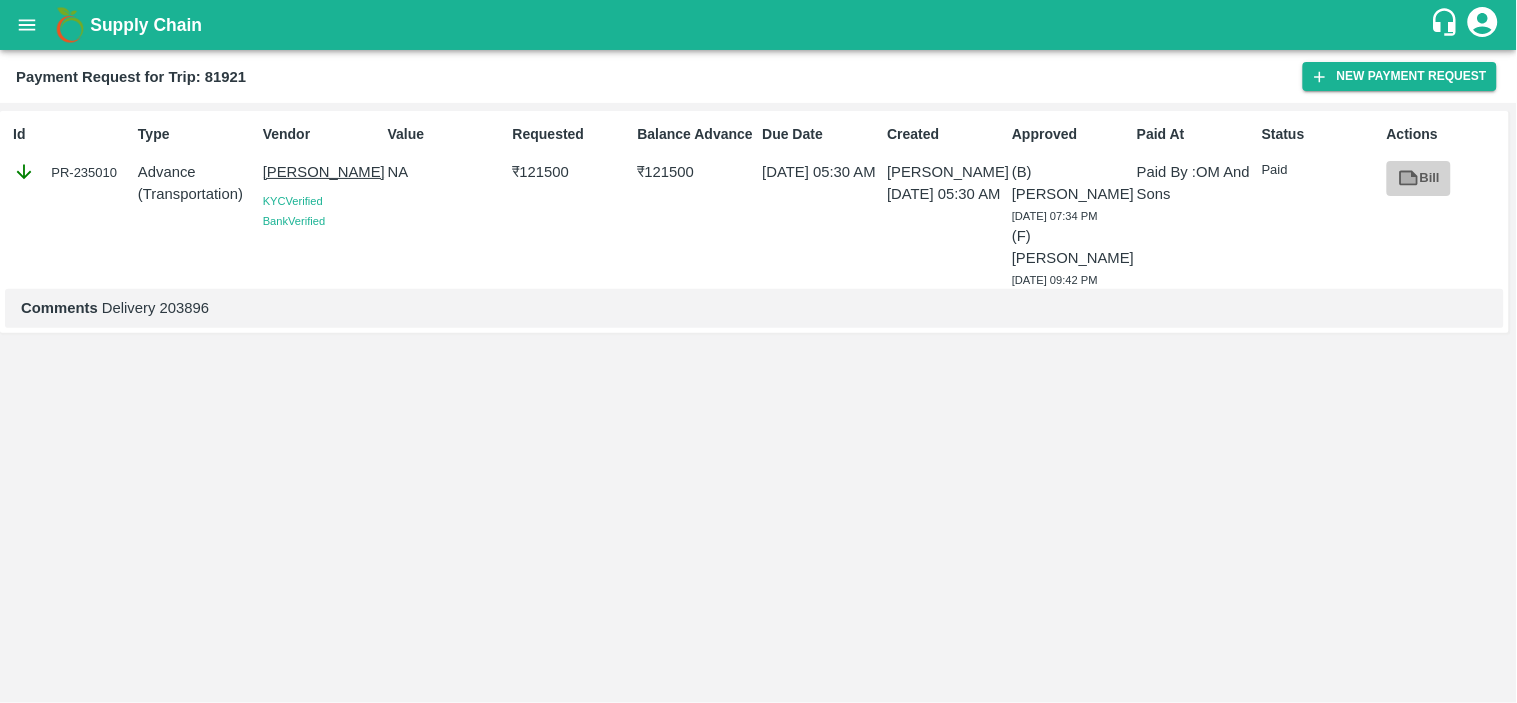 click 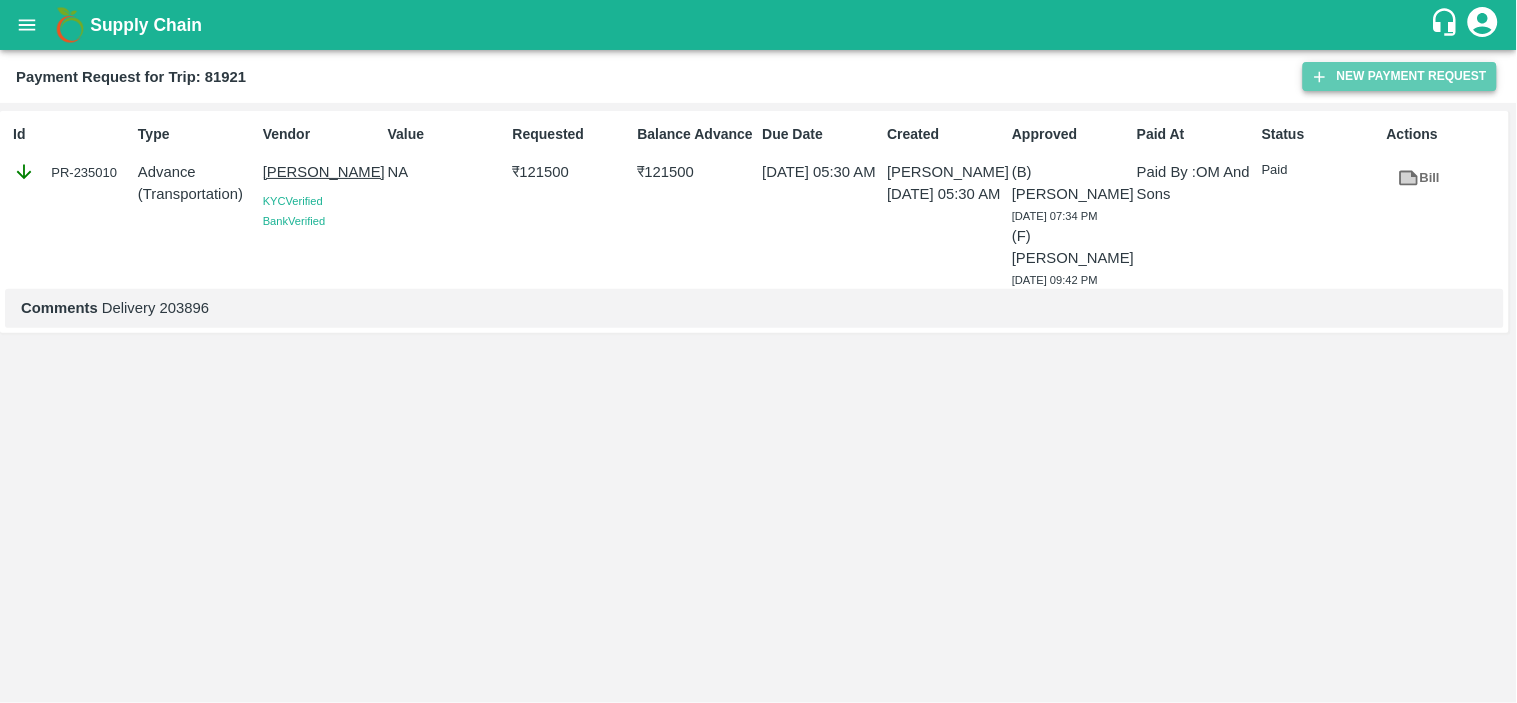 click on "New Payment Request" at bounding box center [1400, 76] 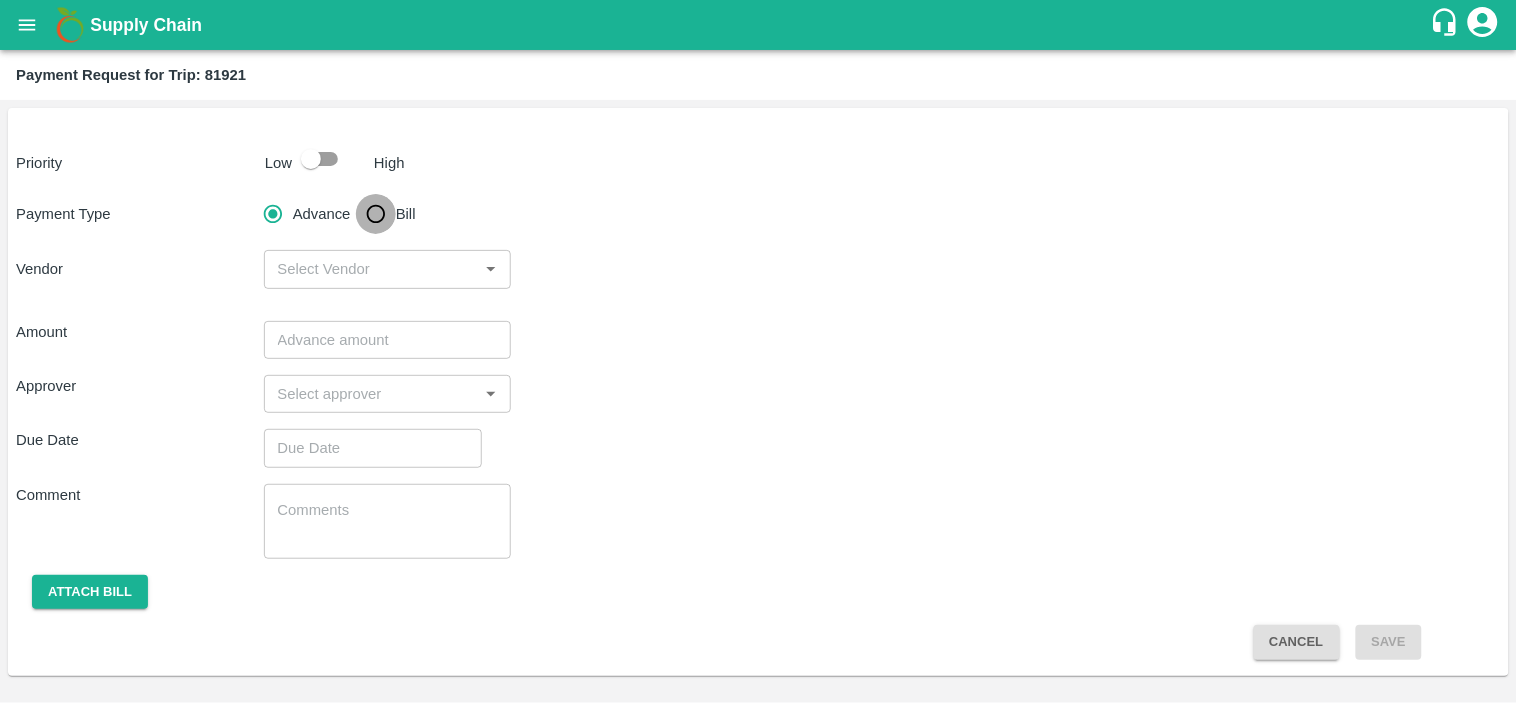 click on "Bill" at bounding box center [376, 214] 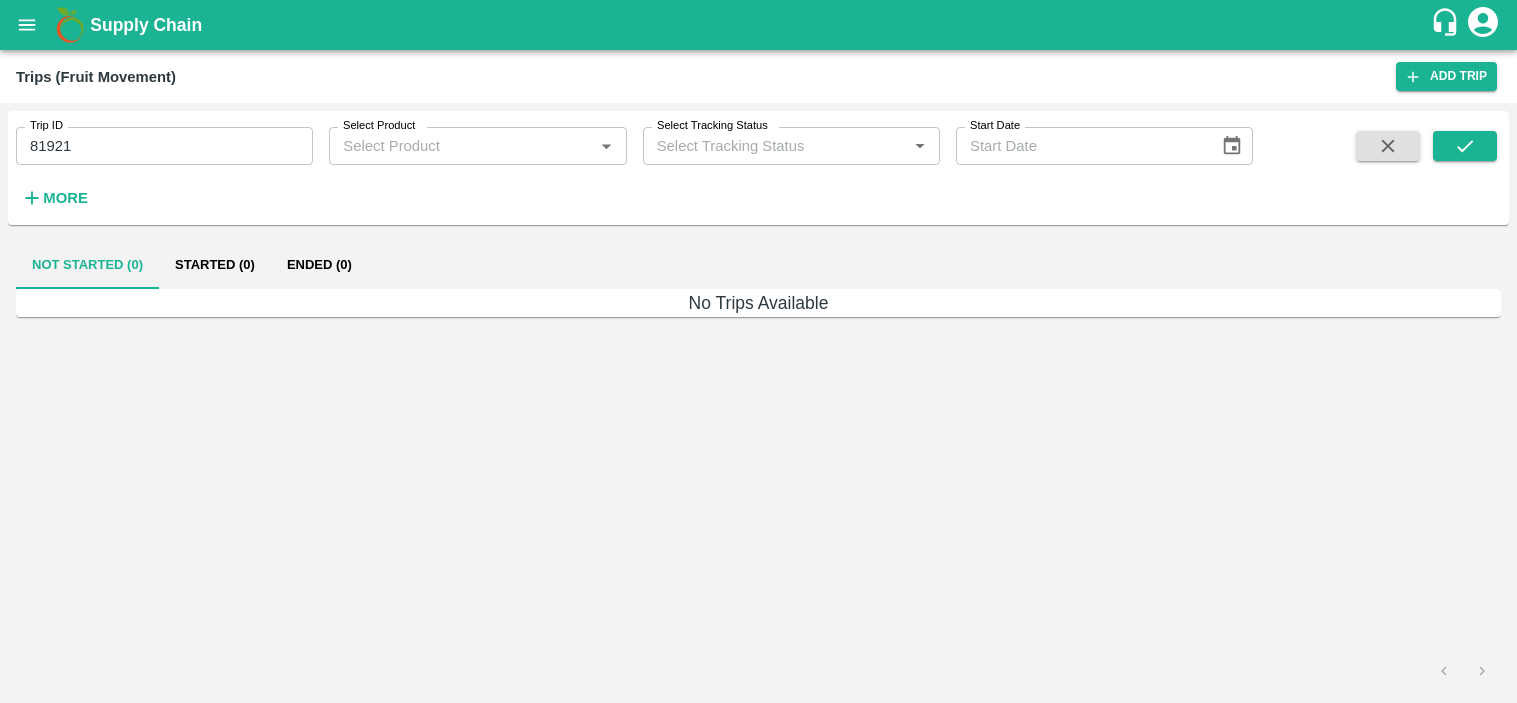 scroll, scrollTop: 0, scrollLeft: 0, axis: both 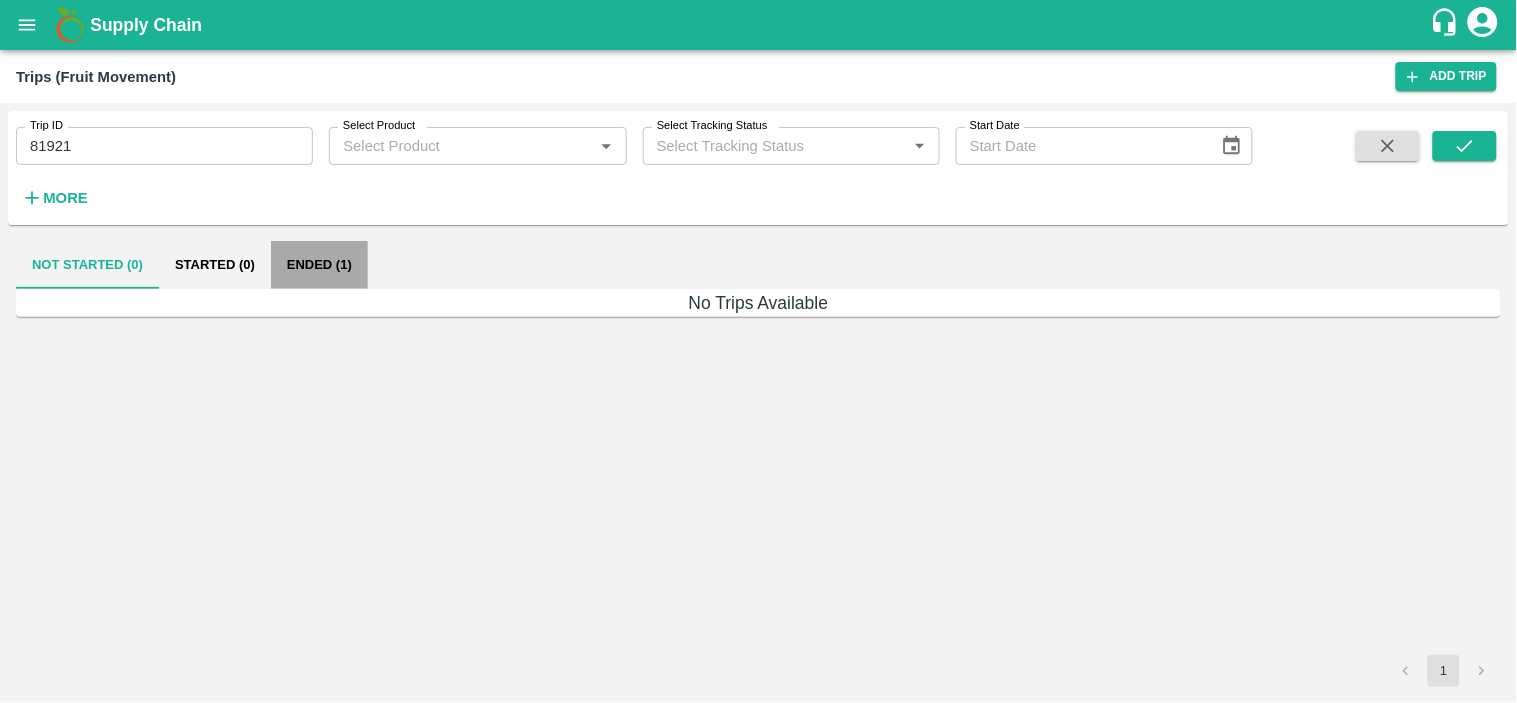 click on "Ended (1)" at bounding box center [319, 265] 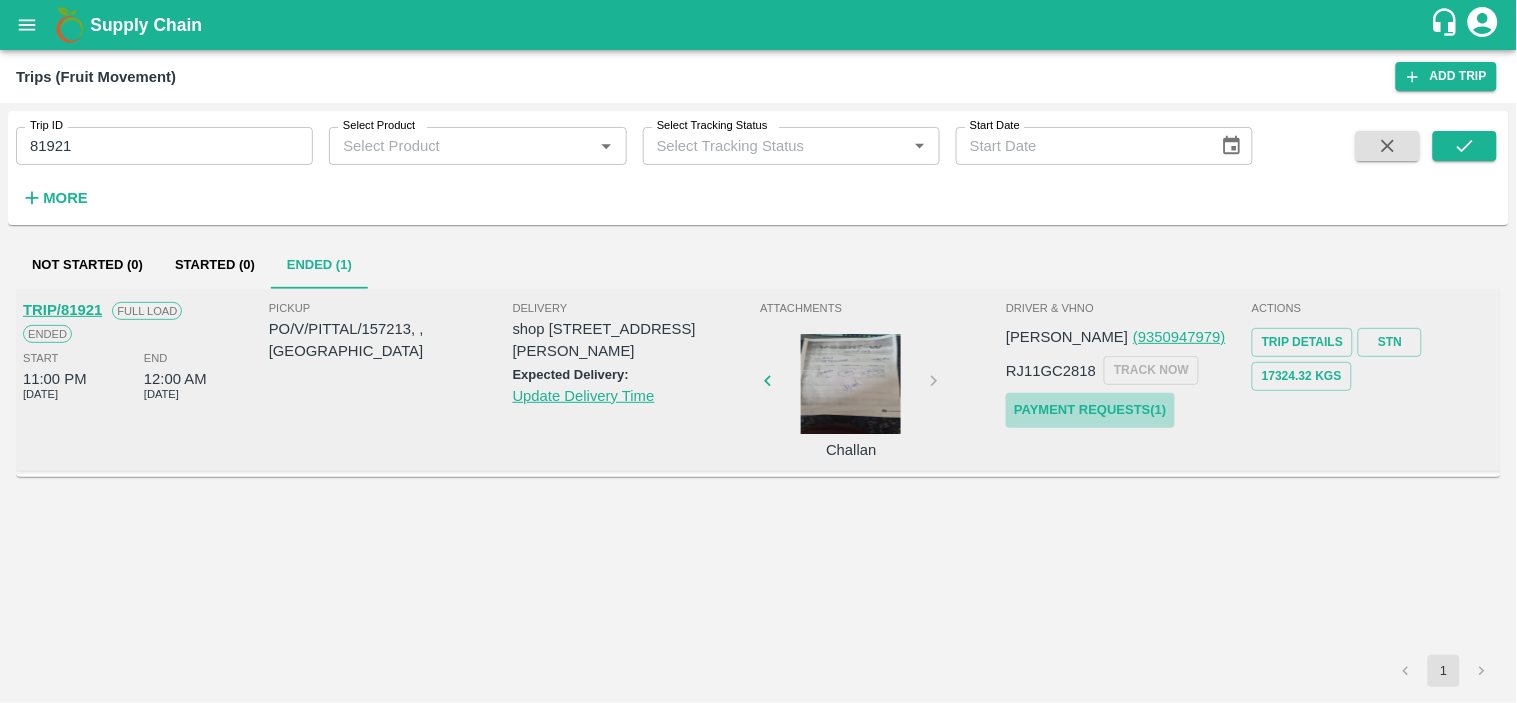 click on "Payment Requests( 1 )" at bounding box center [1090, 410] 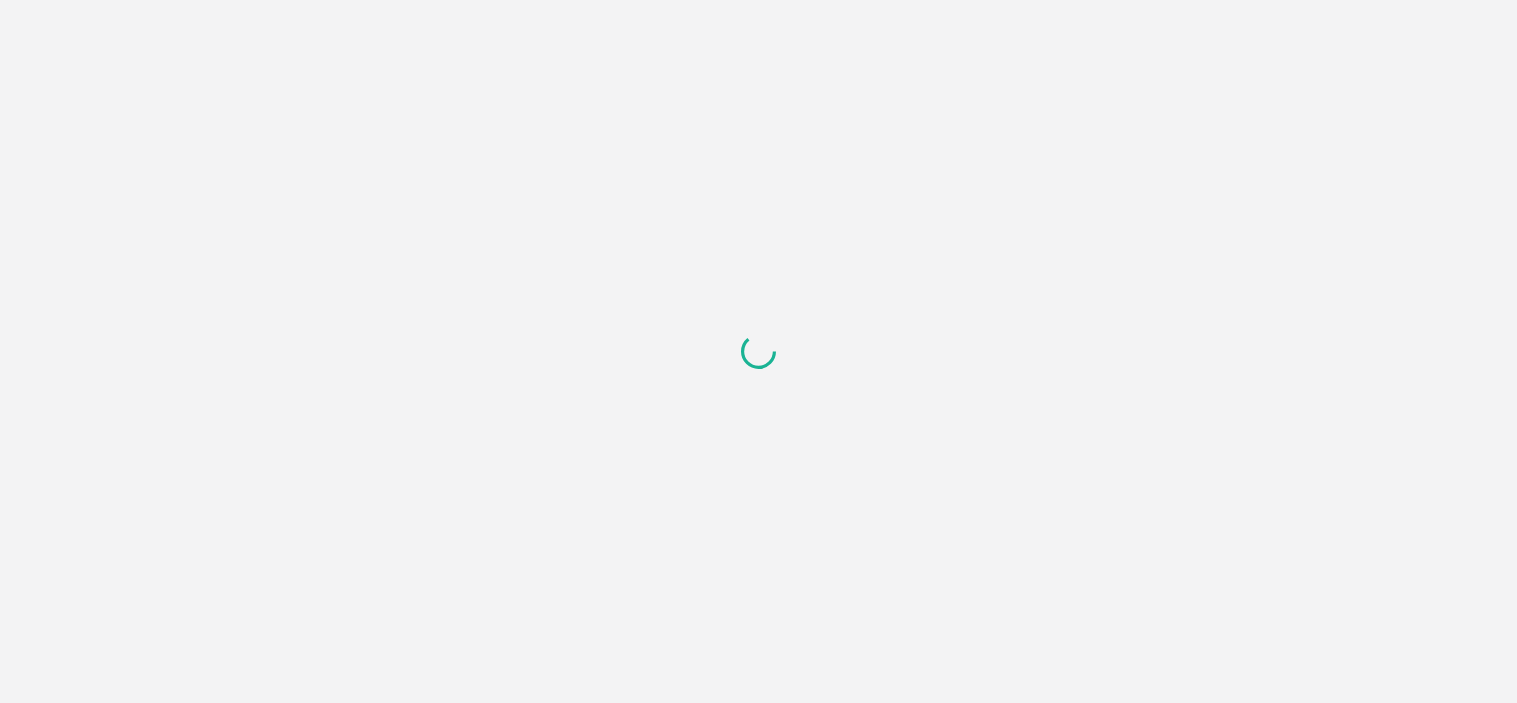 scroll, scrollTop: 0, scrollLeft: 0, axis: both 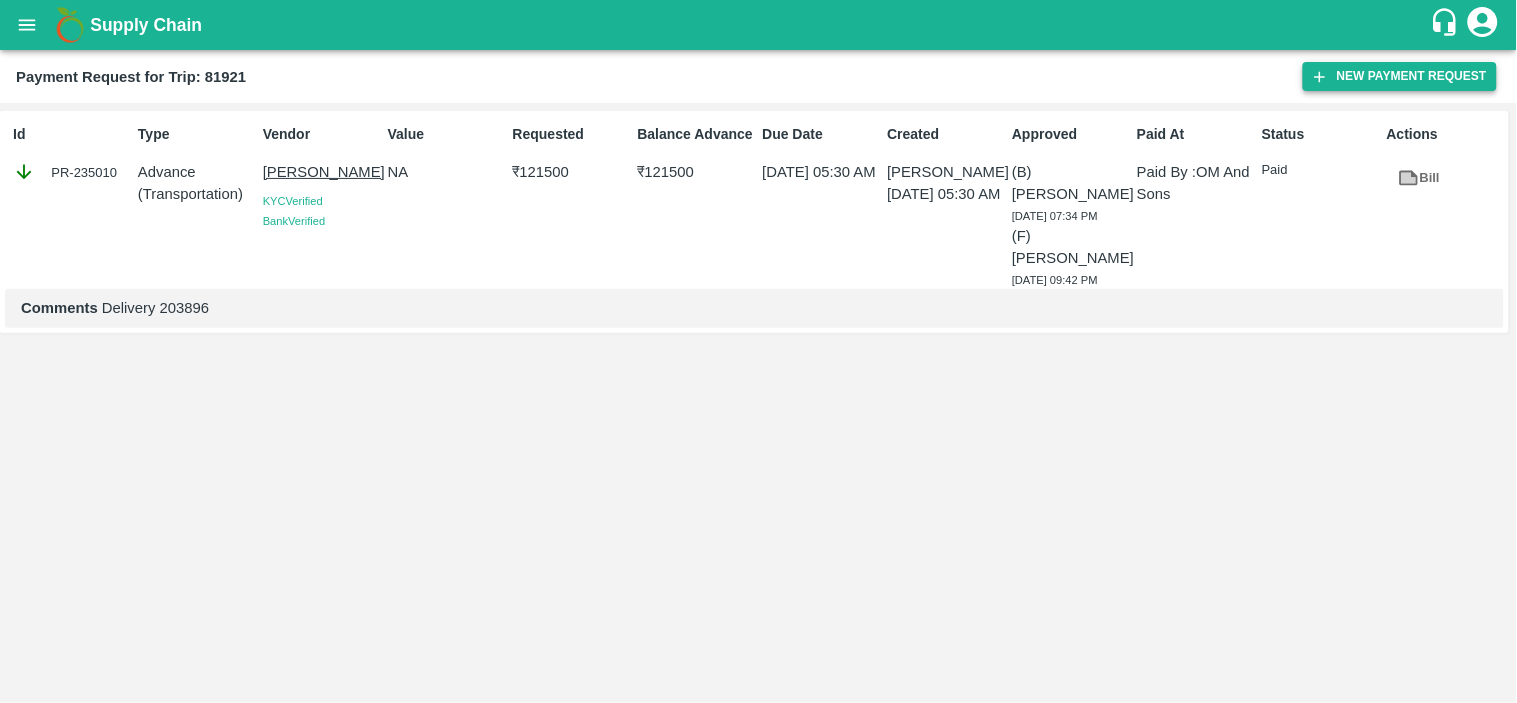 click on "New Payment Request" at bounding box center [1400, 76] 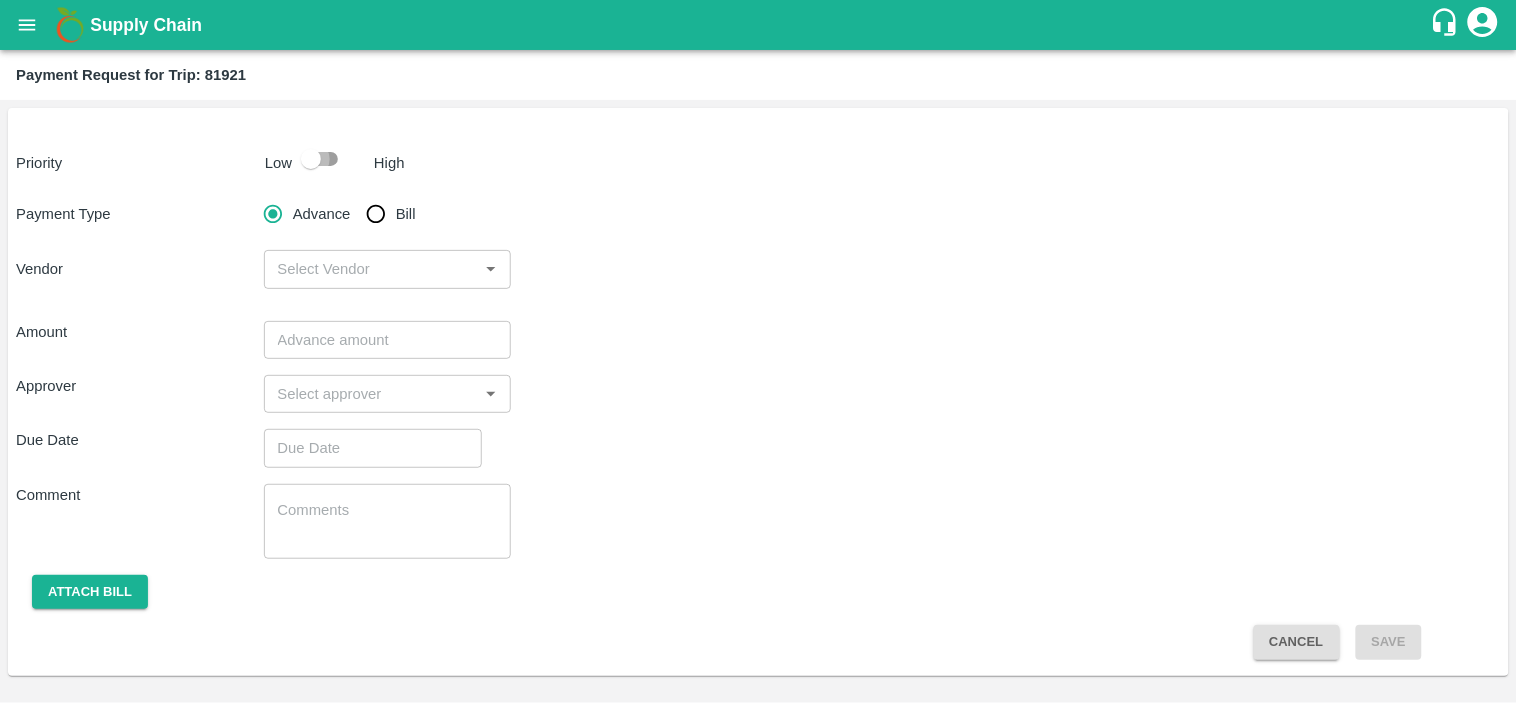 click at bounding box center [311, 159] 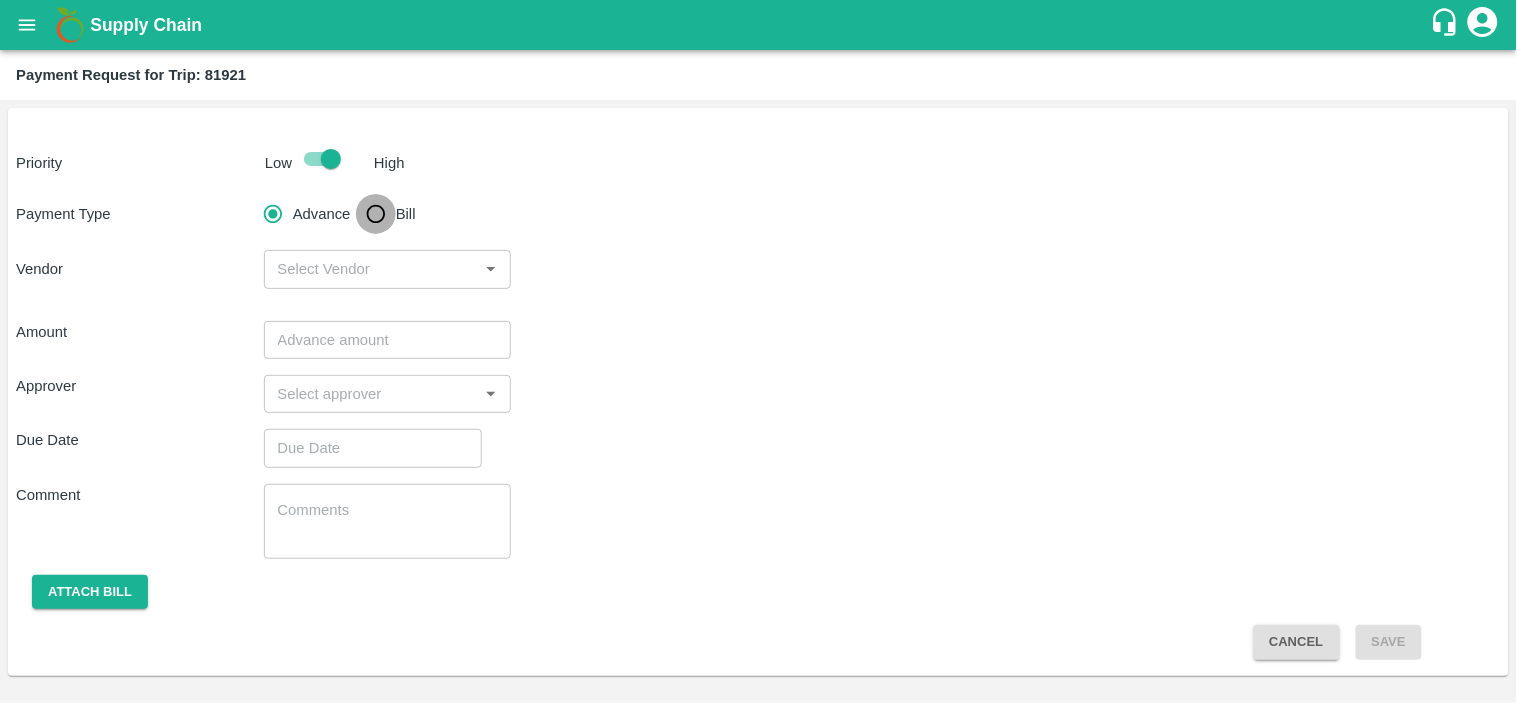click on "Bill" at bounding box center (376, 214) 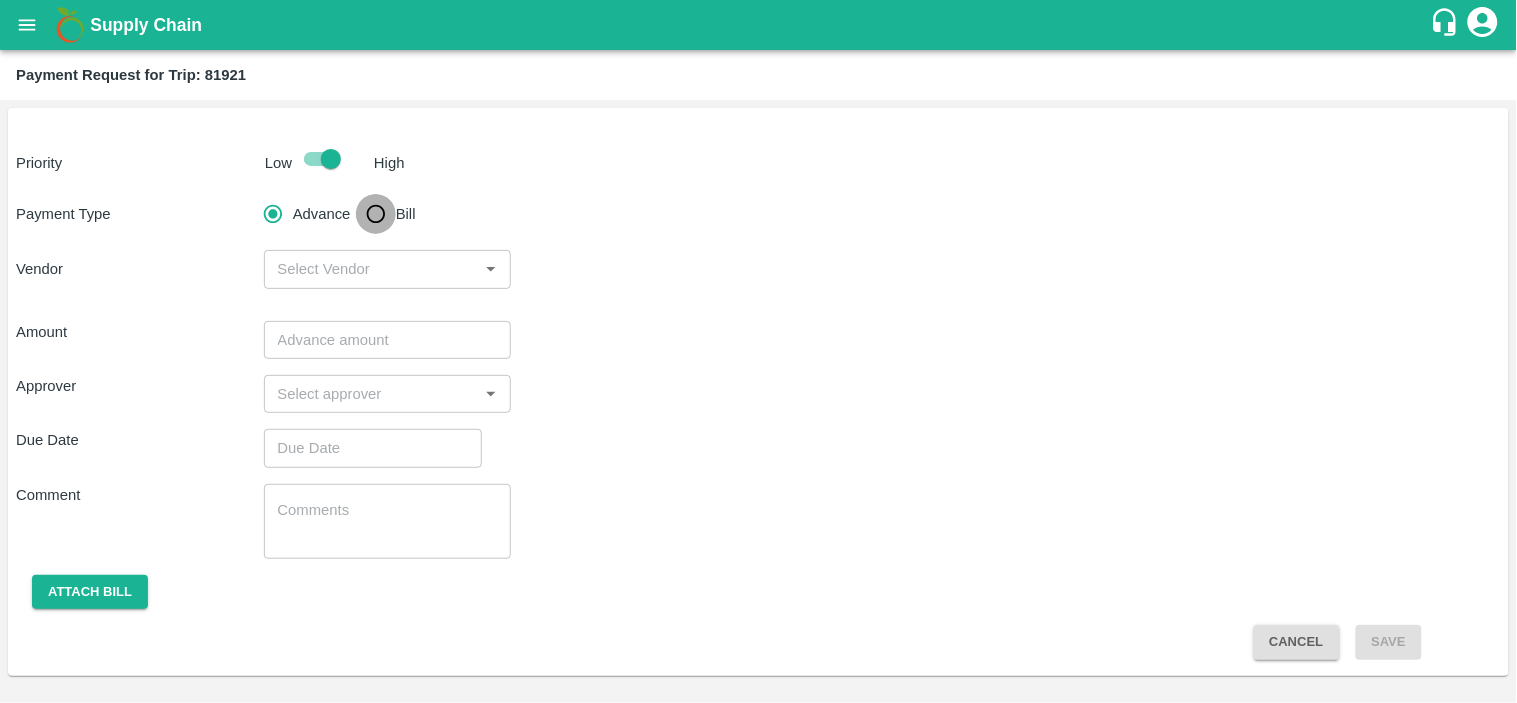radio on "true" 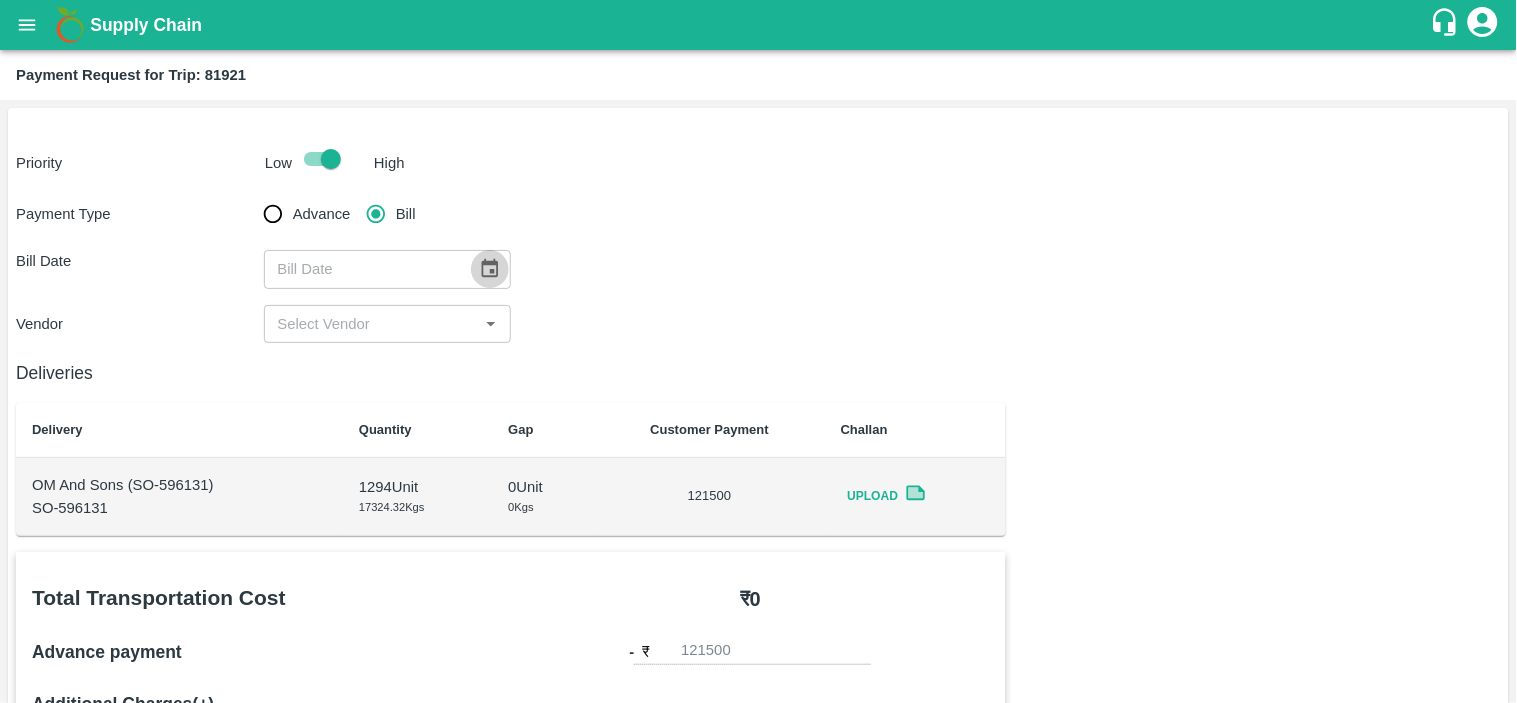 click at bounding box center (490, 269) 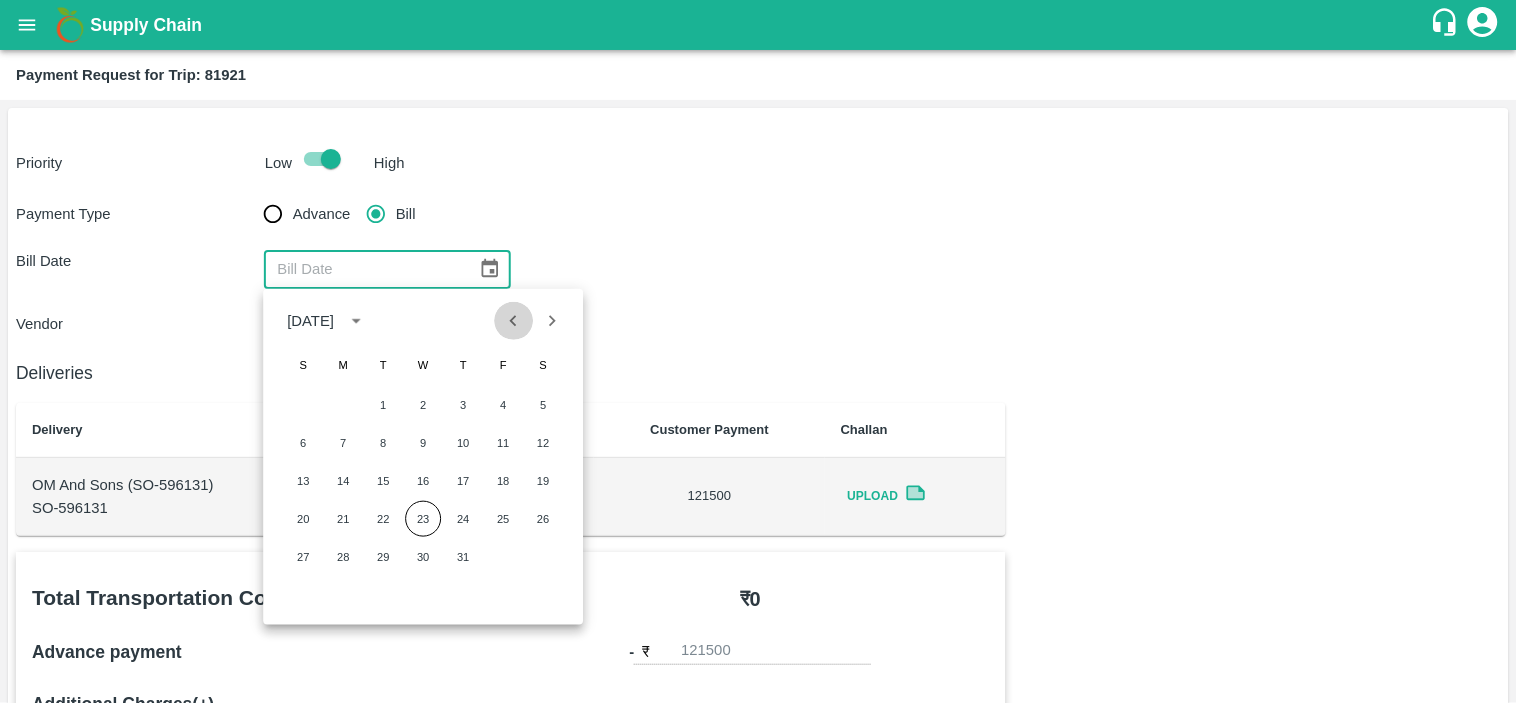 click 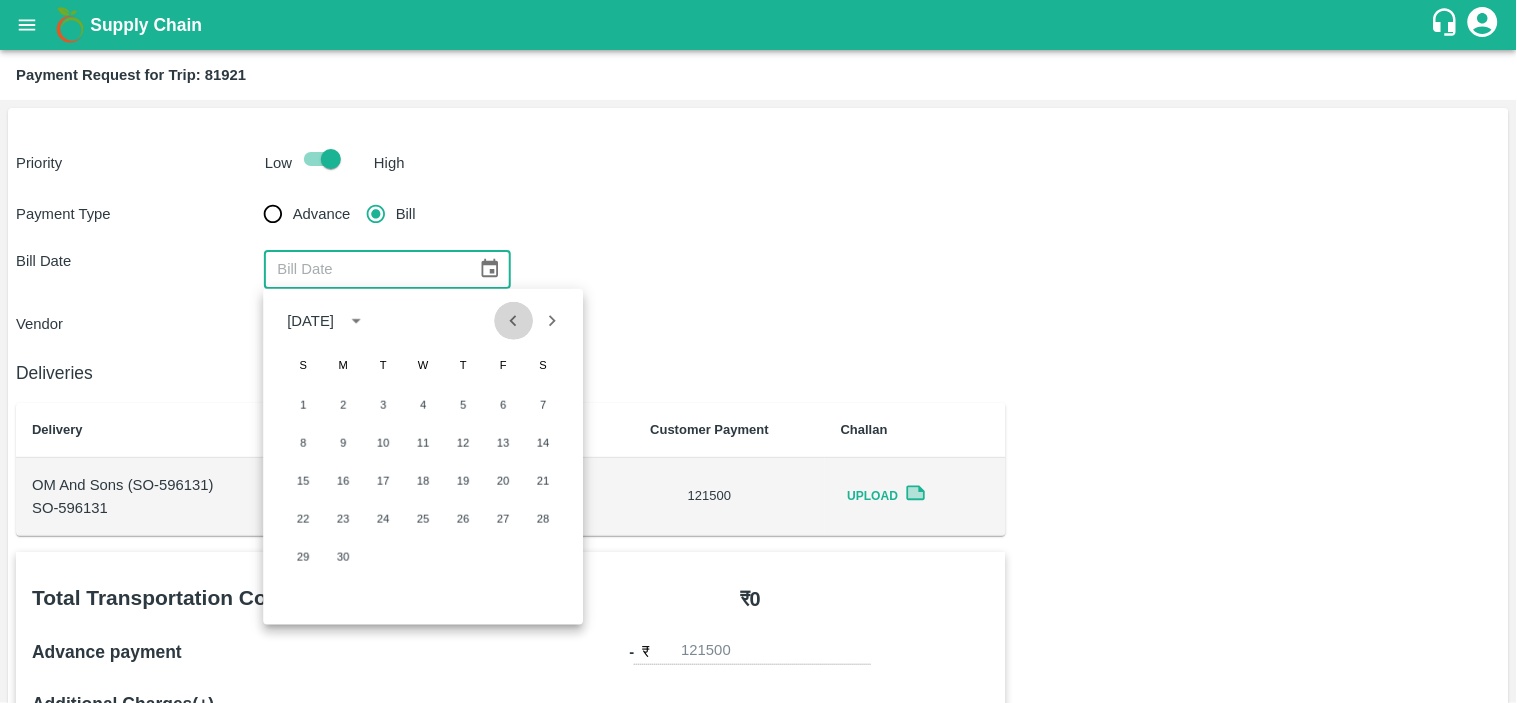 click 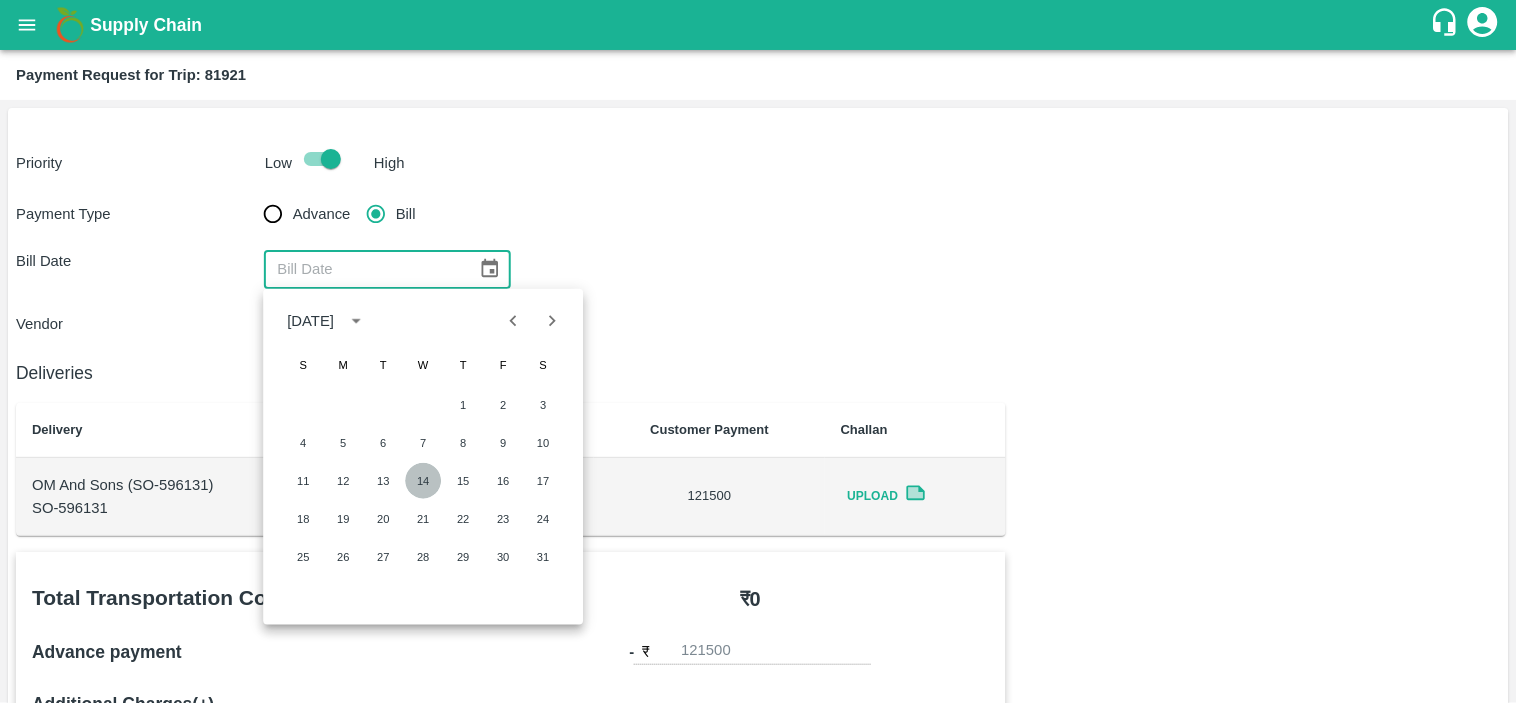 click on "14" at bounding box center (423, 481) 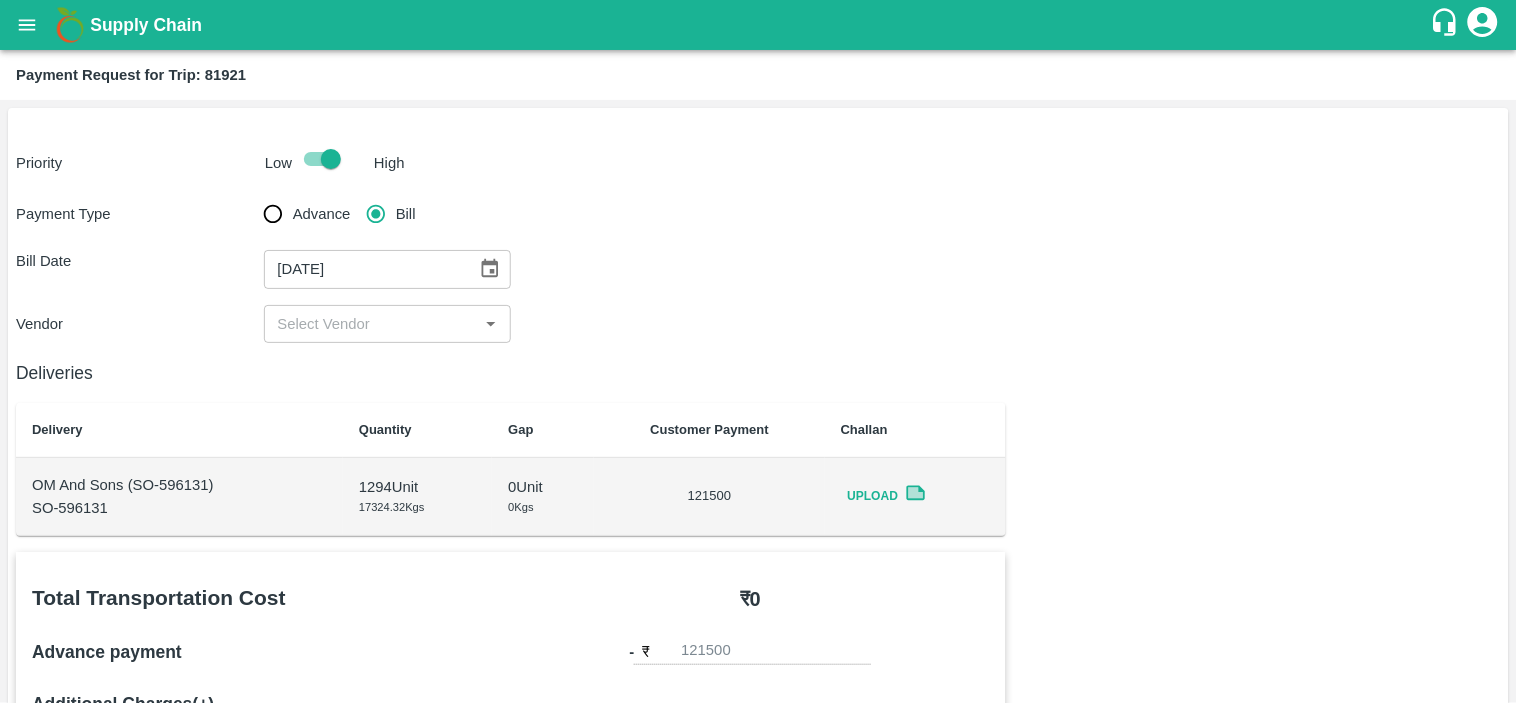 click at bounding box center (371, 324) 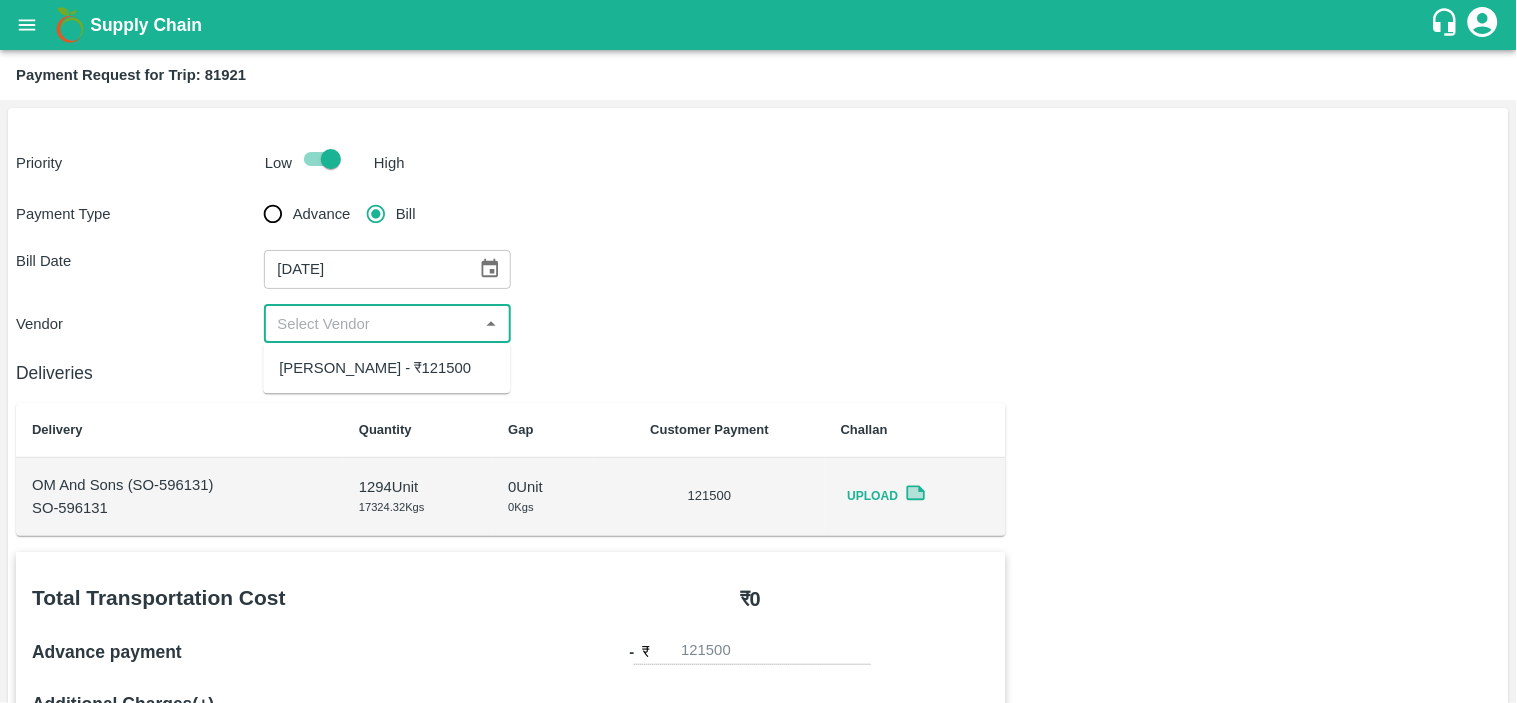click on "MALLIKARJUN - ₹121500" at bounding box center [375, 368] 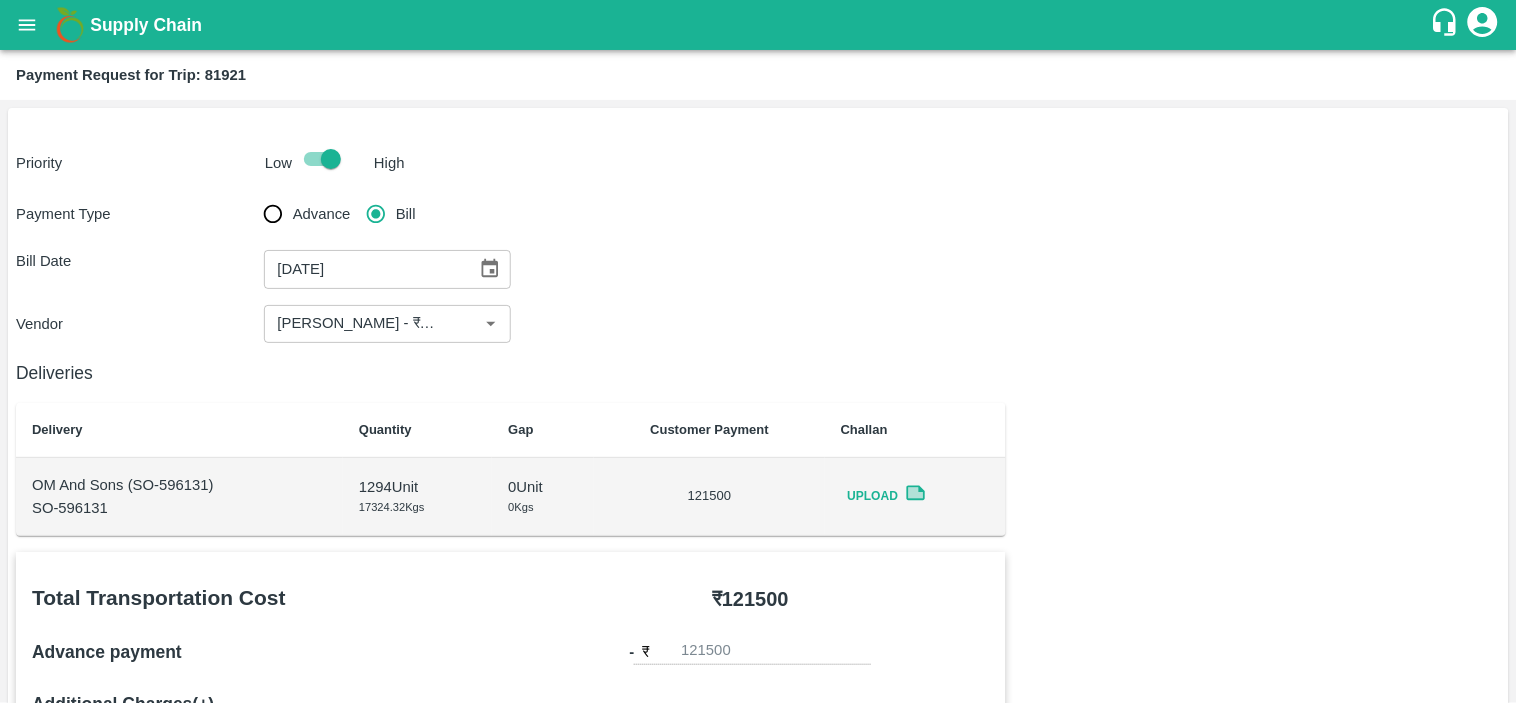 scroll, scrollTop: 345, scrollLeft: 0, axis: vertical 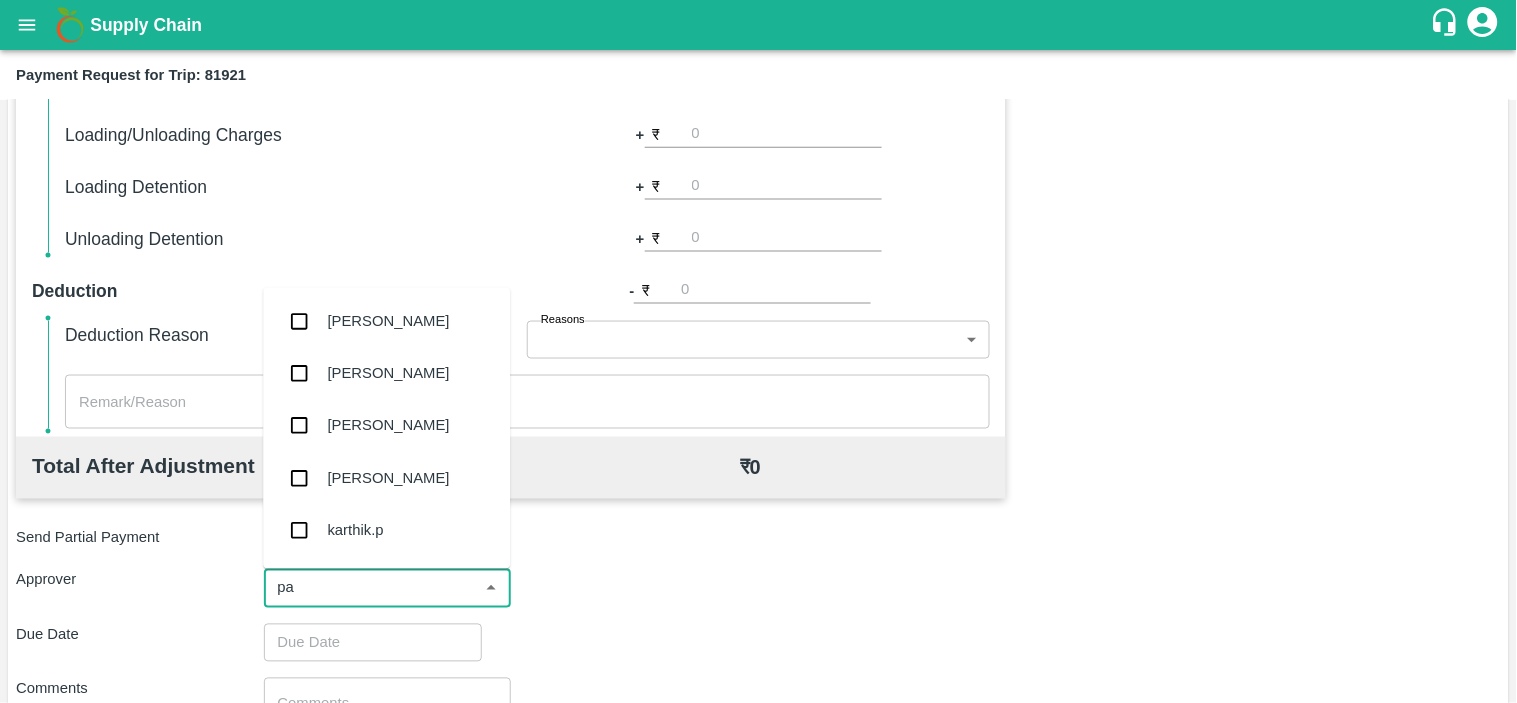 type on "pal" 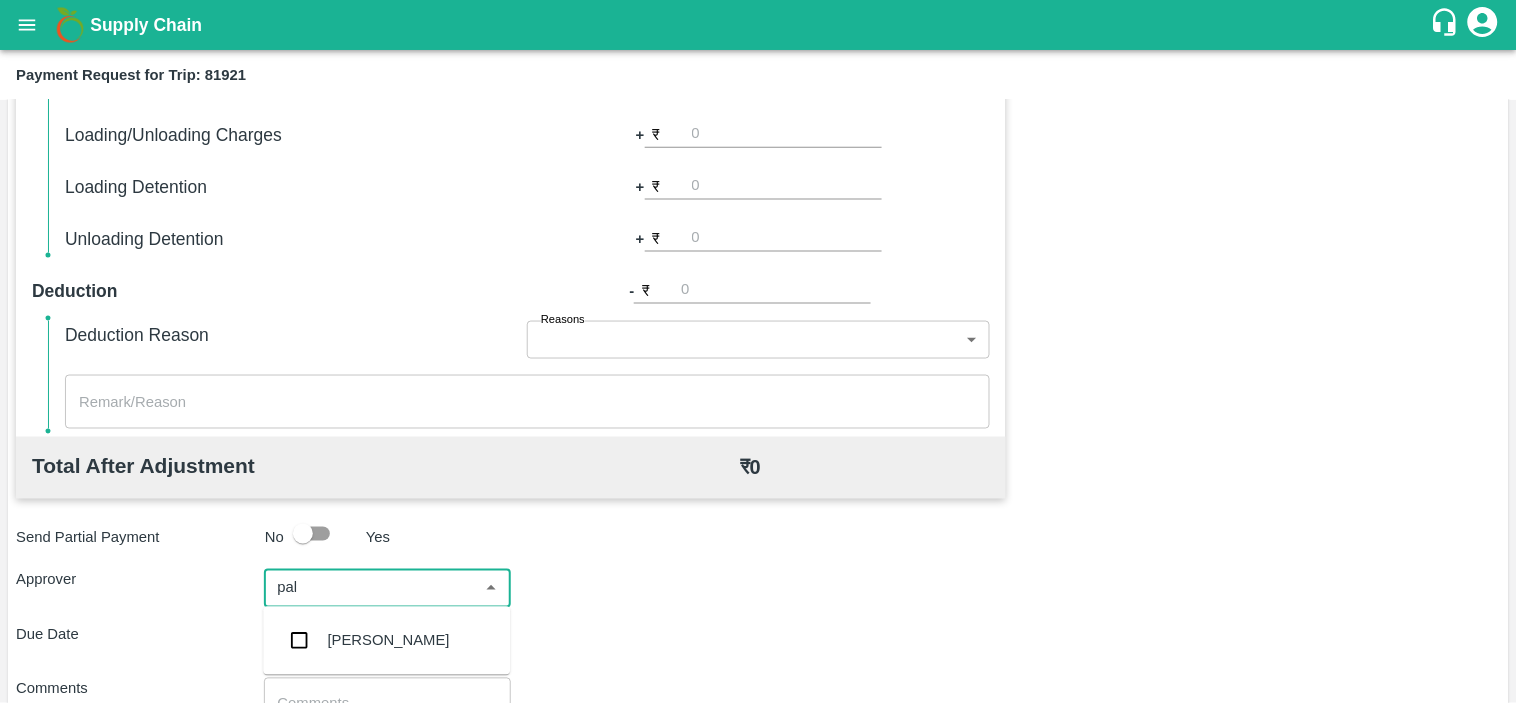click on "[PERSON_NAME]" at bounding box center (389, 641) 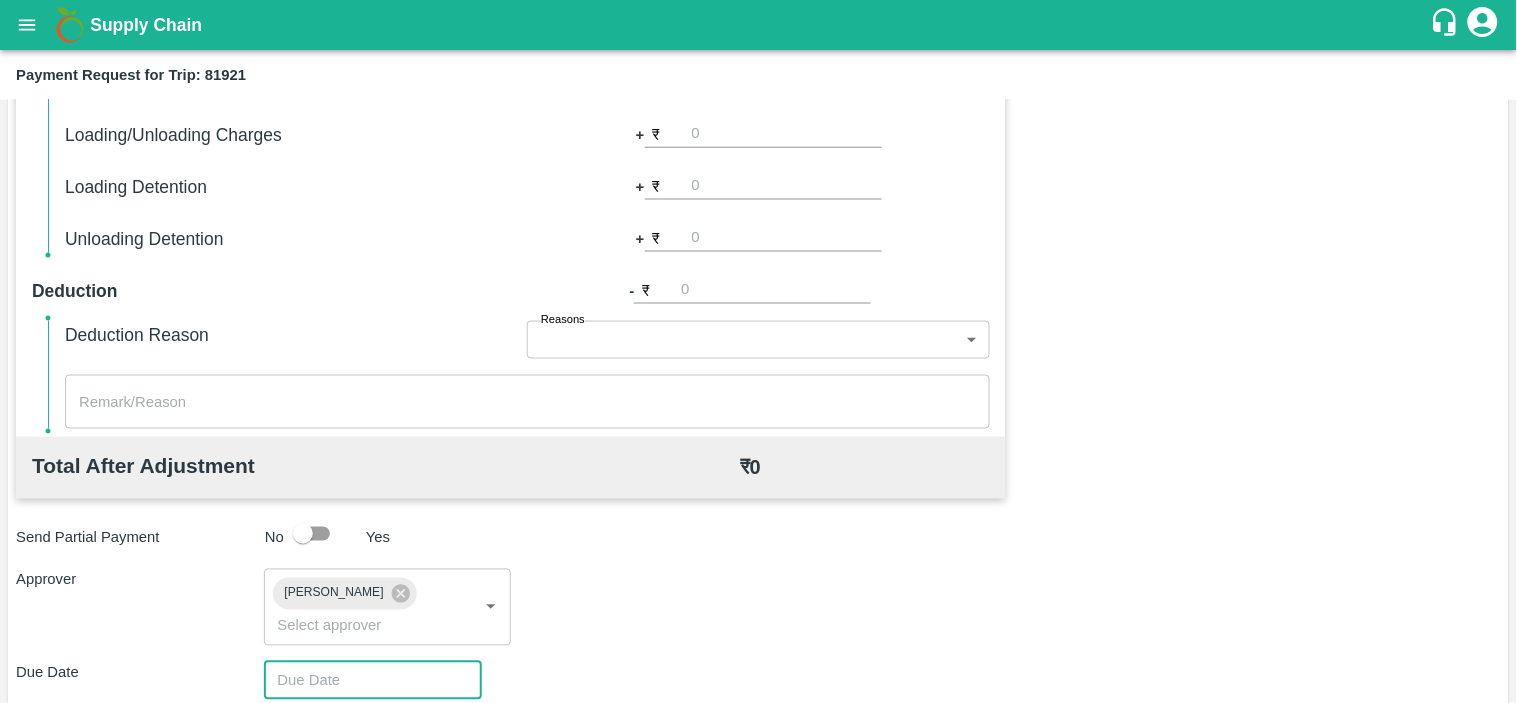 type on "DD/MM/YYYY hh:mm aa" 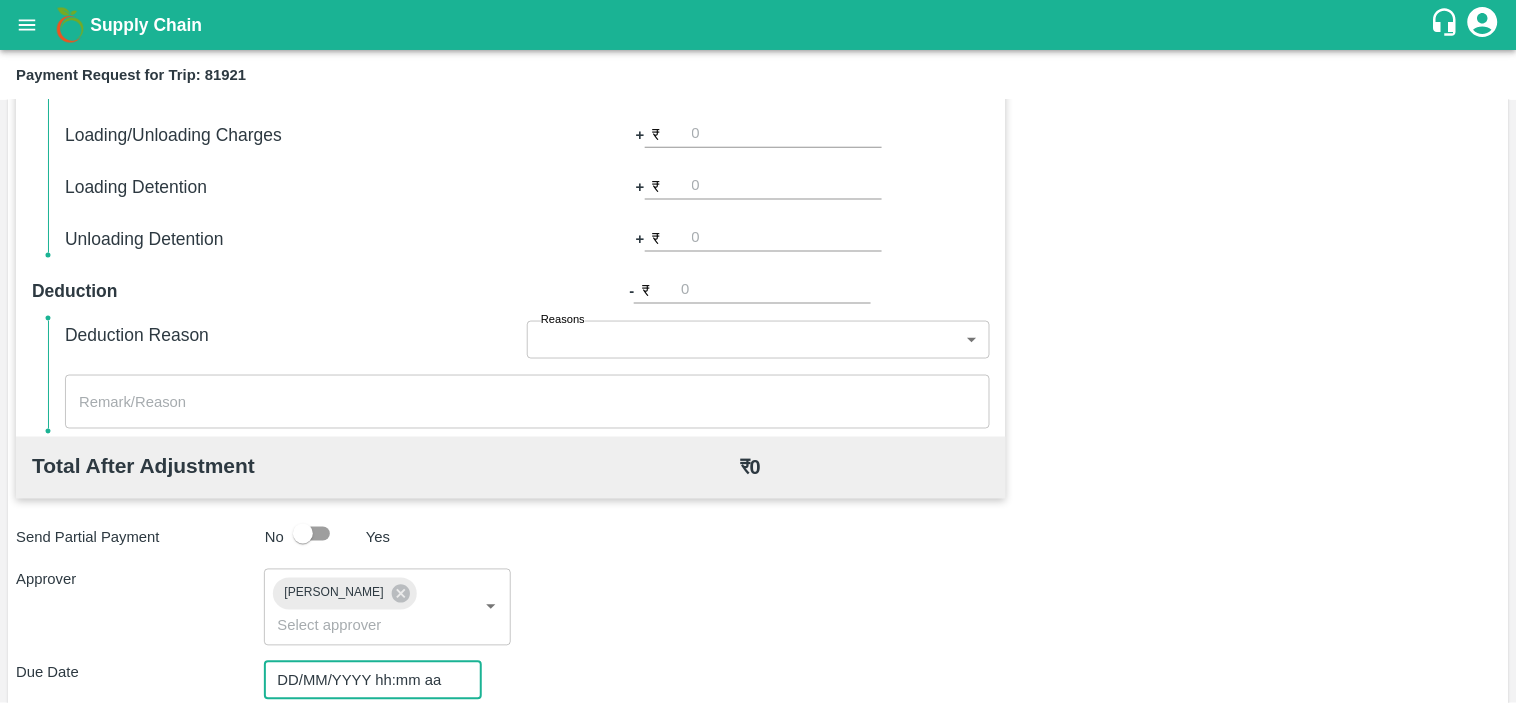 click on "DD/MM/YYYY hh:mm aa" at bounding box center (366, 681) 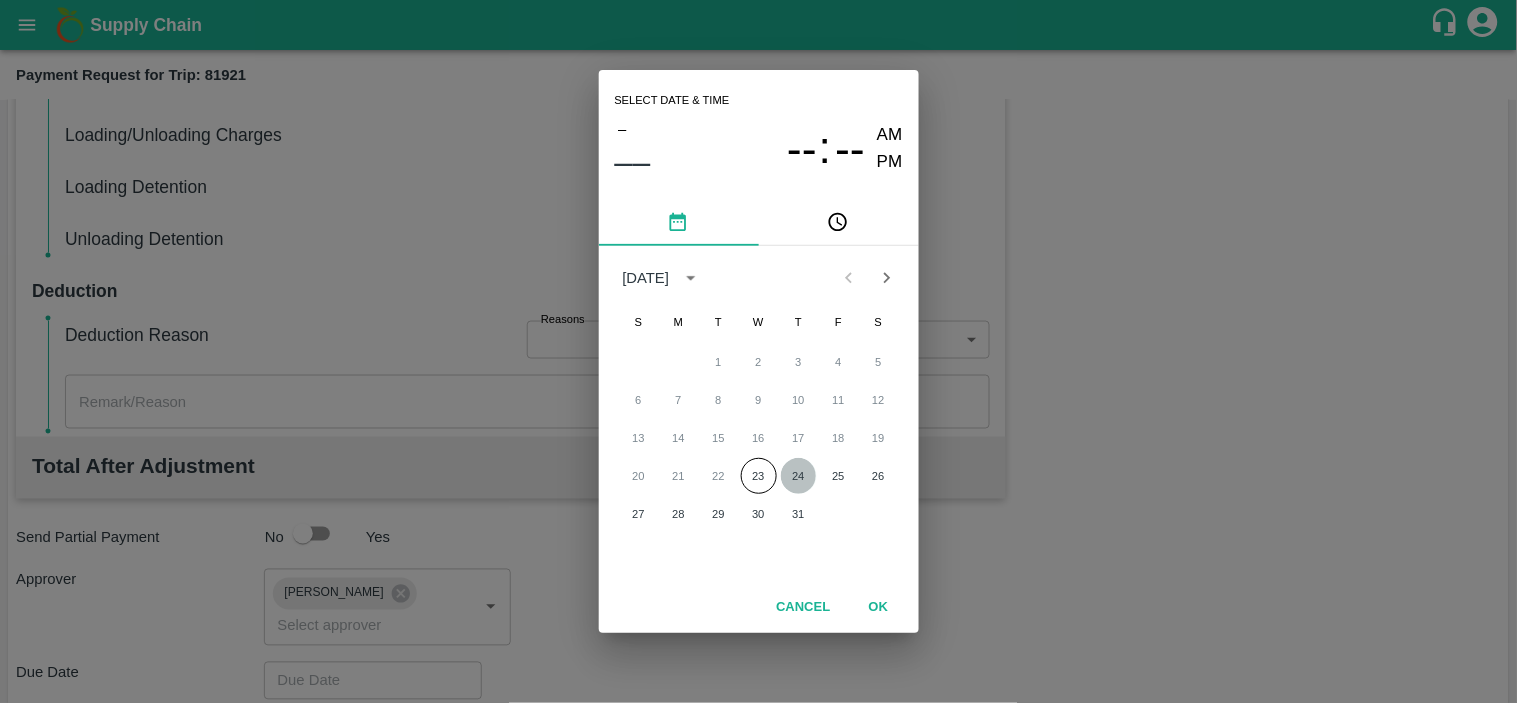 click on "24" at bounding box center [799, 476] 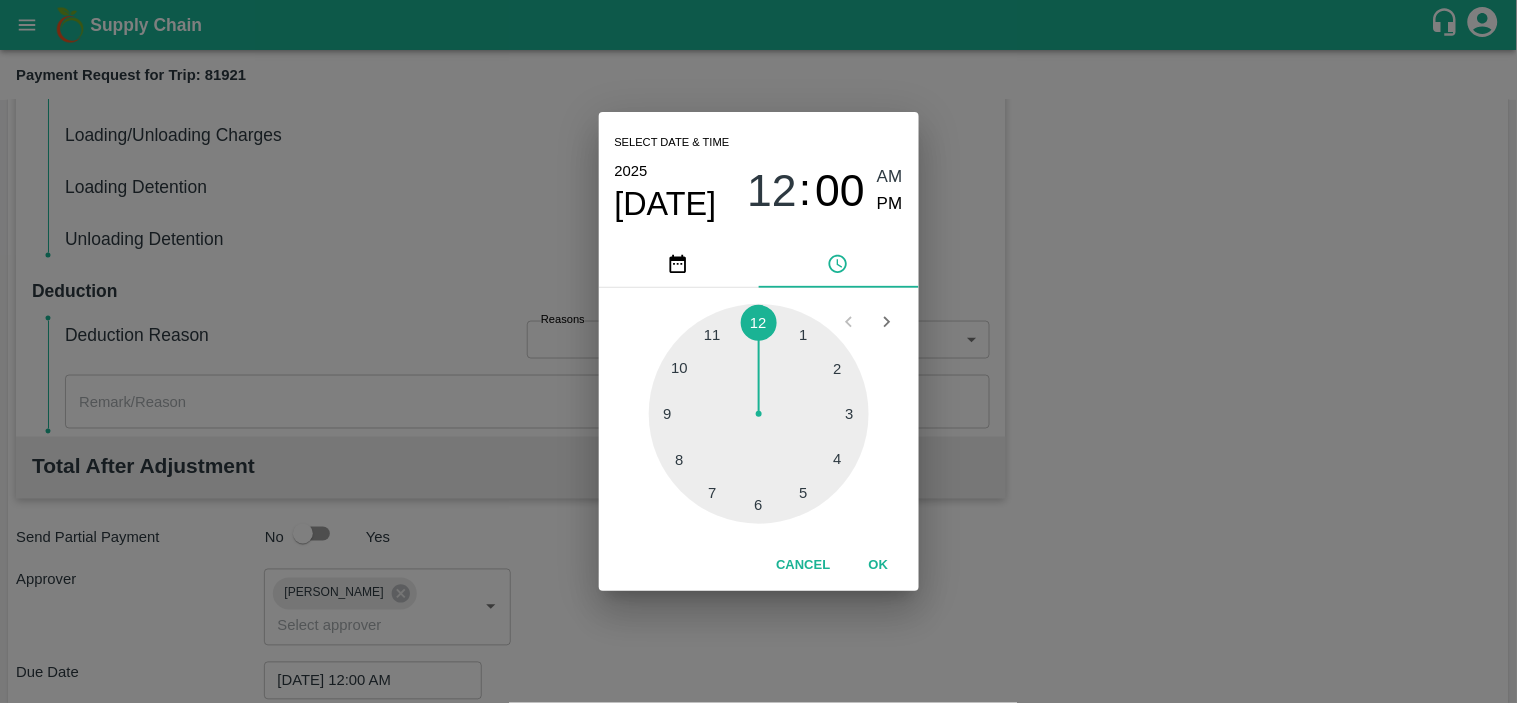 click at bounding box center (759, 414) 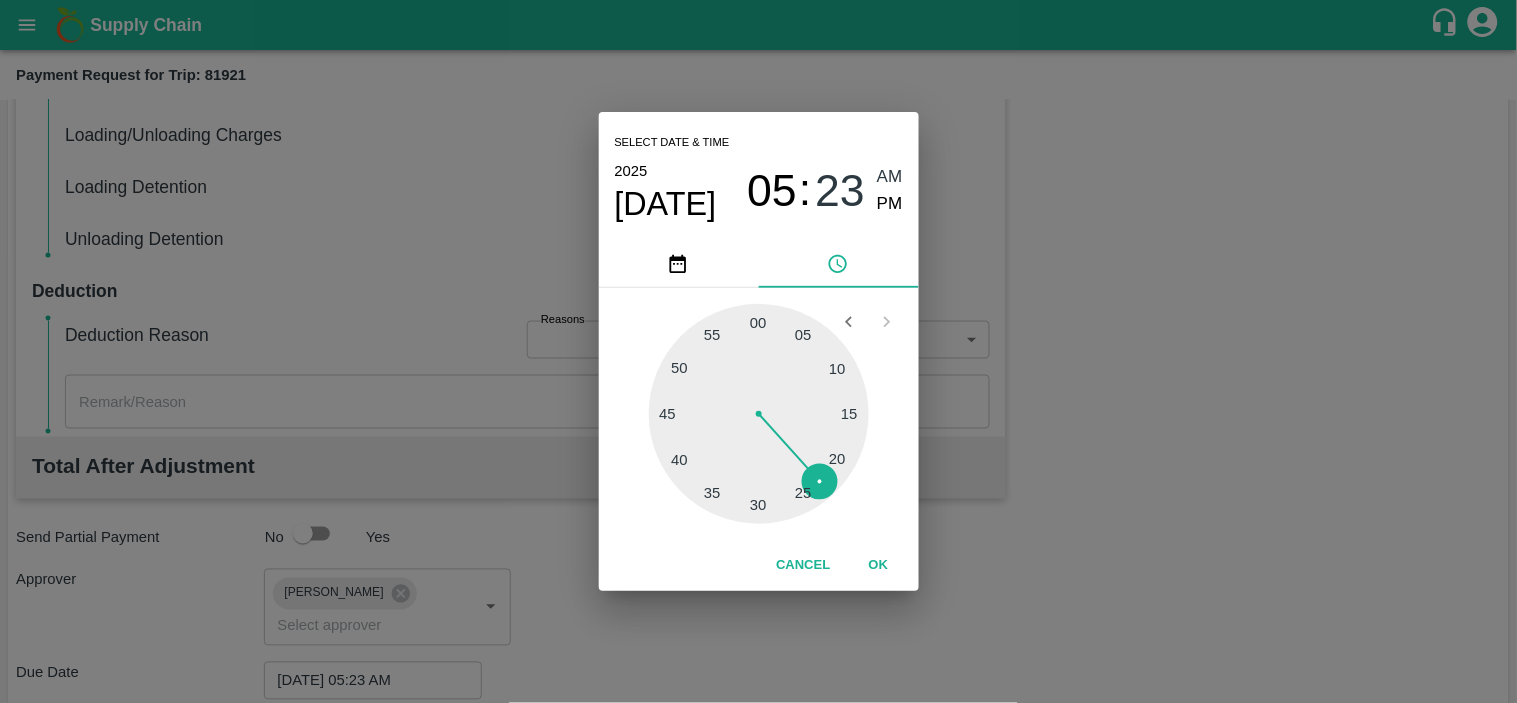 click at bounding box center [759, 414] 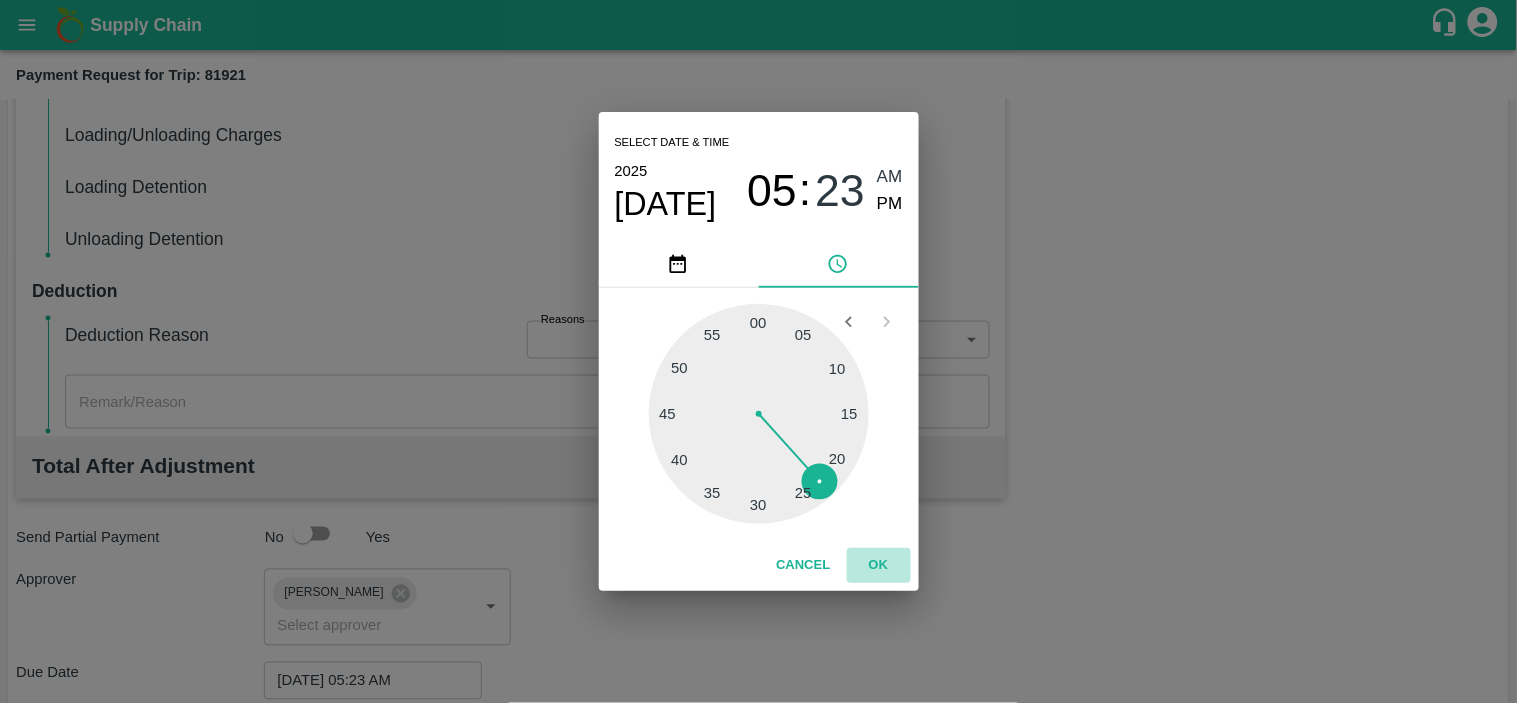 click on "OK" at bounding box center [879, 565] 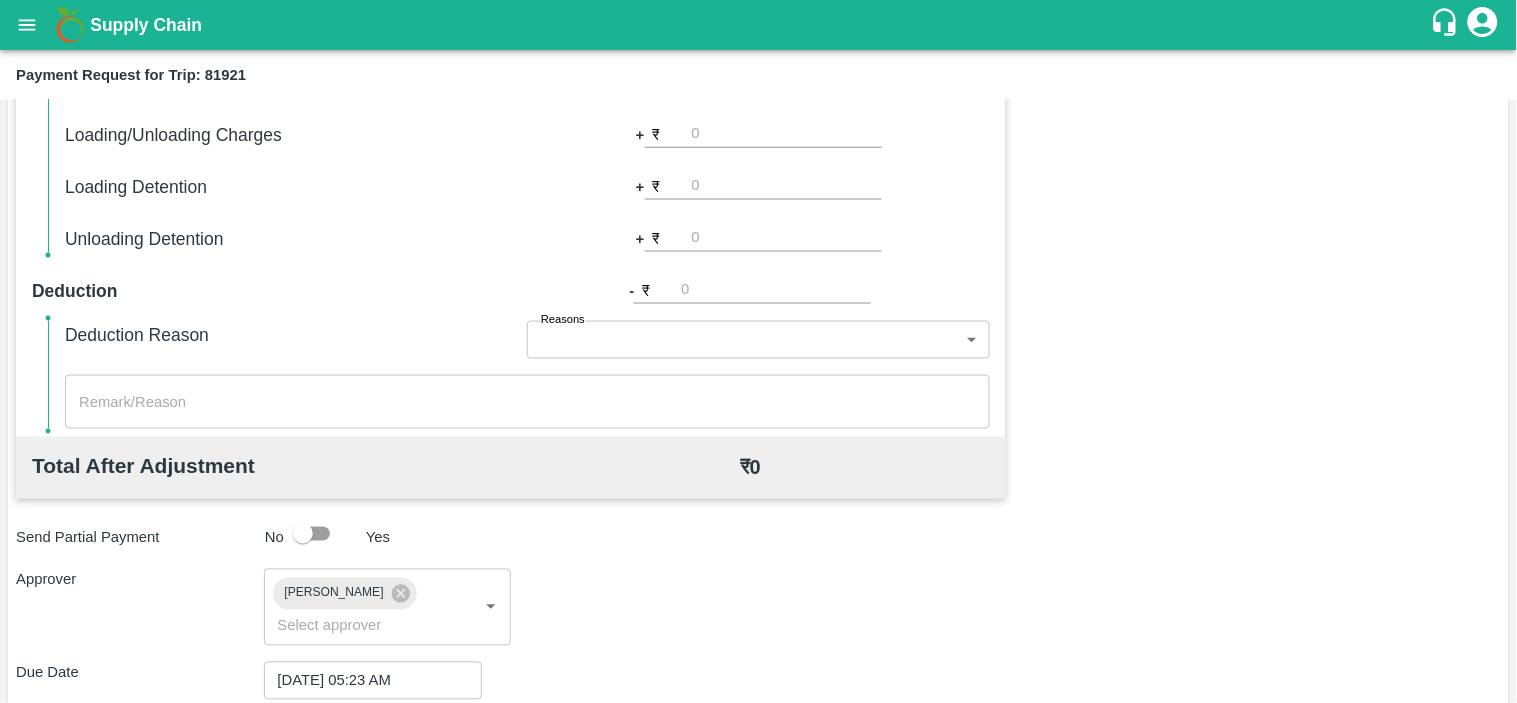 scroll, scrollTop: 877, scrollLeft: 0, axis: vertical 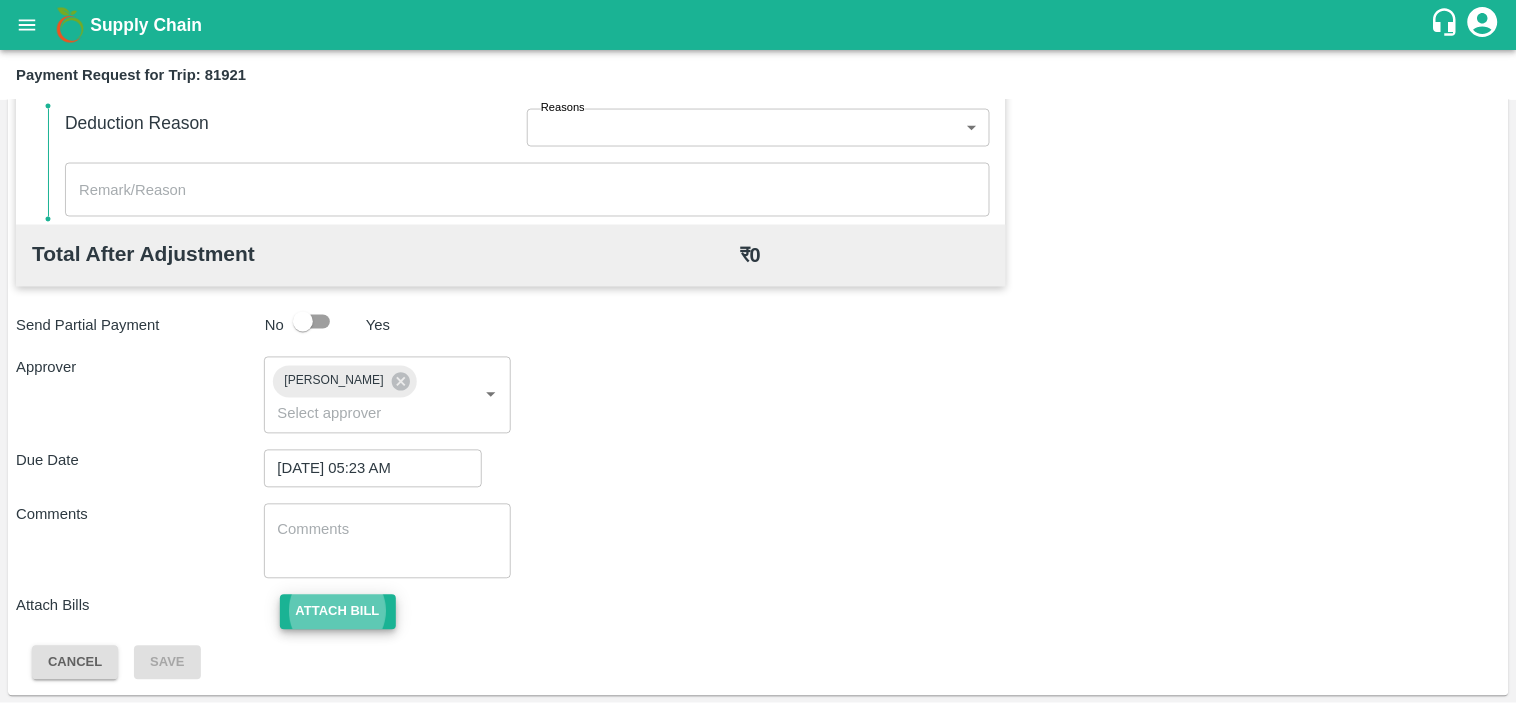 type 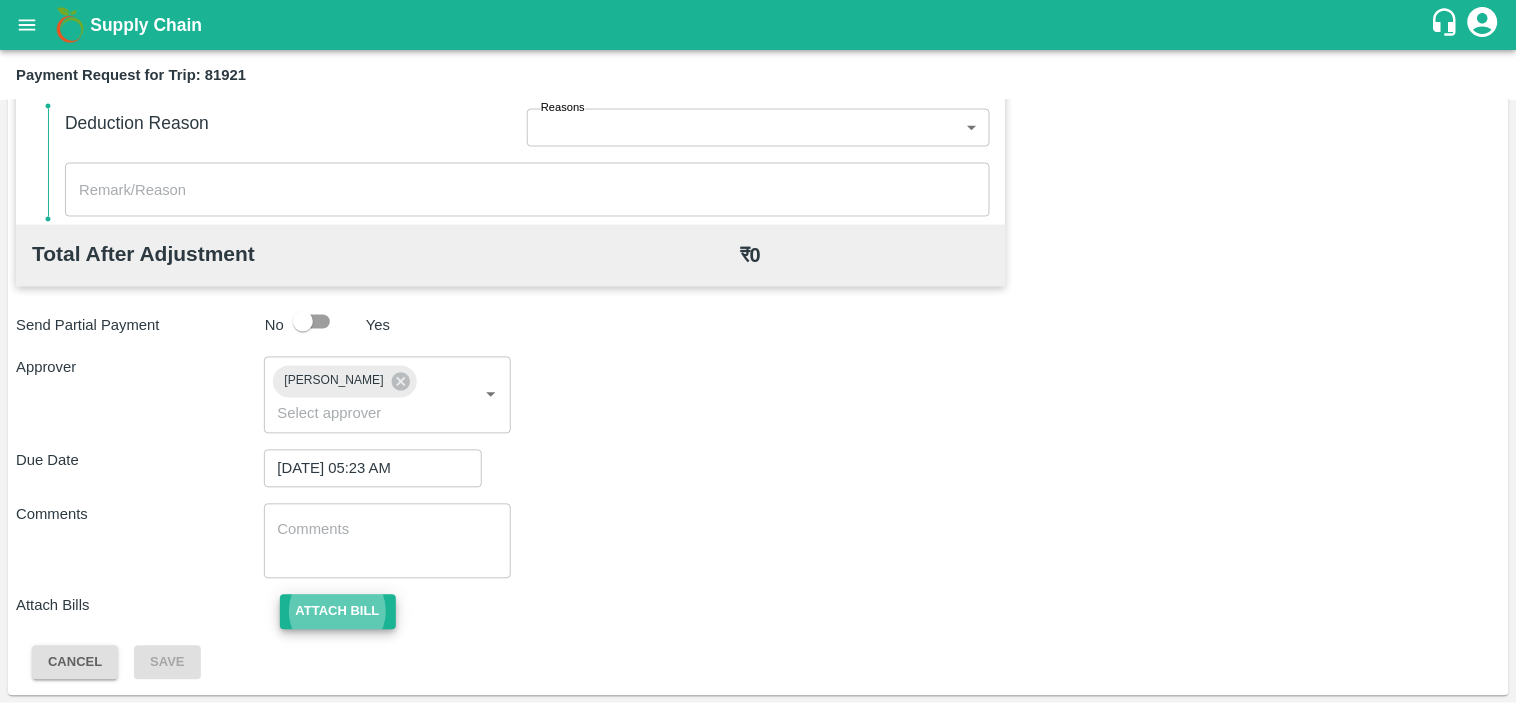 click on "Attach bill" at bounding box center (338, 612) 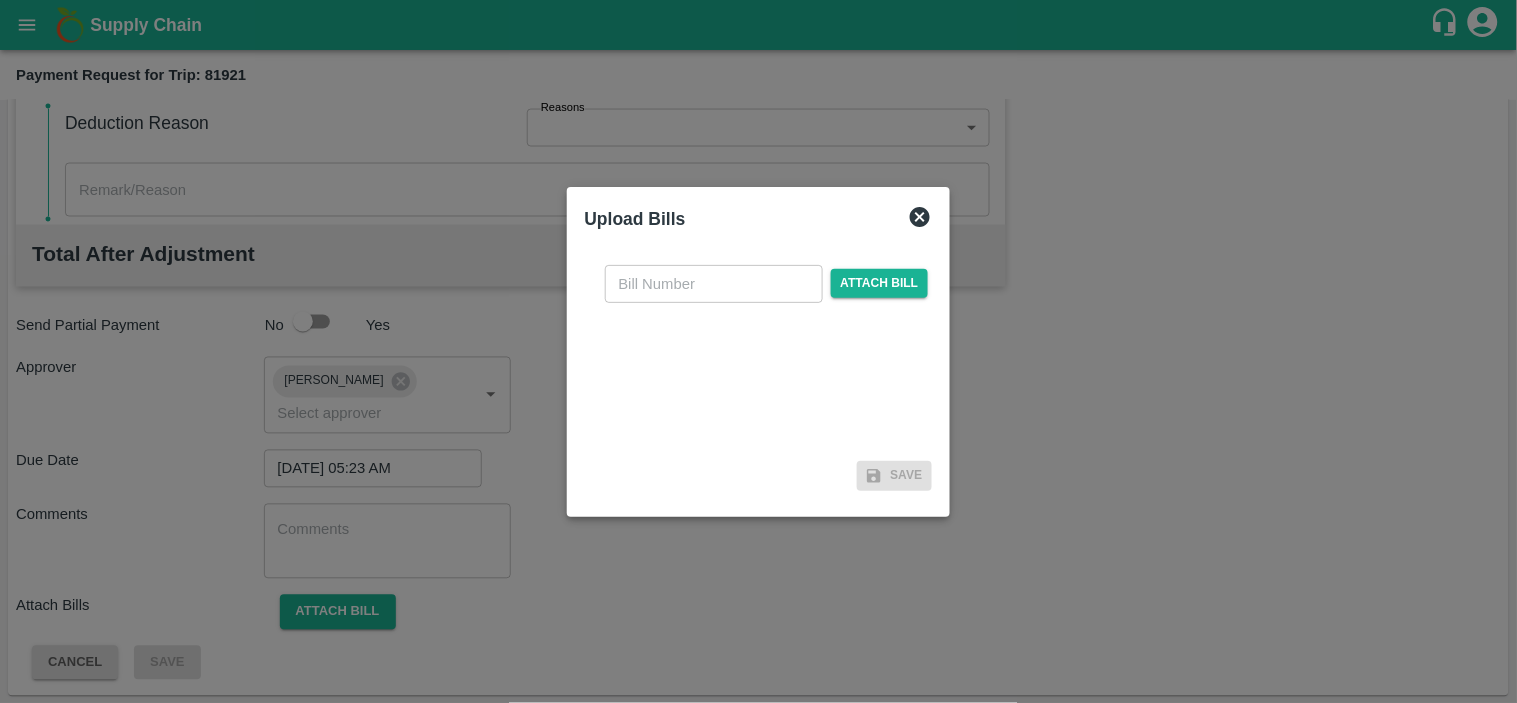 click at bounding box center (714, 284) 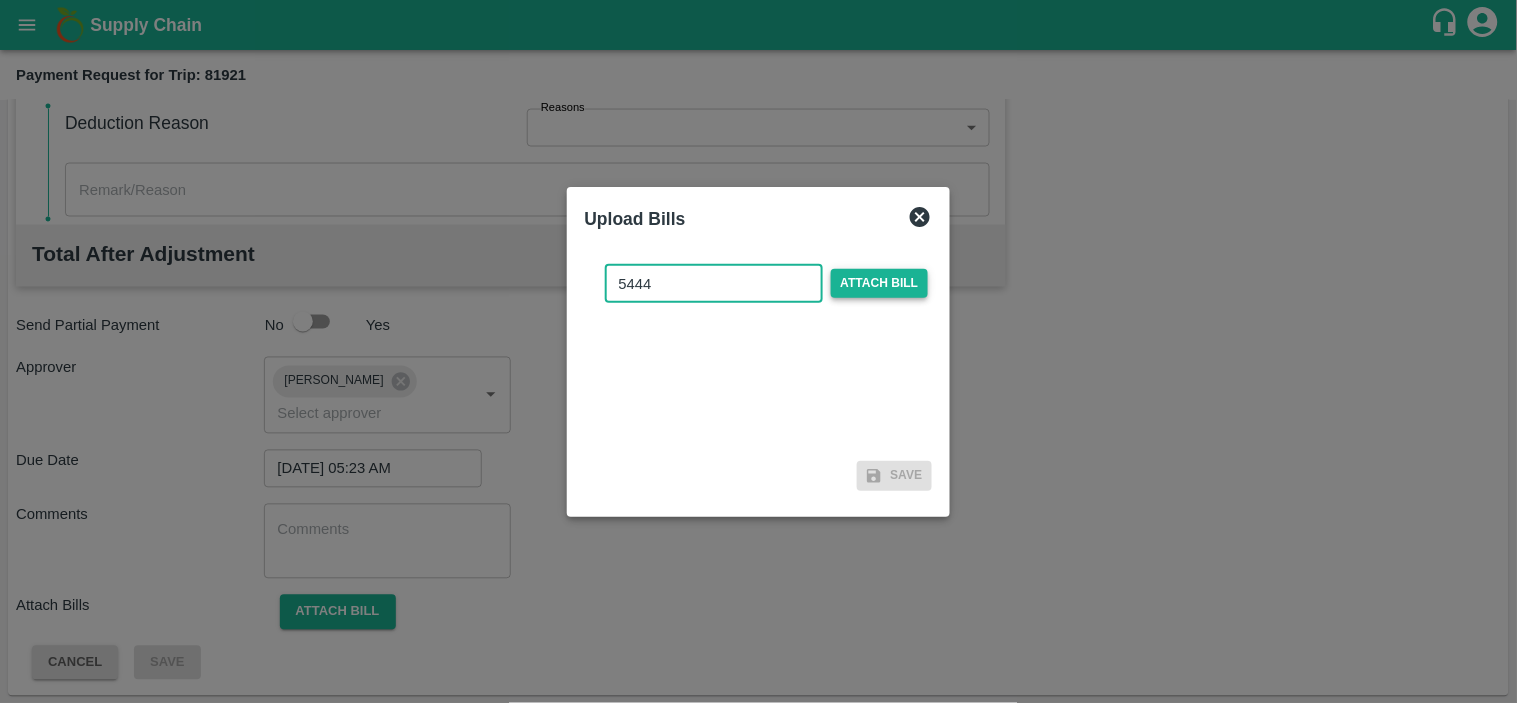 type on "5444" 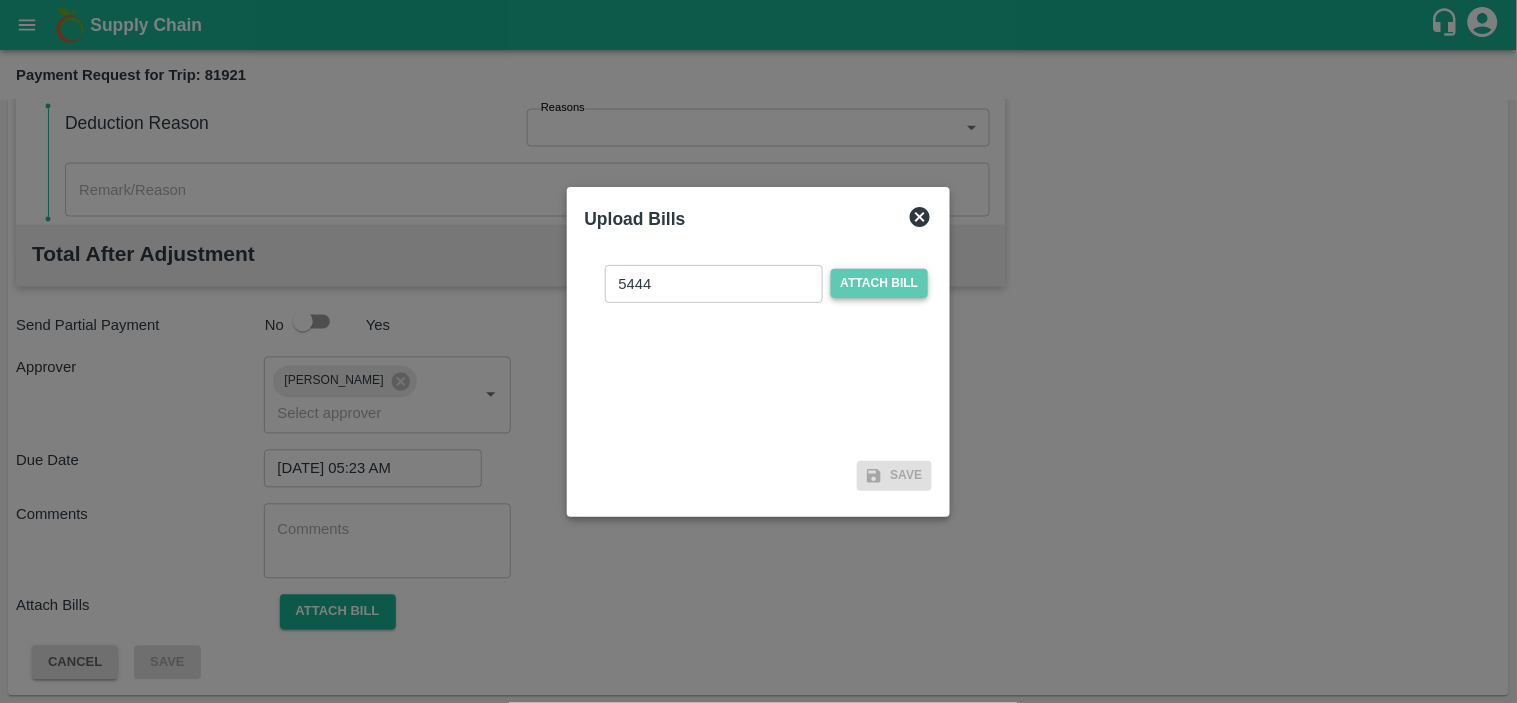 click on "Attach bill" at bounding box center (880, 283) 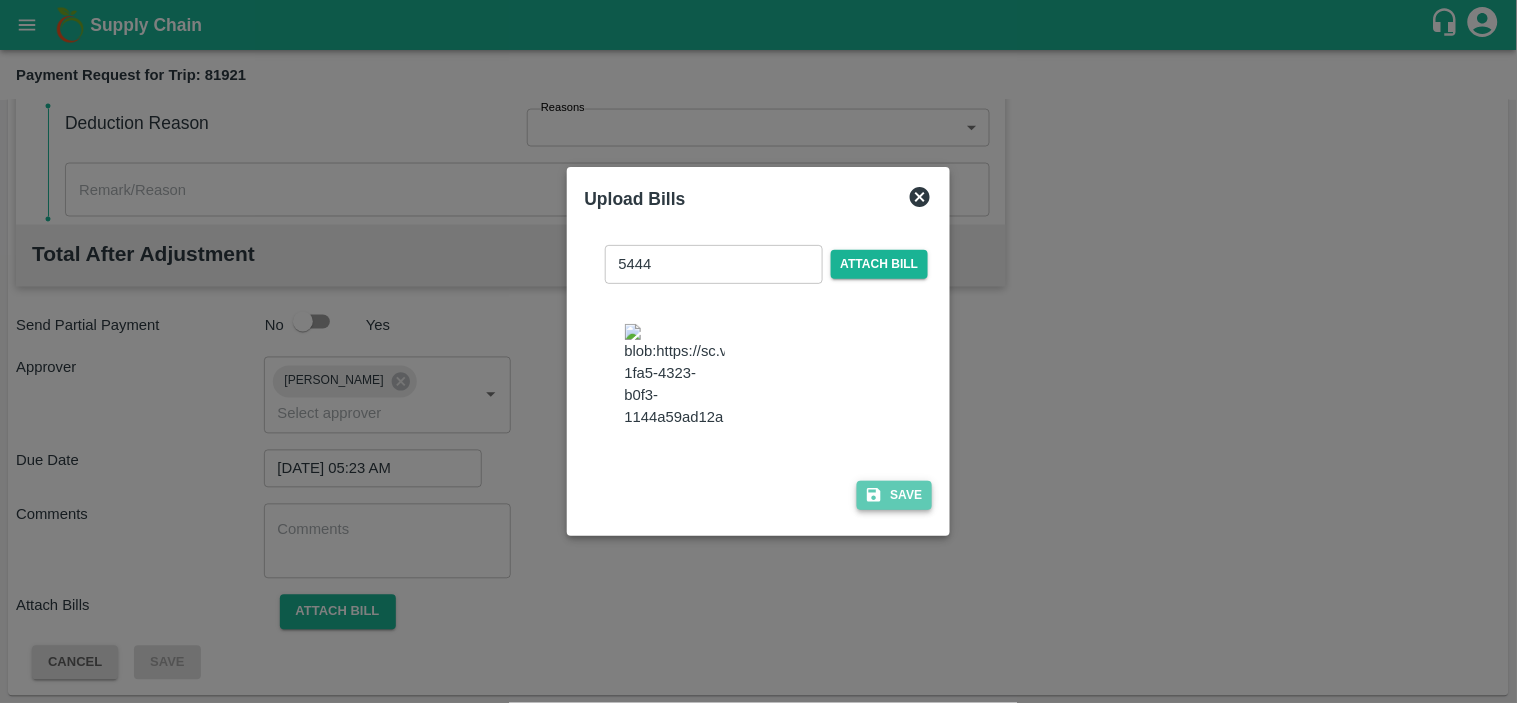 click on "Save" at bounding box center [895, 495] 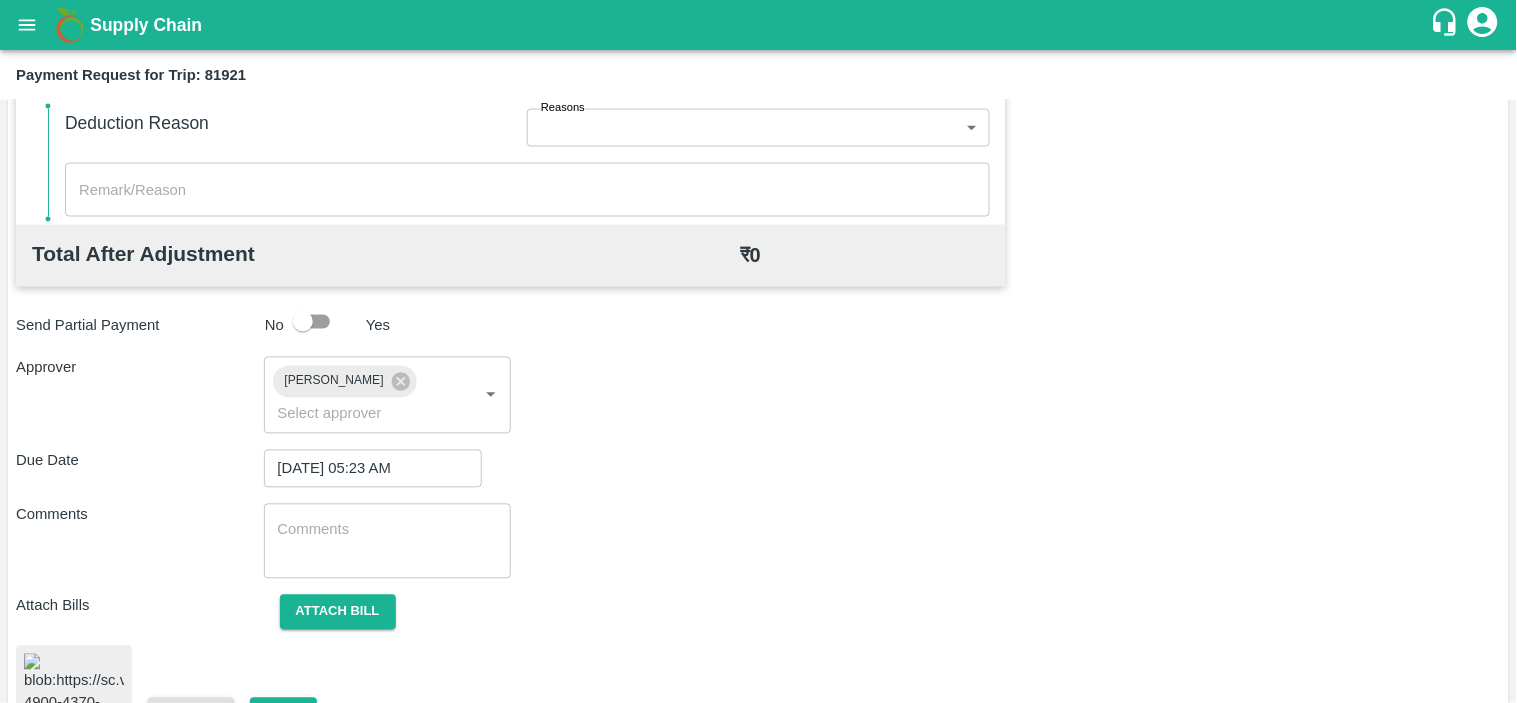 scroll, scrollTop: 928, scrollLeft: 0, axis: vertical 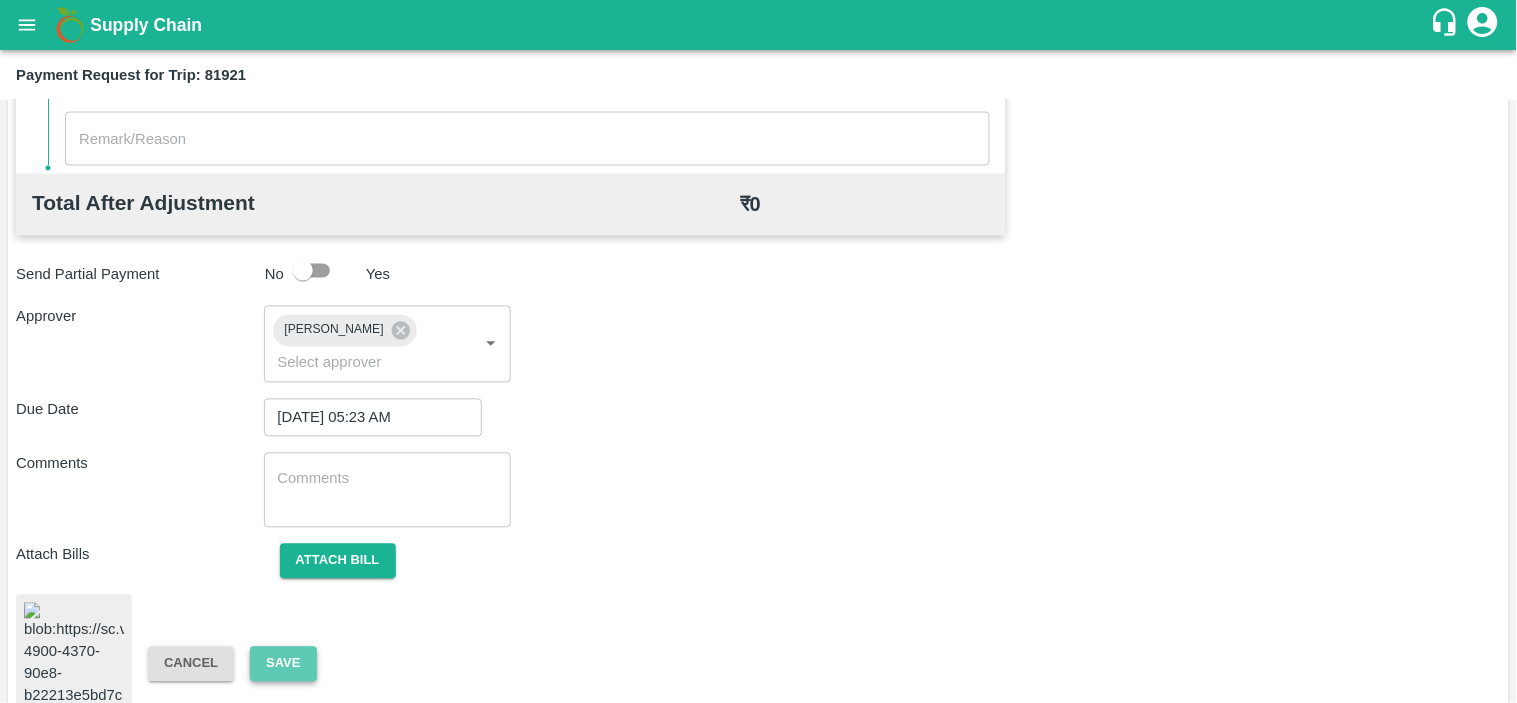 click on "Save" at bounding box center (283, 664) 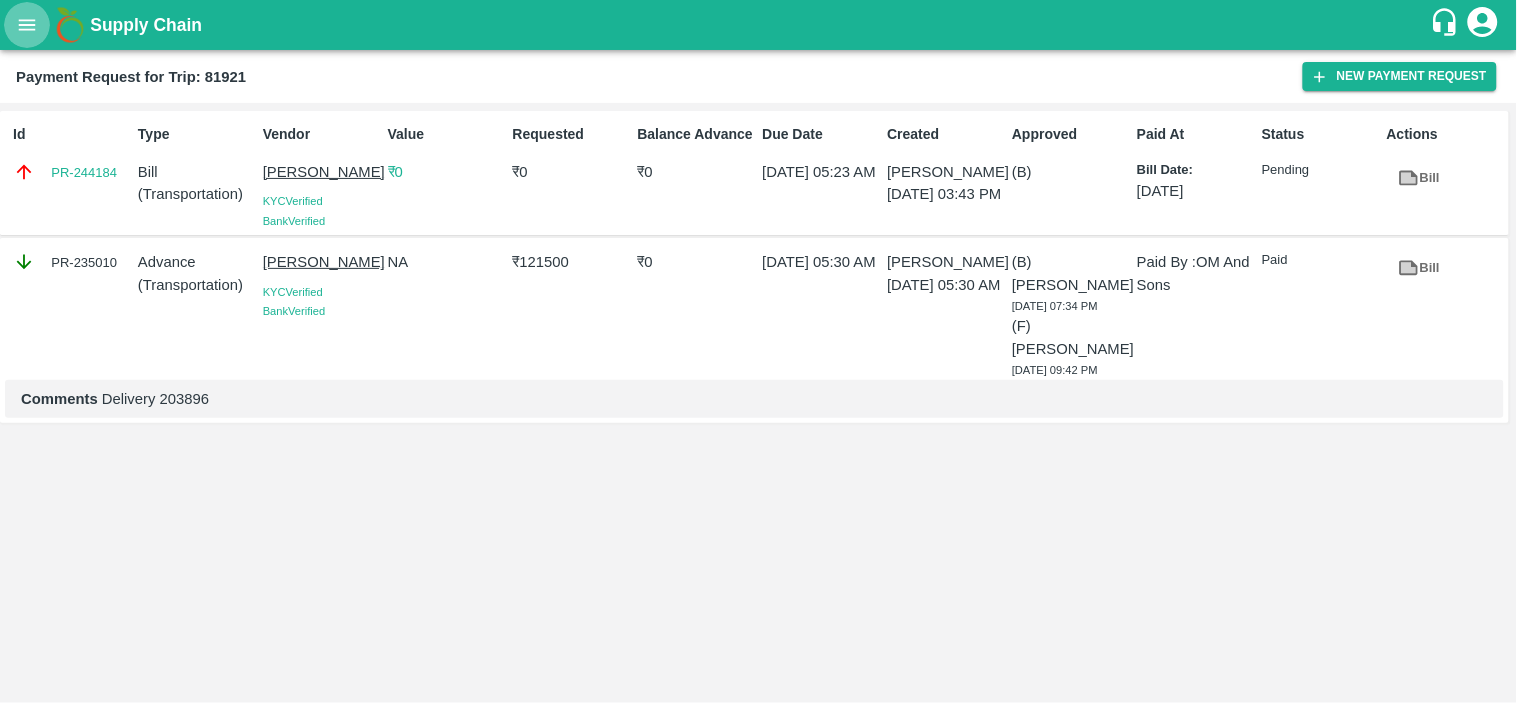 click 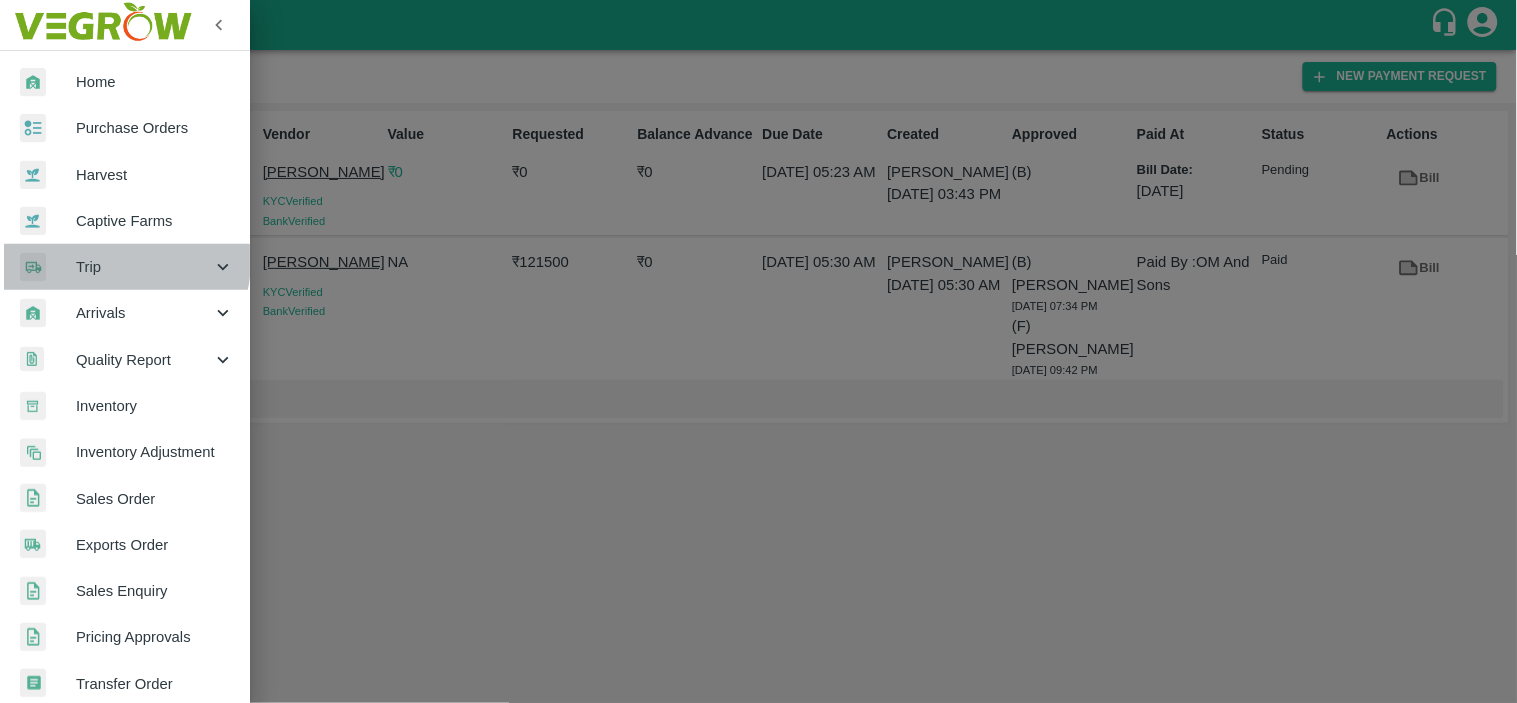 click on "Trip" at bounding box center [144, 267] 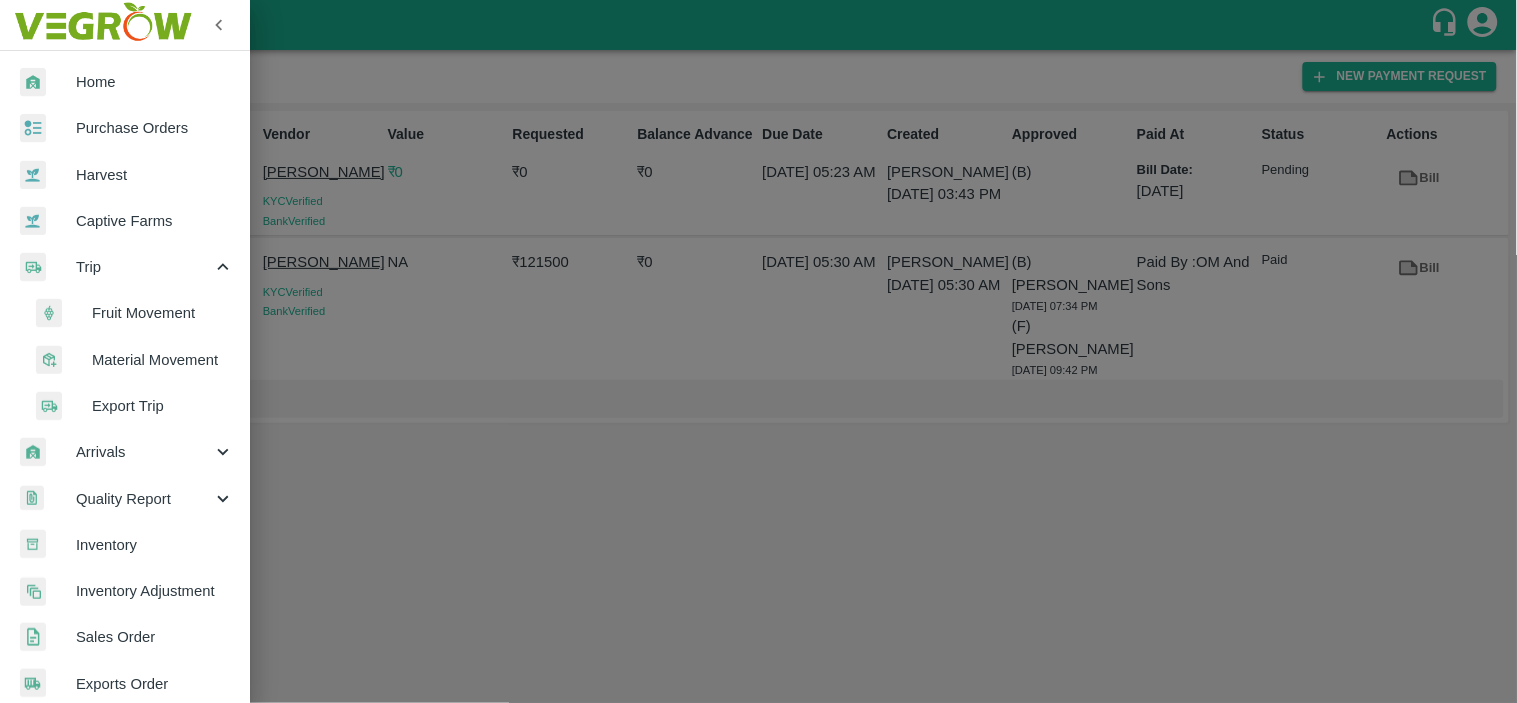 click on "Fruit Movement" at bounding box center [163, 313] 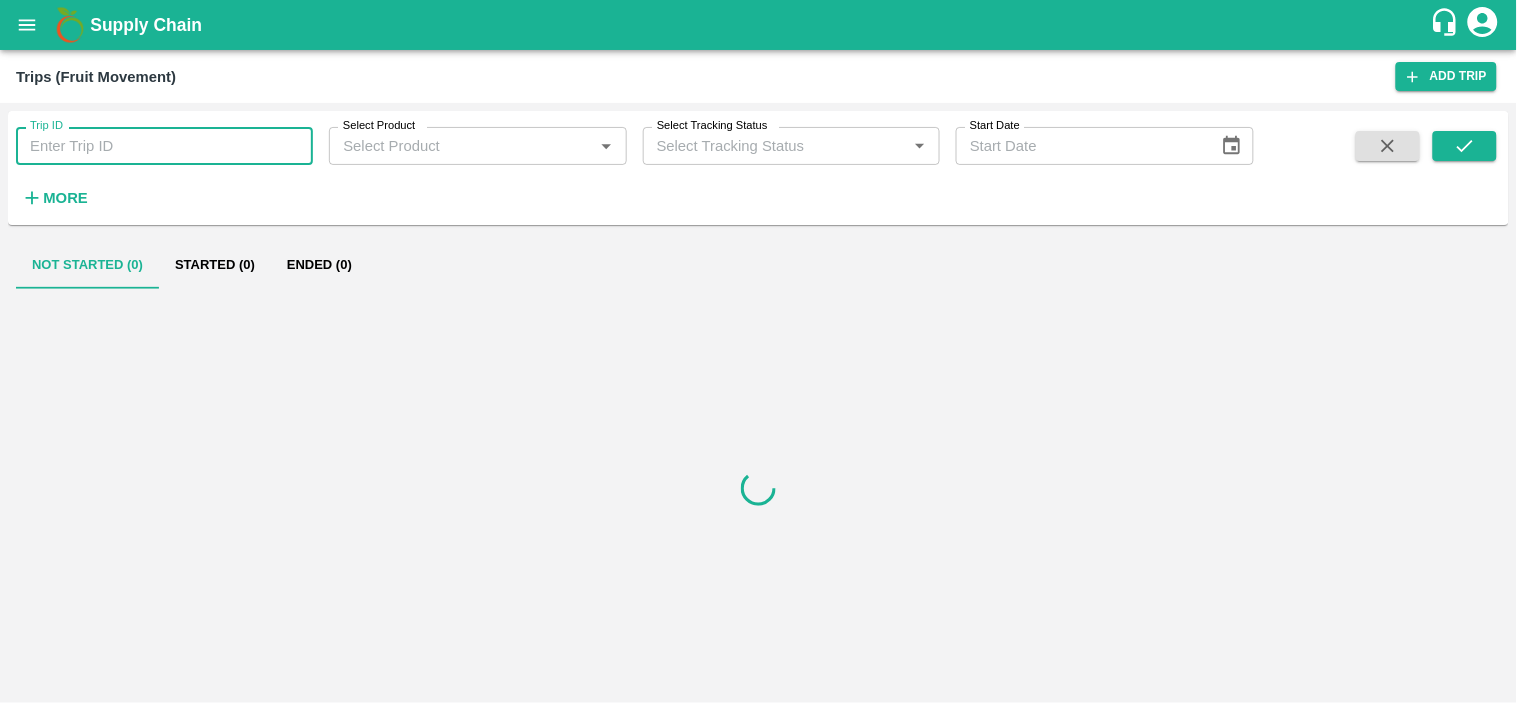 click on "Trip ID" at bounding box center [164, 146] 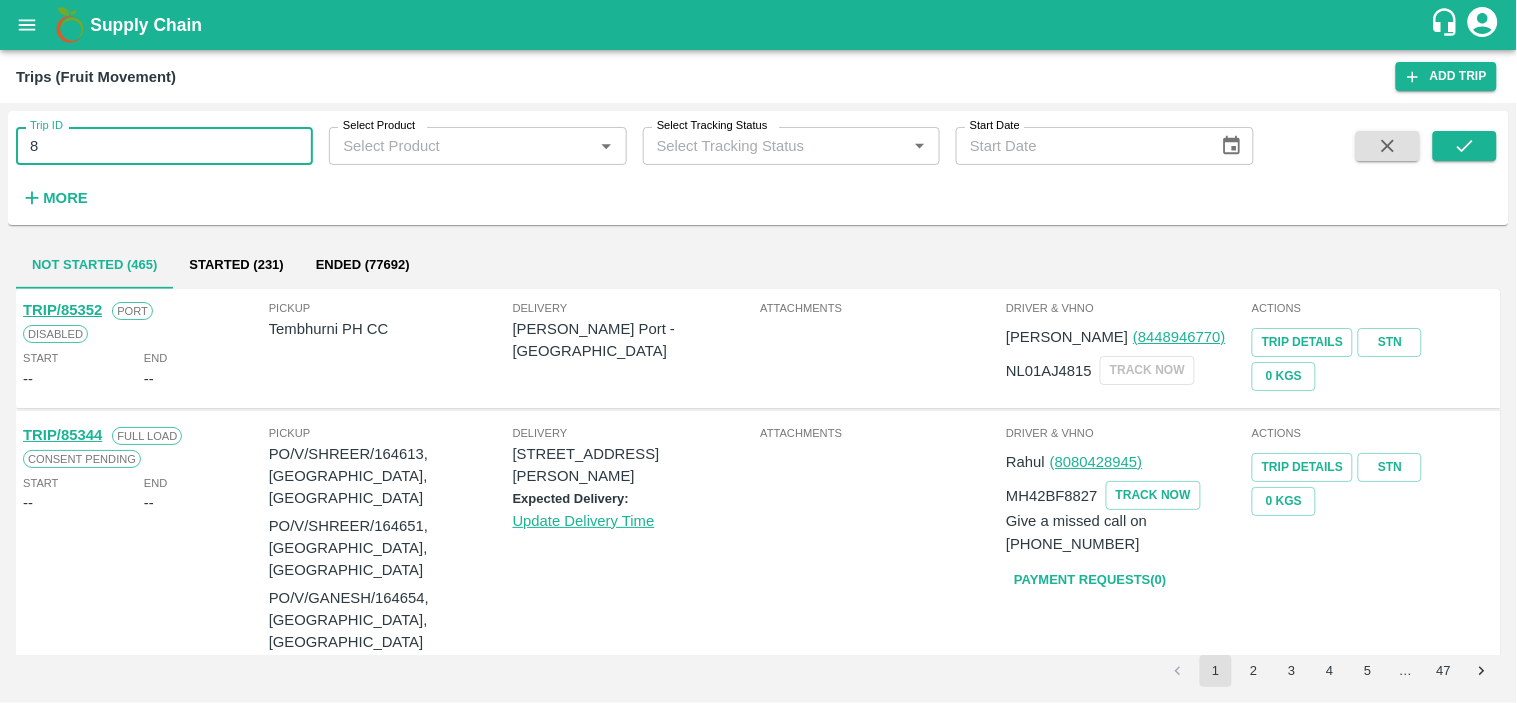 type on "8" 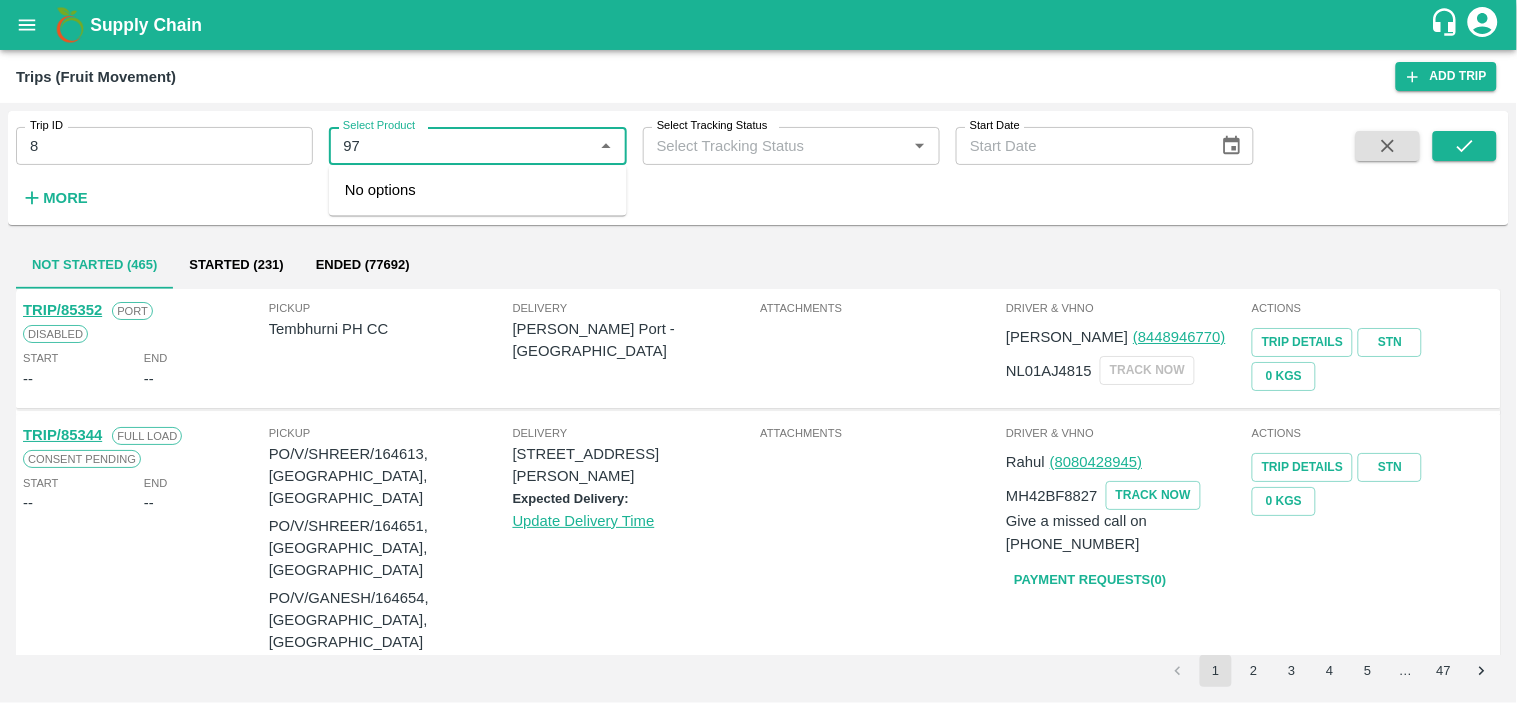type on "9" 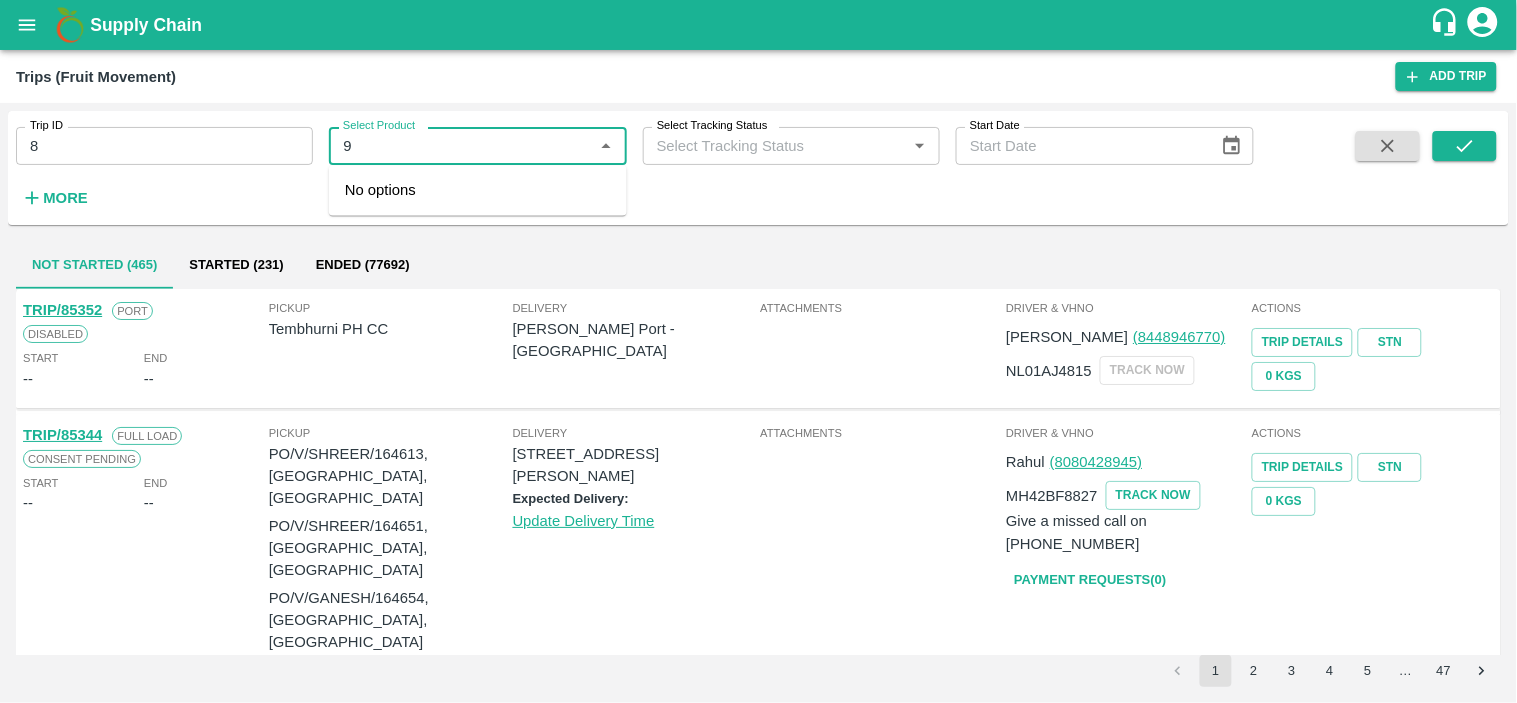 type 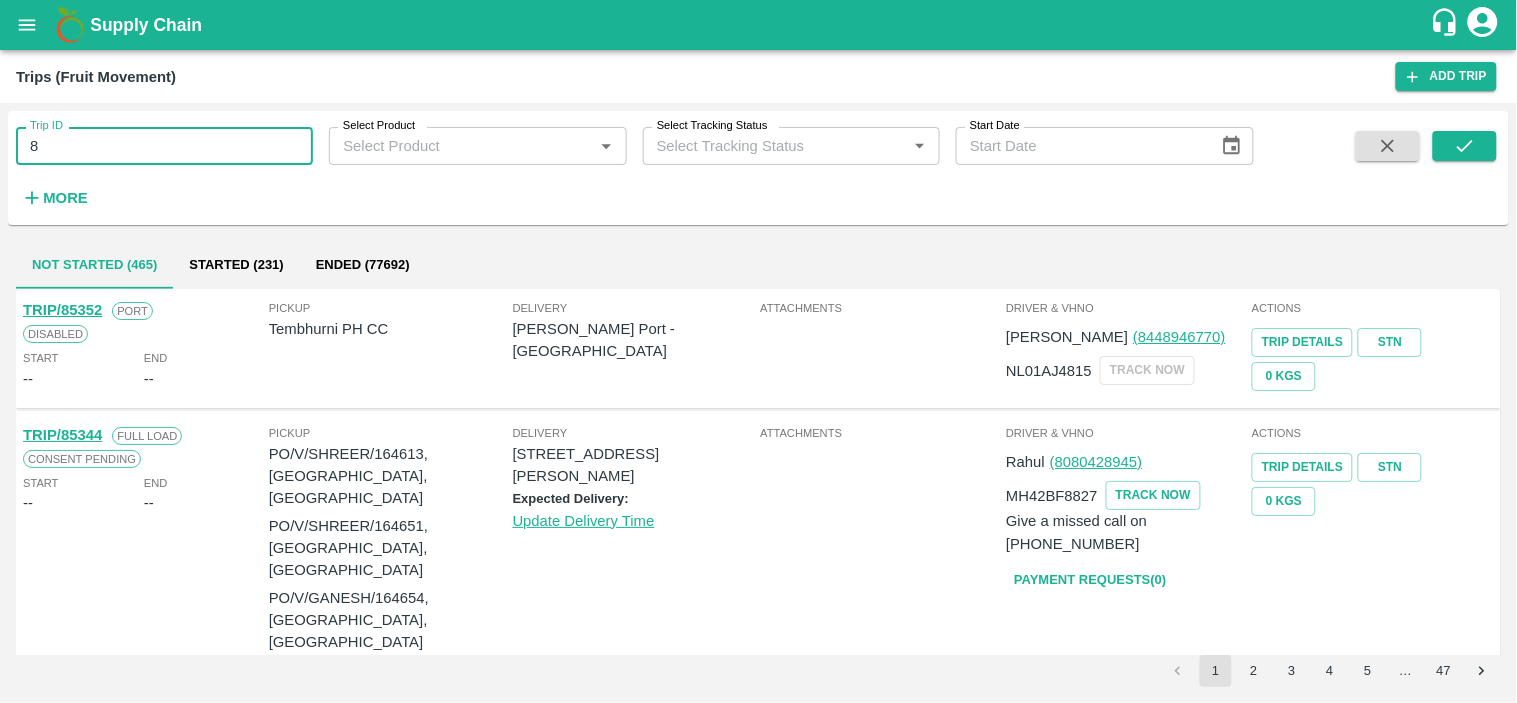 click on "8" at bounding box center (164, 146) 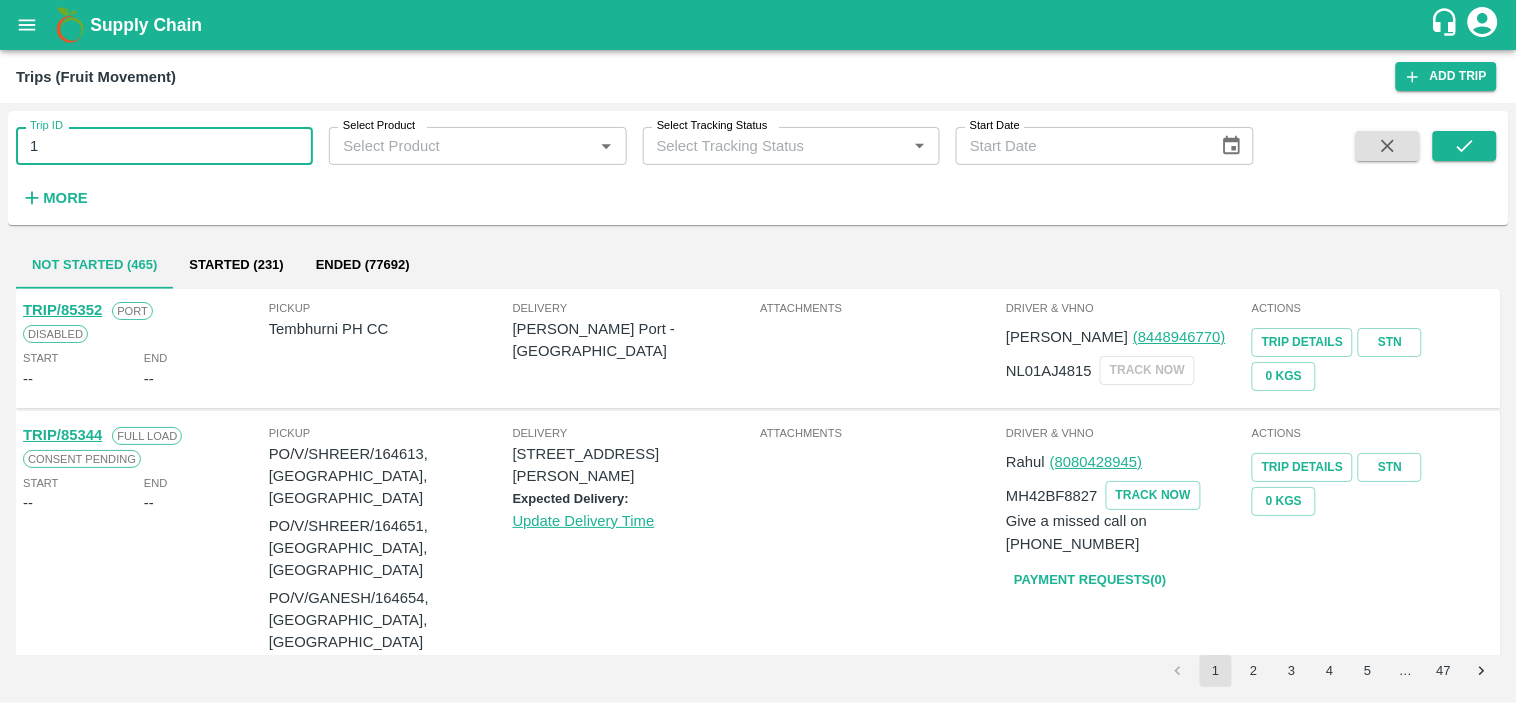 type on "1" 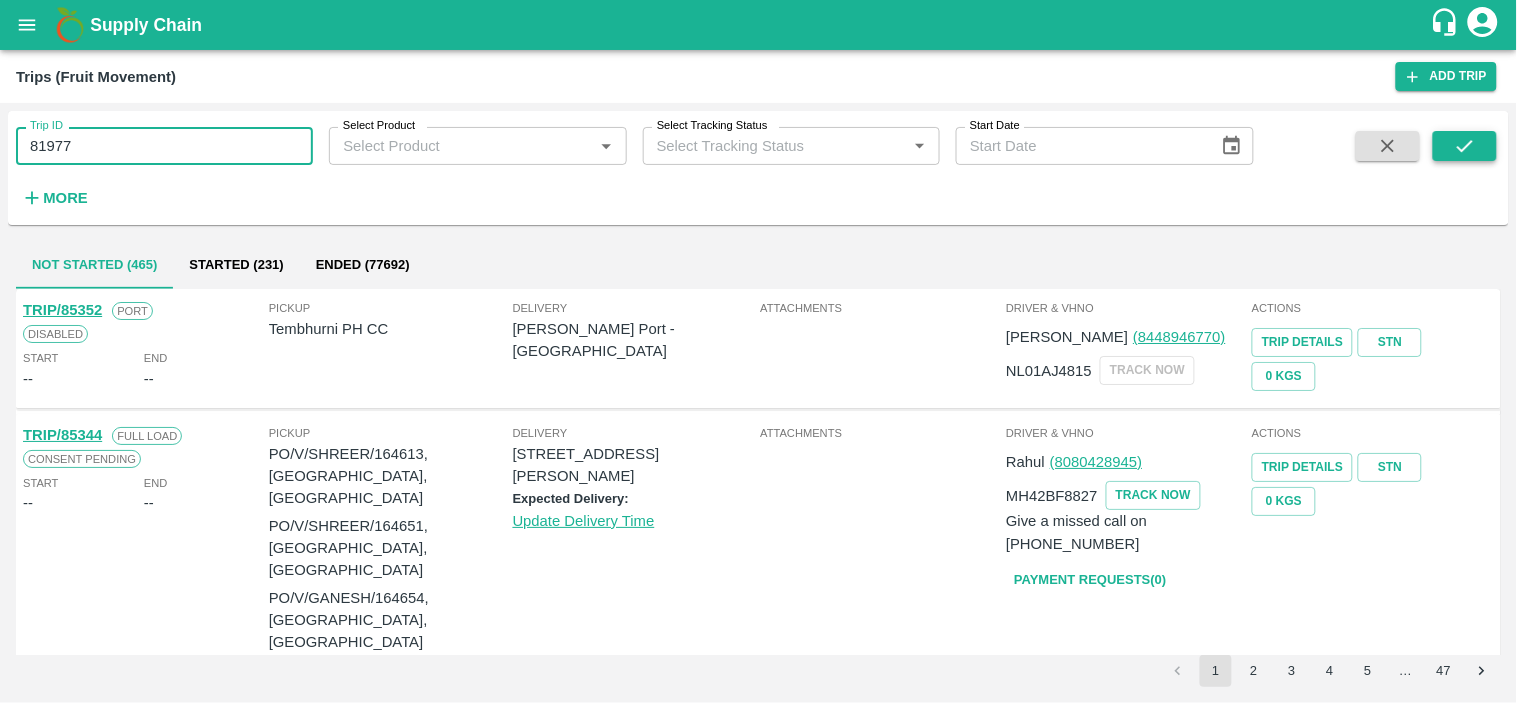 type on "81977" 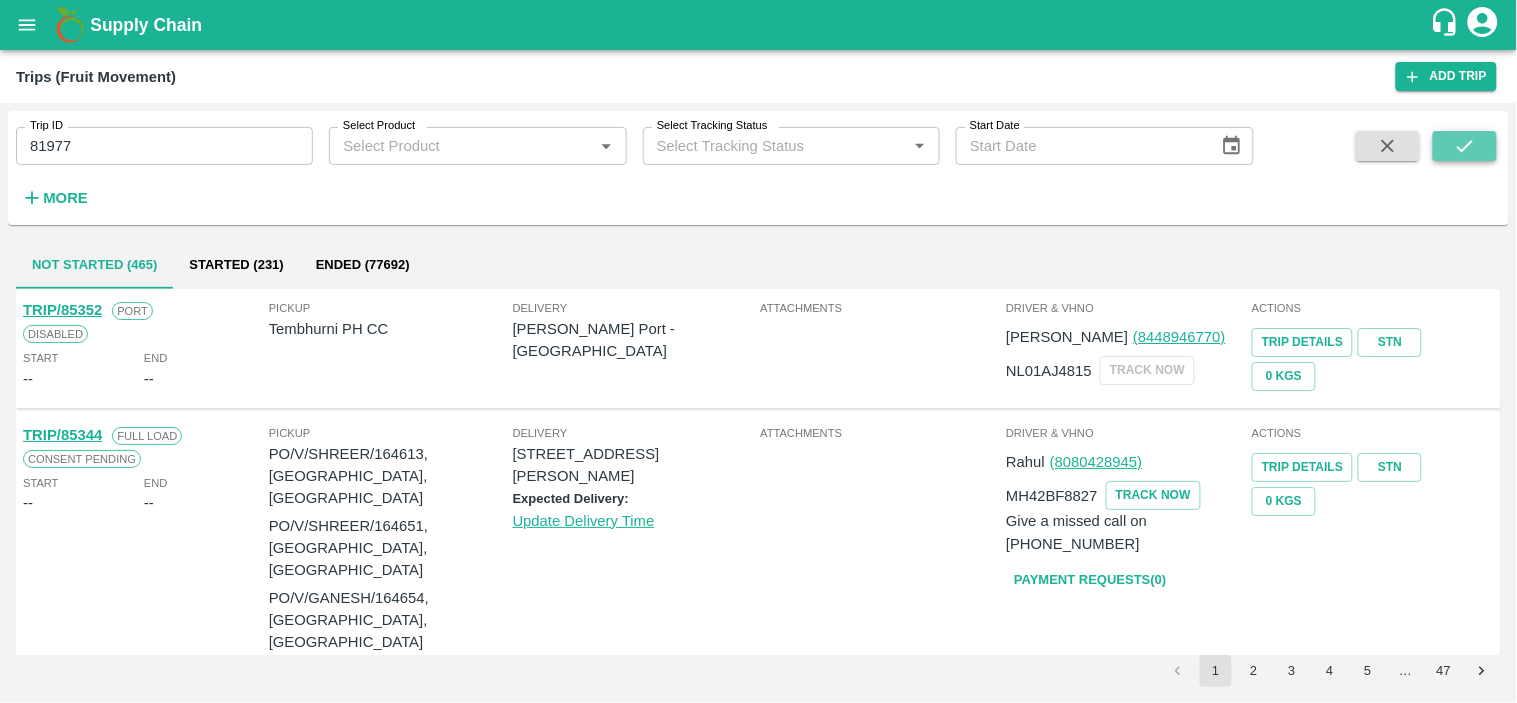 click at bounding box center (1465, 146) 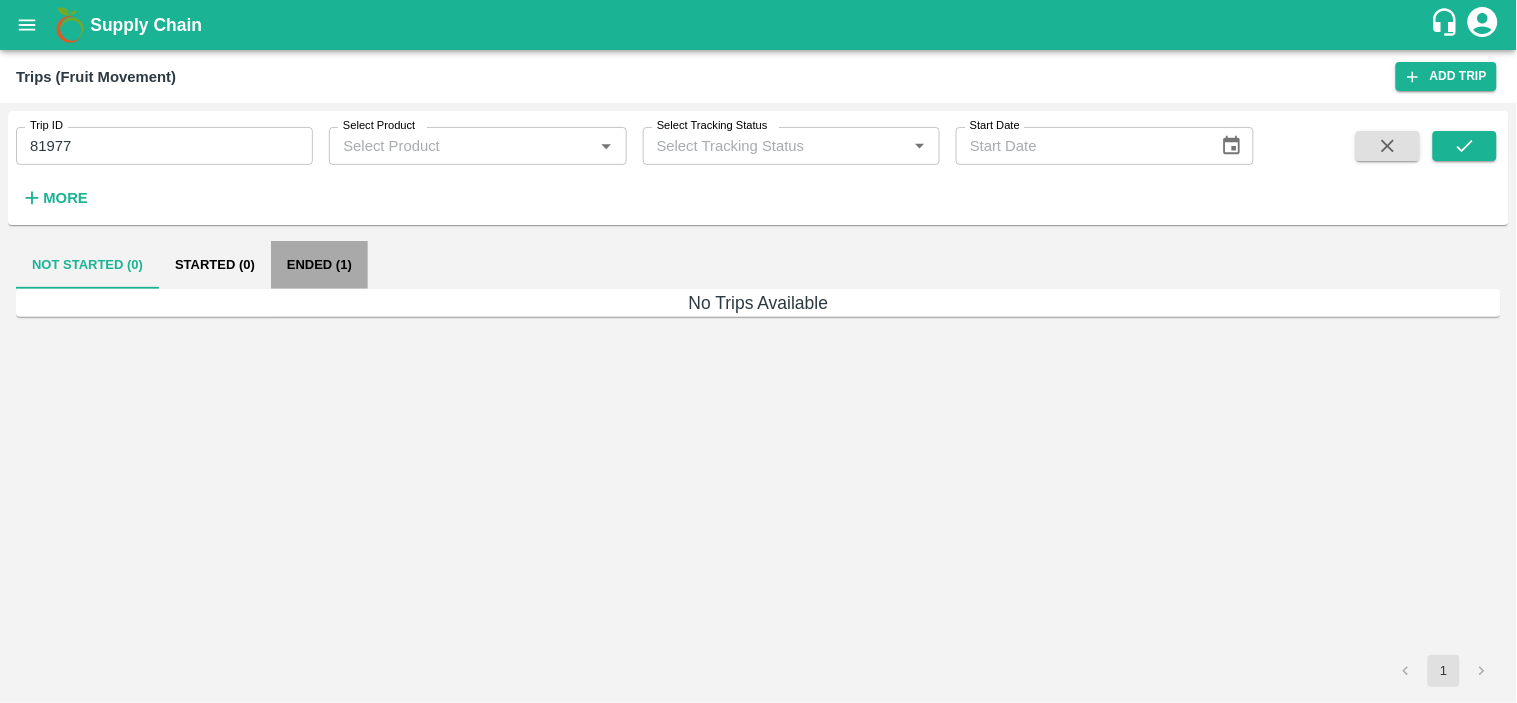 click on "Ended (1)" at bounding box center [319, 265] 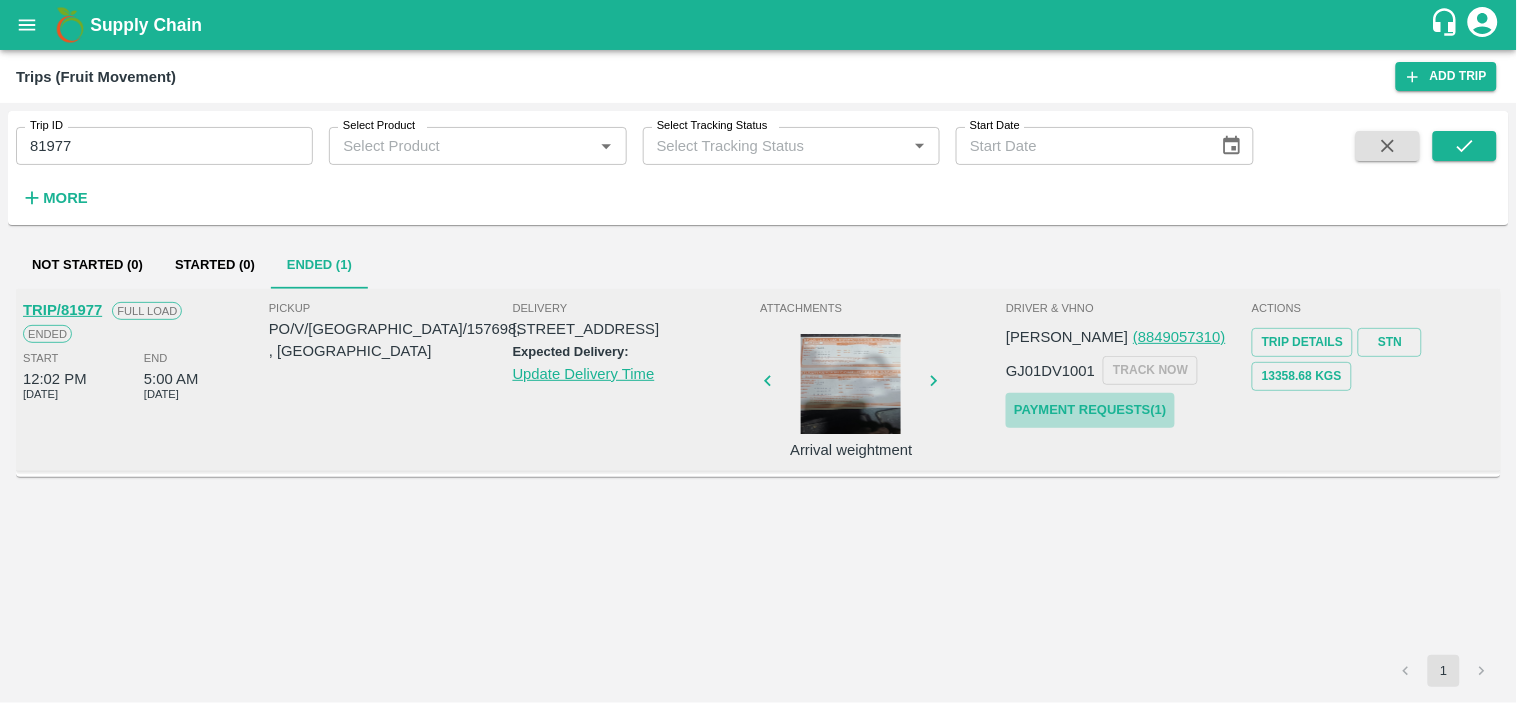 click on "Payment Requests( 1 )" 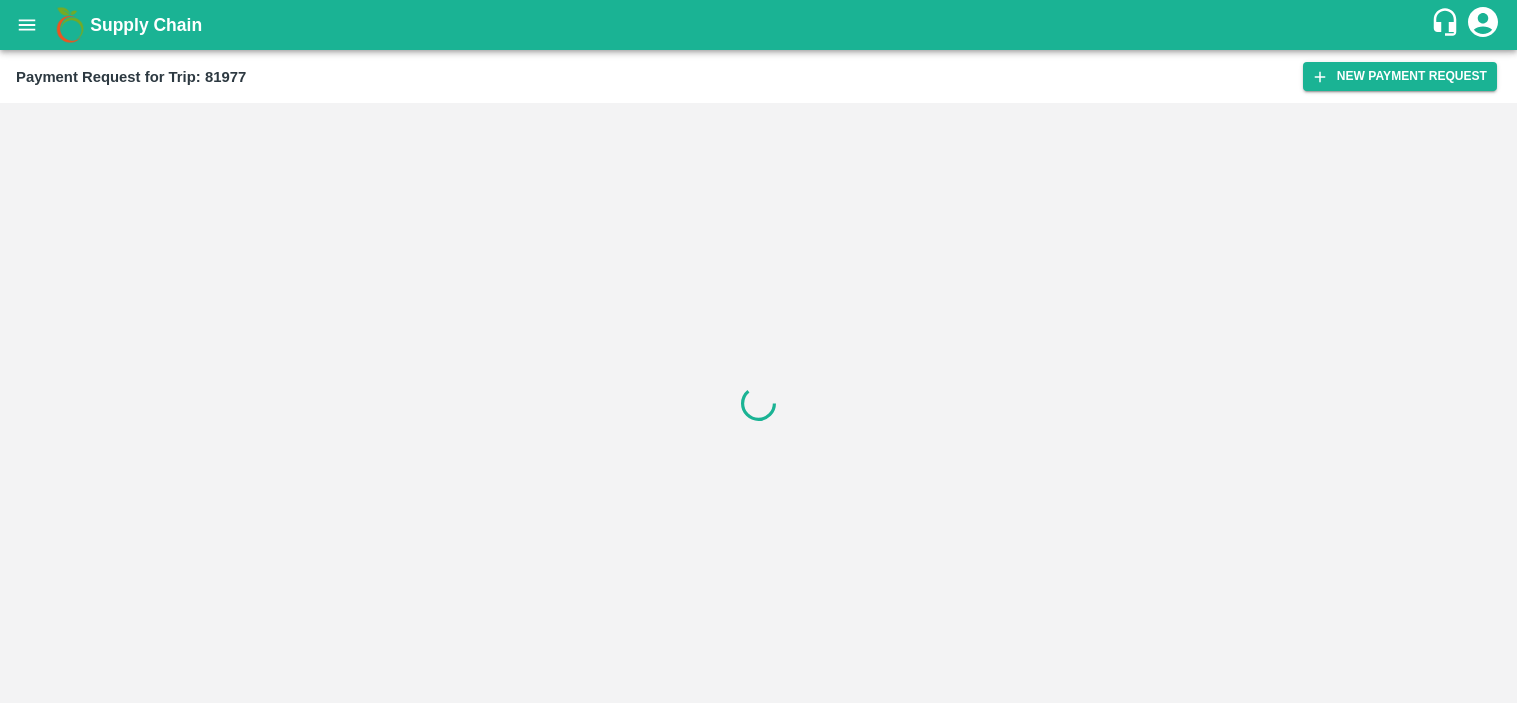 scroll, scrollTop: 0, scrollLeft: 0, axis: both 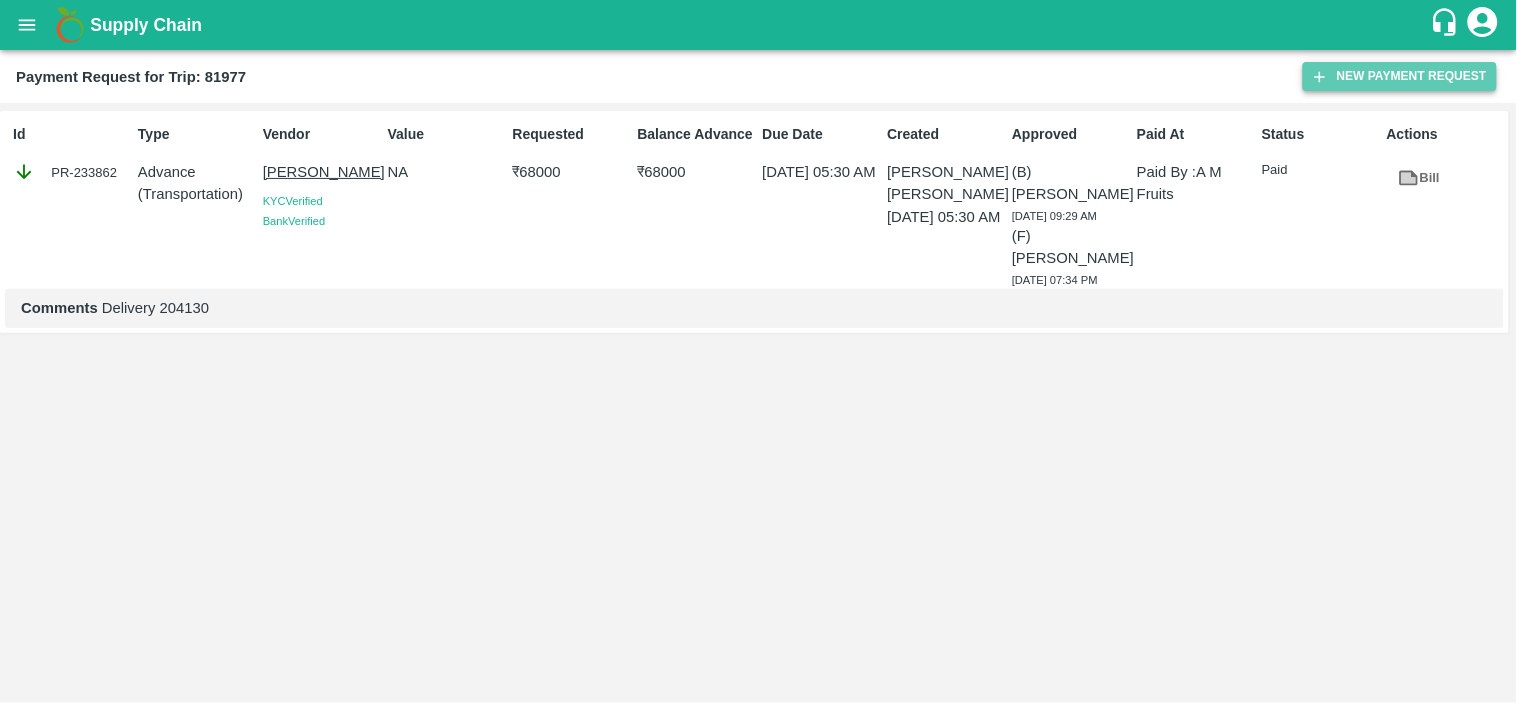click on "New Payment Request" at bounding box center (1400, 76) 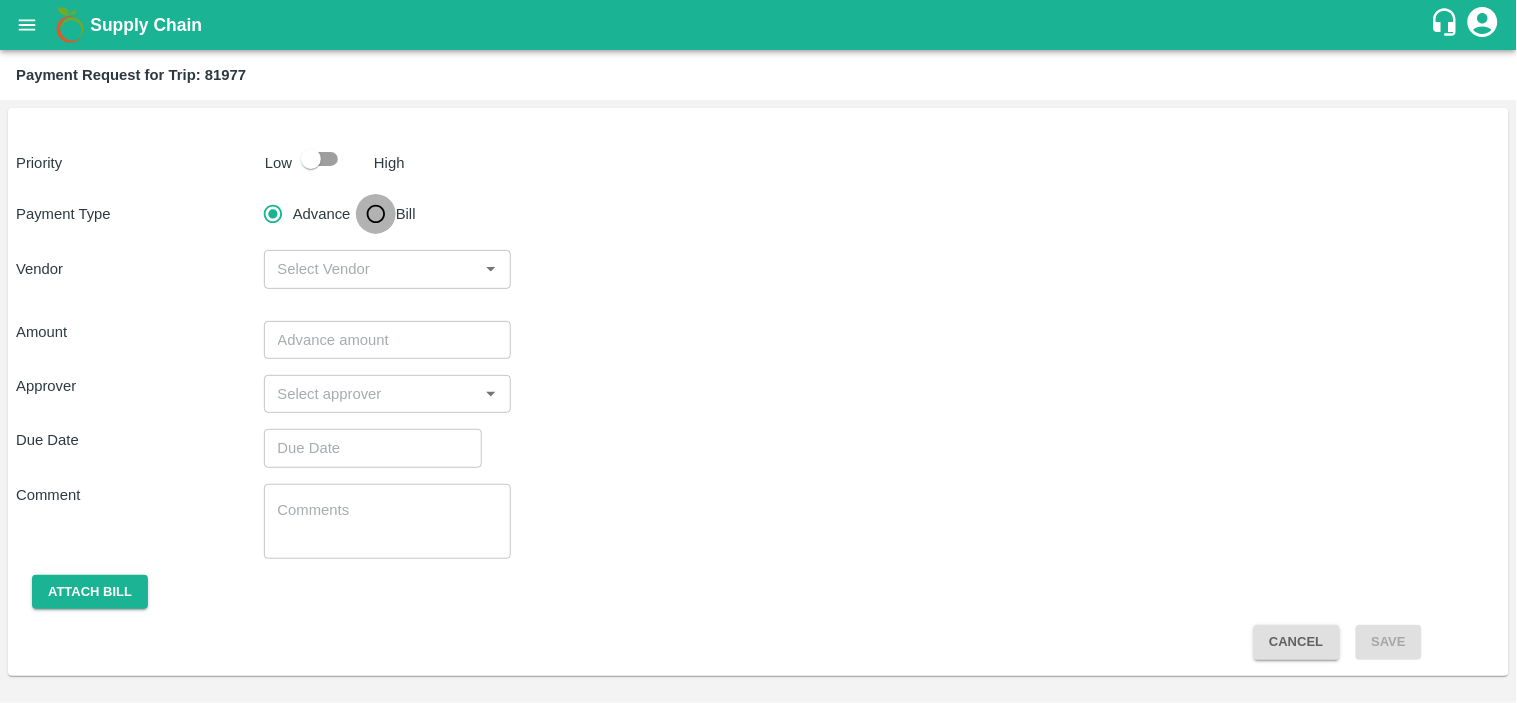 click on "Bill" at bounding box center (376, 214) 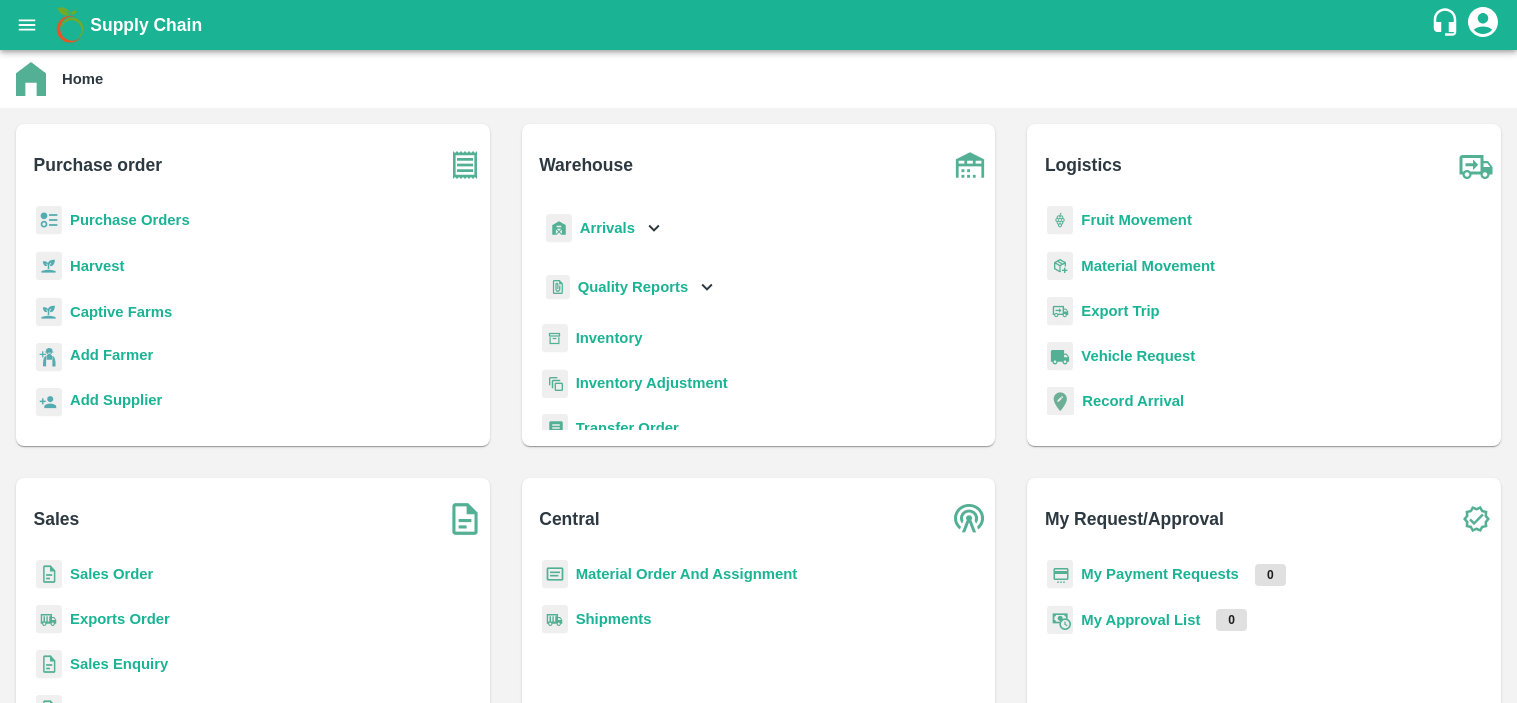 scroll, scrollTop: 0, scrollLeft: 0, axis: both 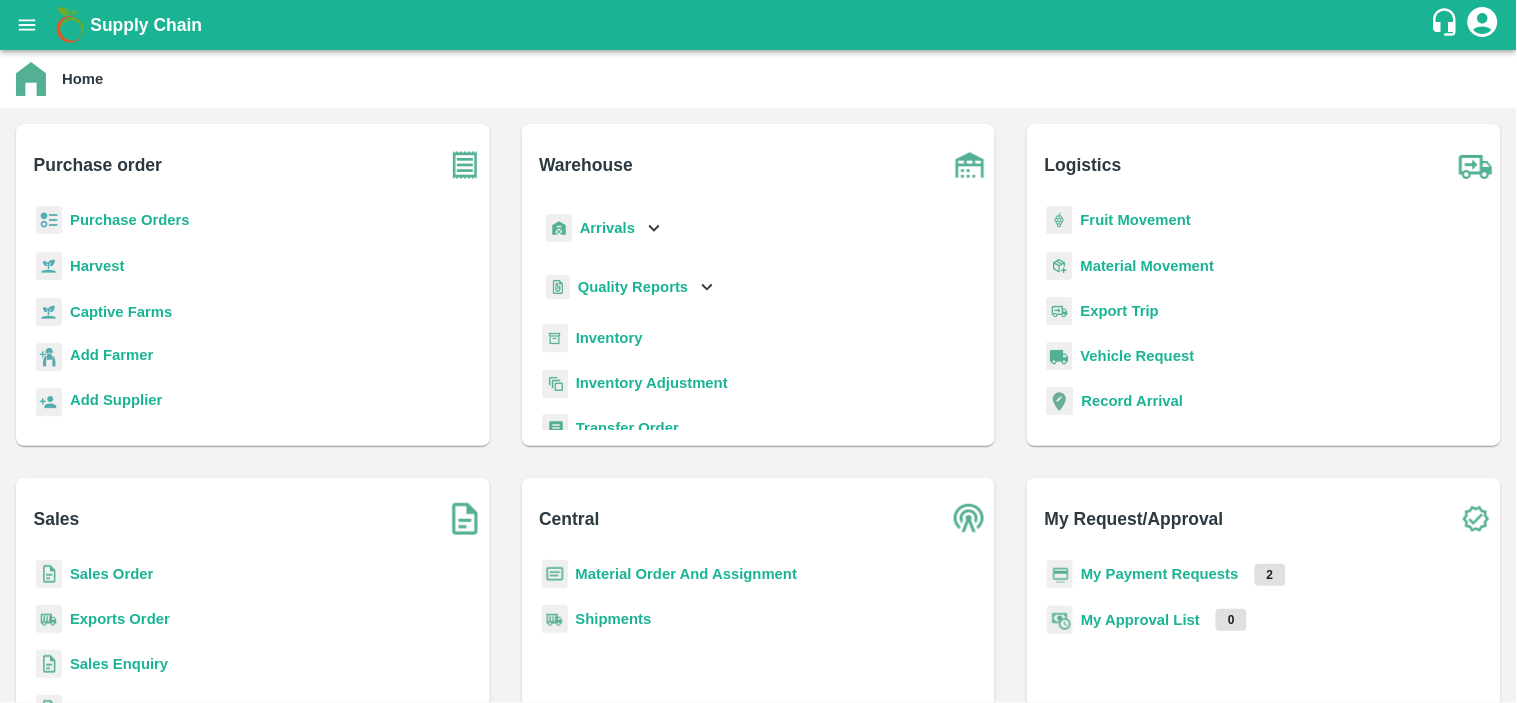 click on "Fruit Movement" at bounding box center (1136, 220) 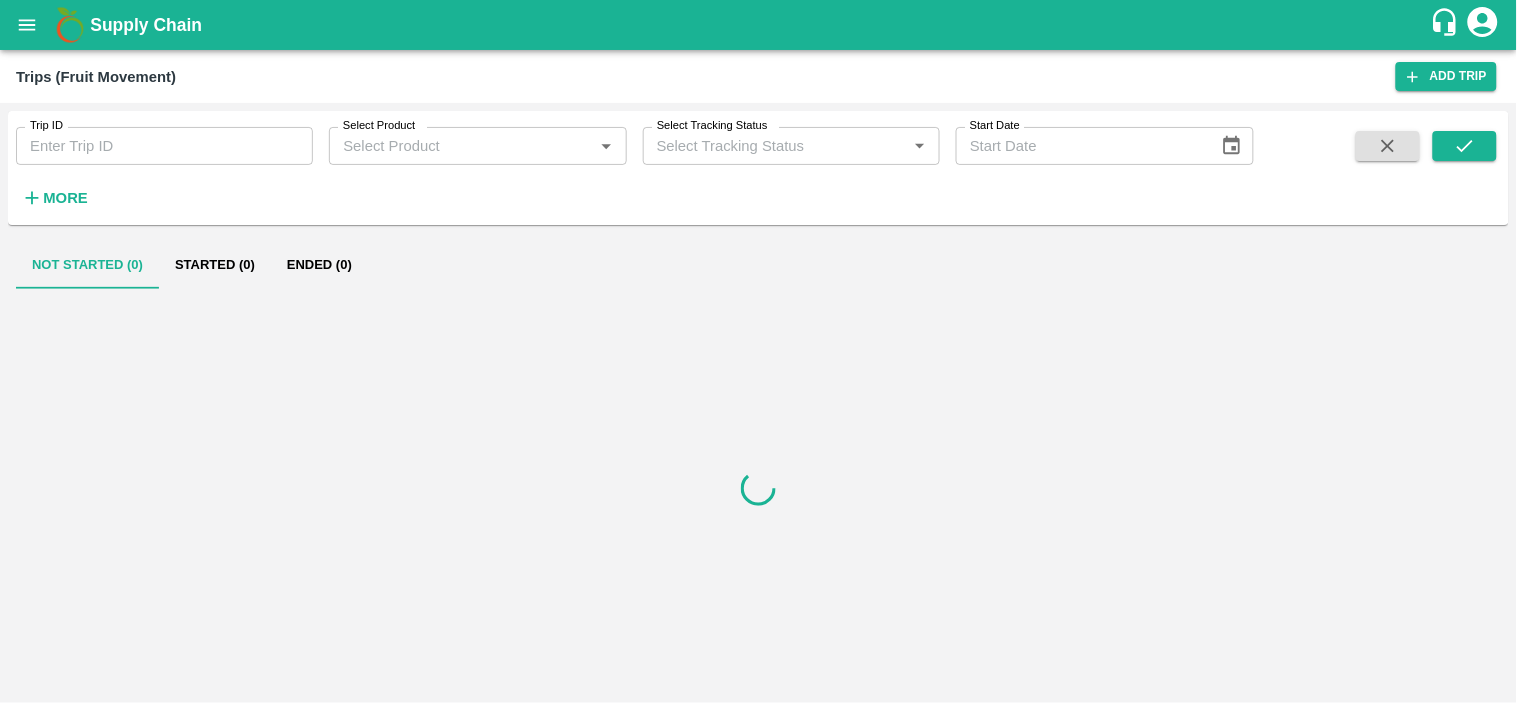 click on "Trip ID Trip ID" at bounding box center (156, 138) 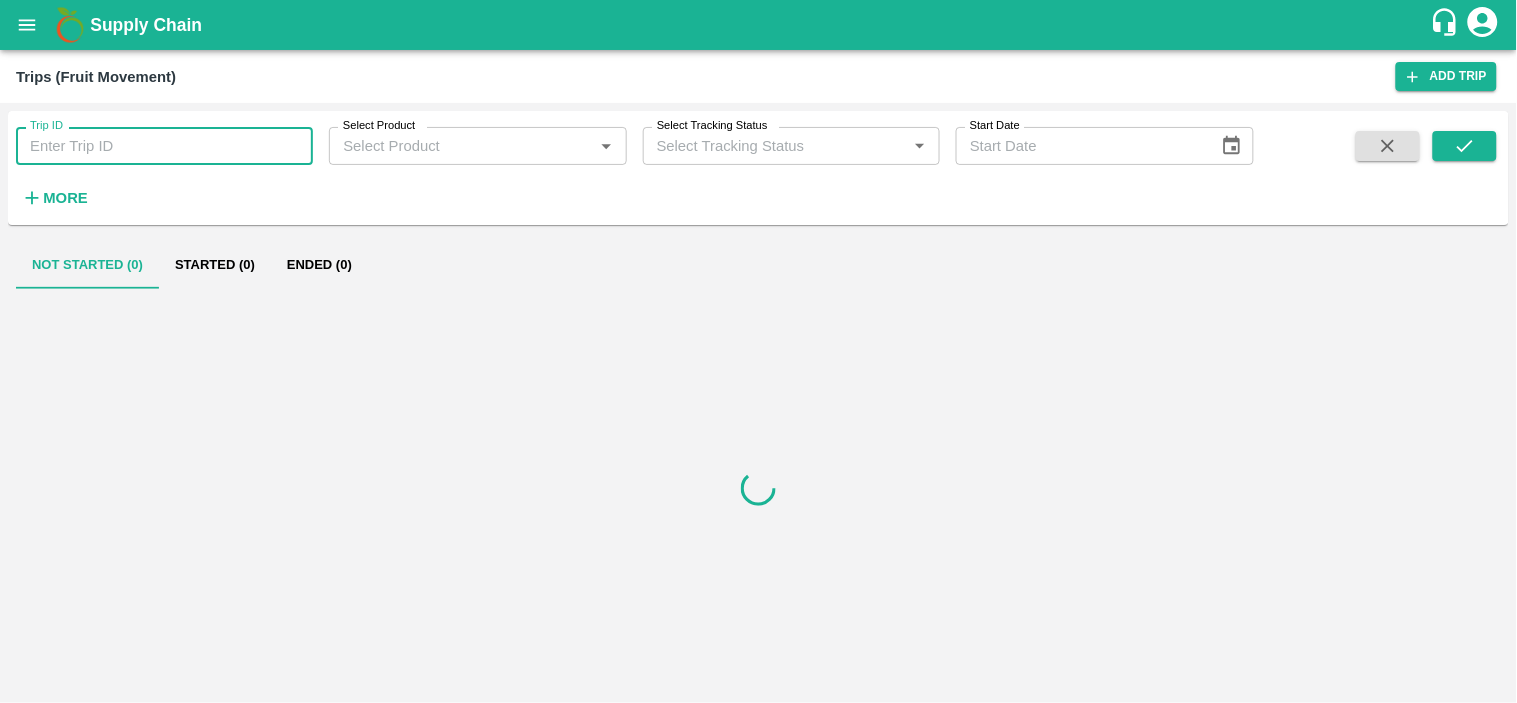 click on "Trip ID" at bounding box center [164, 146] 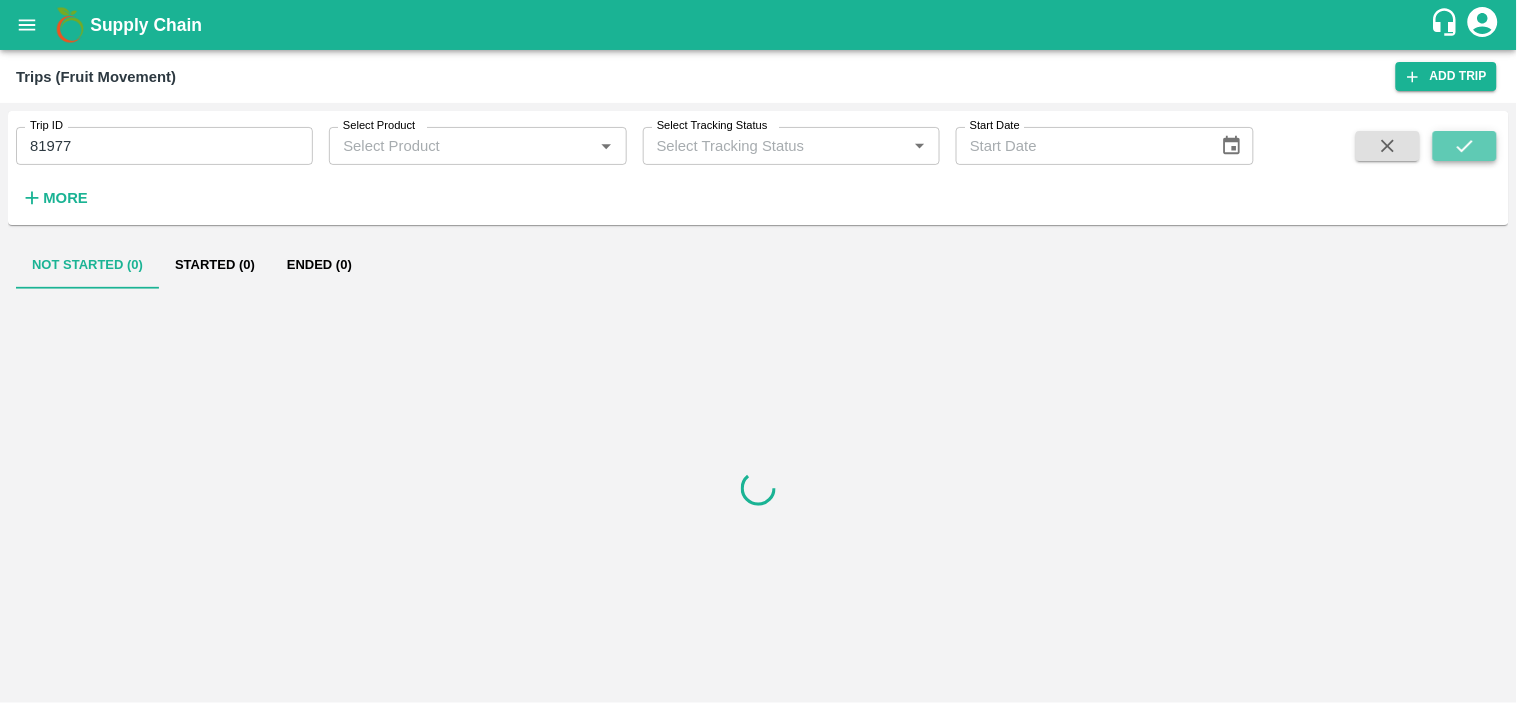 click 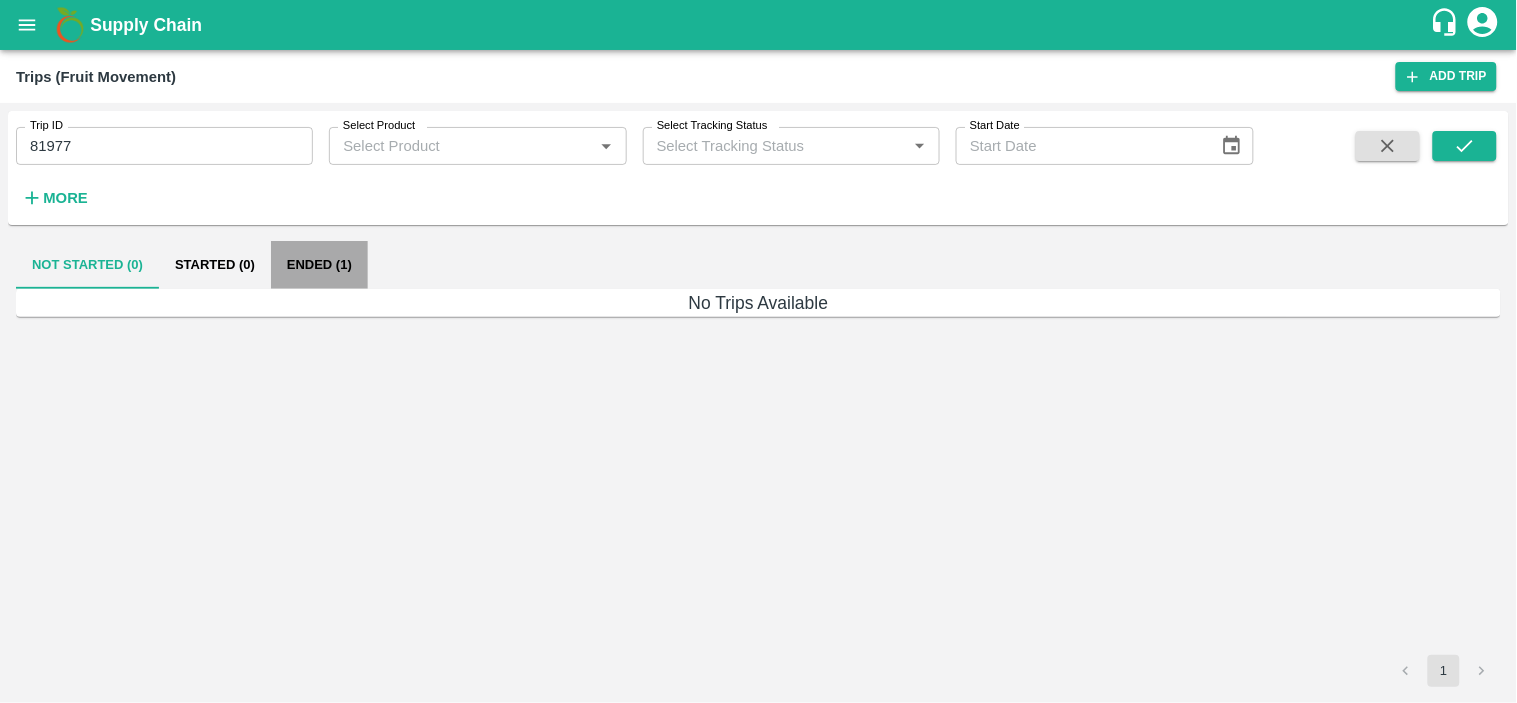click on "Ended (1)" at bounding box center [319, 265] 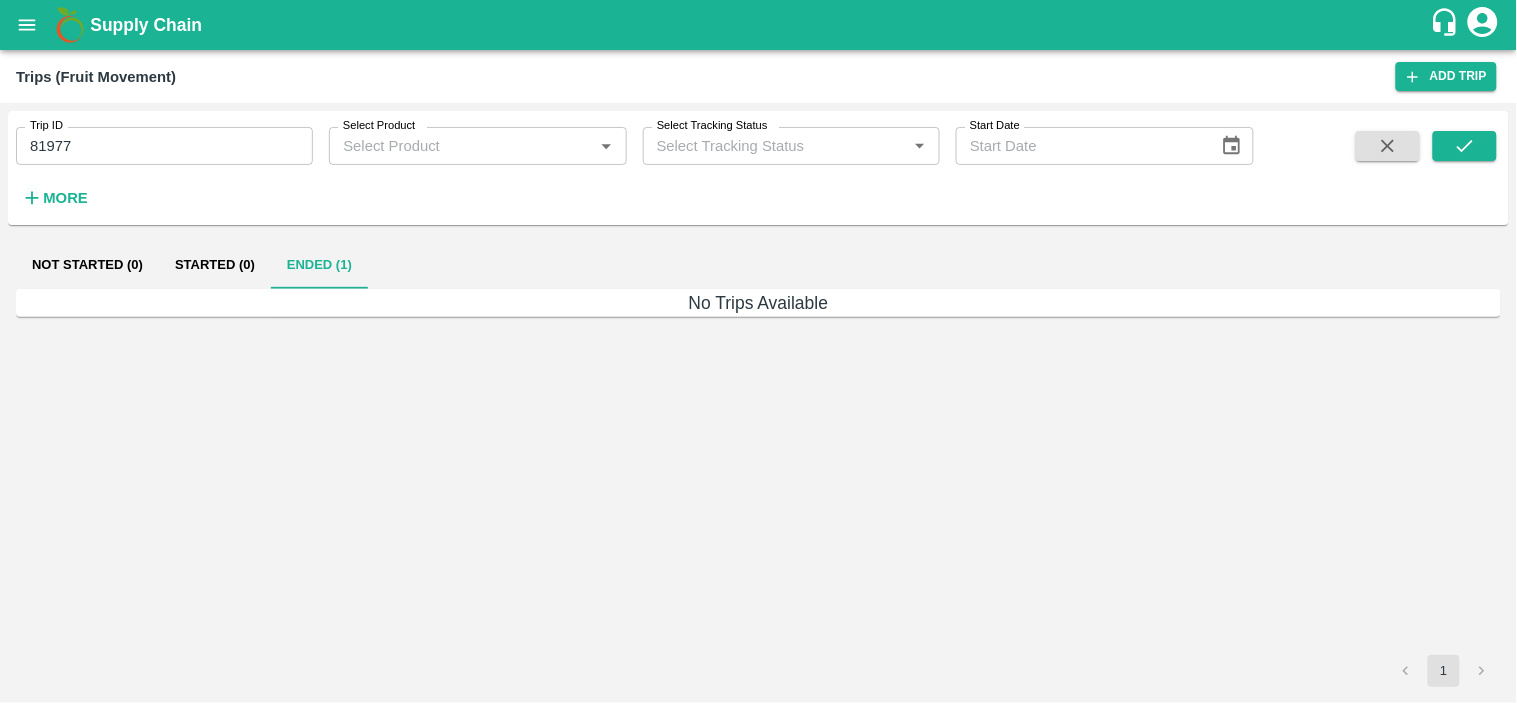click on "81977" at bounding box center [164, 146] 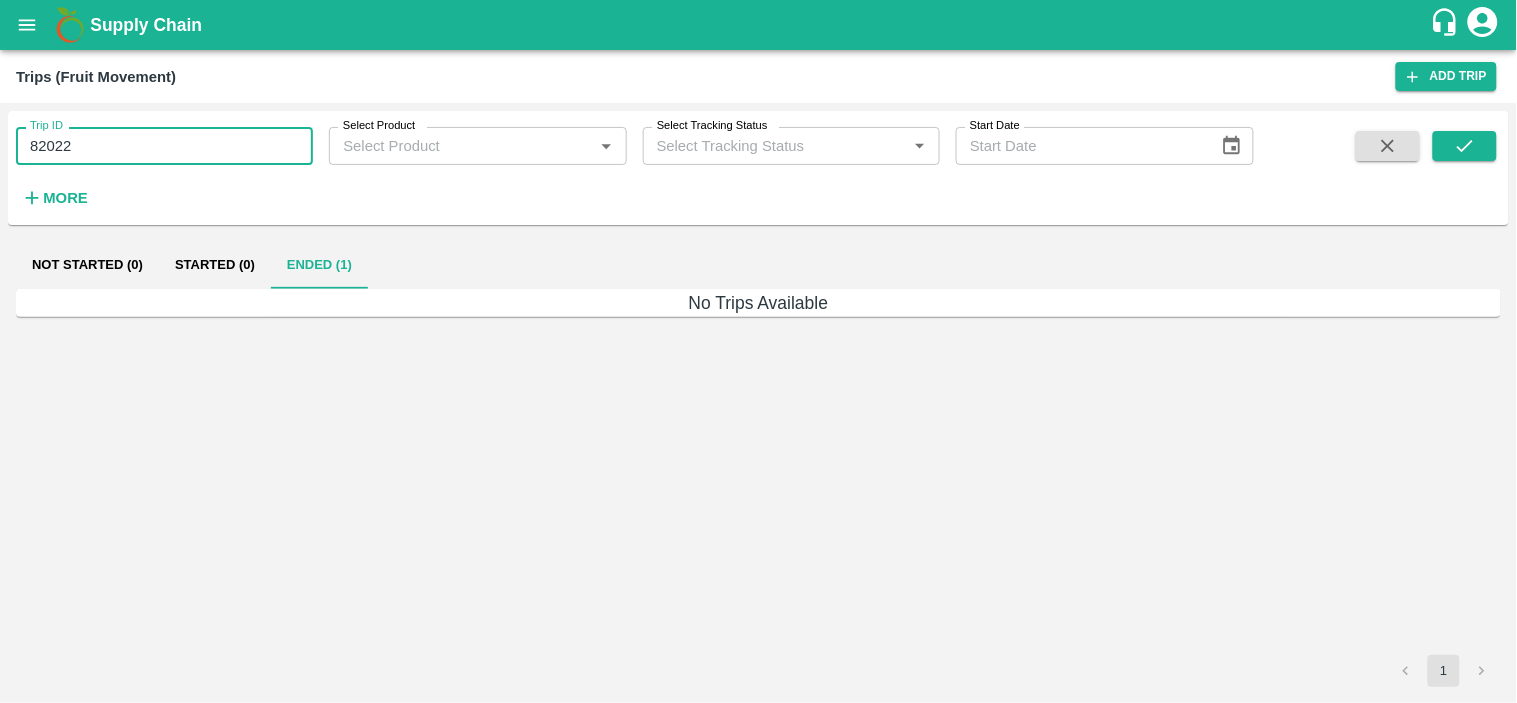 type on "82022" 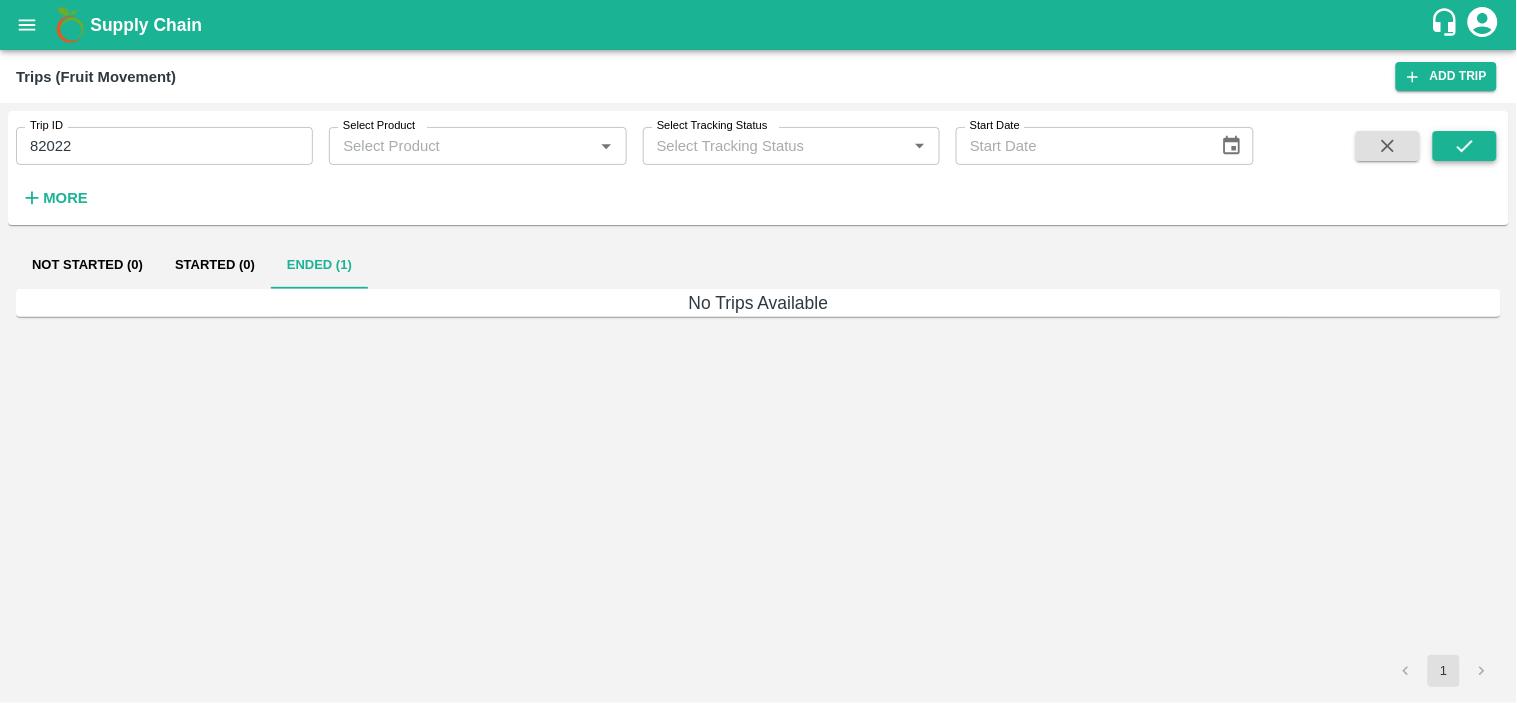 drag, startPoint x: 1471, startPoint y: 121, endPoint x: 1465, endPoint y: 138, distance: 18.027756 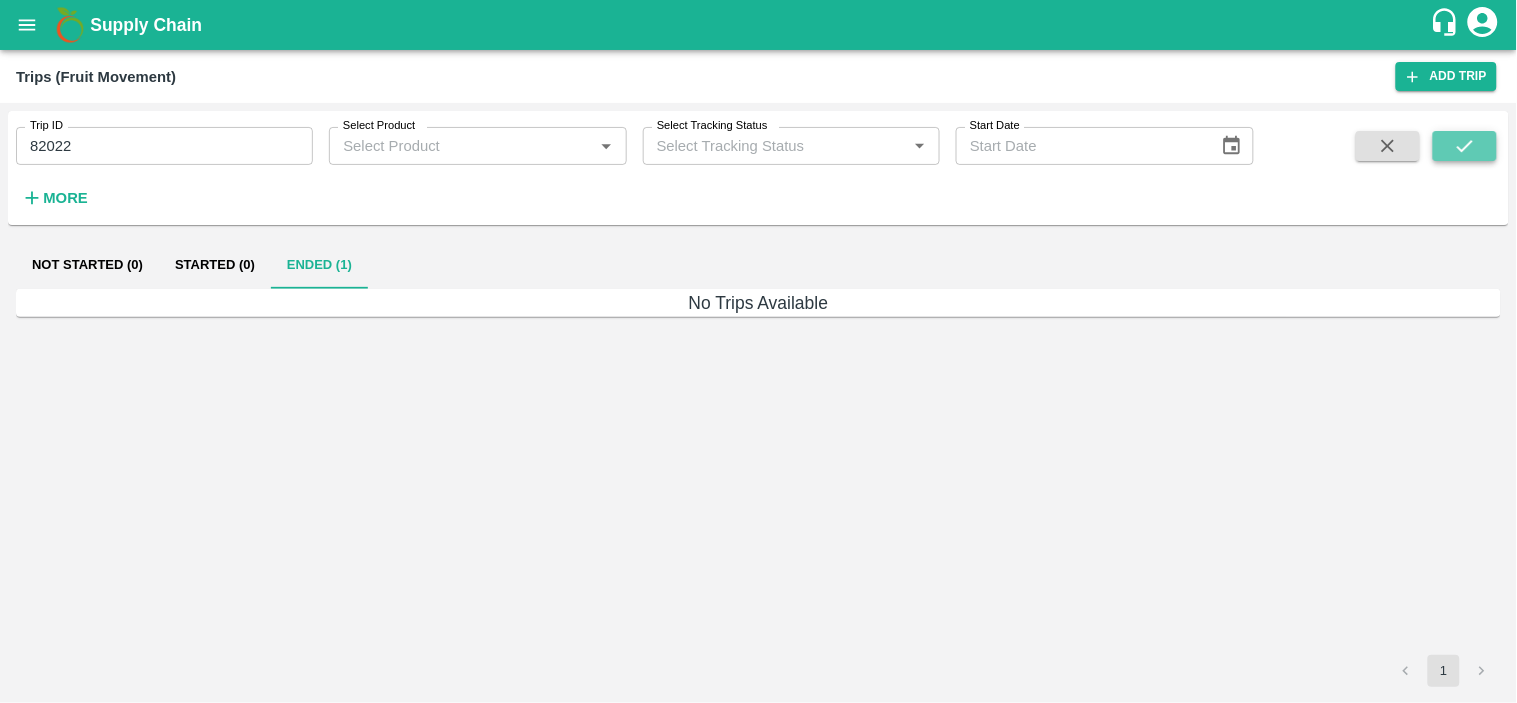 click 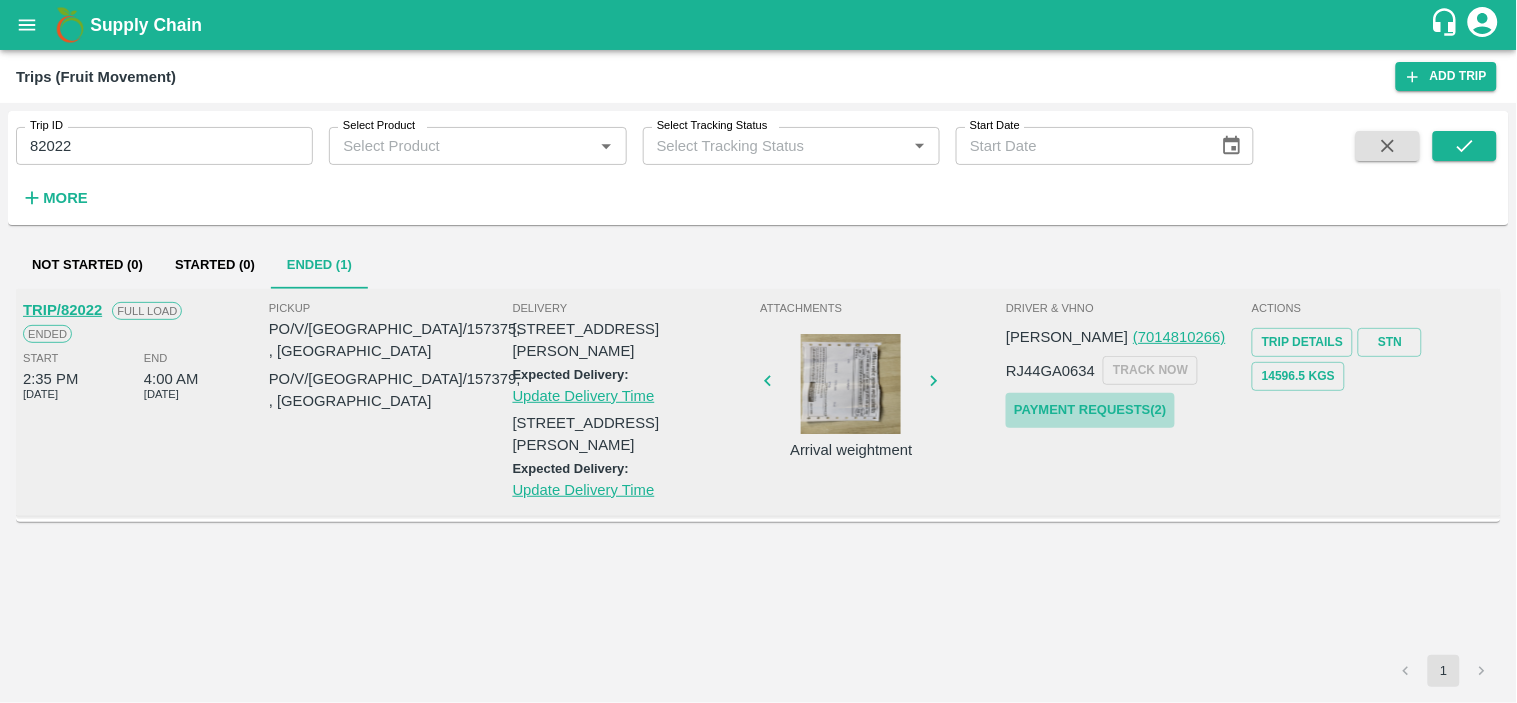 click on "Payment Requests( 2 )" at bounding box center [1090, 410] 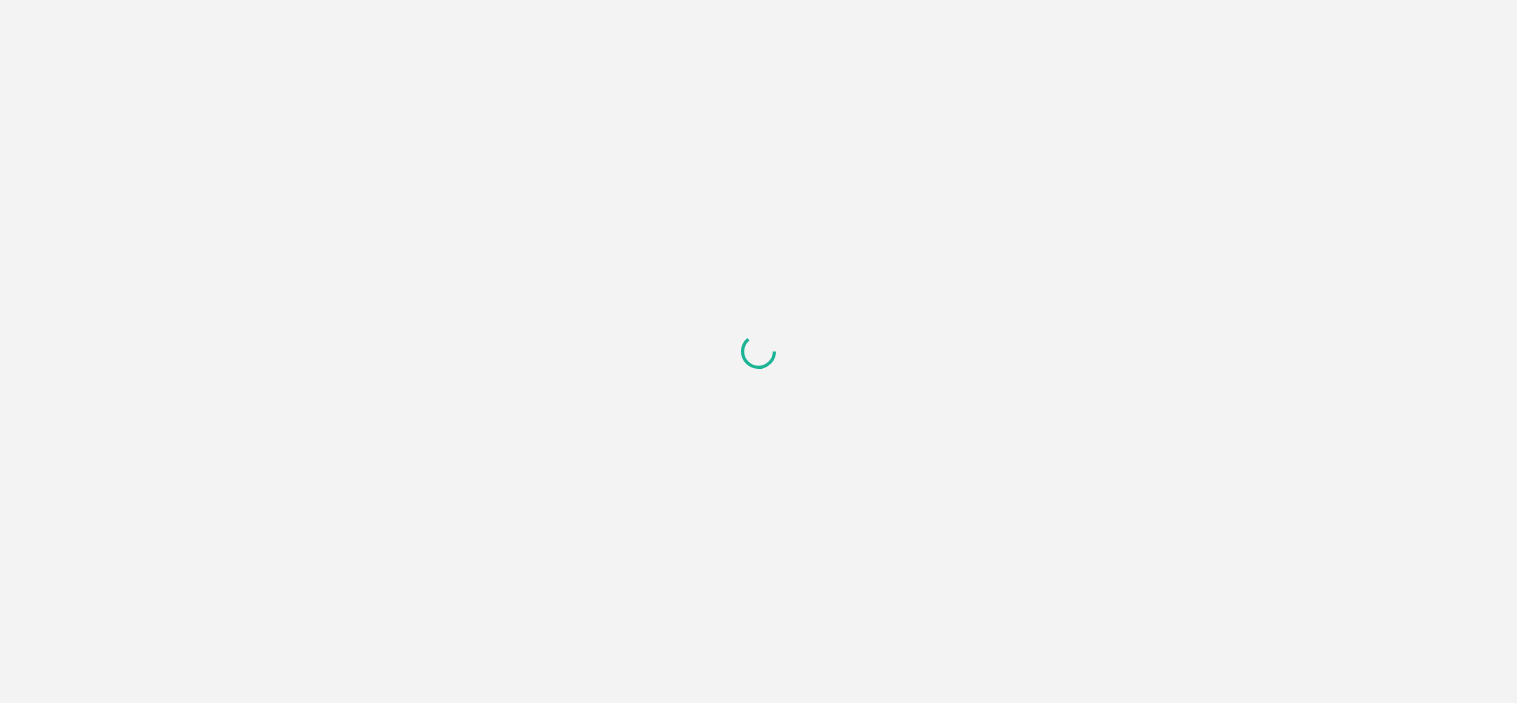 scroll, scrollTop: 0, scrollLeft: 0, axis: both 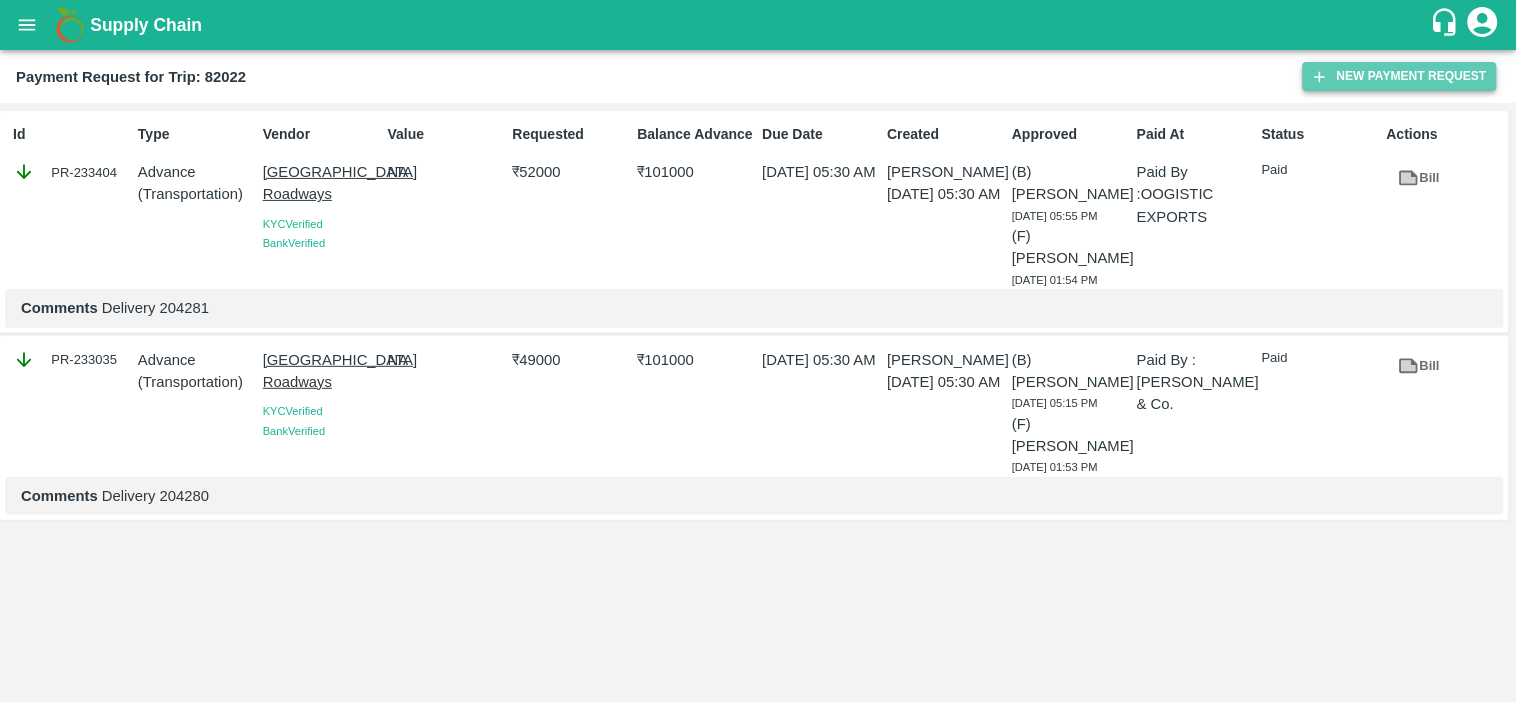 click on "New Payment Request" at bounding box center (1400, 76) 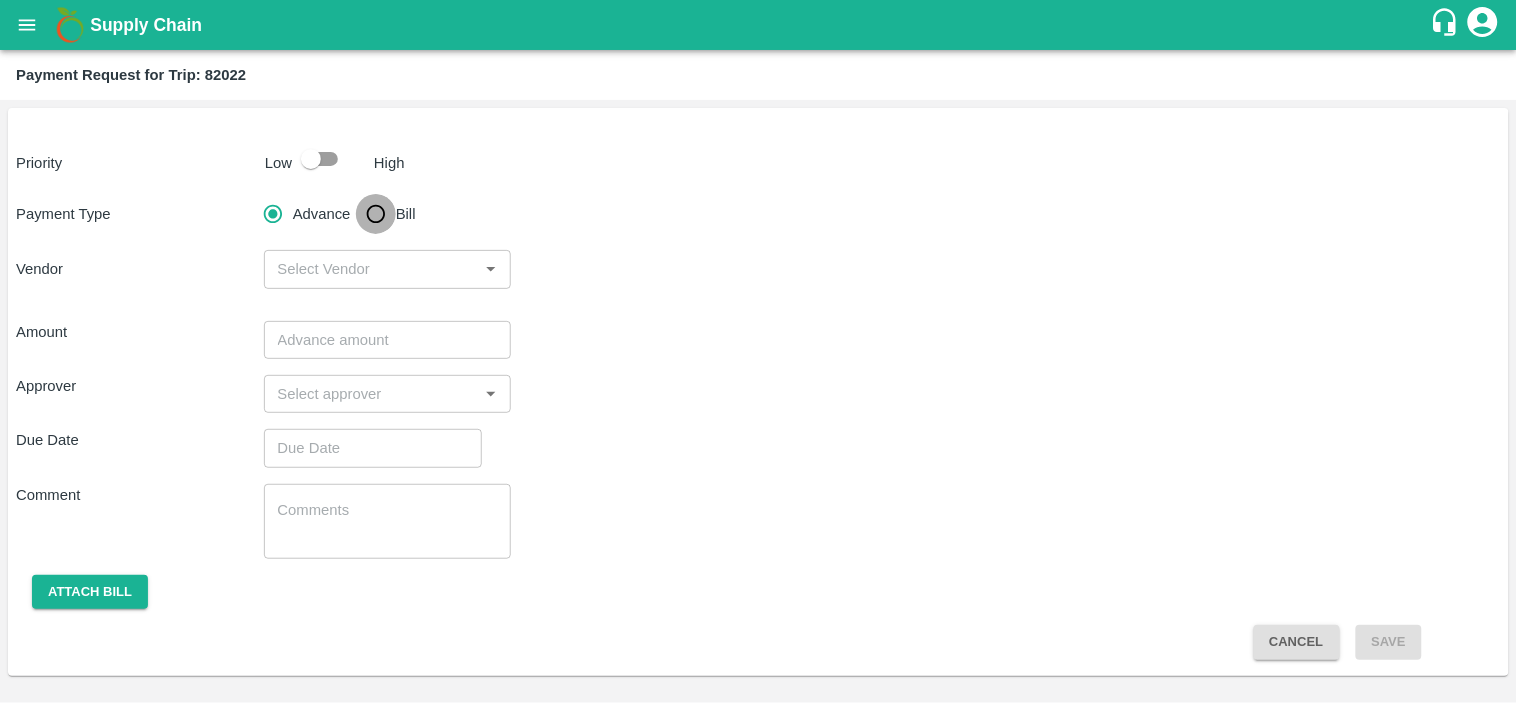 click on "Bill" at bounding box center [376, 214] 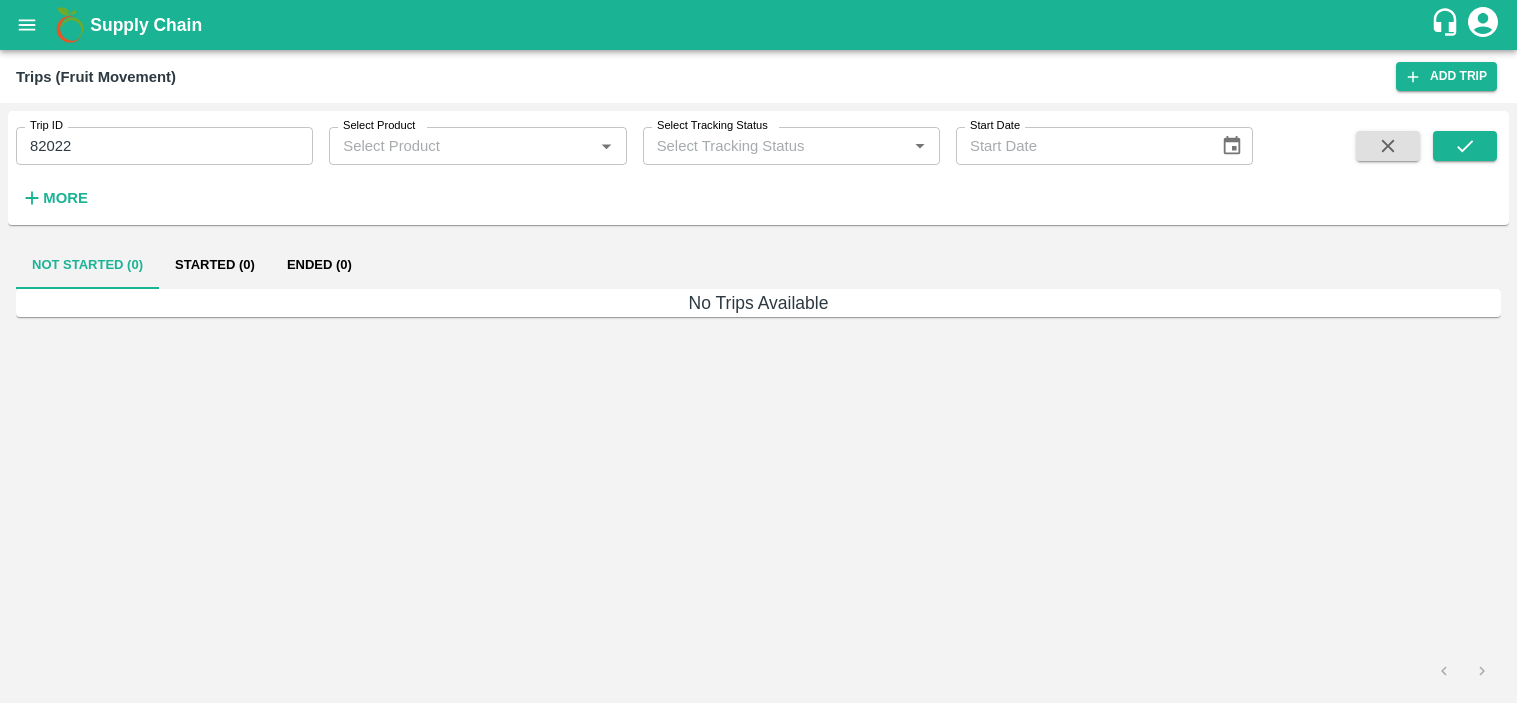 scroll, scrollTop: 0, scrollLeft: 0, axis: both 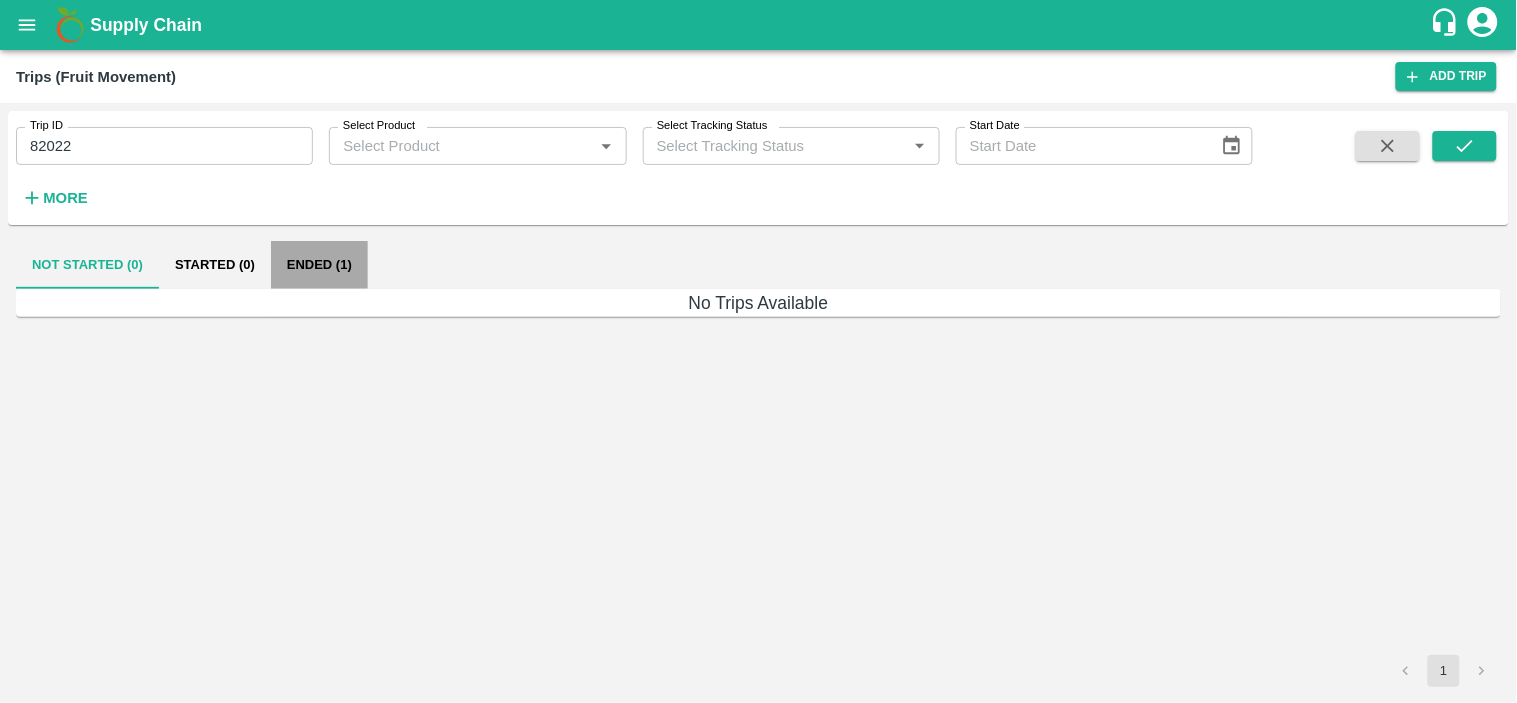 click on "Ended (1)" at bounding box center [319, 265] 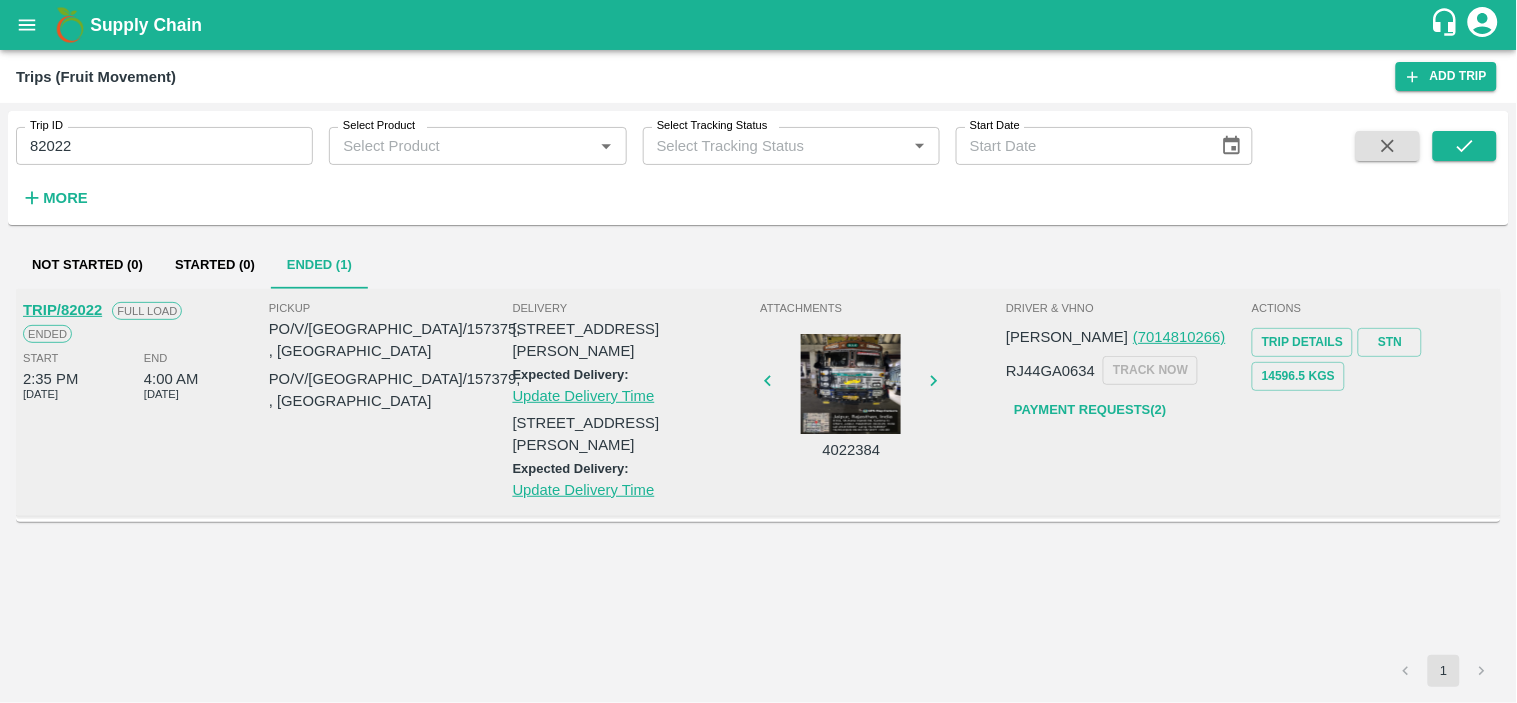 type 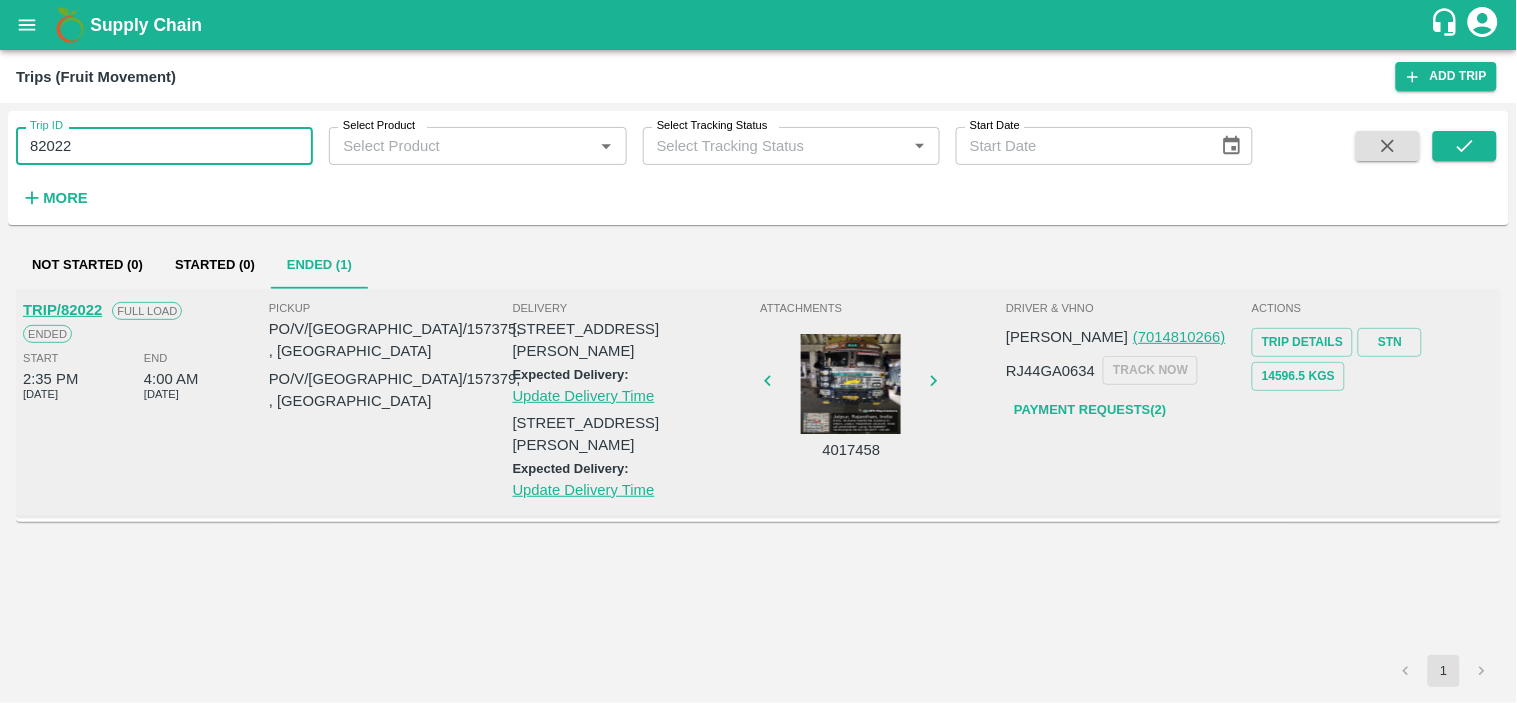 click on "82022" at bounding box center [164, 146] 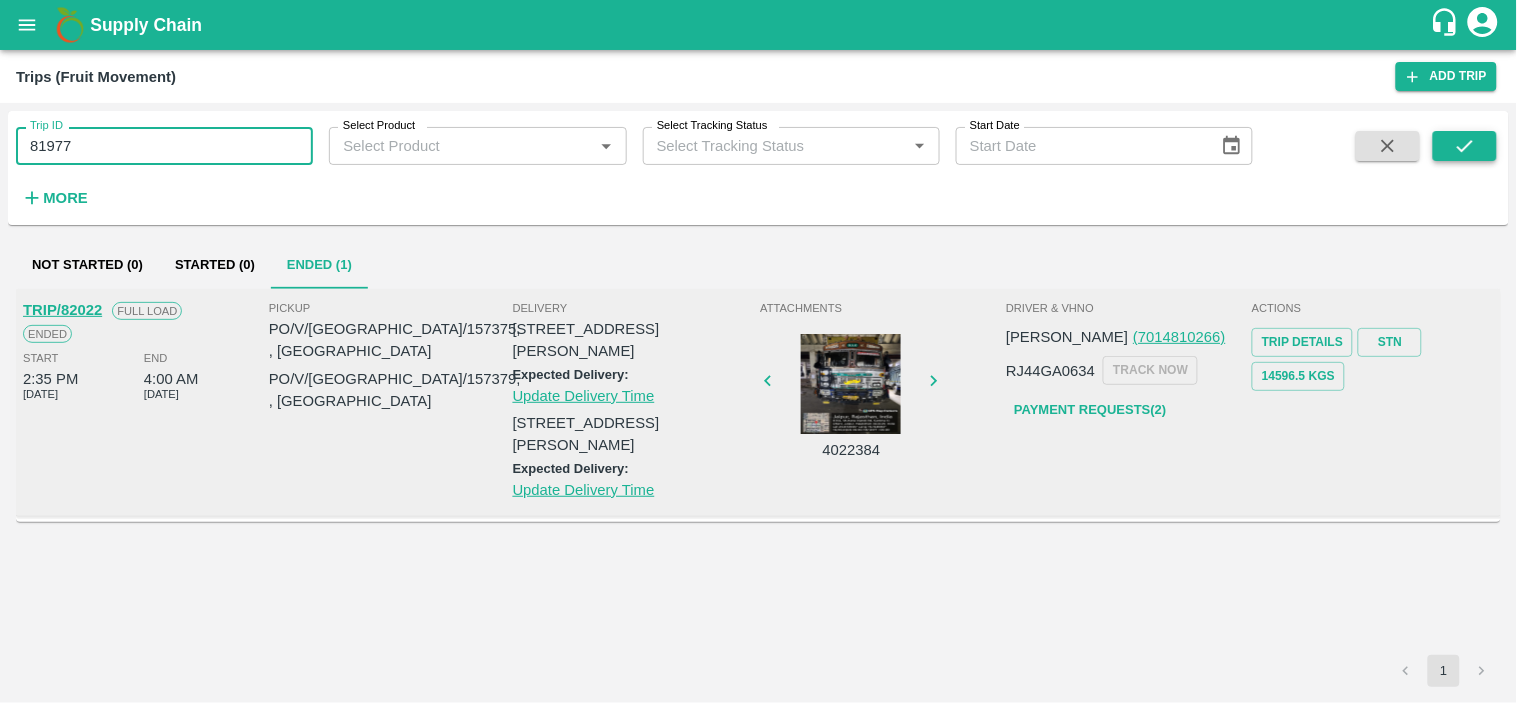 type on "81977" 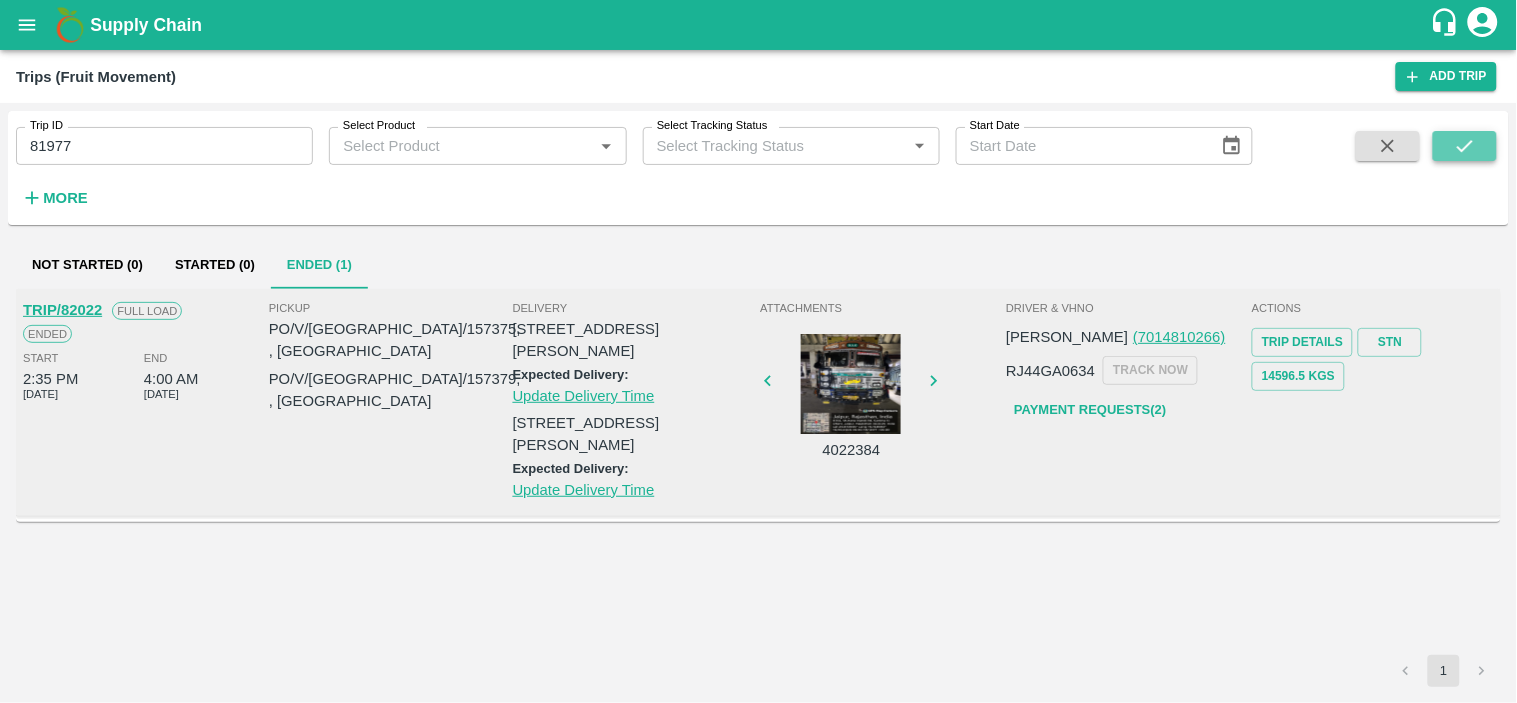 click at bounding box center (1465, 146) 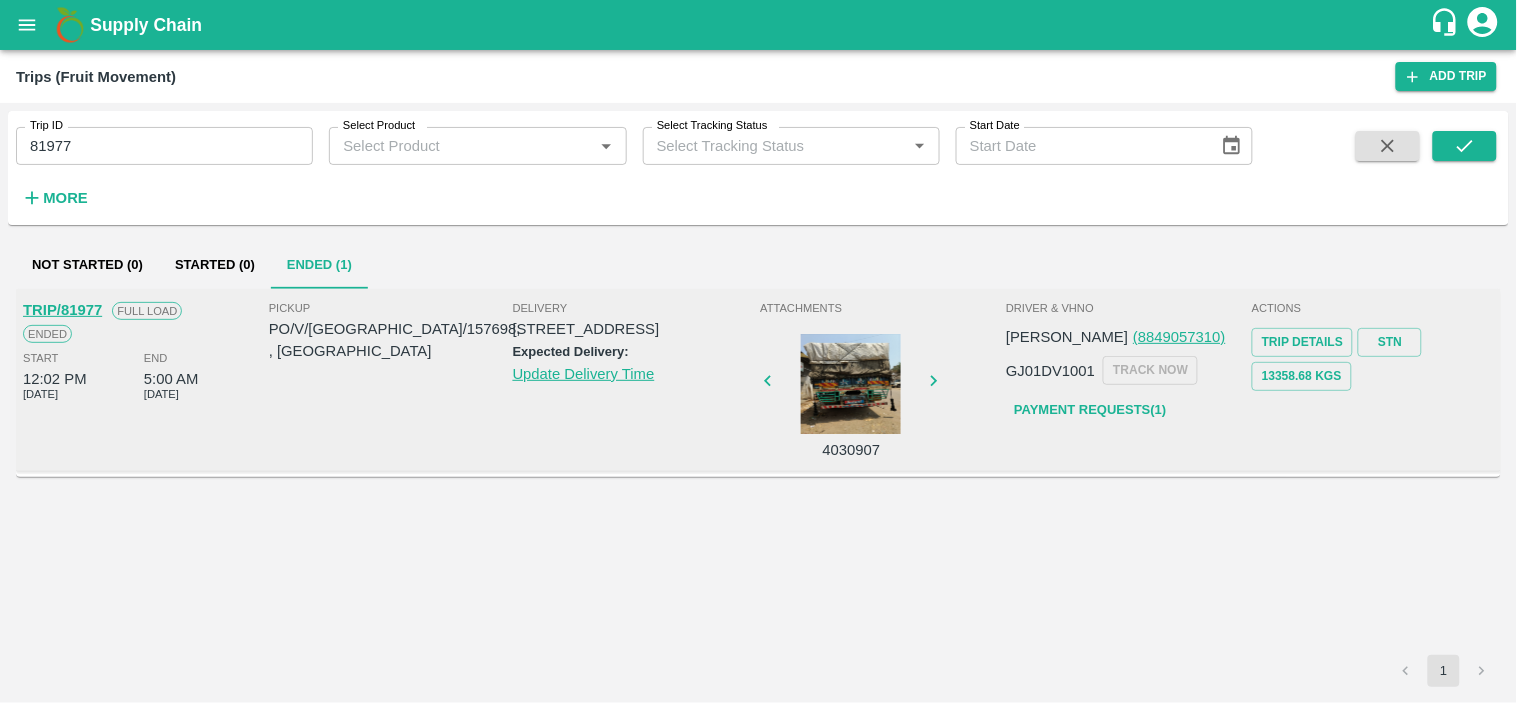 click on "Trip Details STN 13358.68  Kgs" at bounding box center [1373, 357] 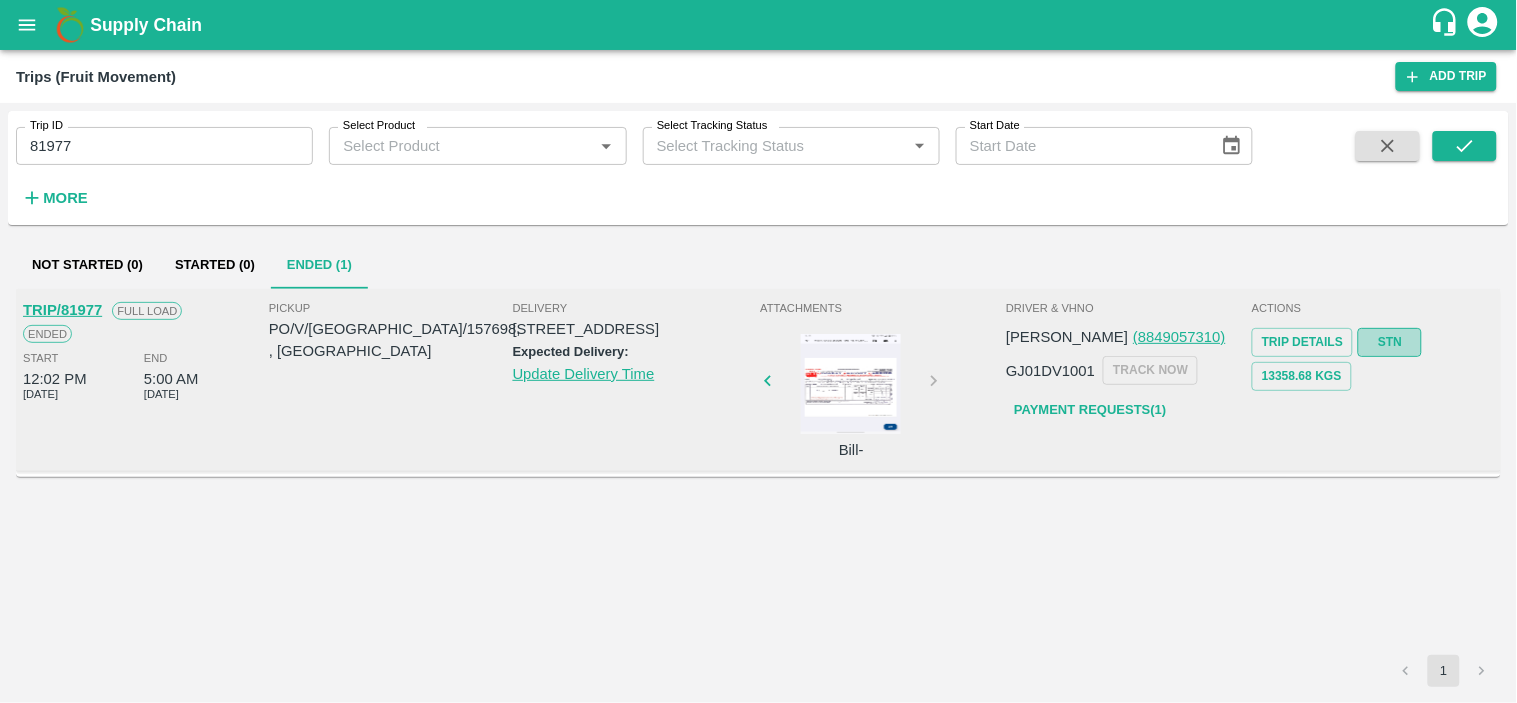click on "STN" at bounding box center (1390, 342) 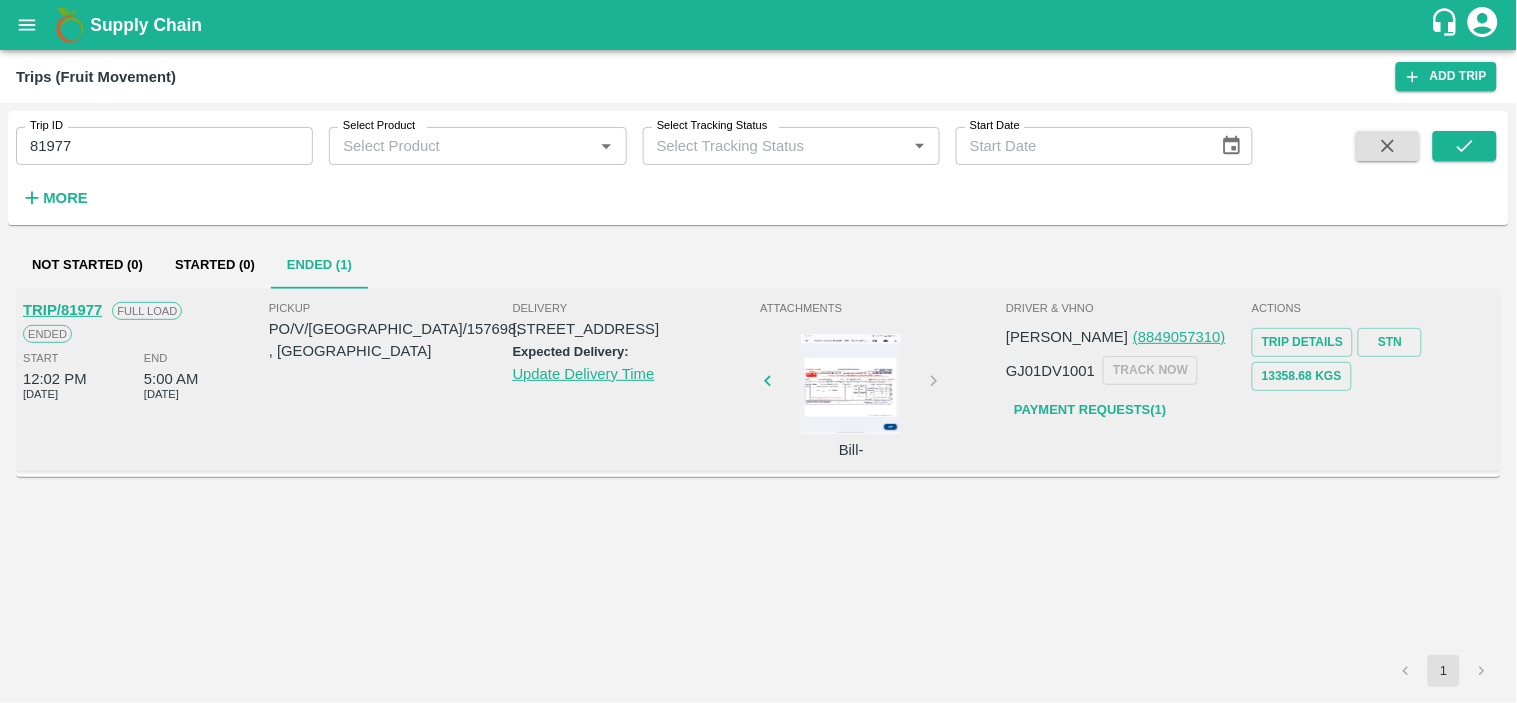 click on "Payment Requests( 1 )" at bounding box center (1090, 410) 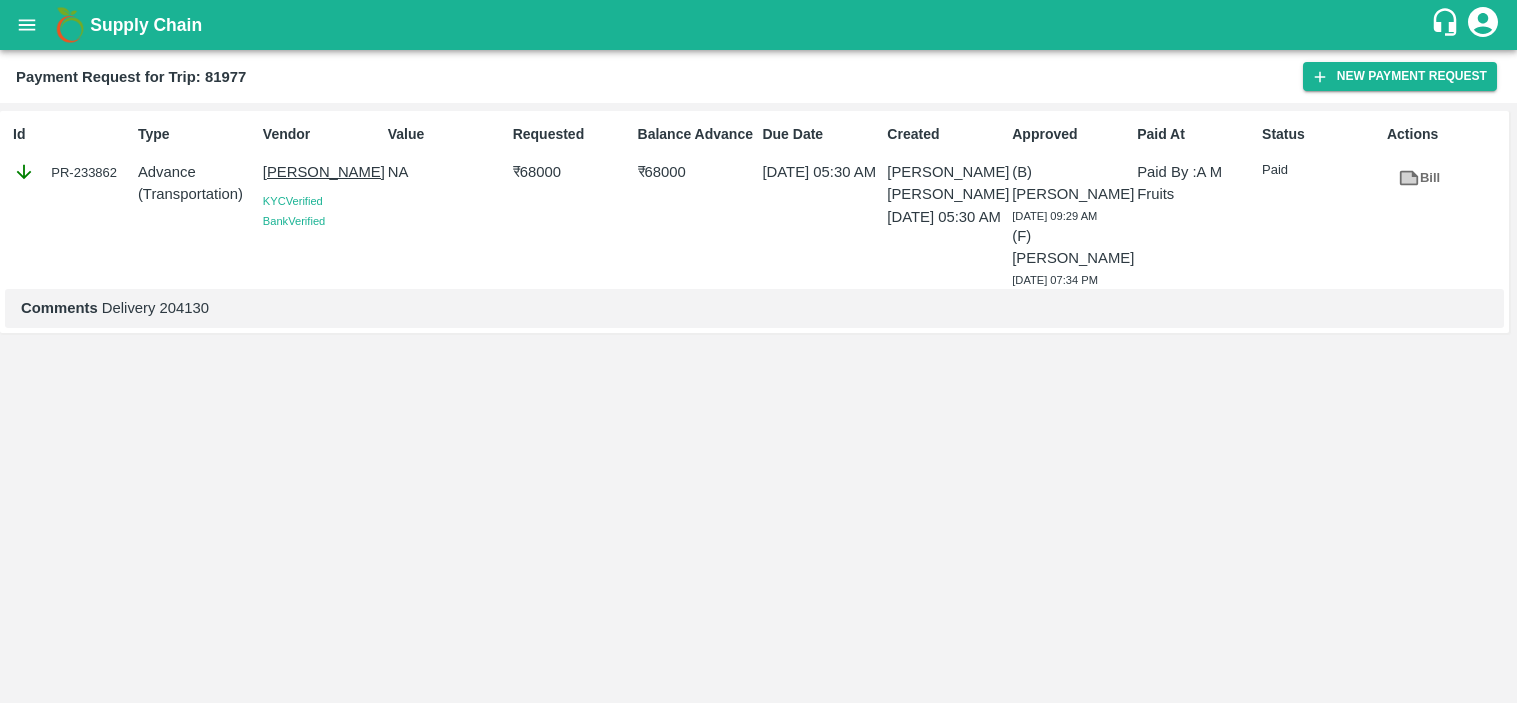 scroll, scrollTop: 0, scrollLeft: 0, axis: both 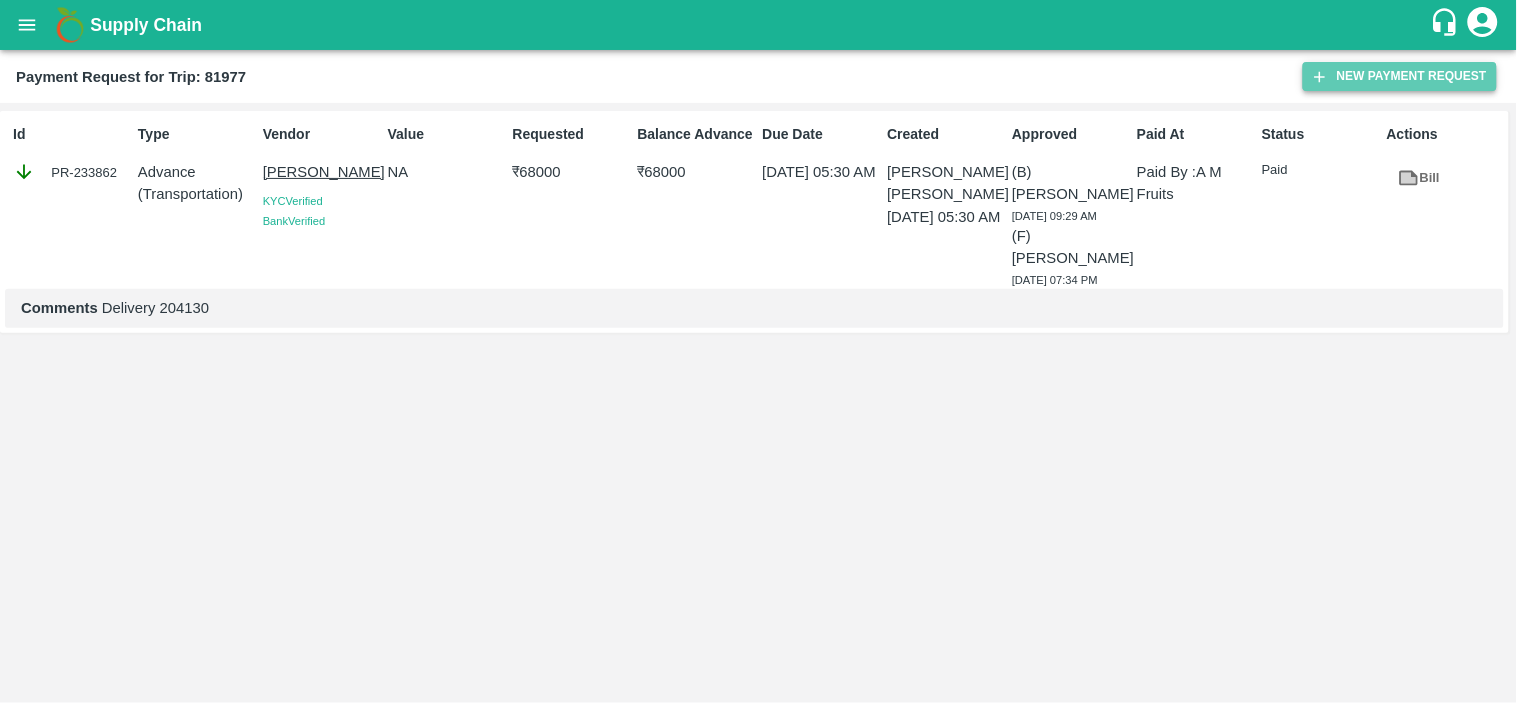 click on "New Payment Request" at bounding box center [1400, 76] 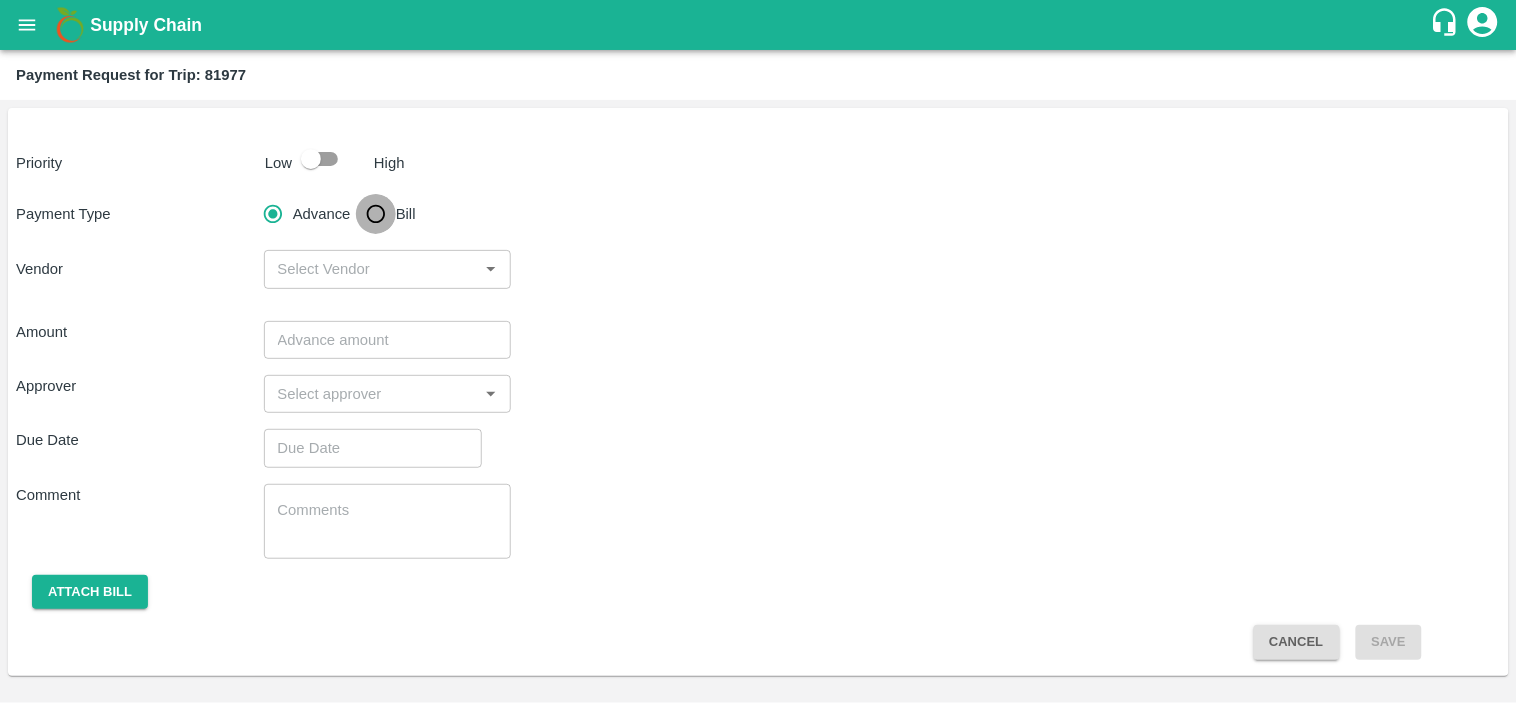 click on "Bill" at bounding box center (376, 214) 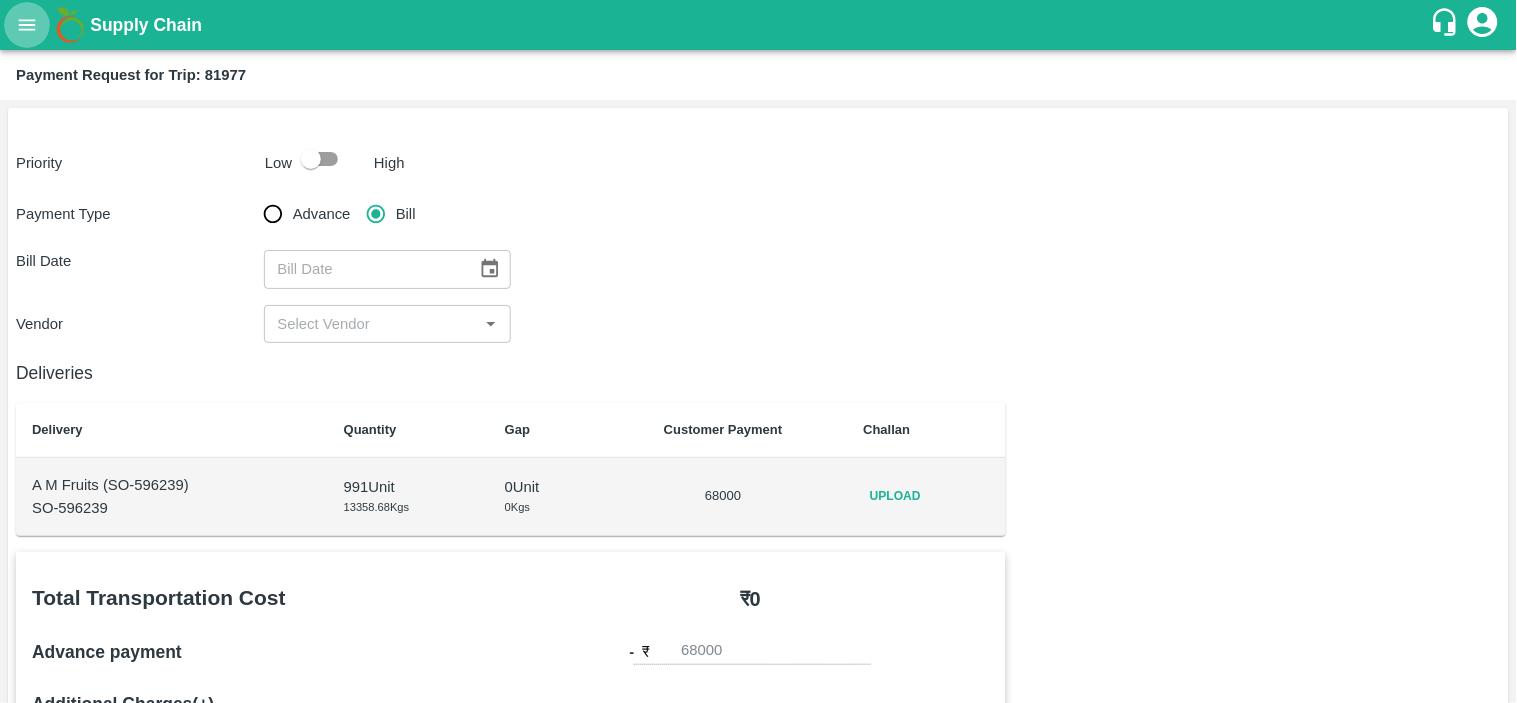 click at bounding box center [27, 25] 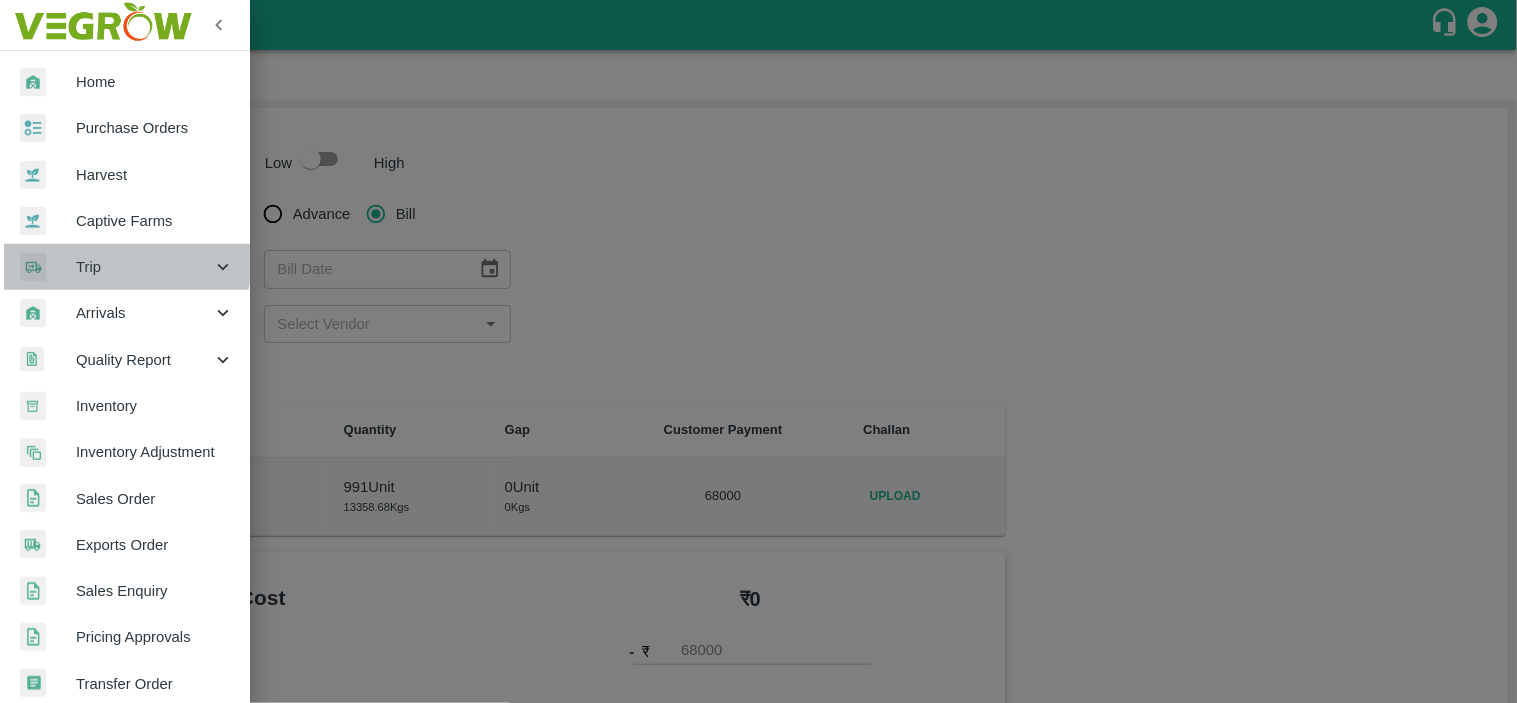 click on "Trip" at bounding box center [144, 267] 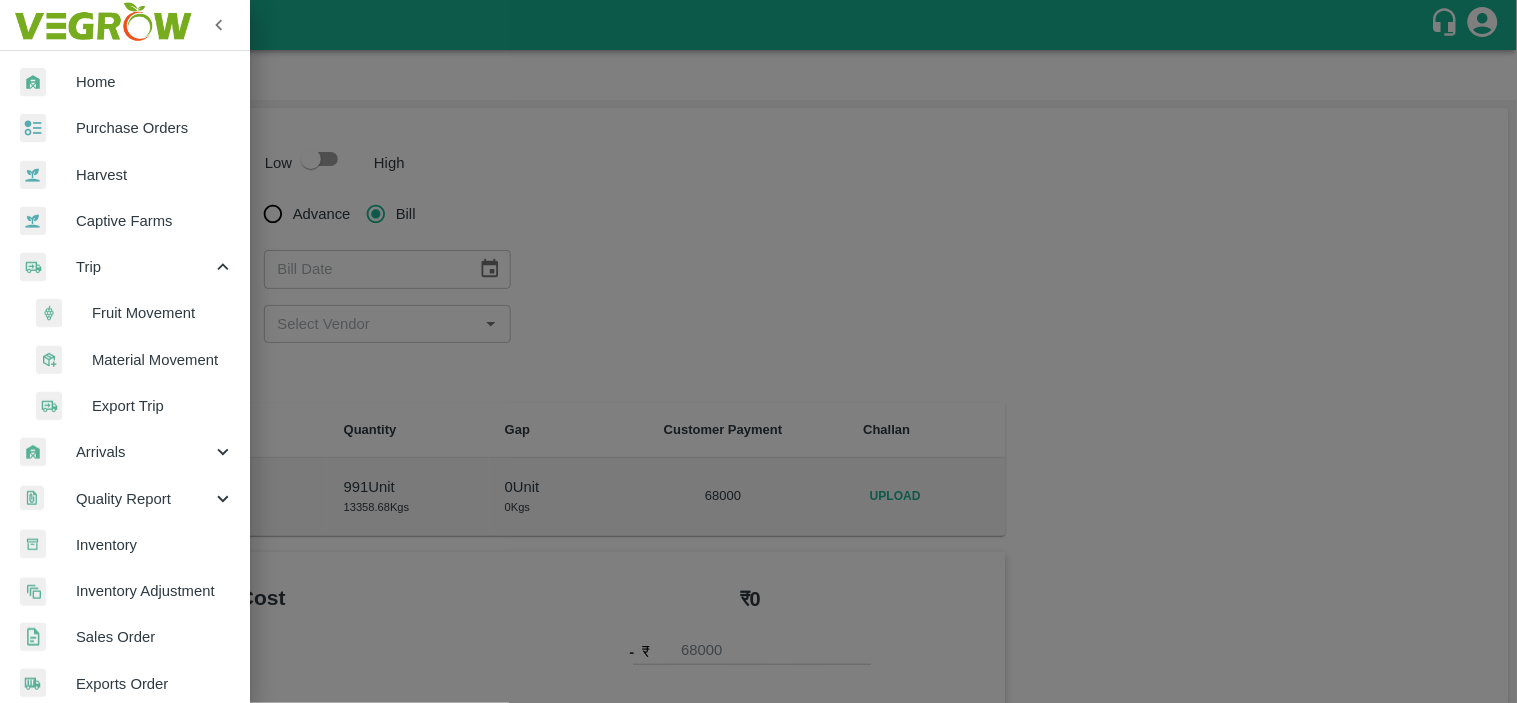 click on "Fruit Movement" at bounding box center (133, 313) 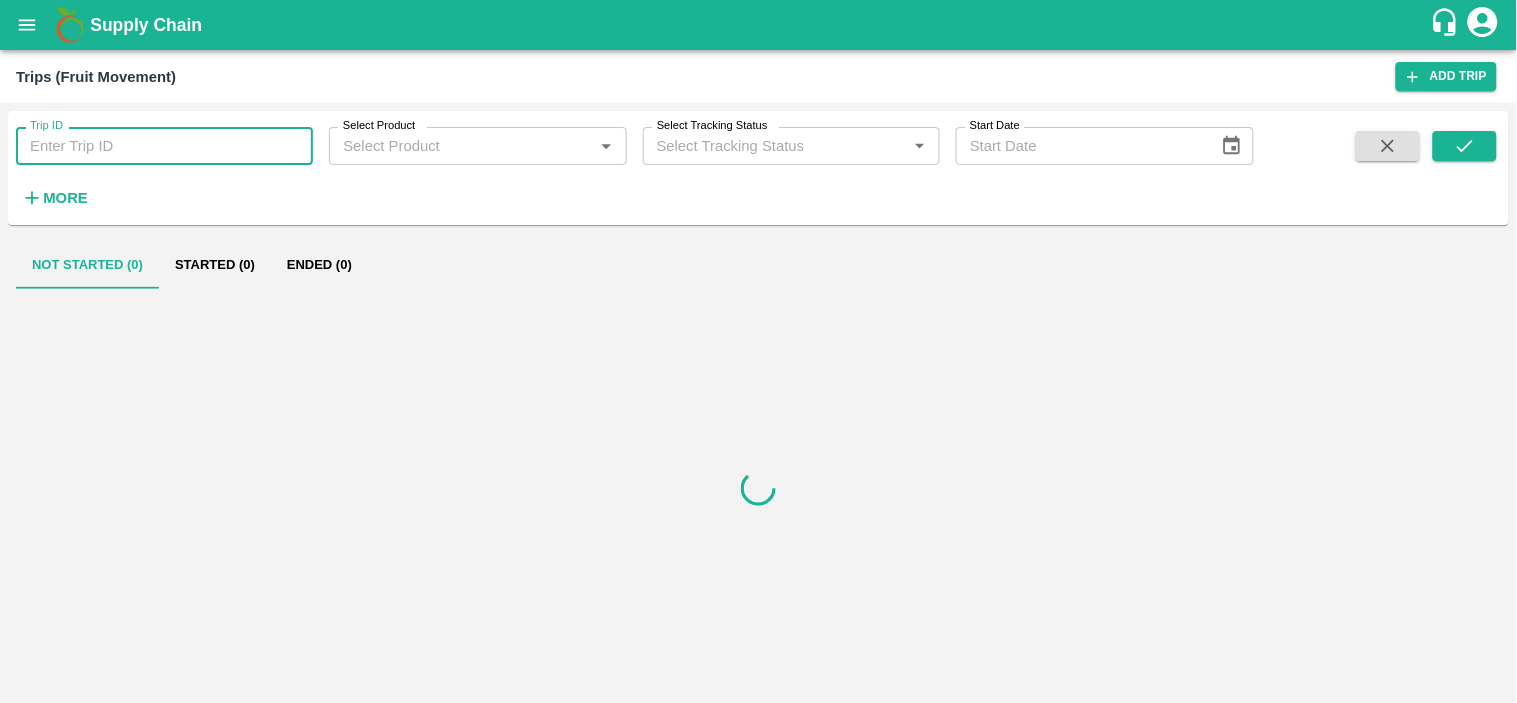click on "Trip ID" at bounding box center (164, 146) 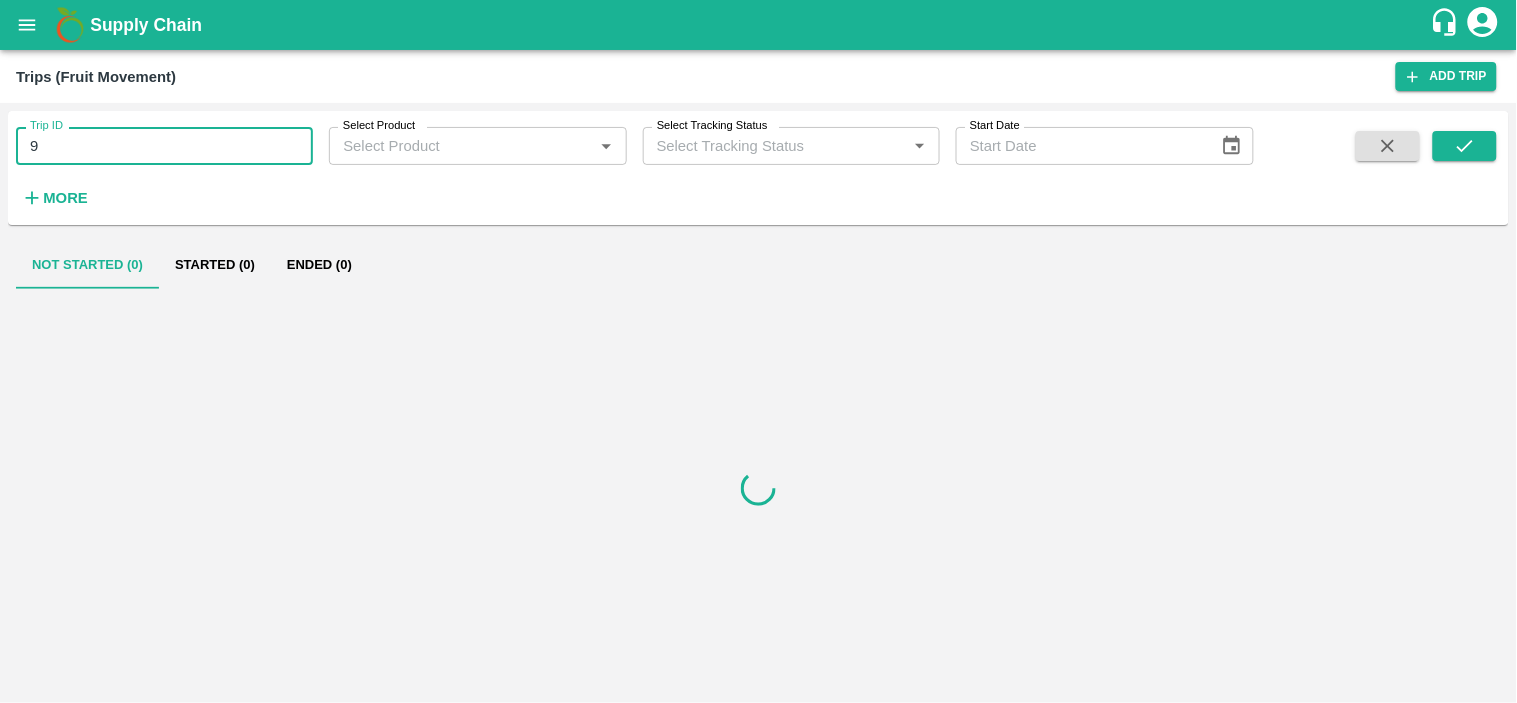 type on "9" 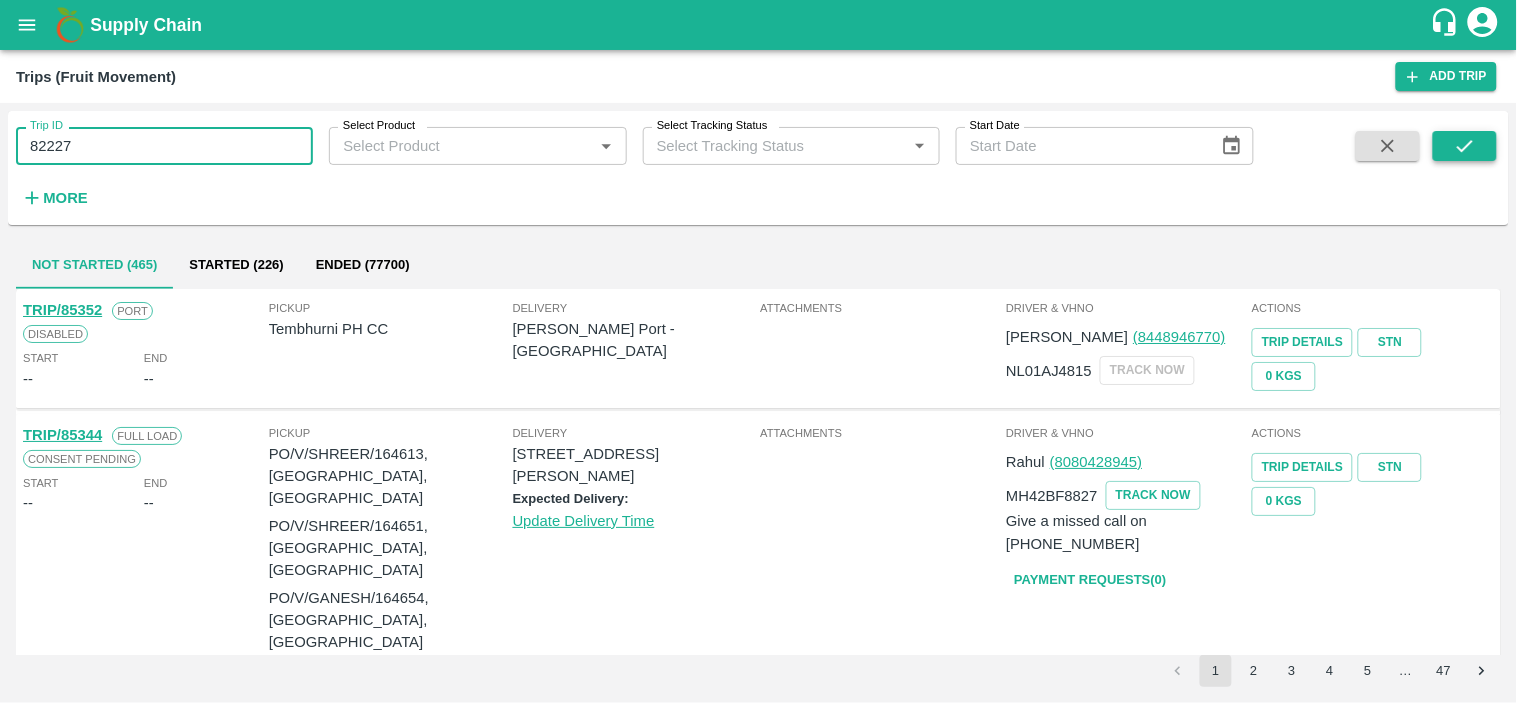 type on "82227" 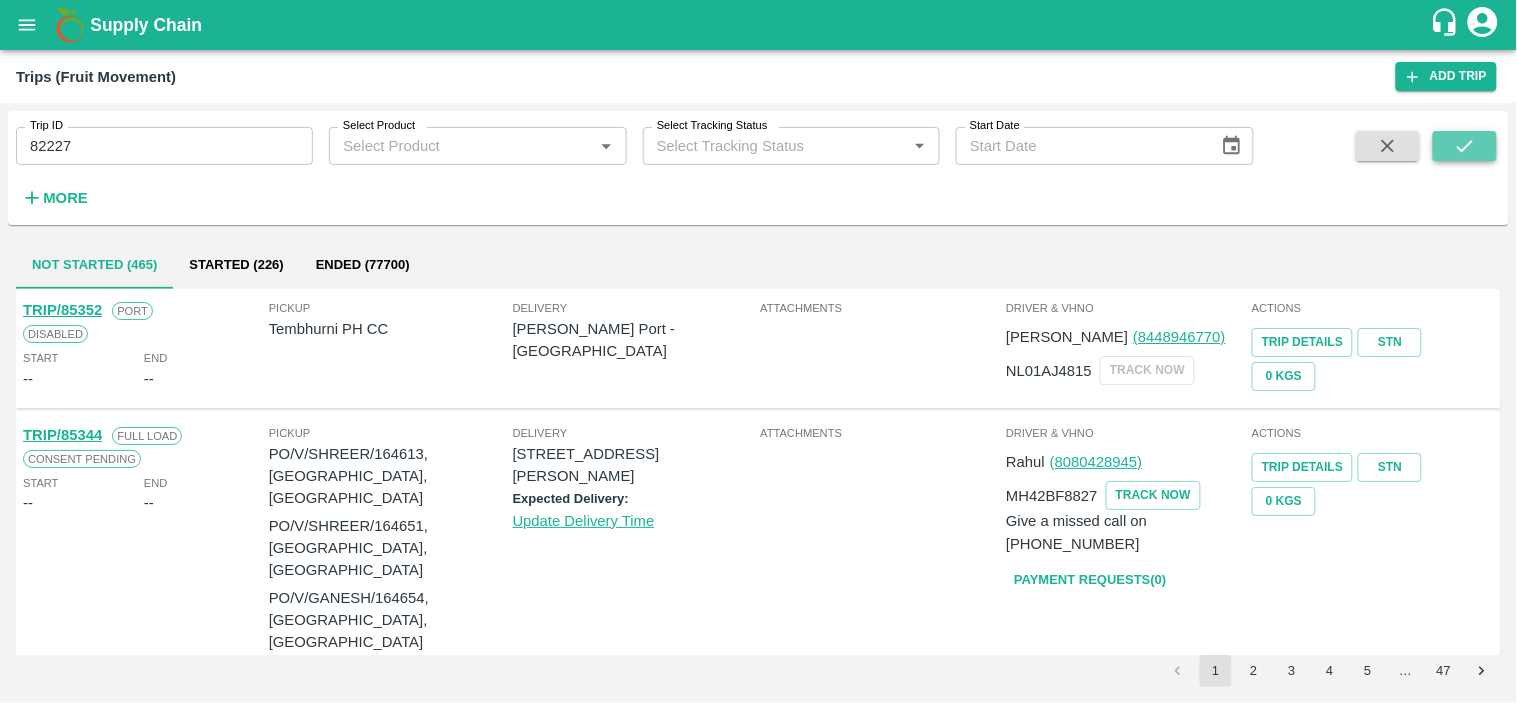 click at bounding box center [1465, 146] 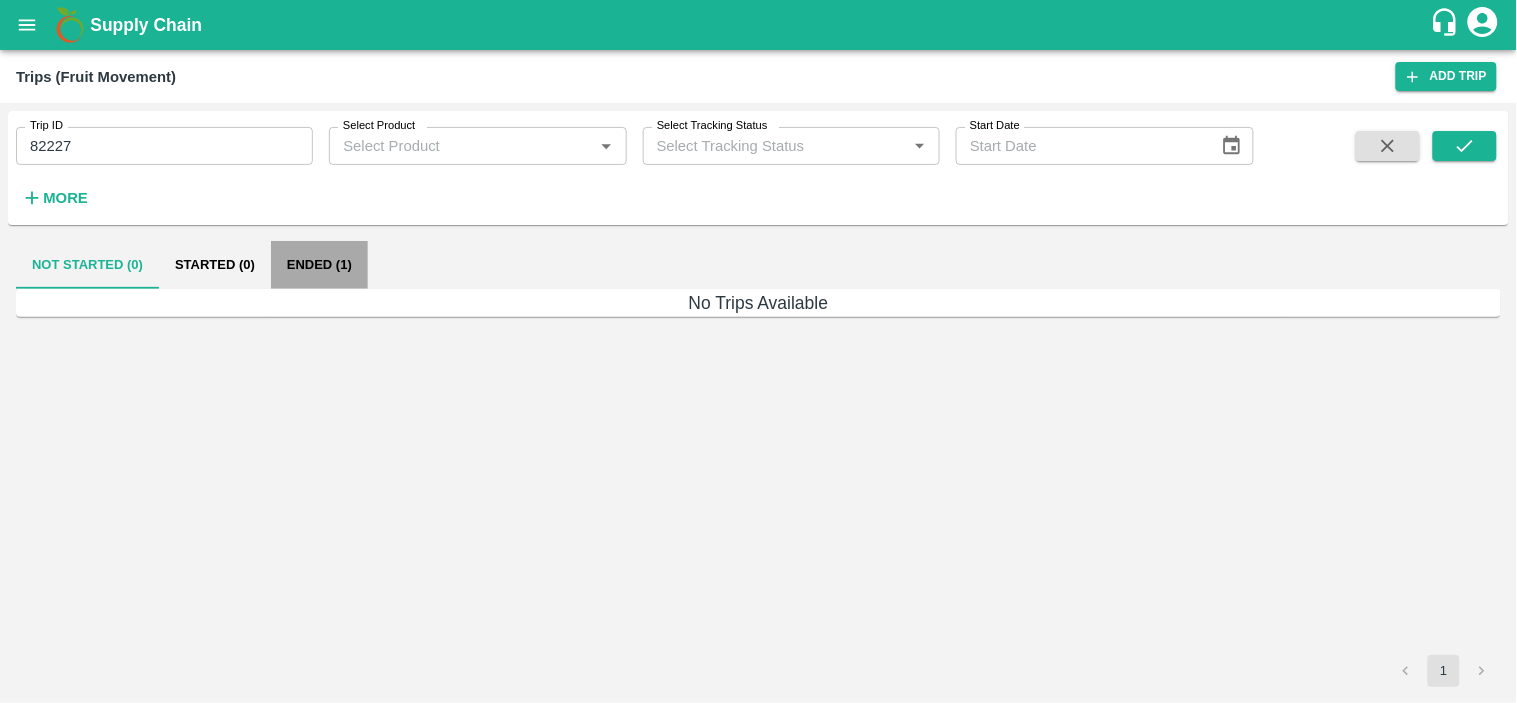 click on "Ended (1)" at bounding box center [319, 265] 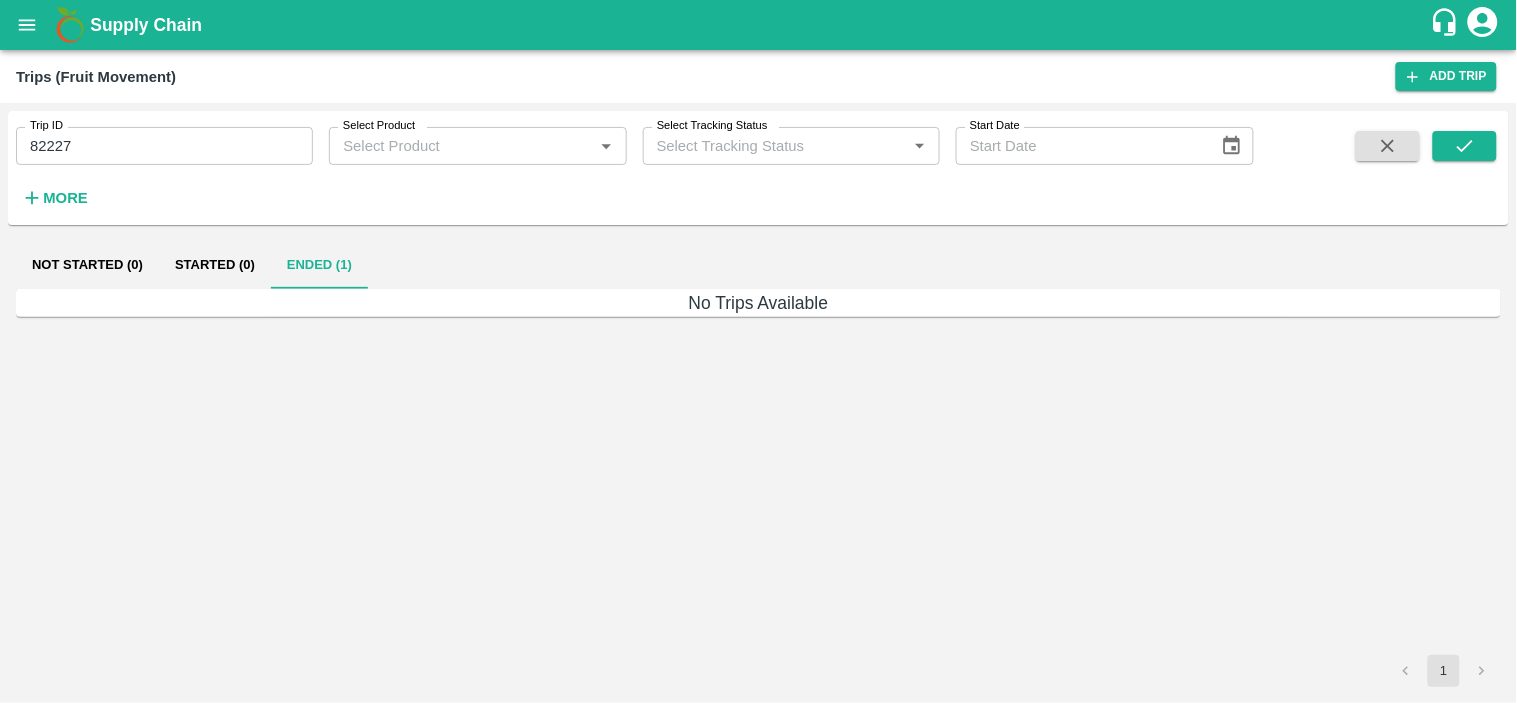 type 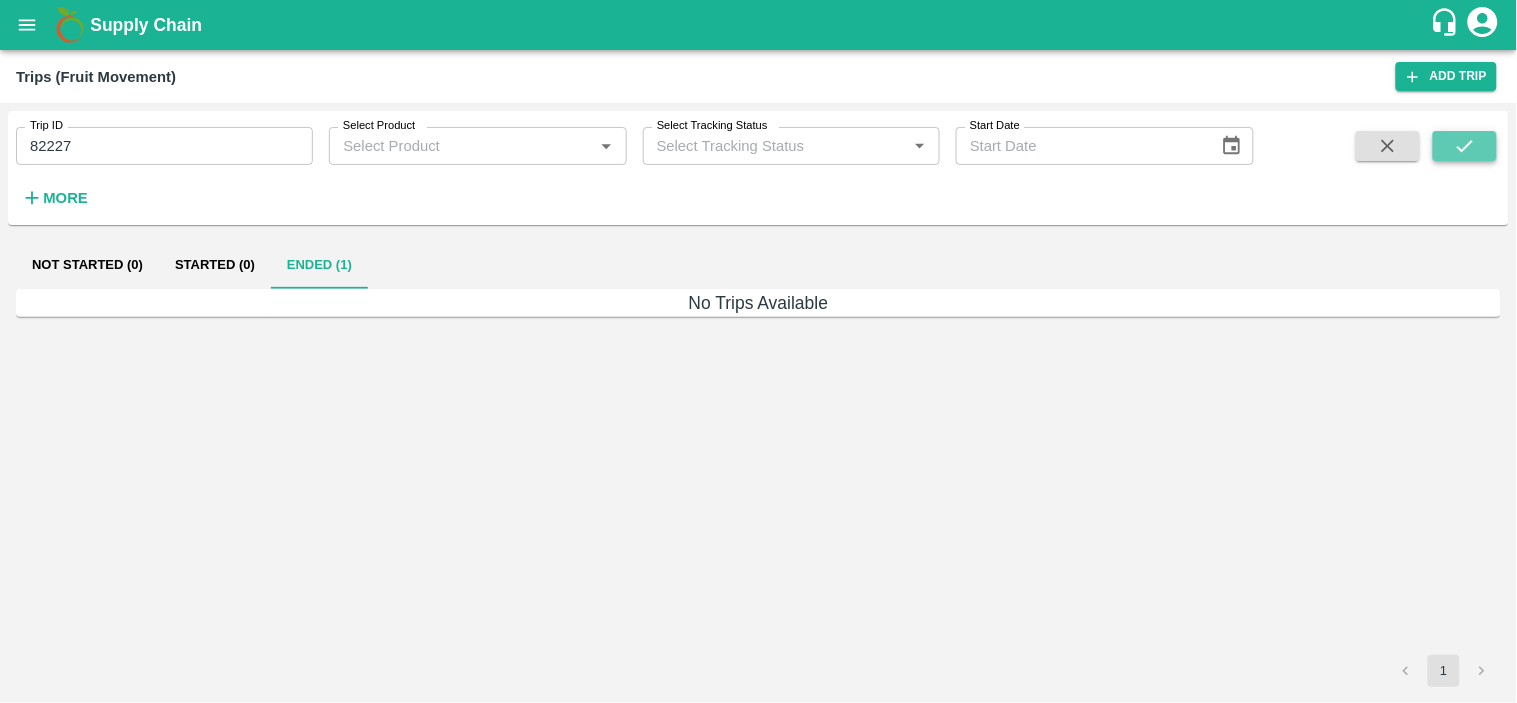 click 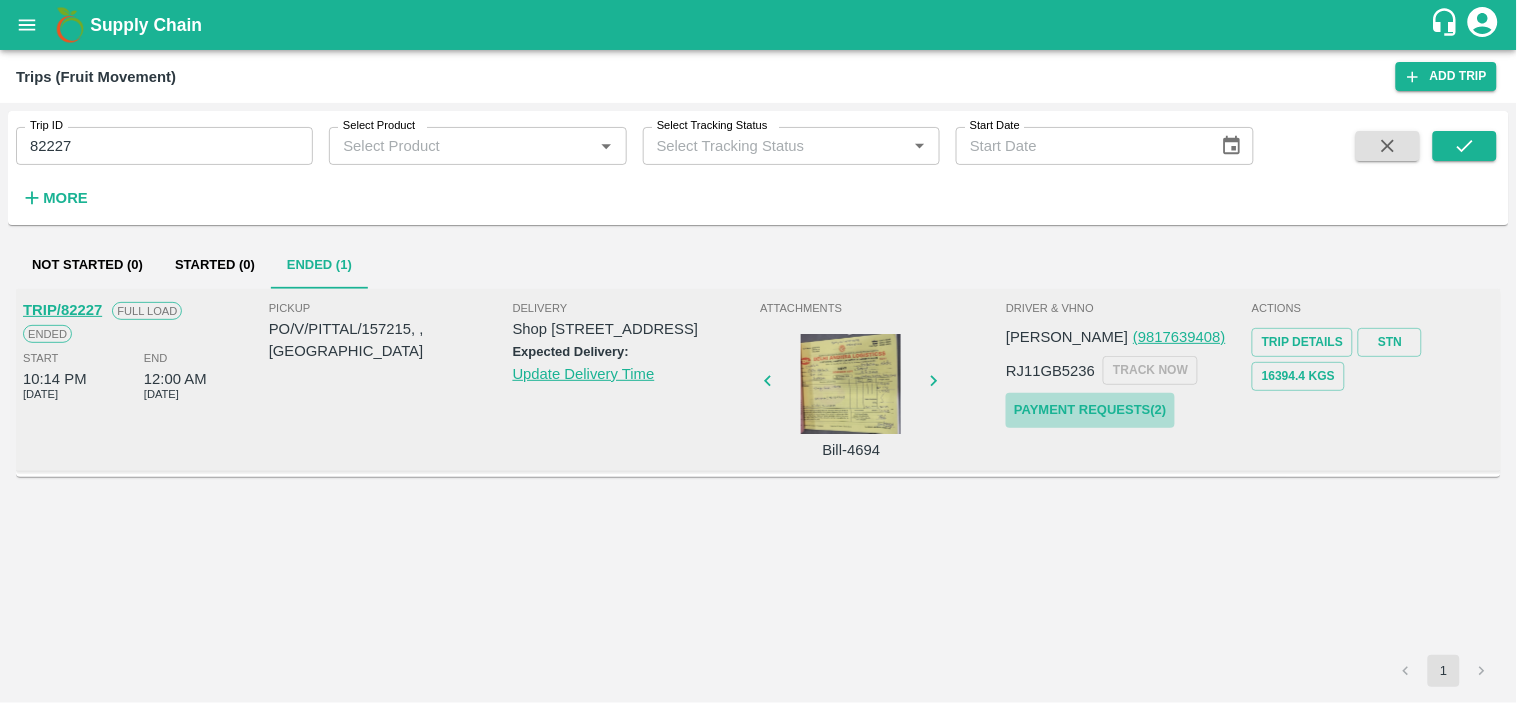 click on "Payment Requests( 2 )" at bounding box center (1090, 410) 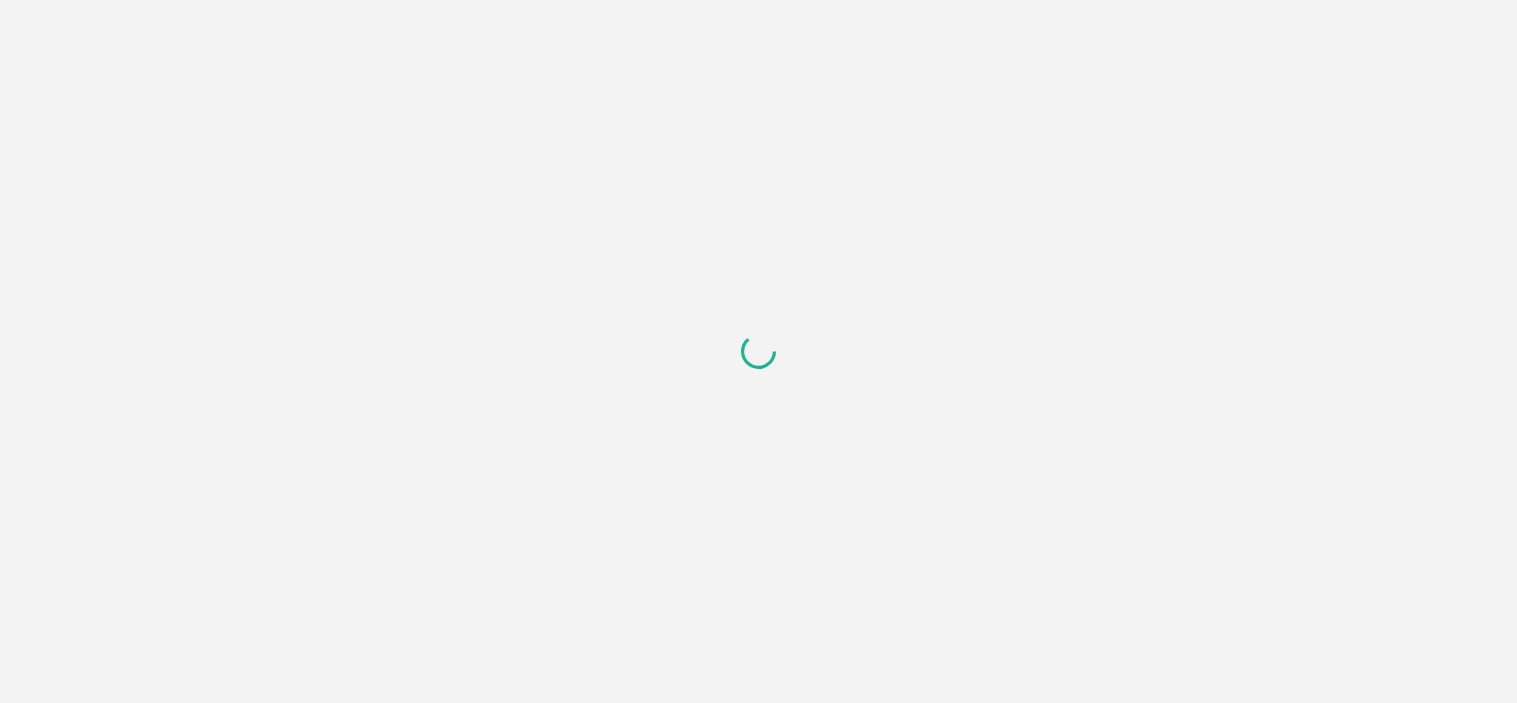 scroll, scrollTop: 0, scrollLeft: 0, axis: both 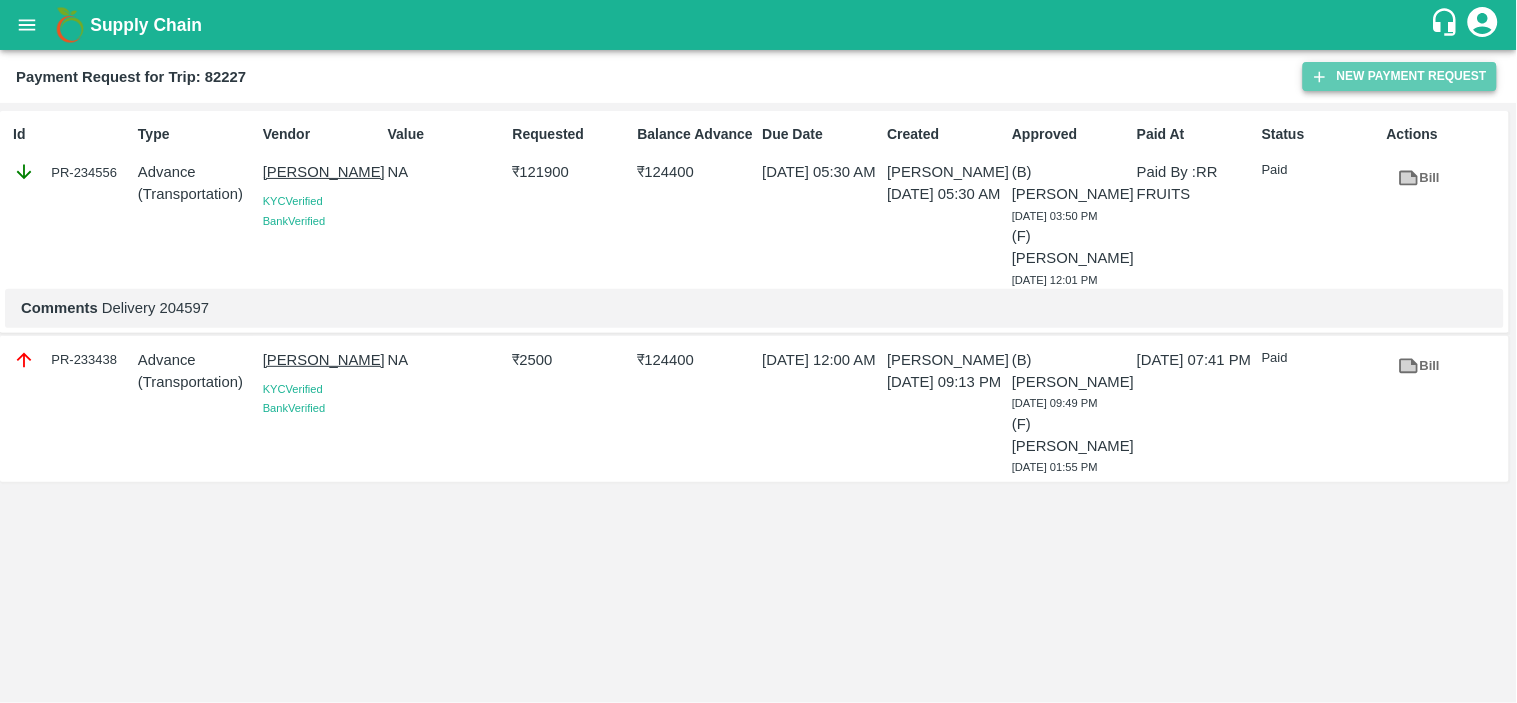 click on "New Payment Request" at bounding box center [1400, 76] 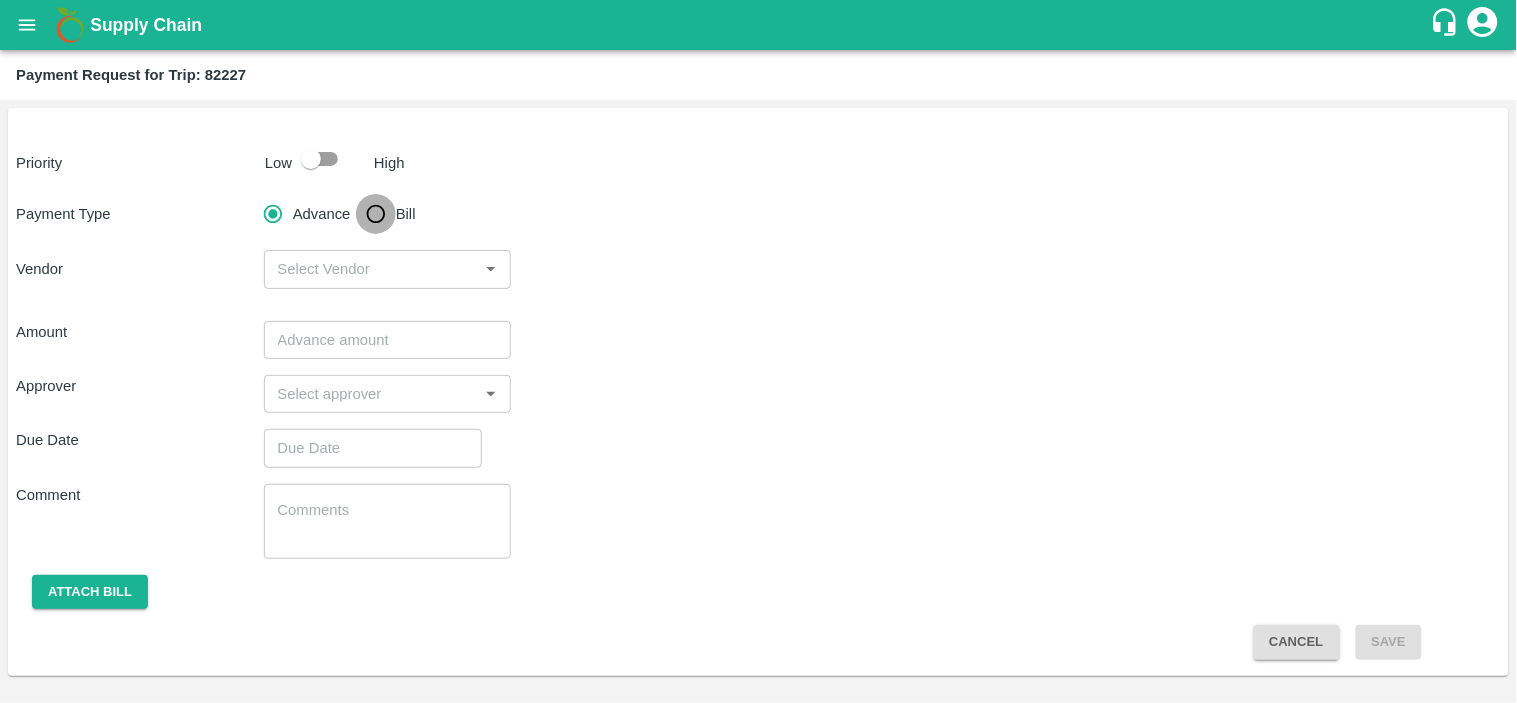 click on "Bill" at bounding box center (376, 214) 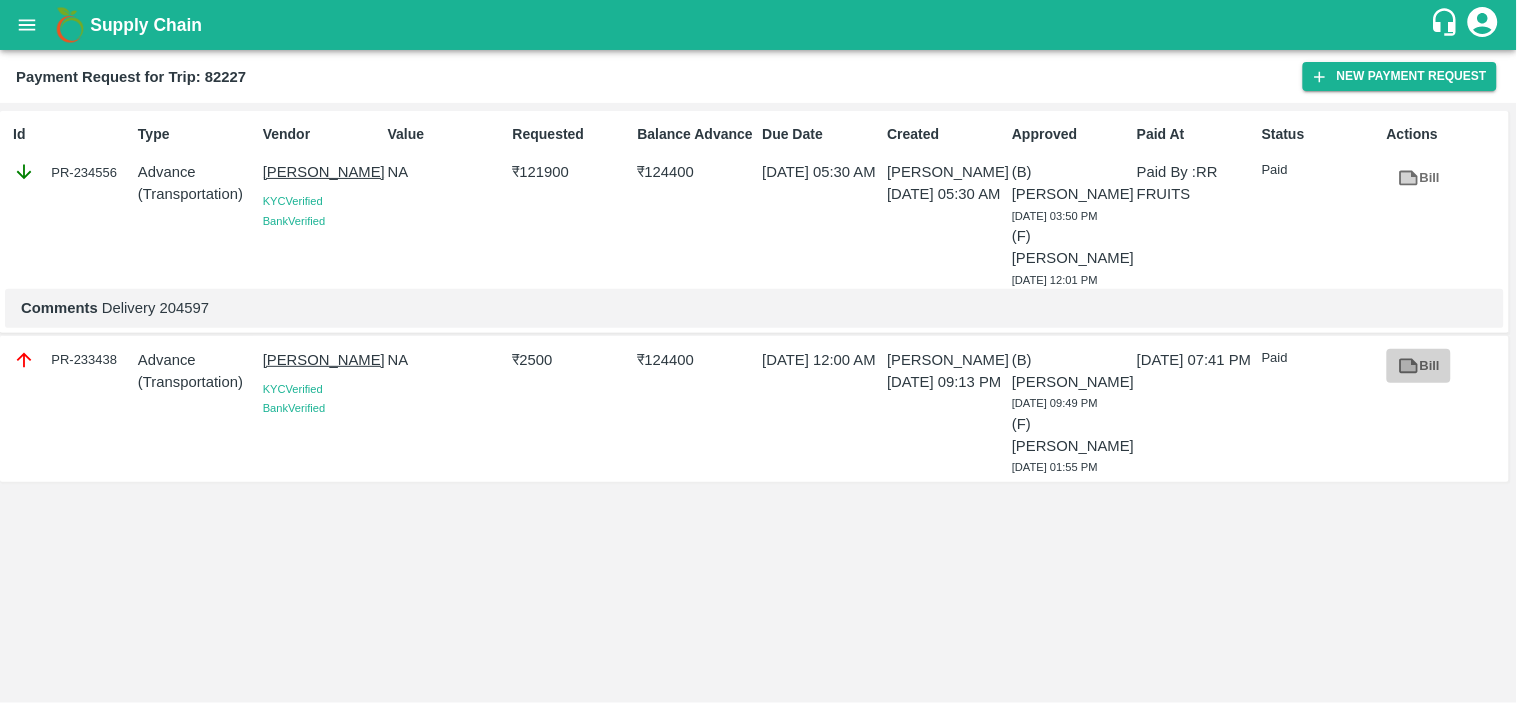 click 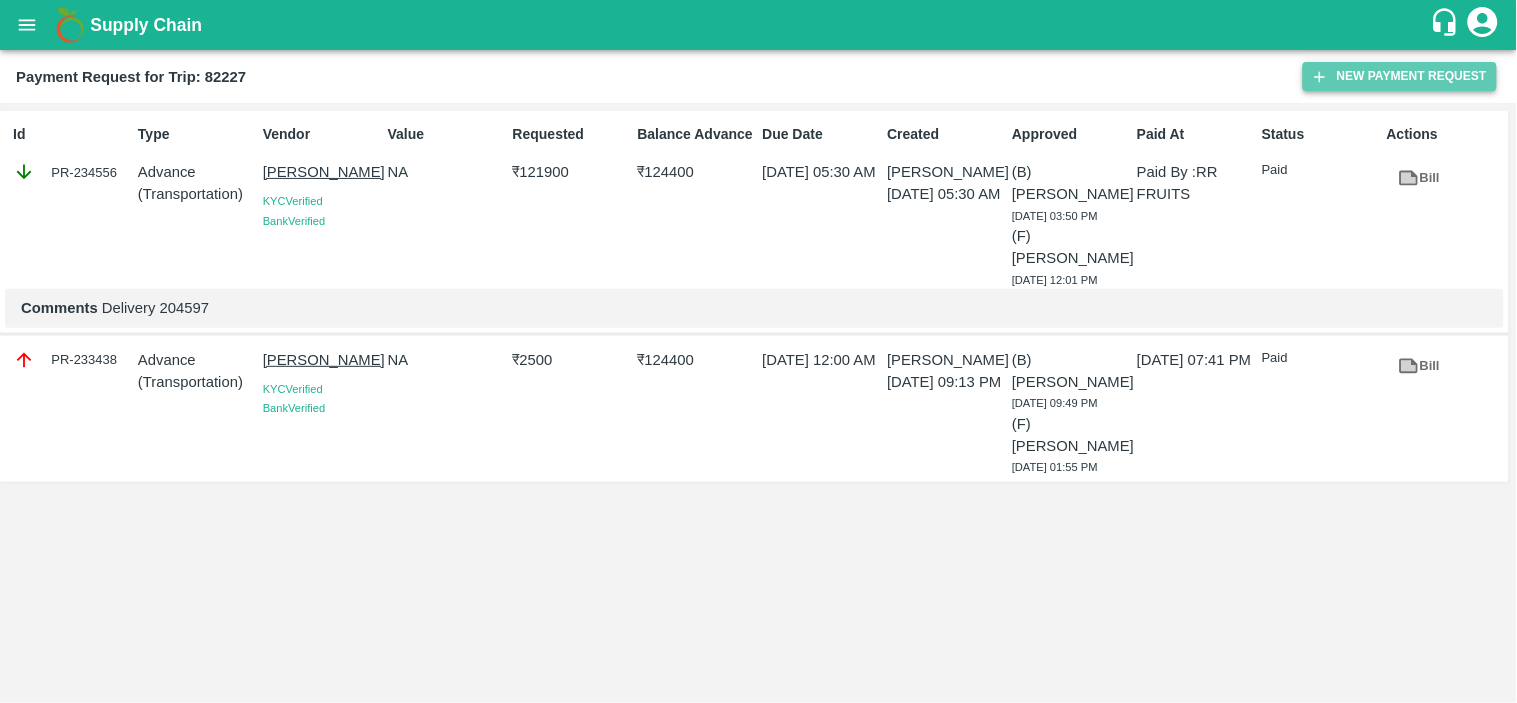 click on "New Payment Request" at bounding box center [1400, 76] 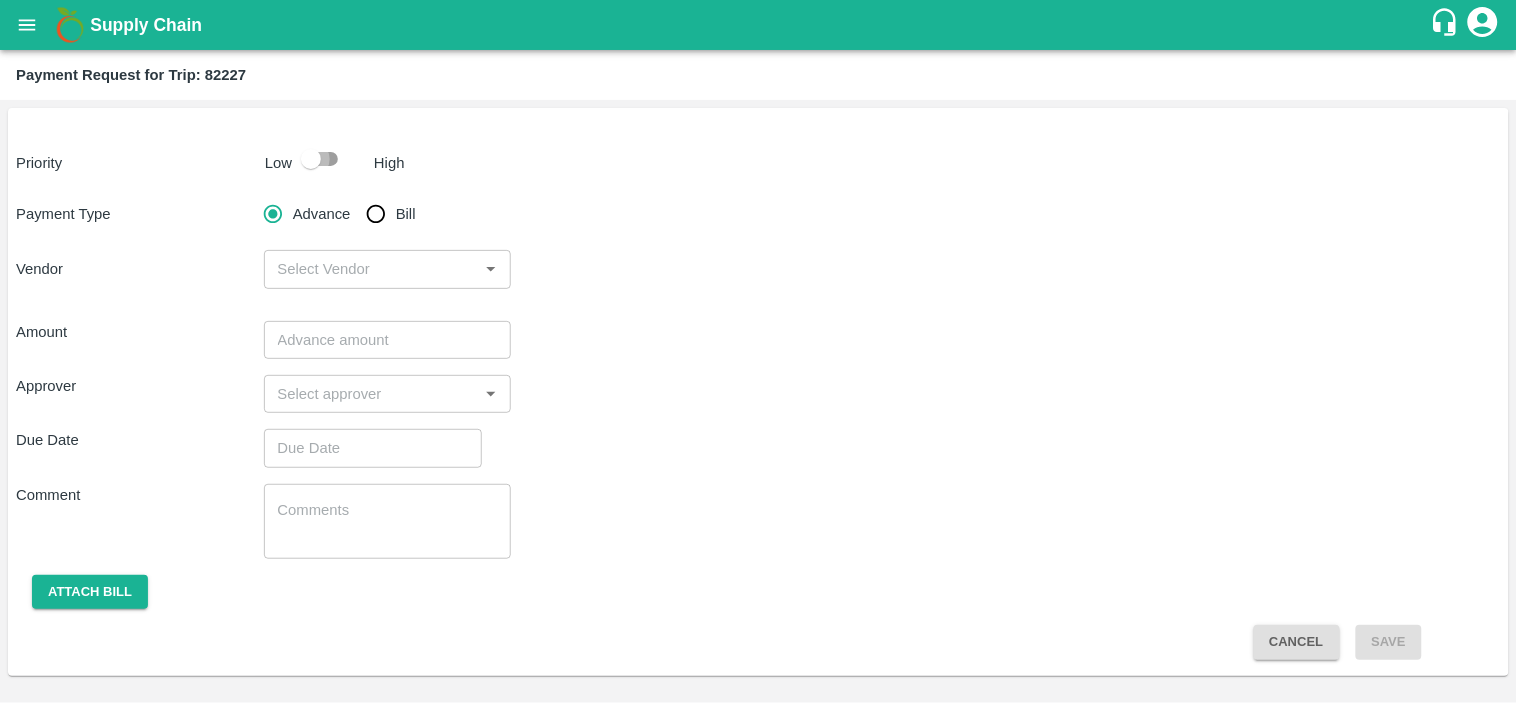 click at bounding box center (311, 159) 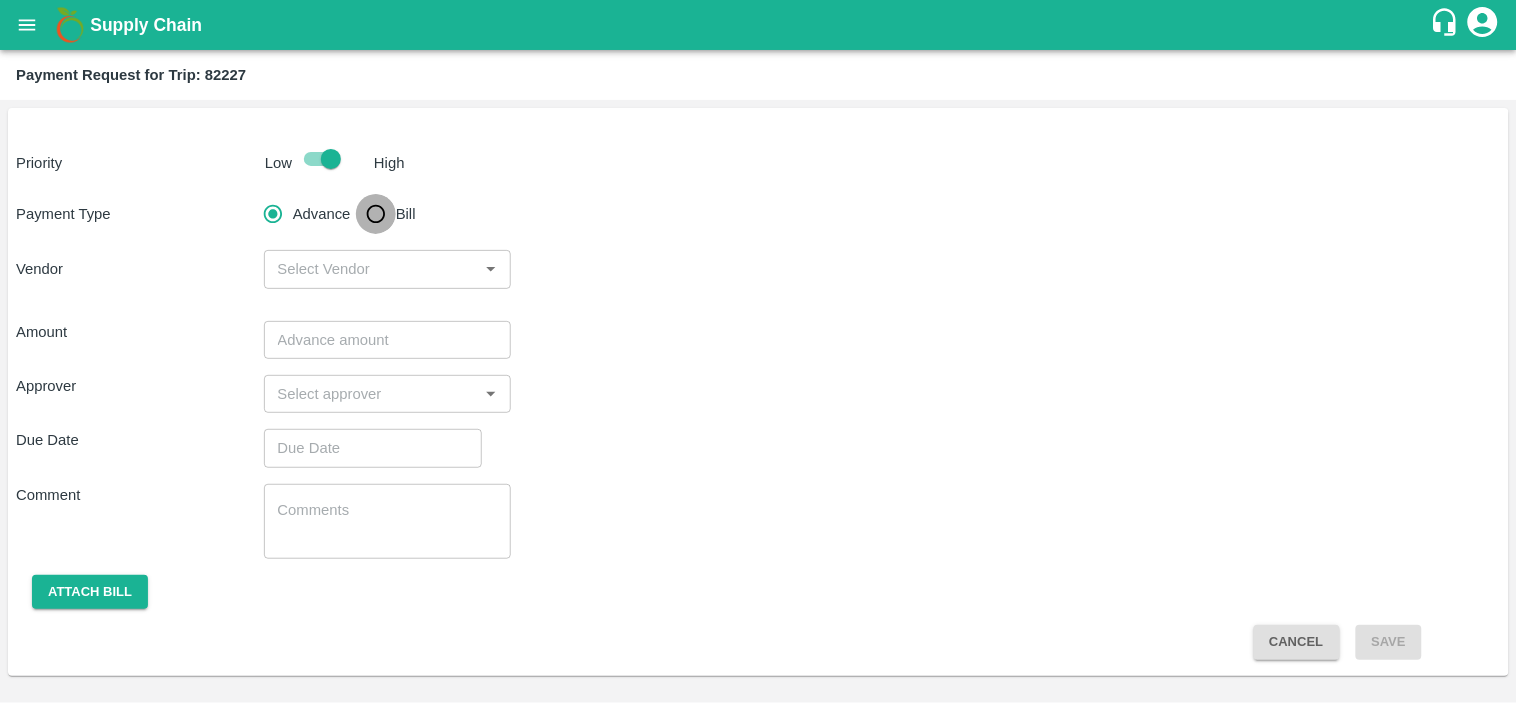 click on "Bill" at bounding box center [376, 214] 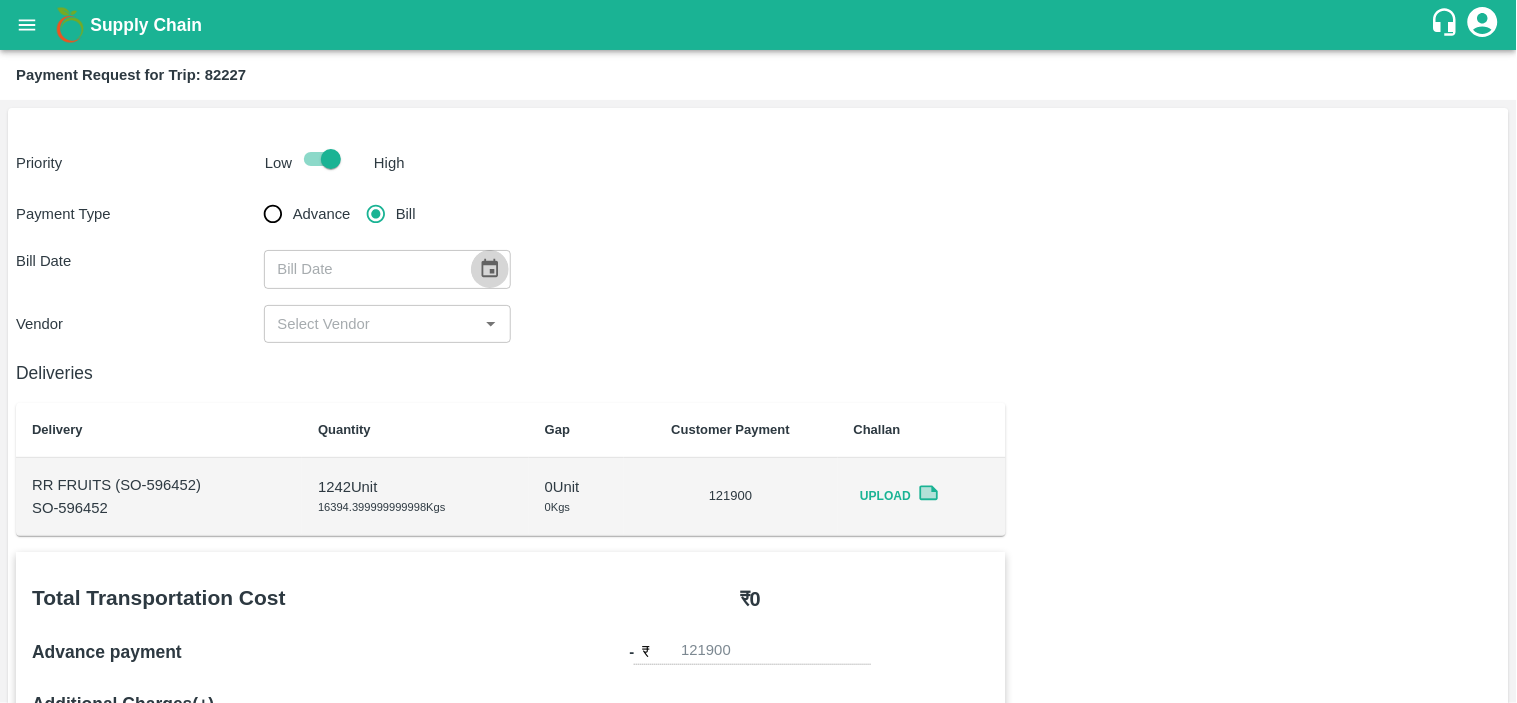 click 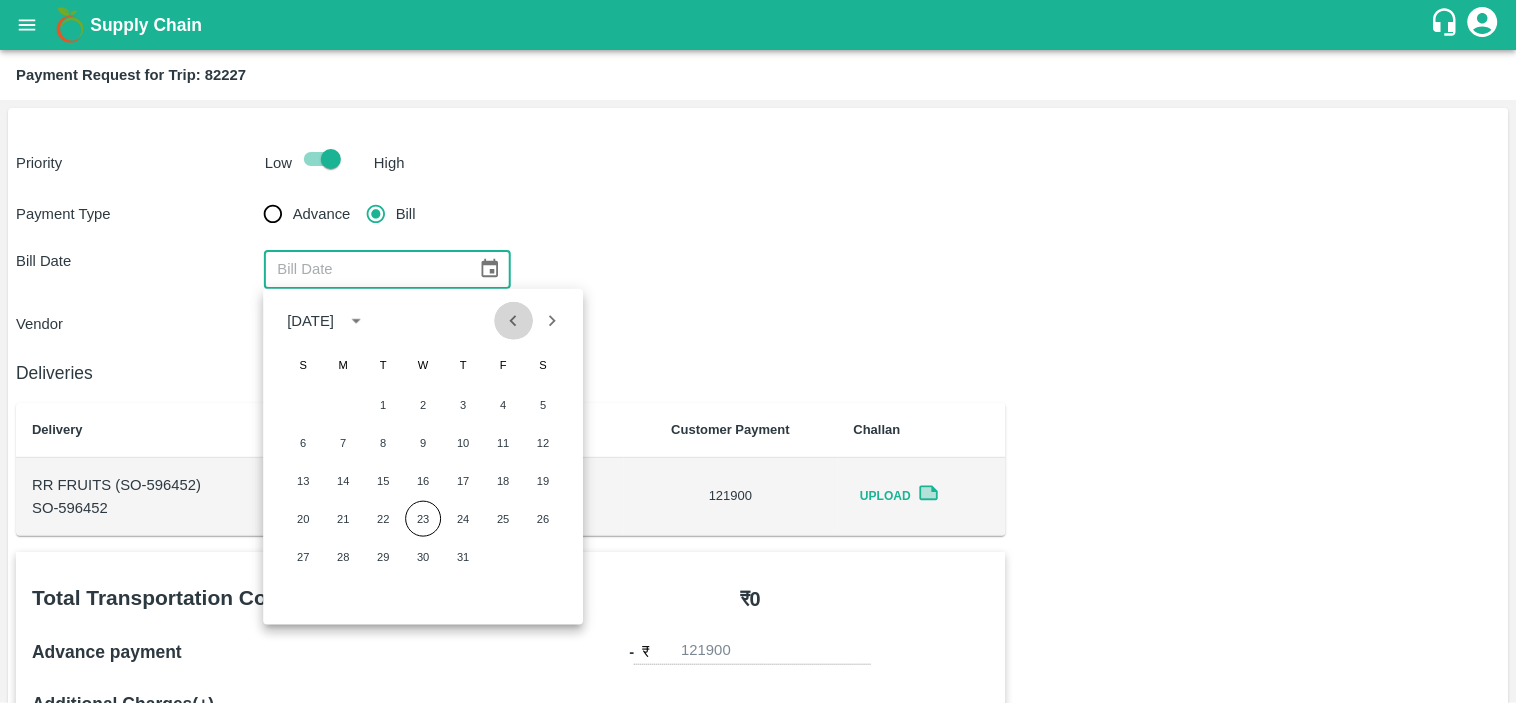 click 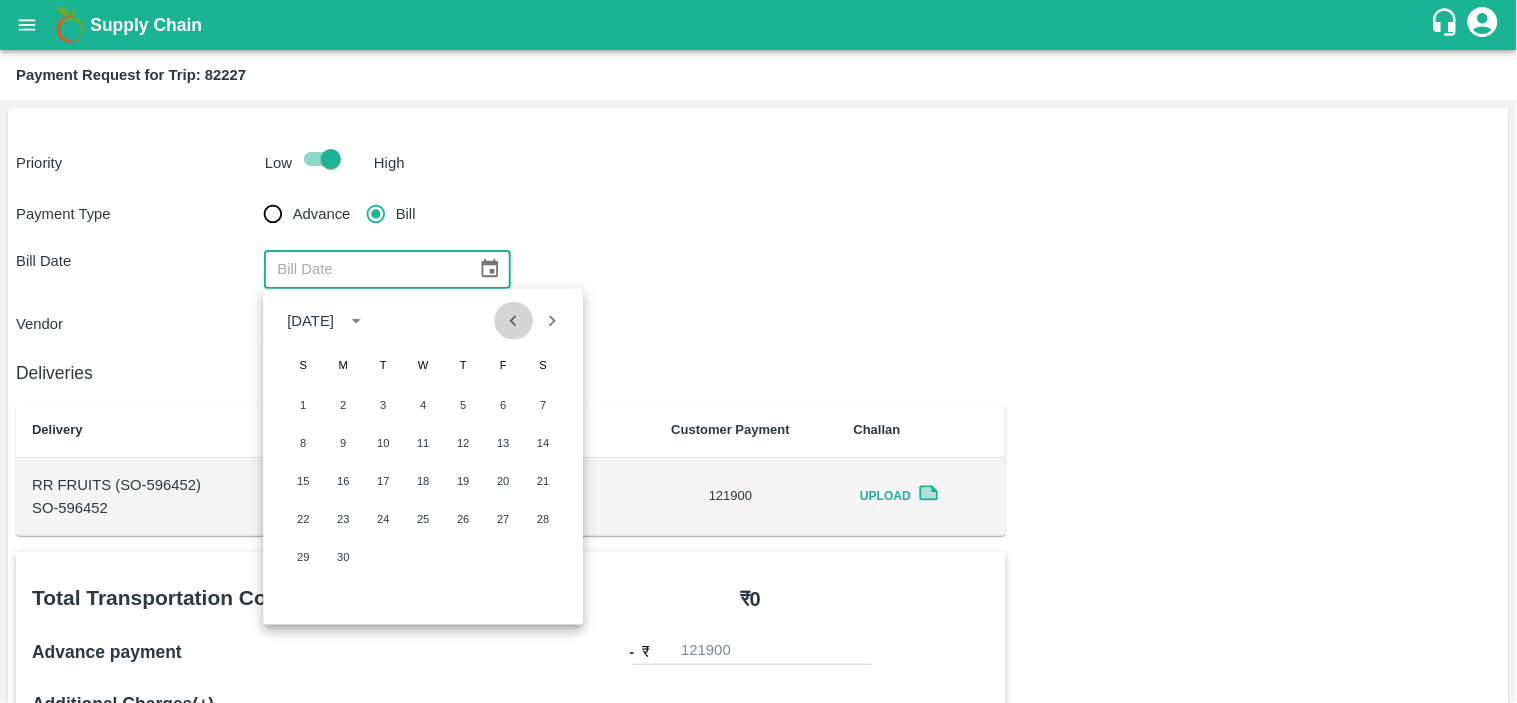 click 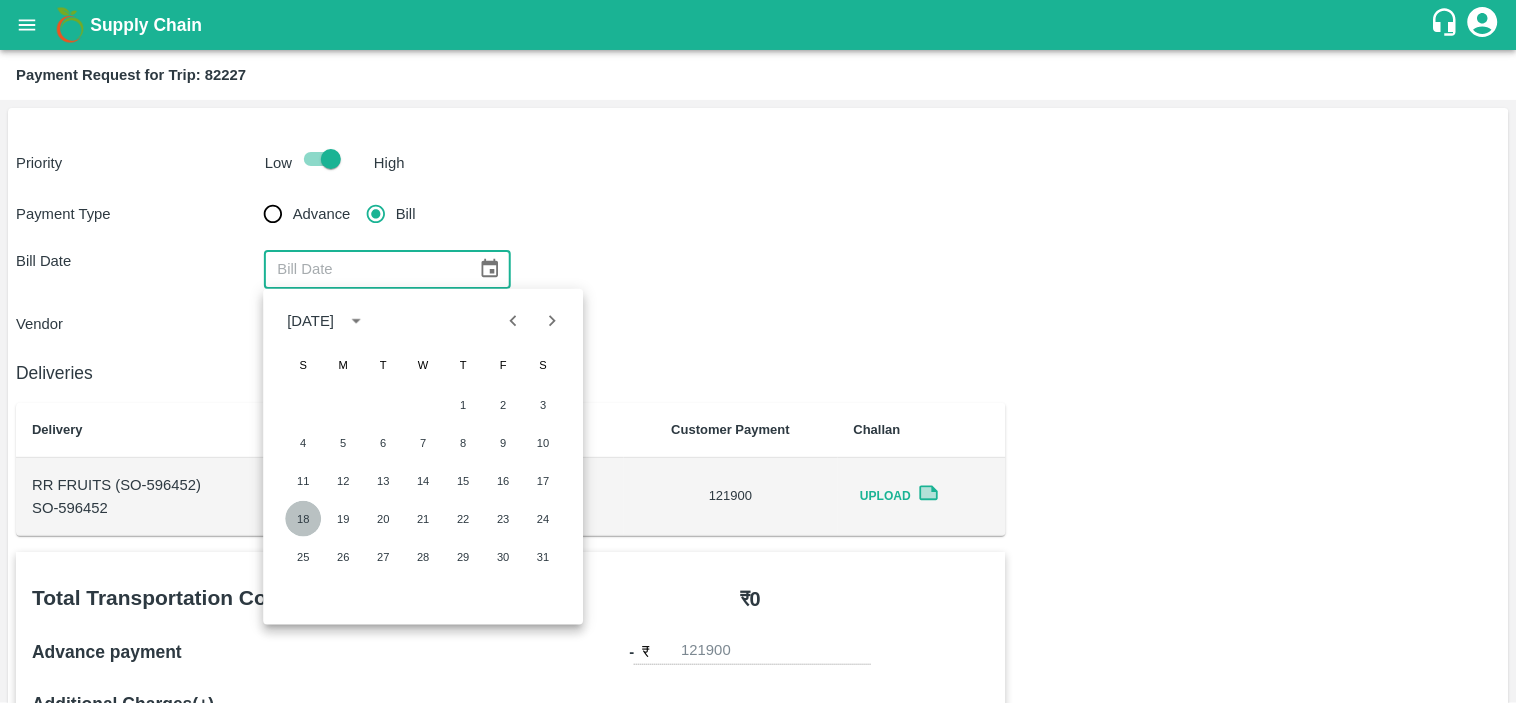 click on "18" at bounding box center [303, 519] 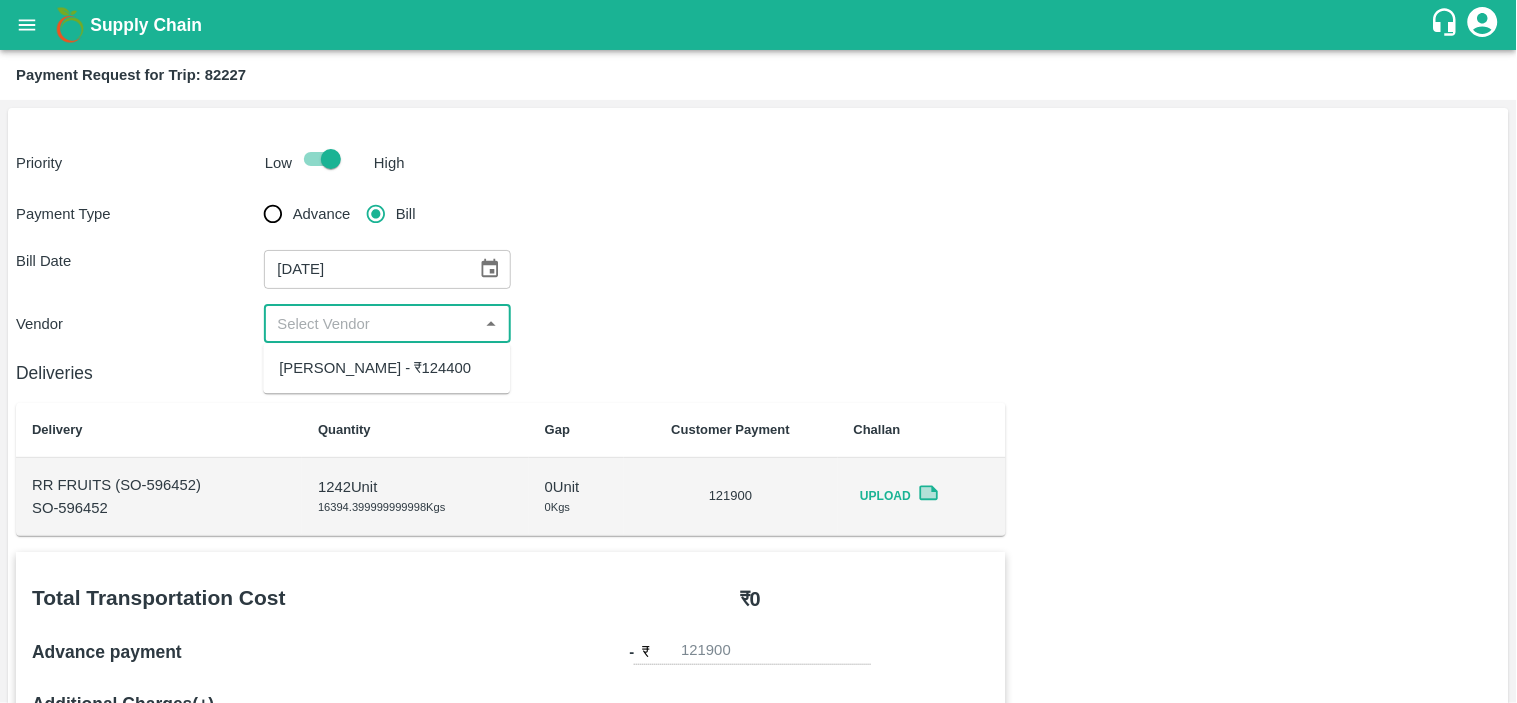 click at bounding box center (371, 324) 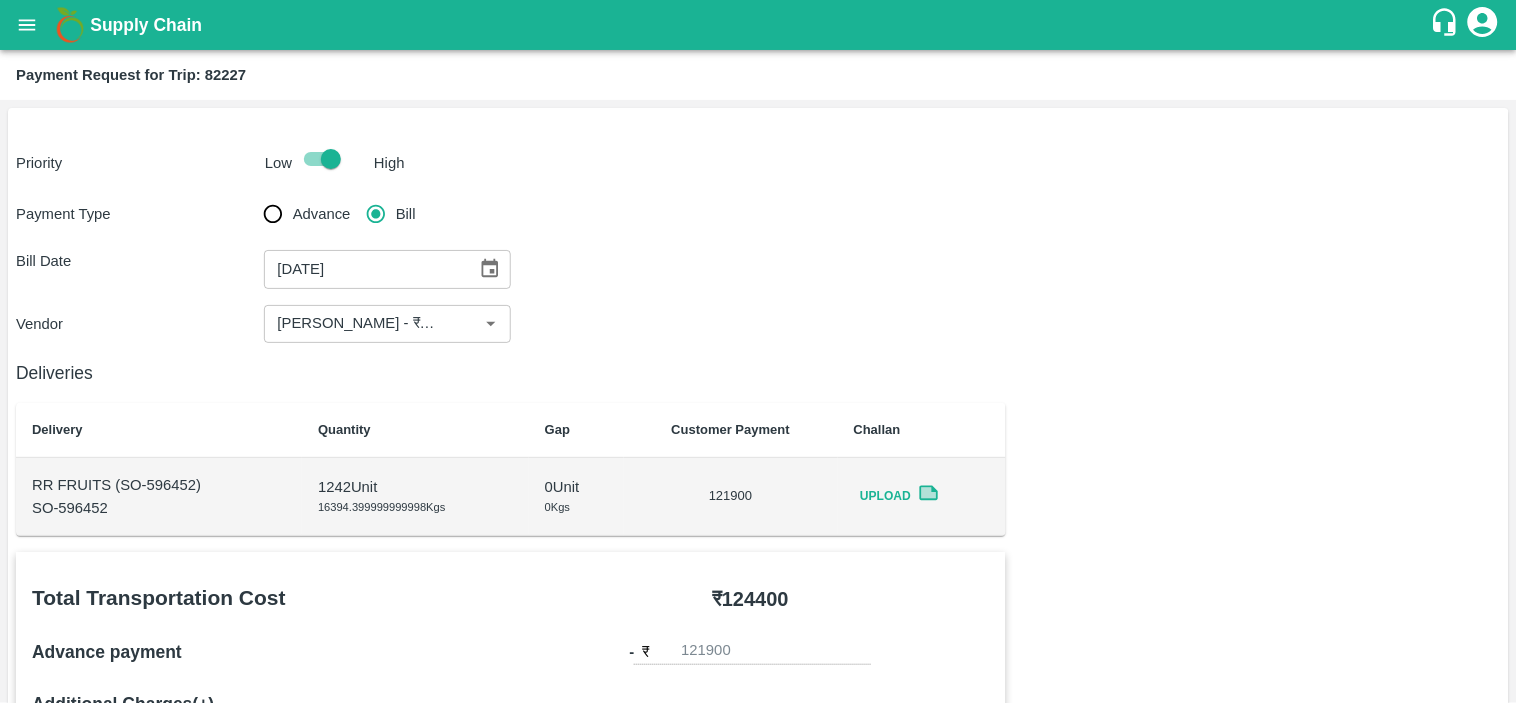click on "Vendor ​" at bounding box center (758, 324) 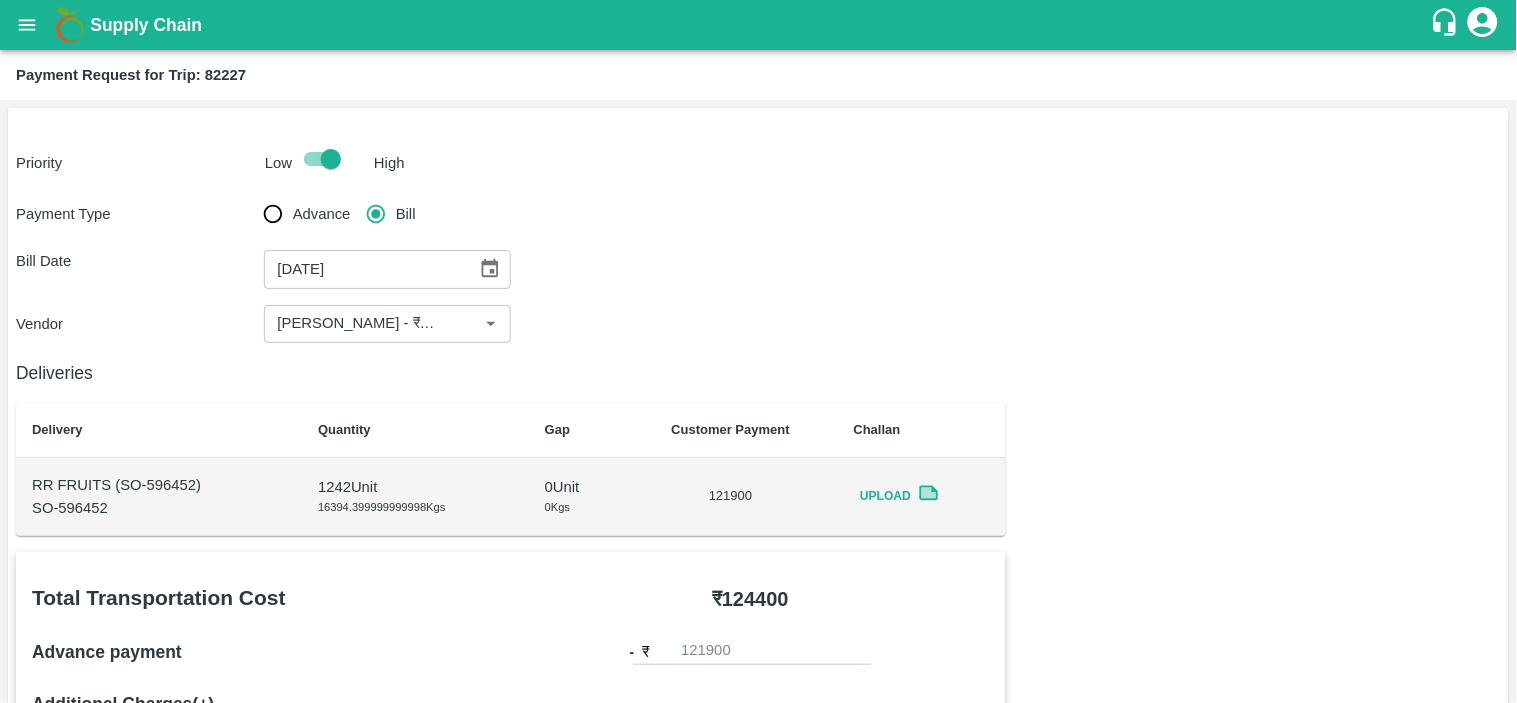 scroll, scrollTop: 345, scrollLeft: 0, axis: vertical 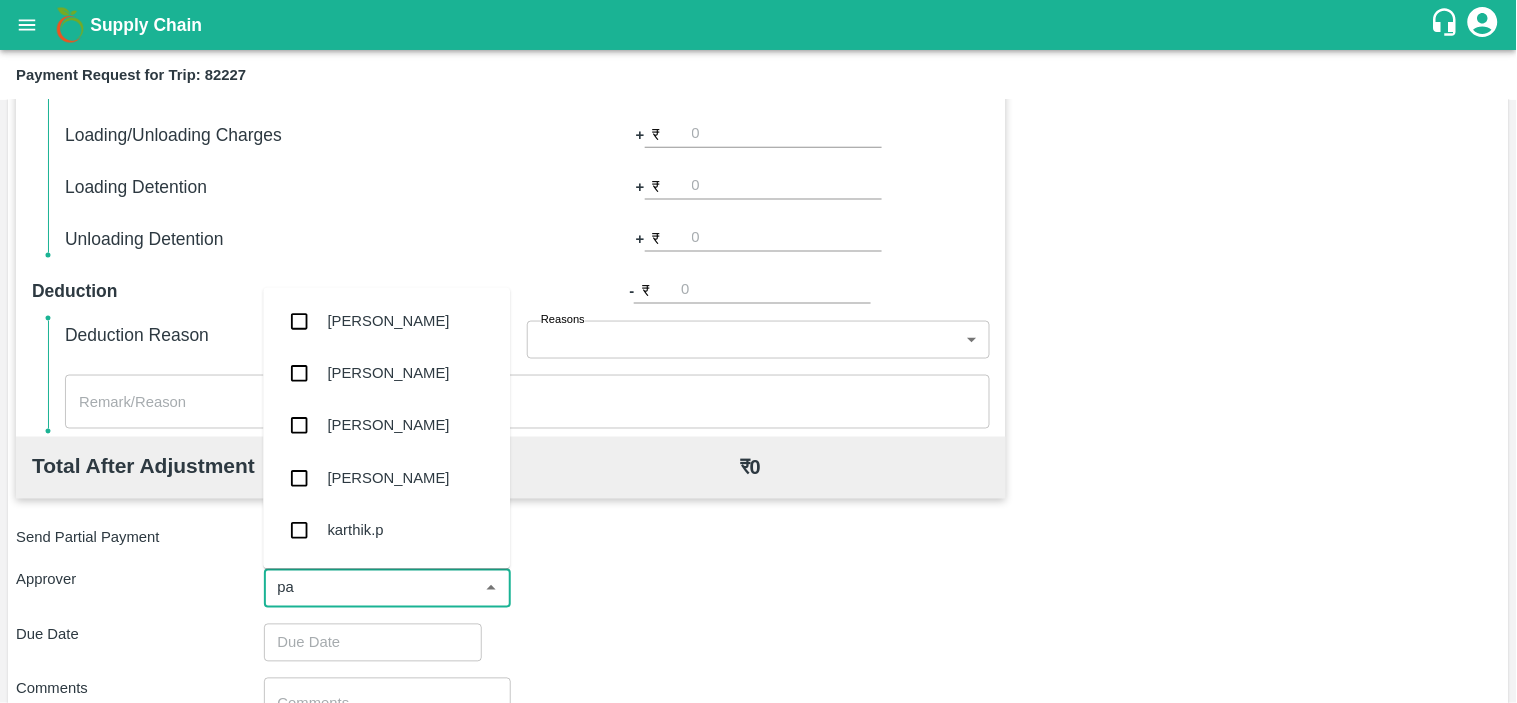 type on "pal" 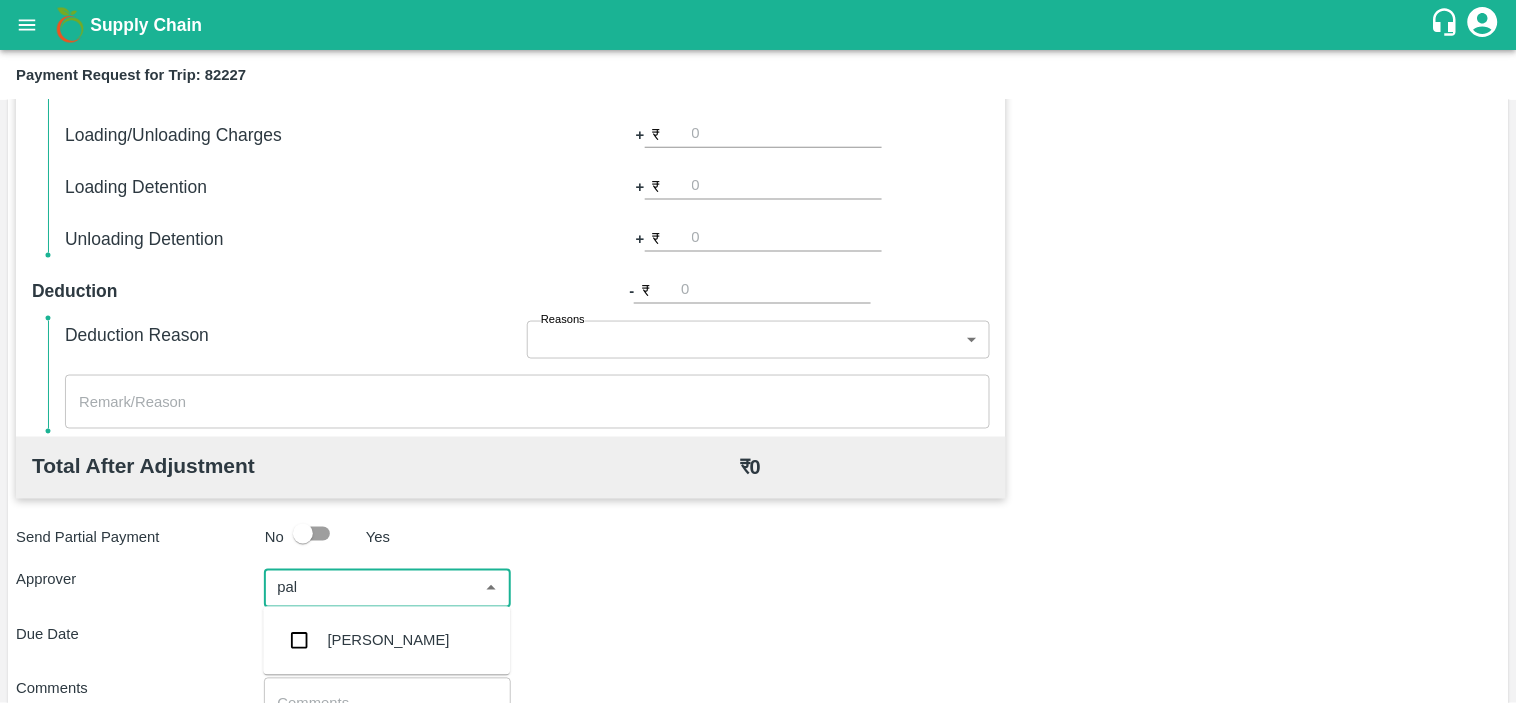 click on "[PERSON_NAME]" at bounding box center [389, 641] 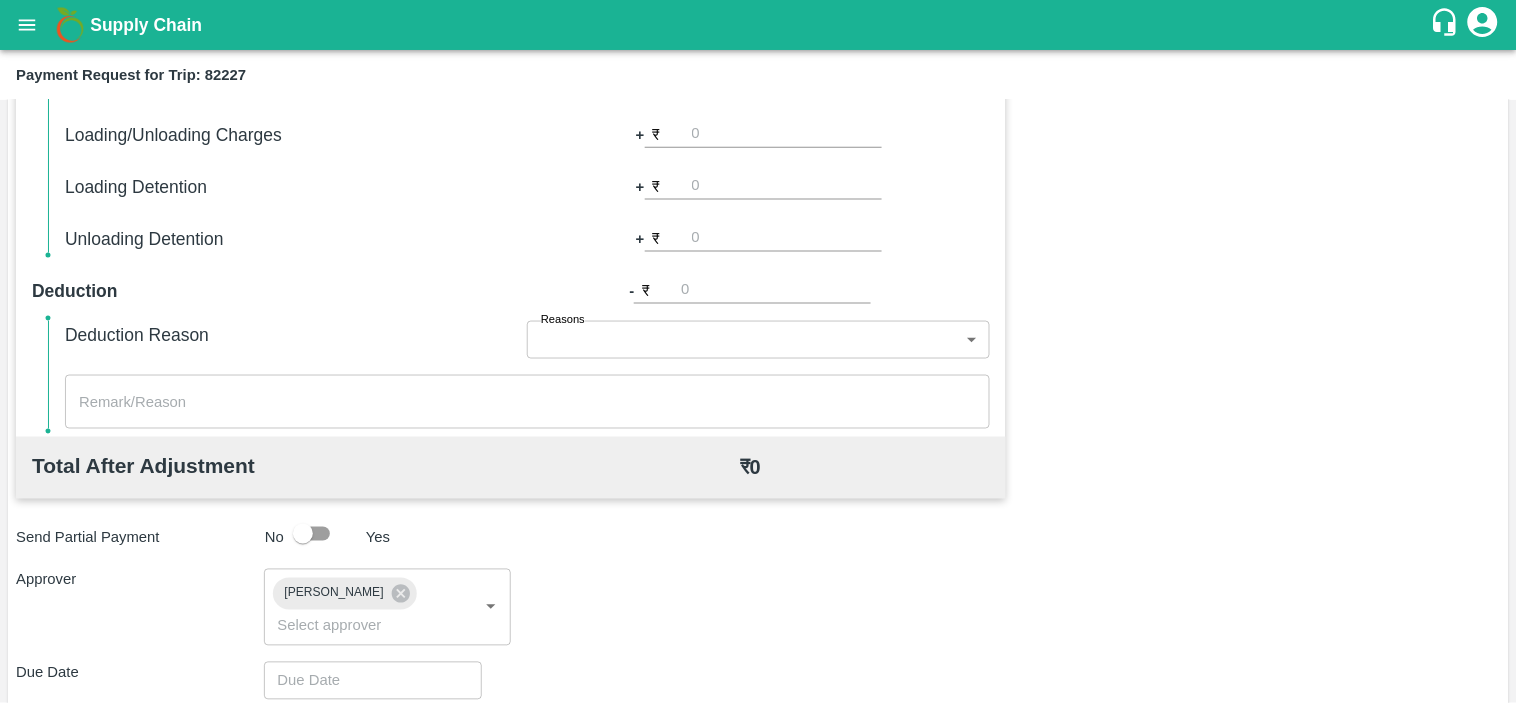 click on "Approver Palwinder Singh ​" at bounding box center (758, 607) 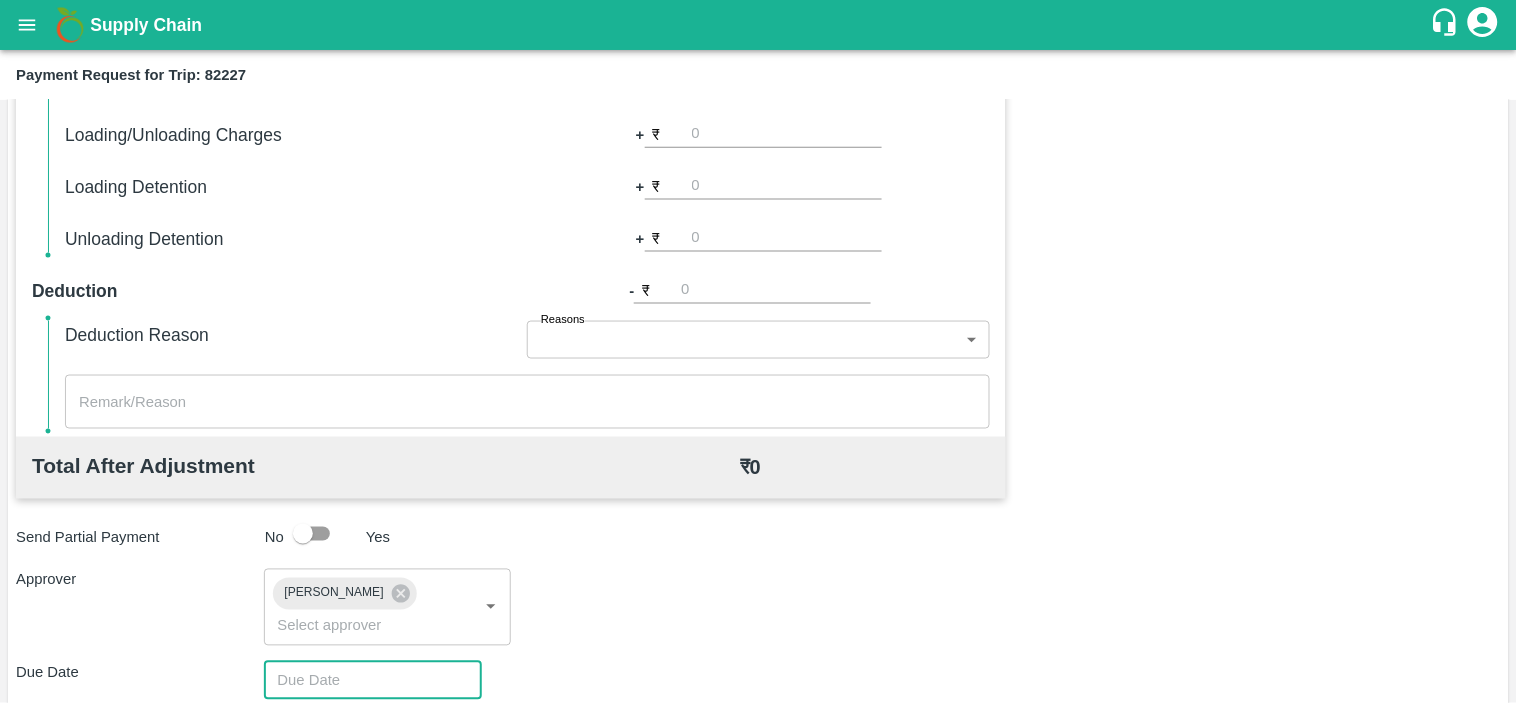 type on "DD/MM/YYYY hh:mm aa" 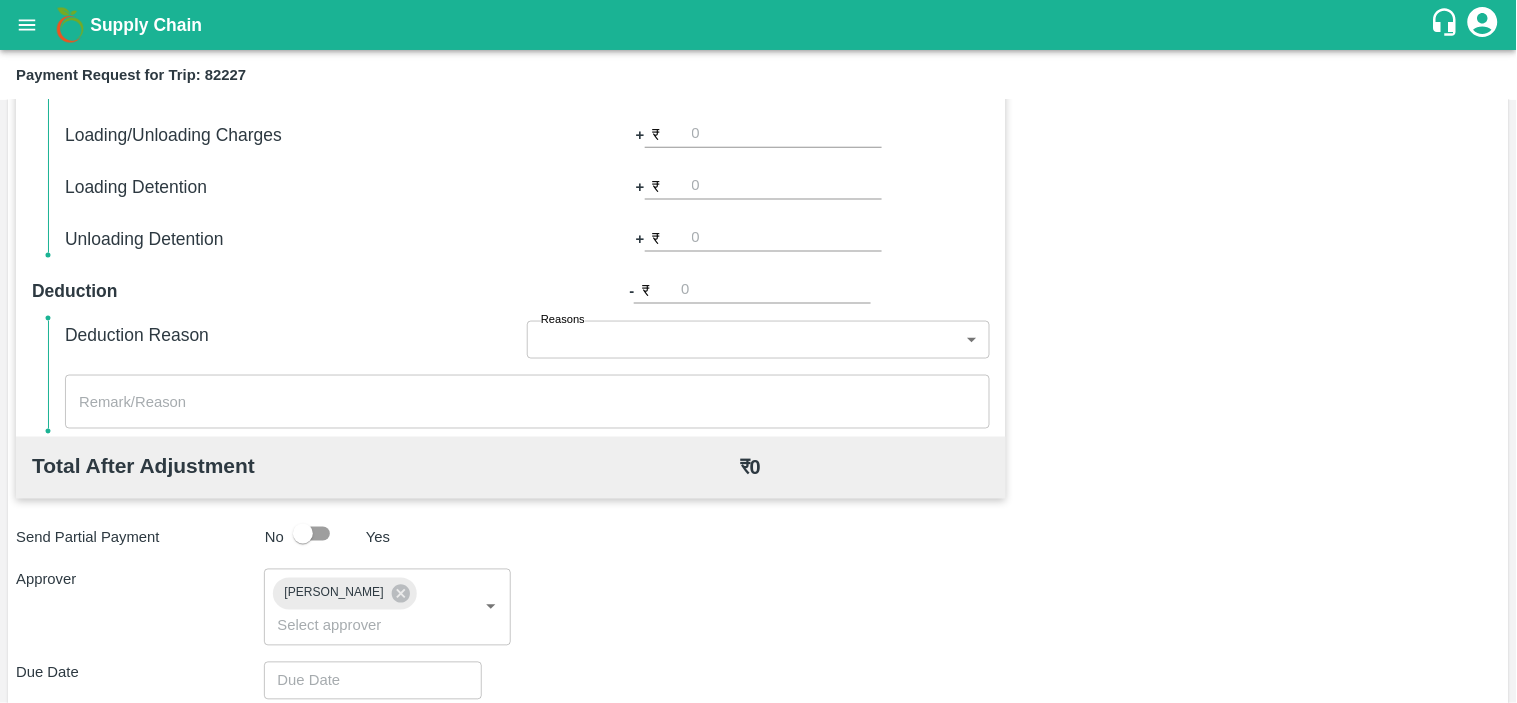 scroll, scrollTop: 877, scrollLeft: 0, axis: vertical 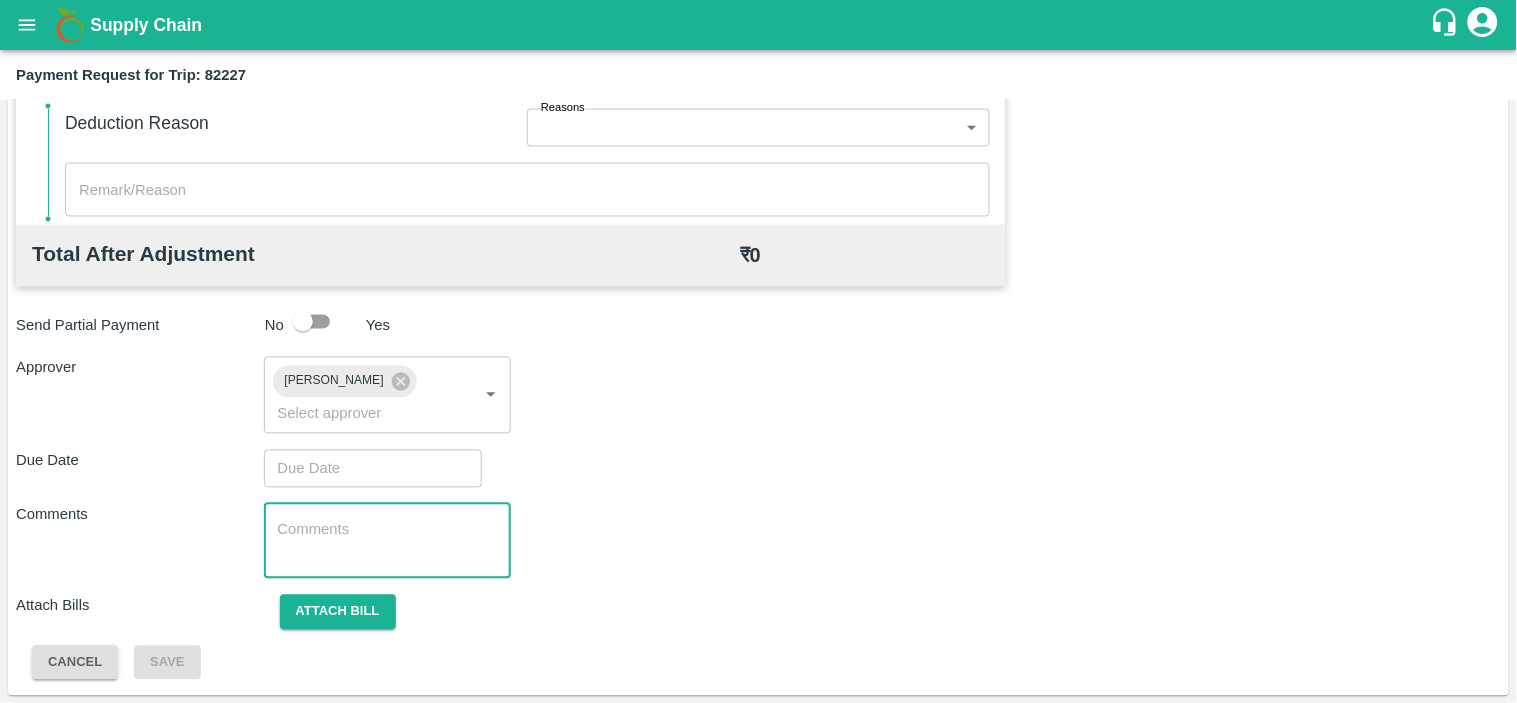 type on "DD/MM/YYYY hh:mm aa" 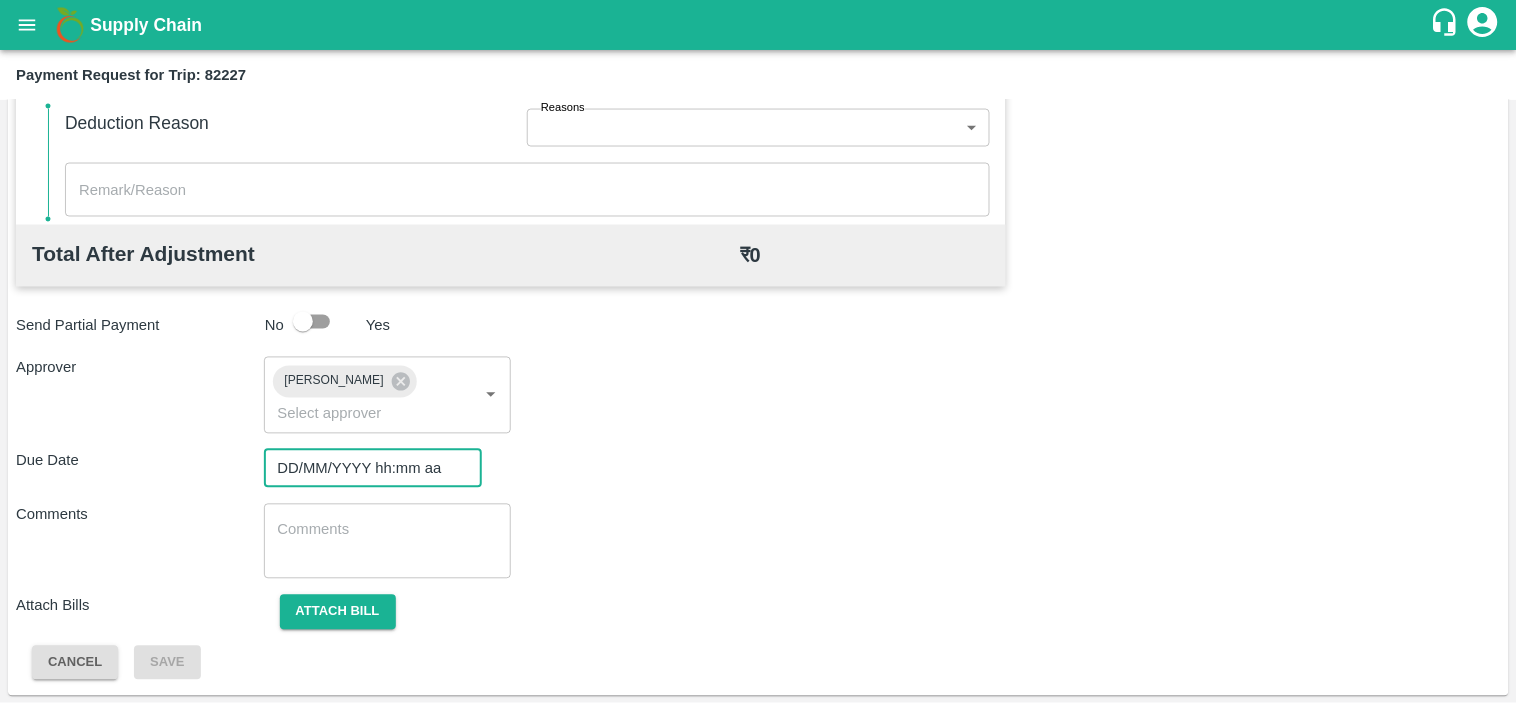 click on "DD/MM/YYYY hh:mm aa" at bounding box center (366, 469) 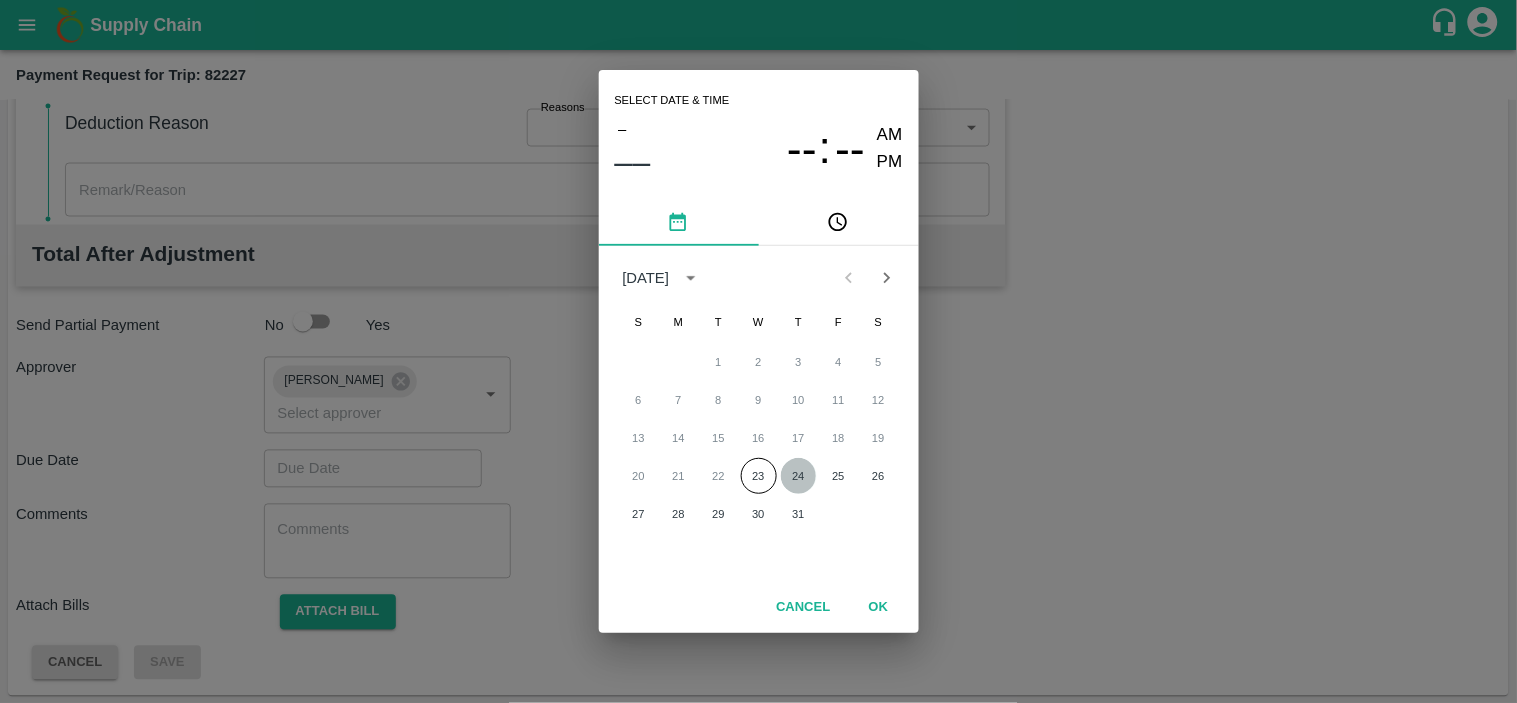 click on "24" at bounding box center [799, 476] 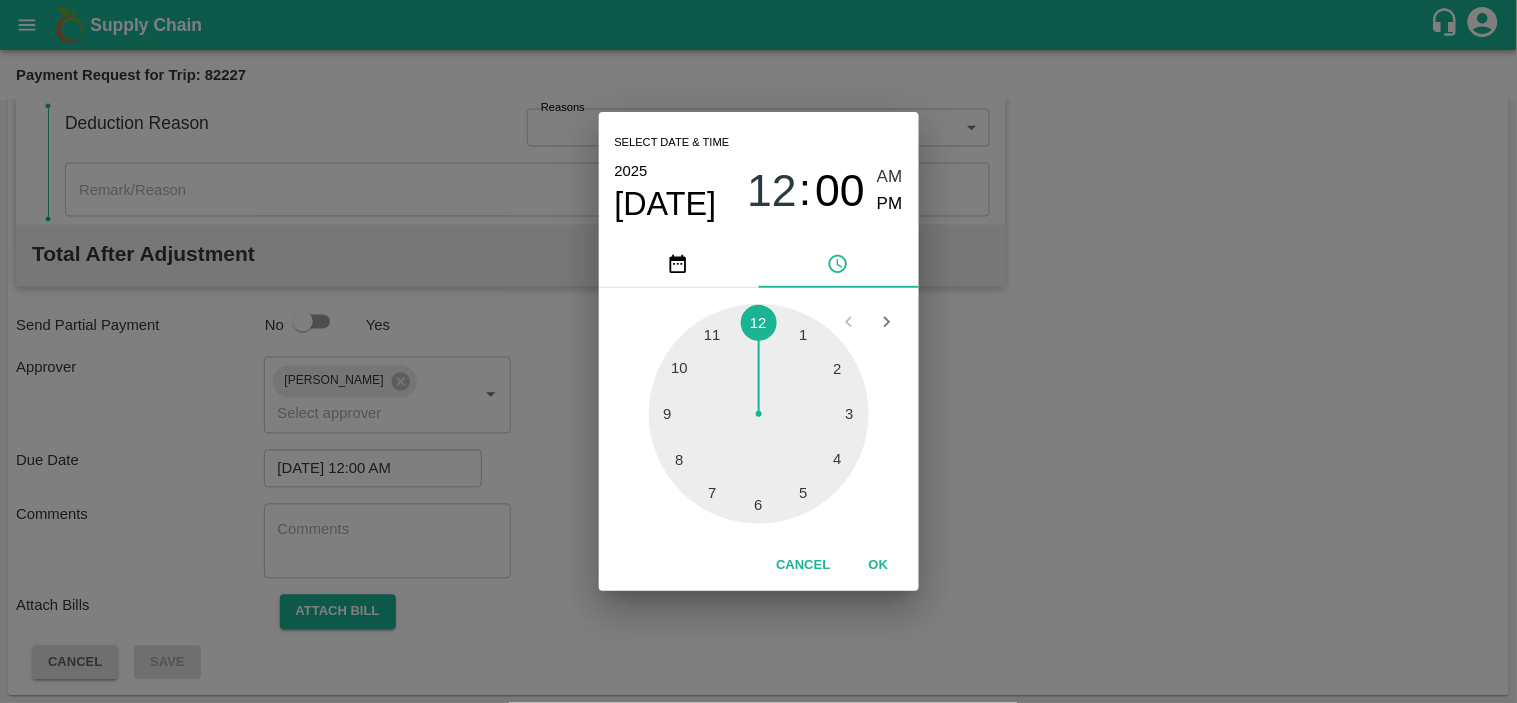click at bounding box center [759, 414] 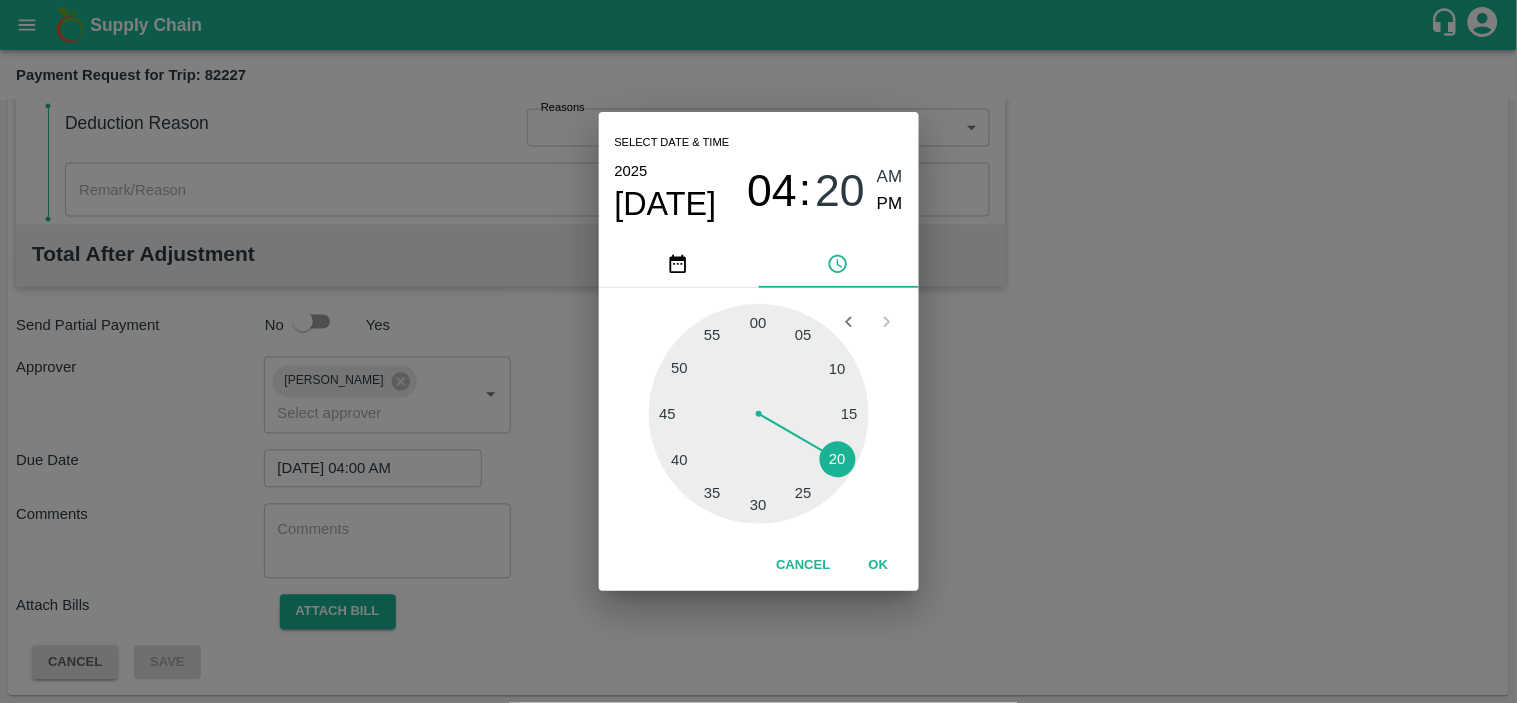 type on "24/07/2025 04:20 AM" 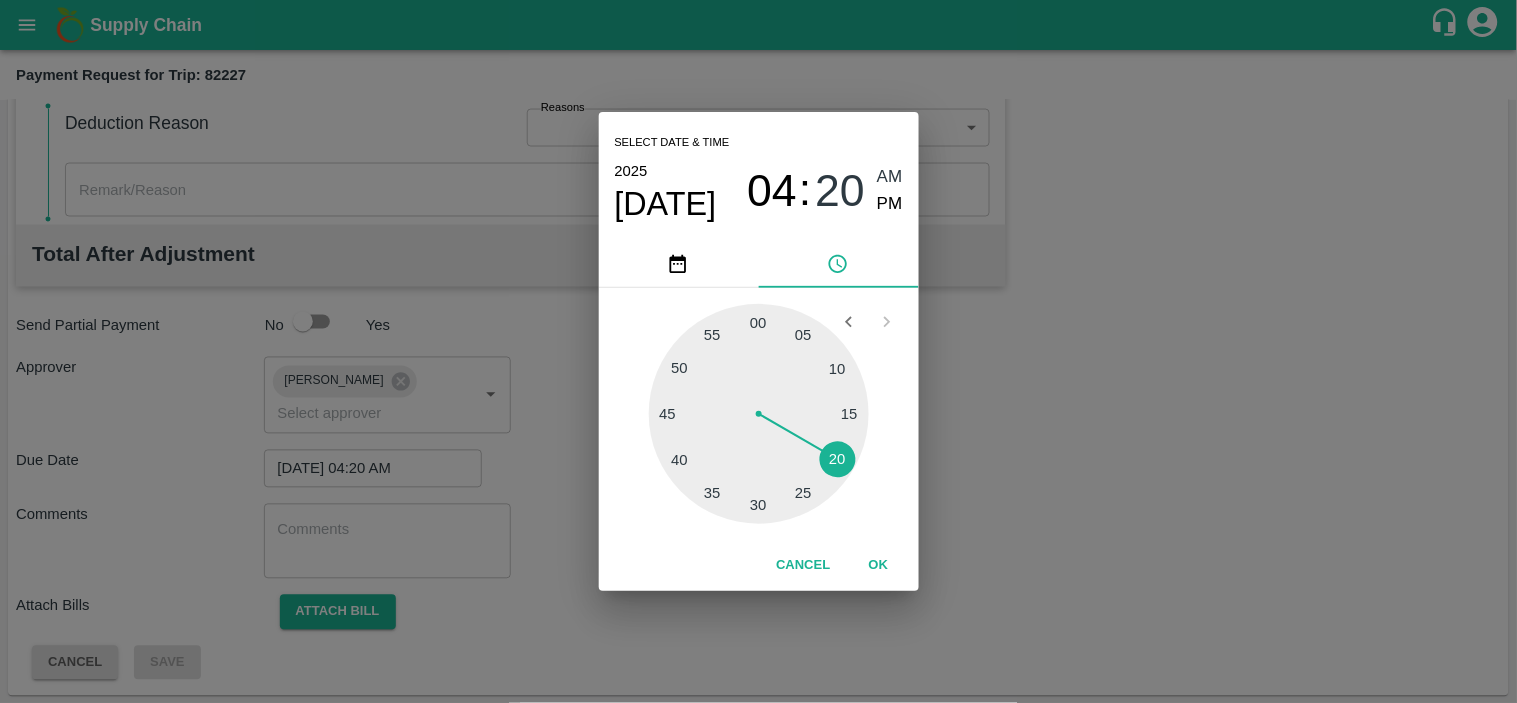 click at bounding box center (759, 414) 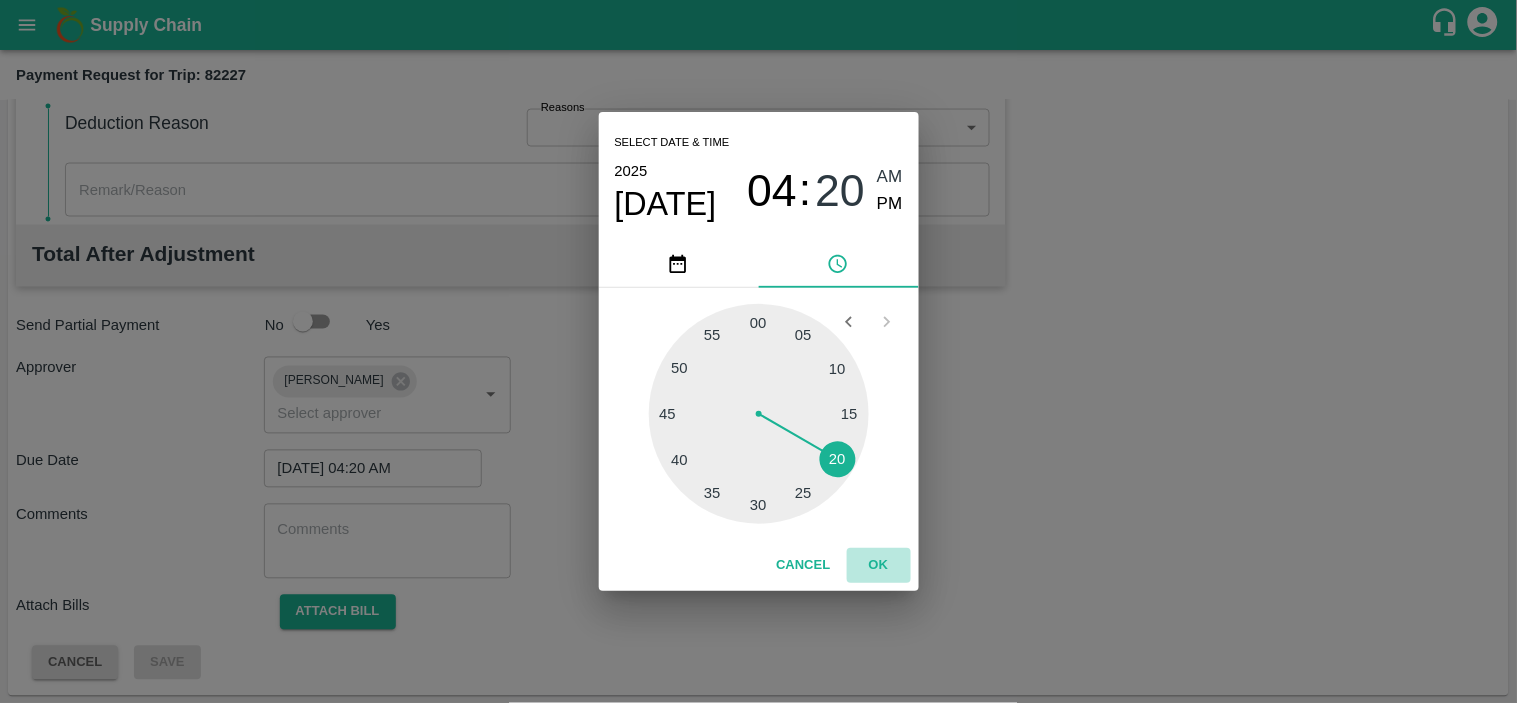 click on "OK" at bounding box center [879, 565] 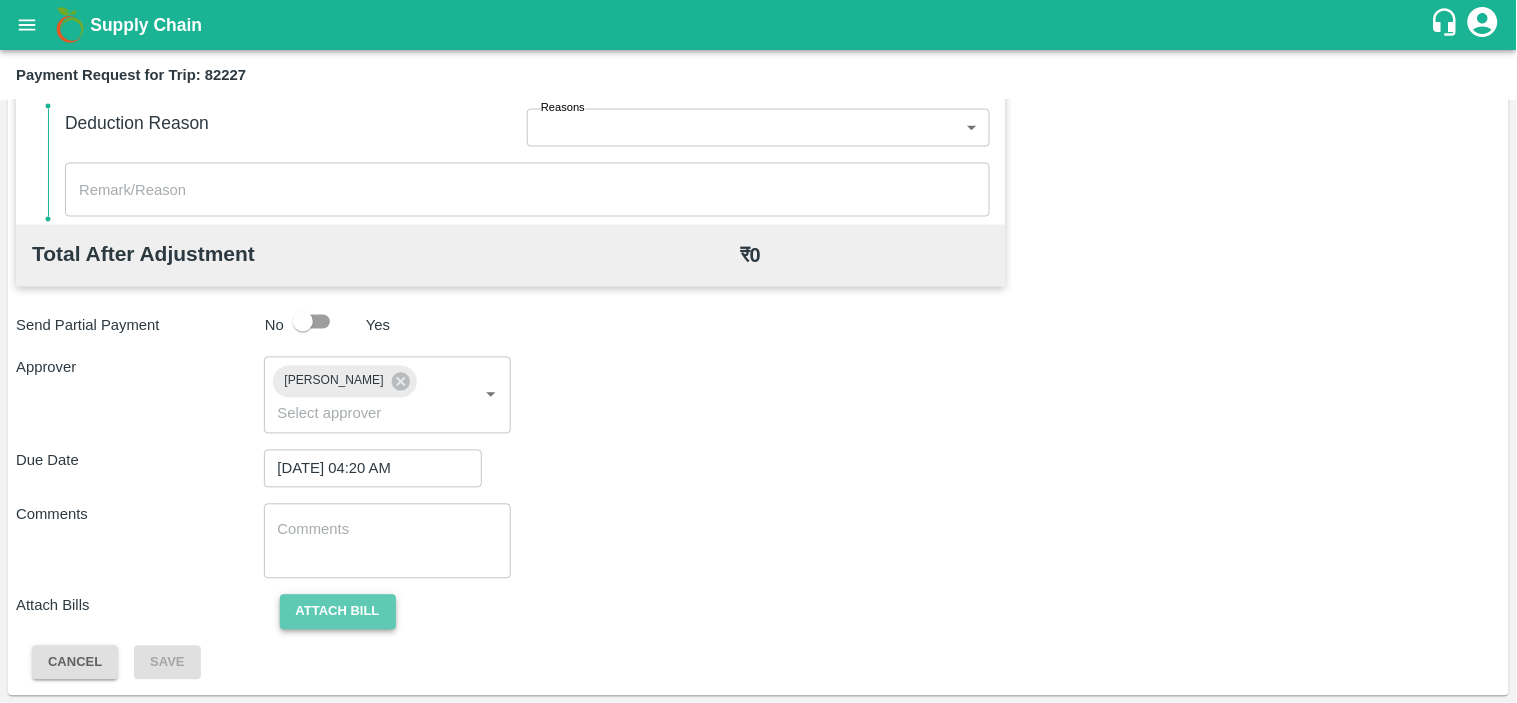click on "Attach bill" at bounding box center [338, 612] 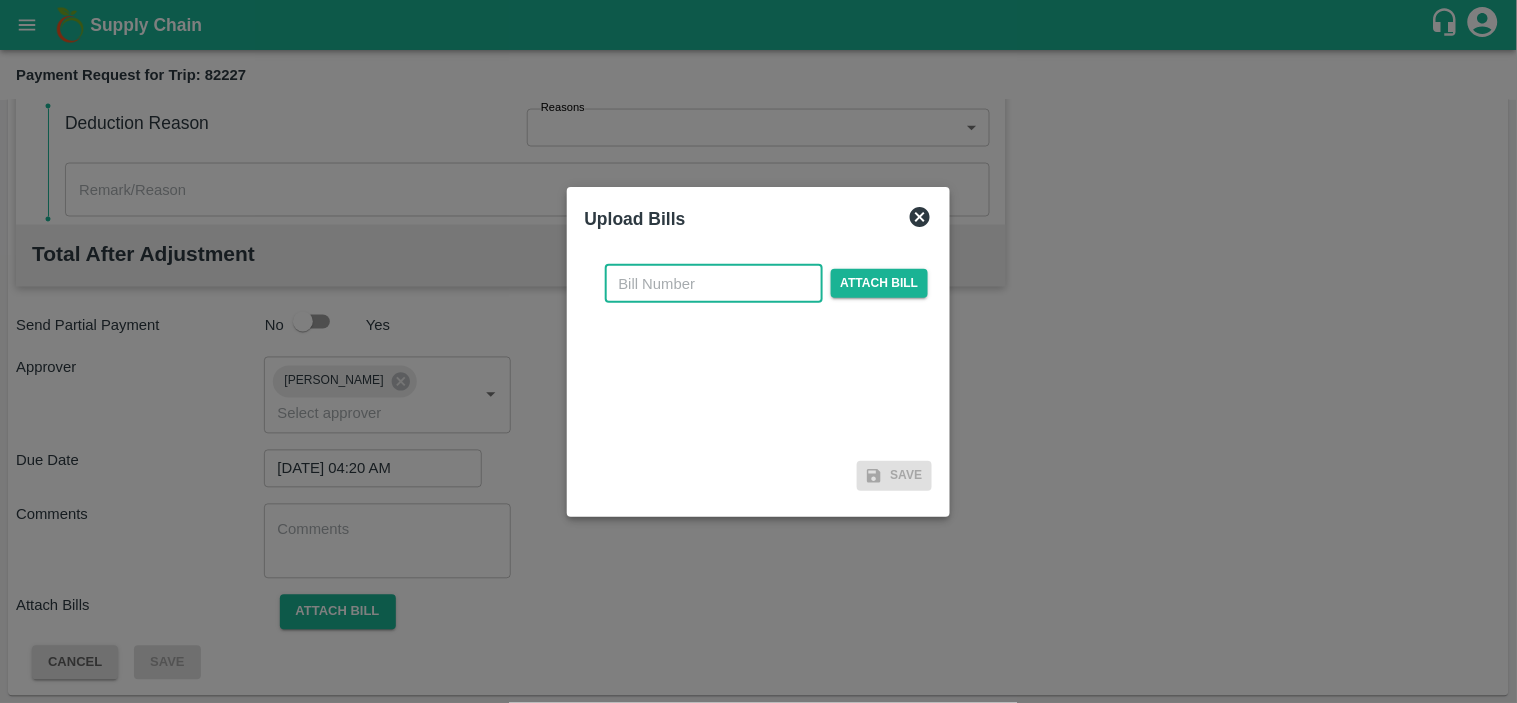 click at bounding box center [714, 284] 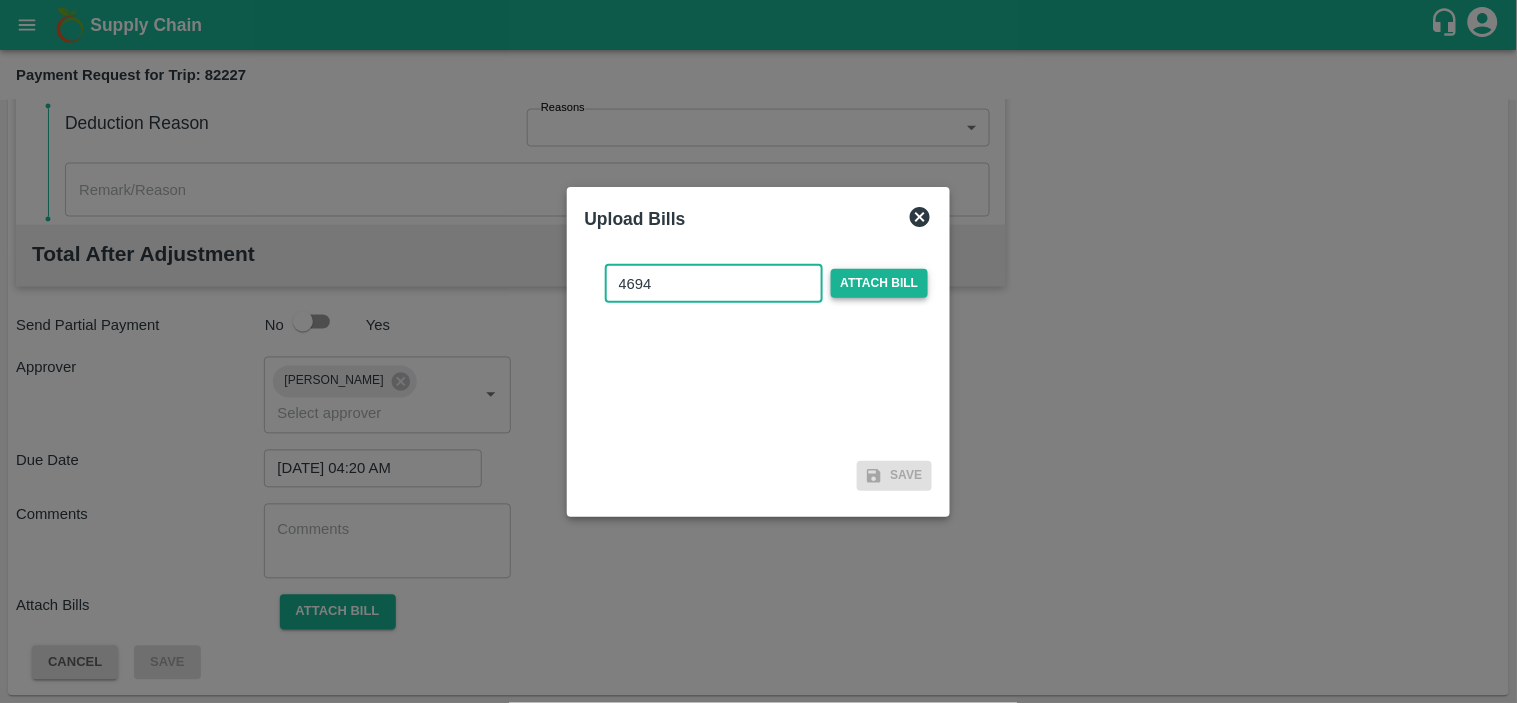 type on "4694" 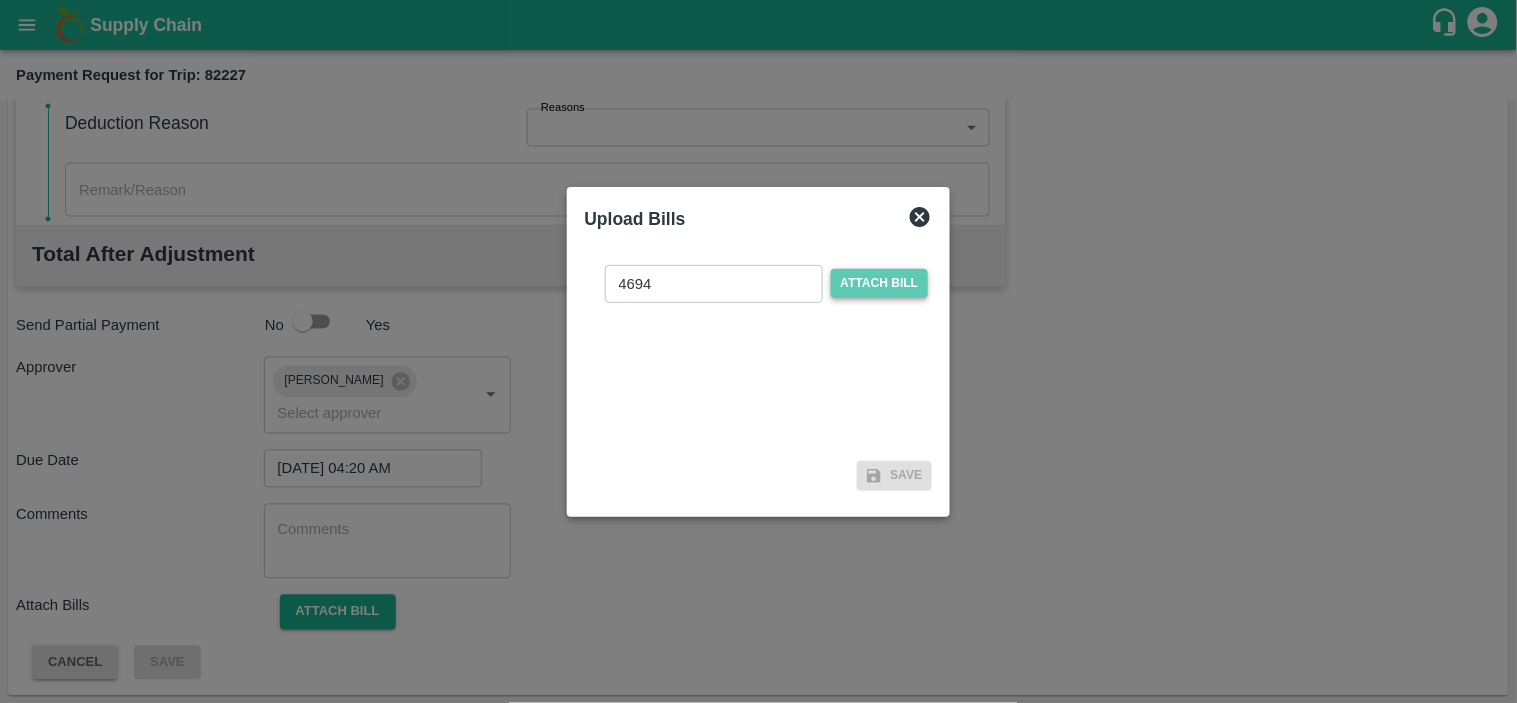 click on "Attach bill" at bounding box center [880, 283] 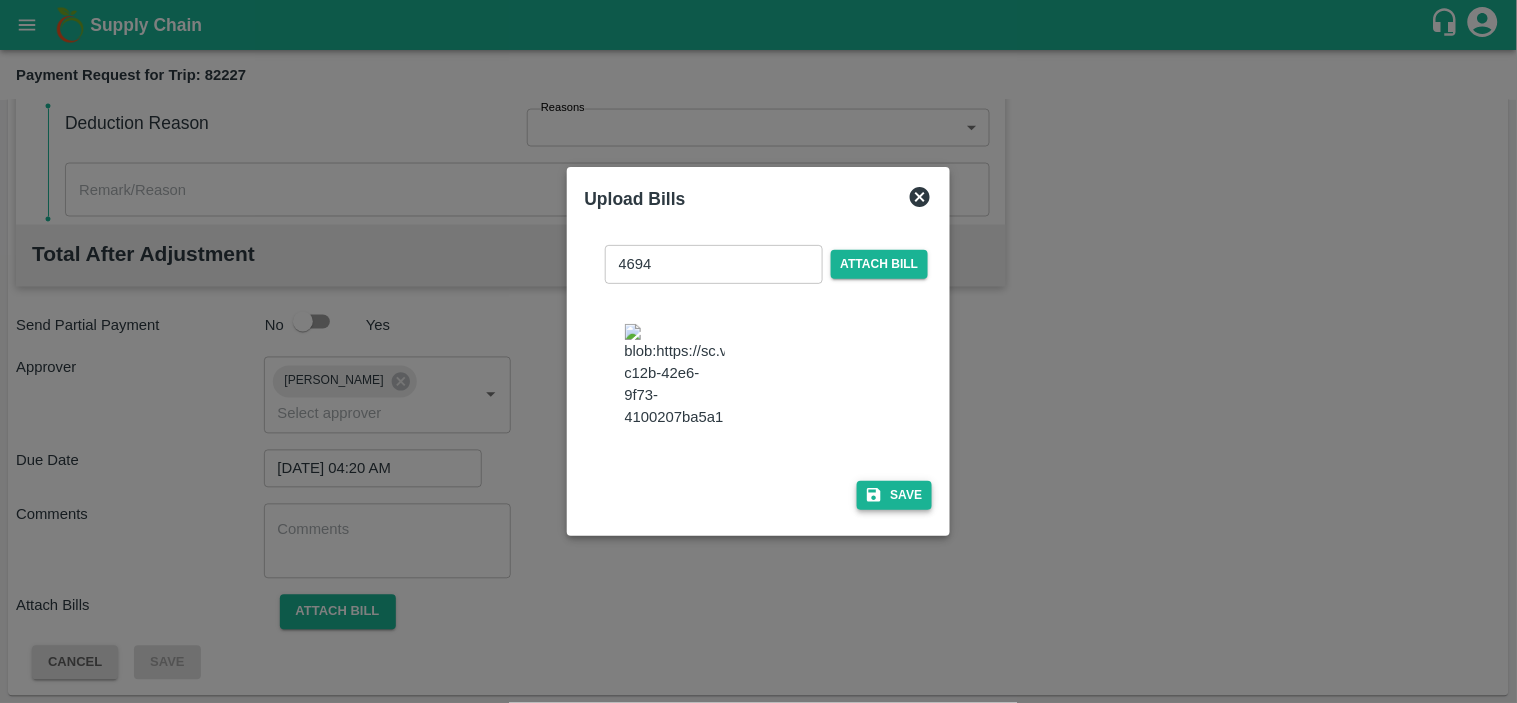click on "Save" at bounding box center (895, 495) 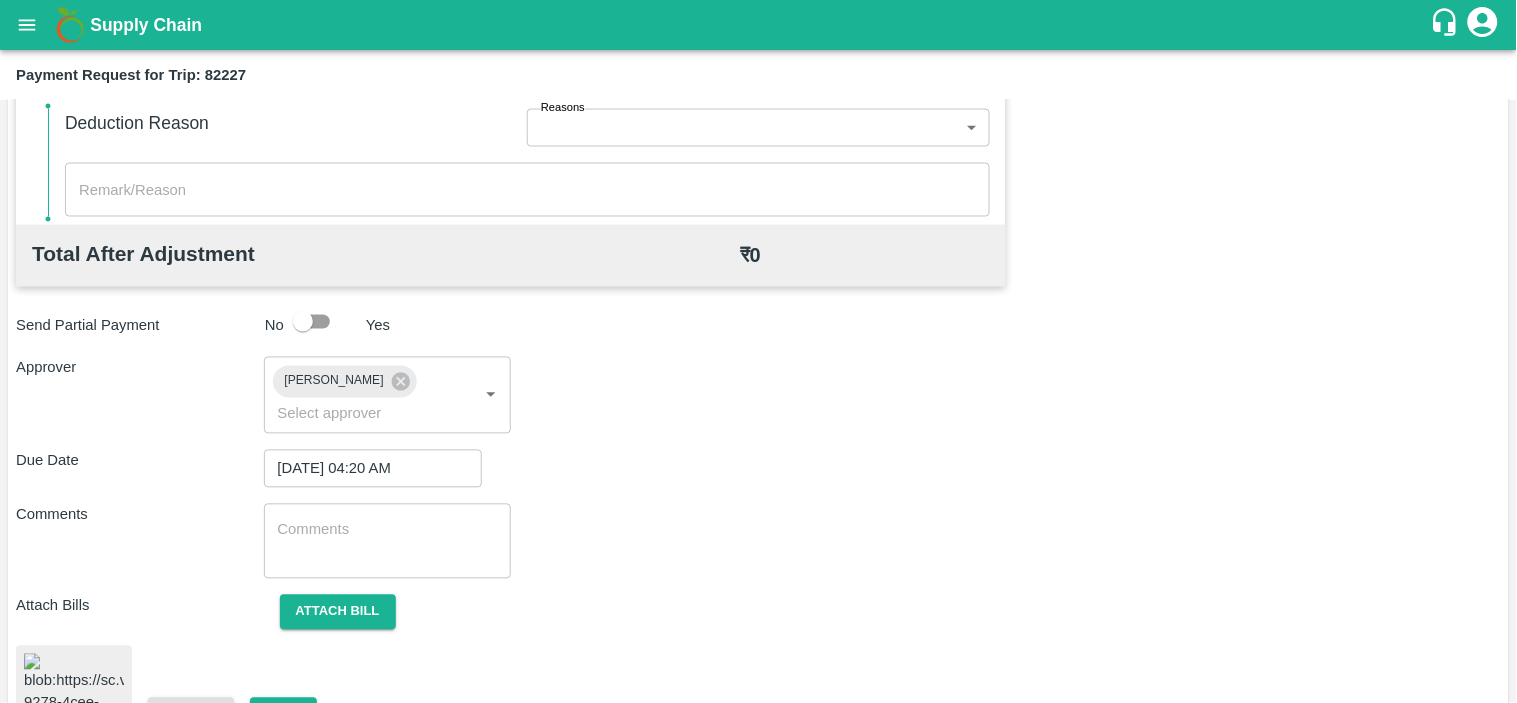 type 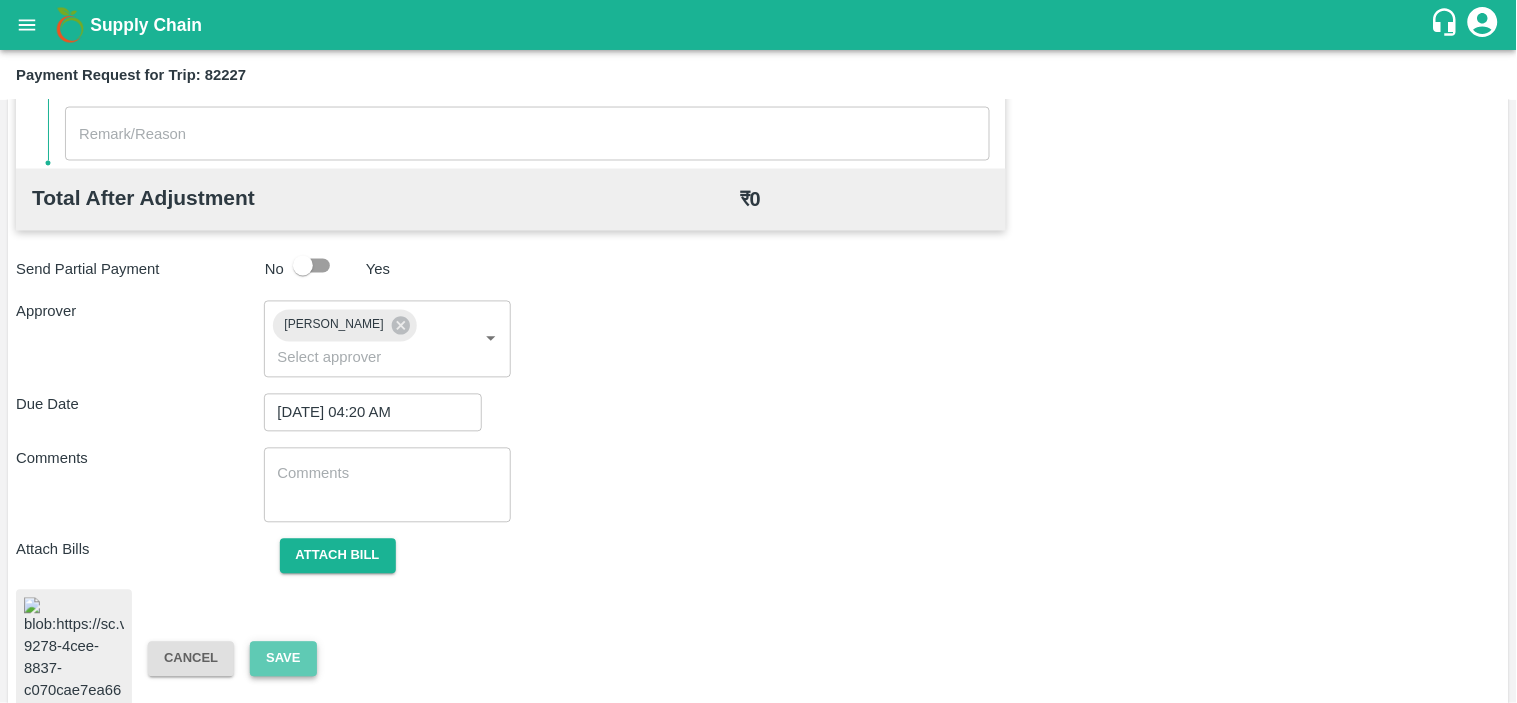 click on "Save" at bounding box center [283, 659] 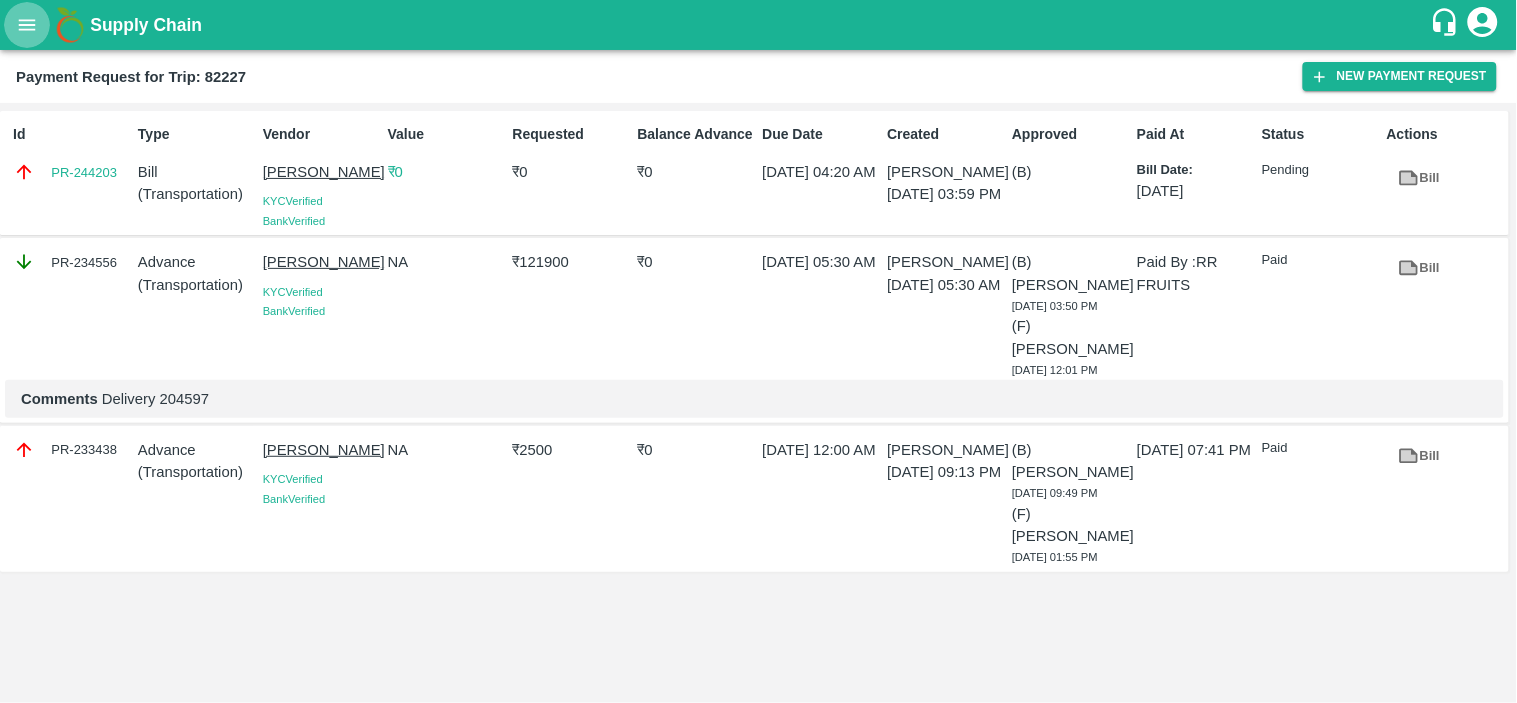 click 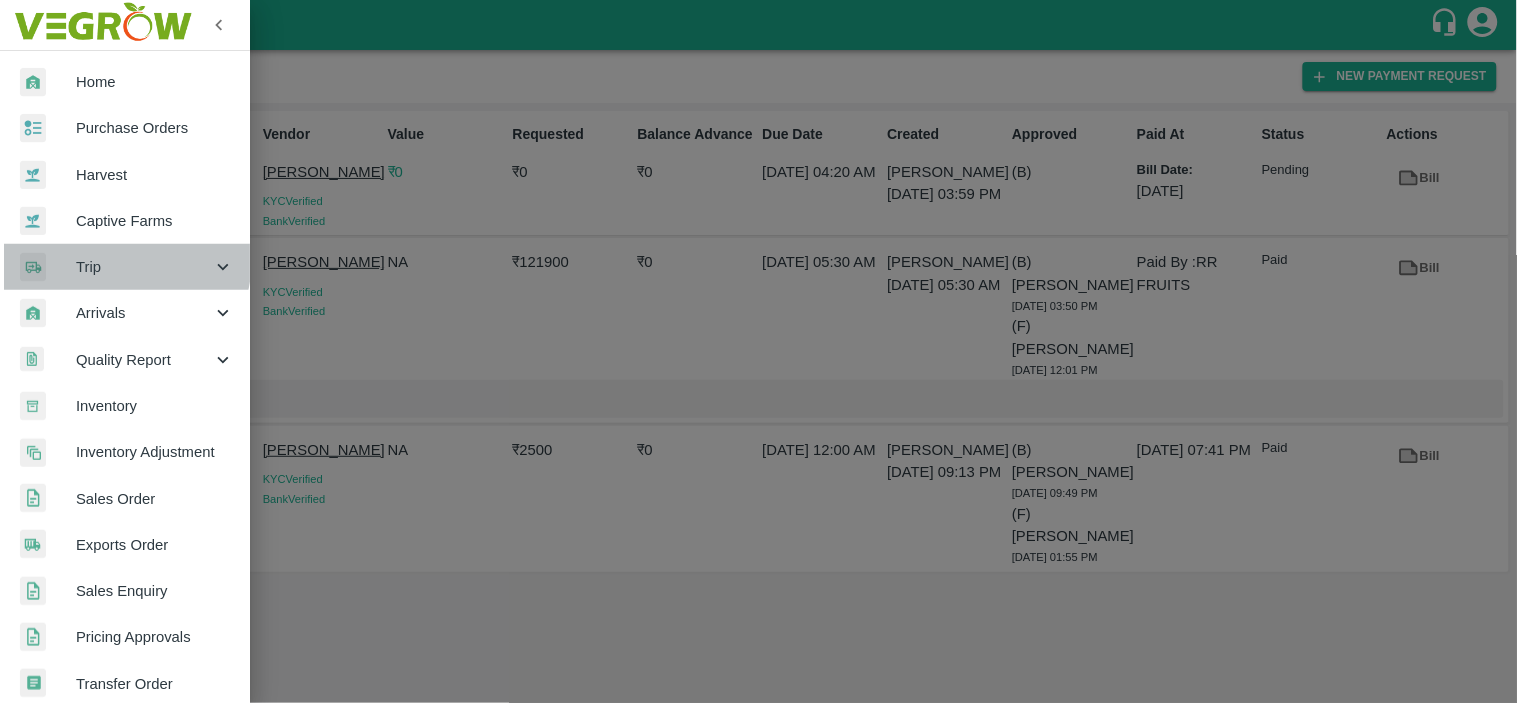 click on "Trip" at bounding box center (144, 267) 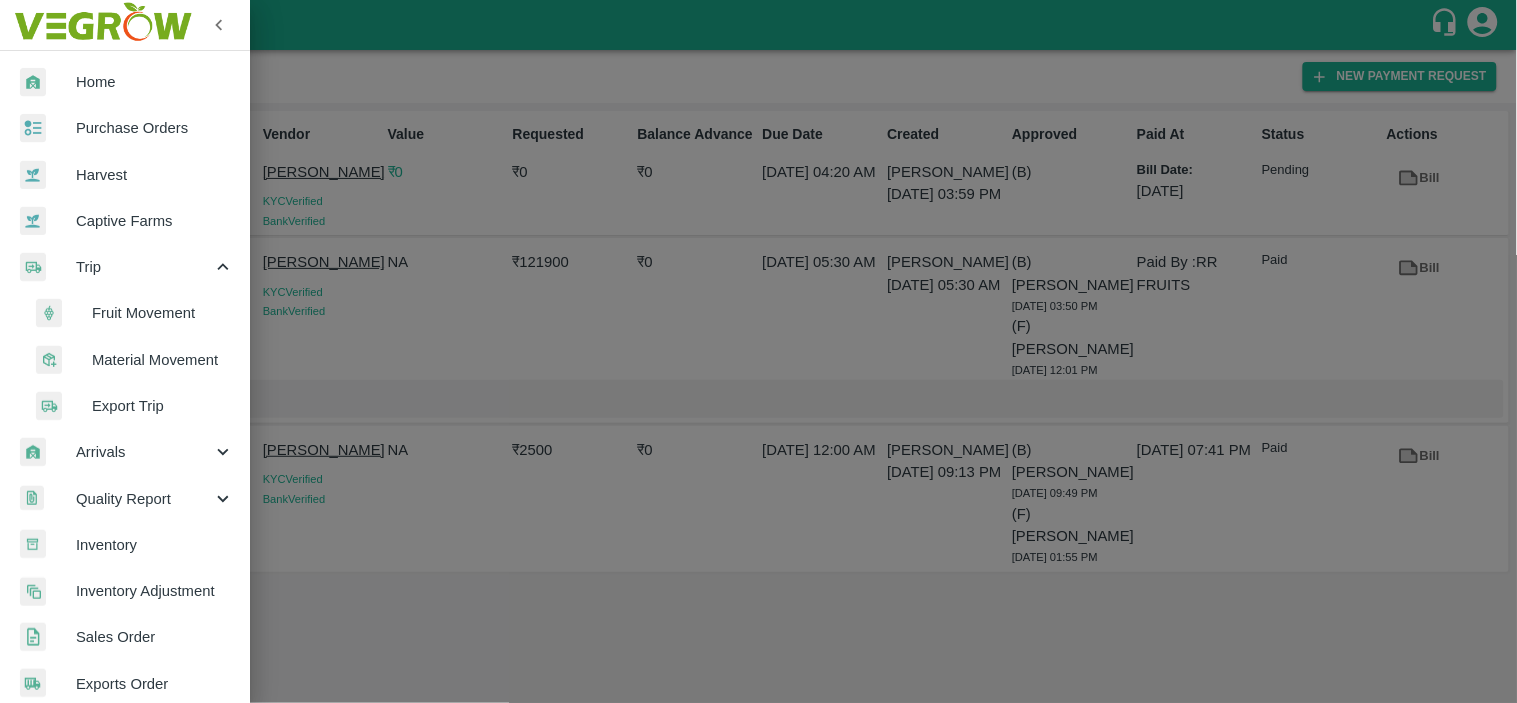 click on "Fruit Movement" at bounding box center (163, 313) 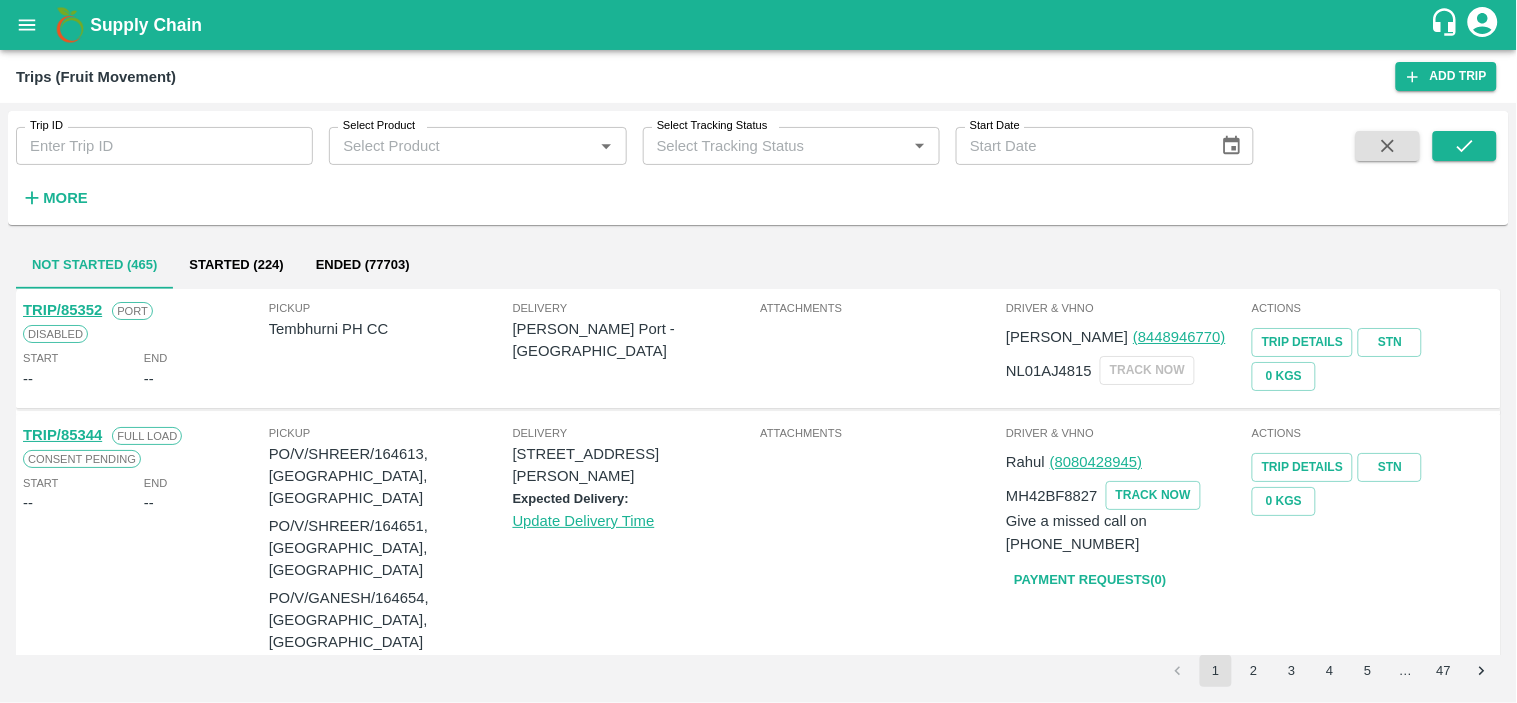 click on "Trip ID Trip ID" at bounding box center [156, 138] 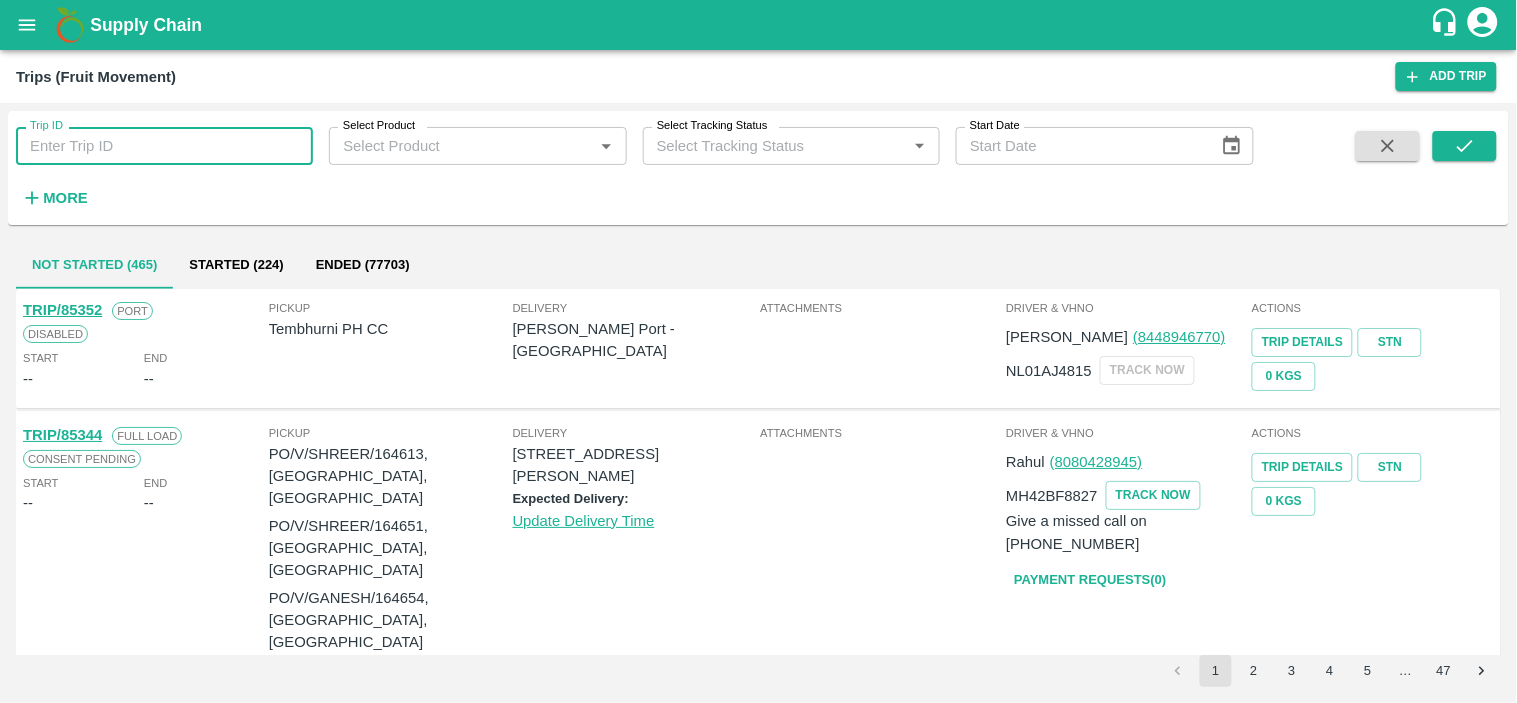 click on "Trip ID" at bounding box center (164, 146) 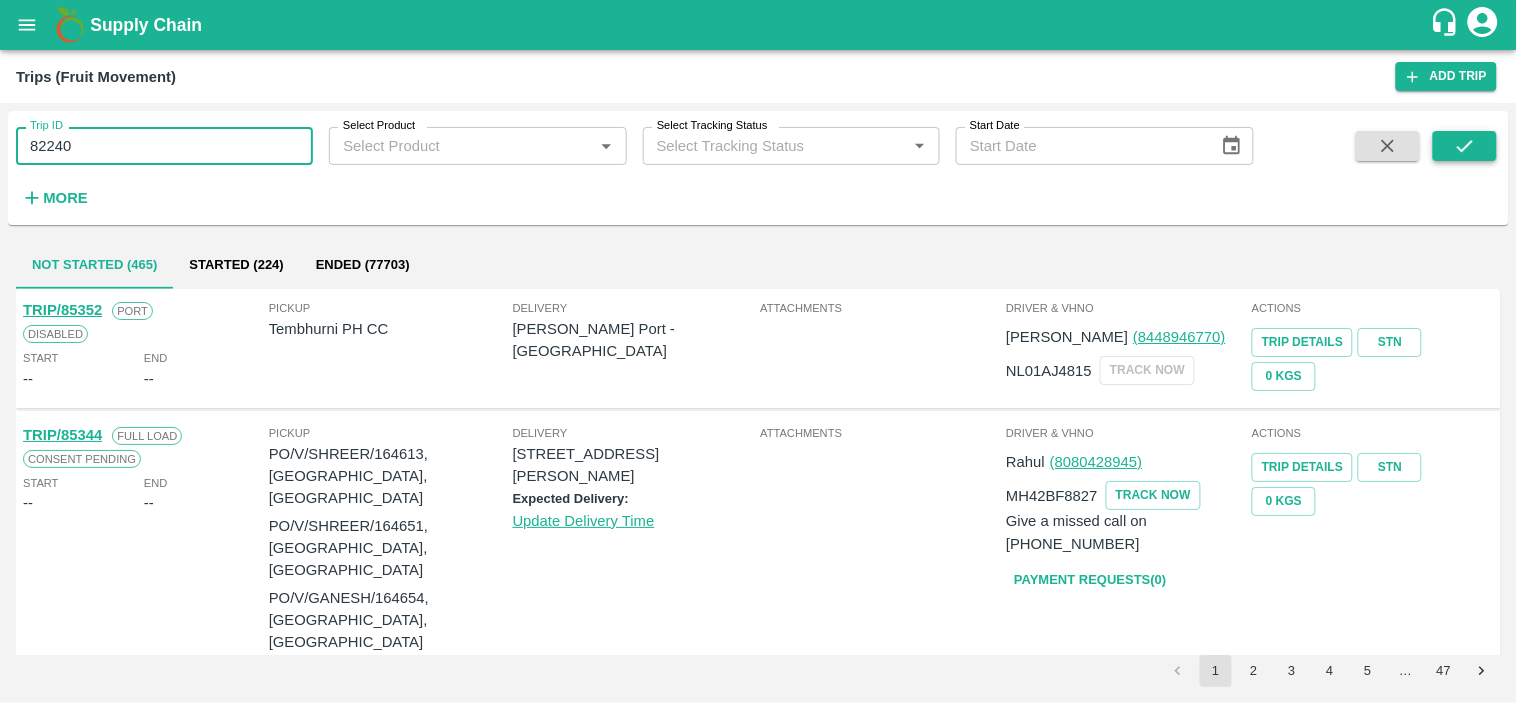 type on "82240" 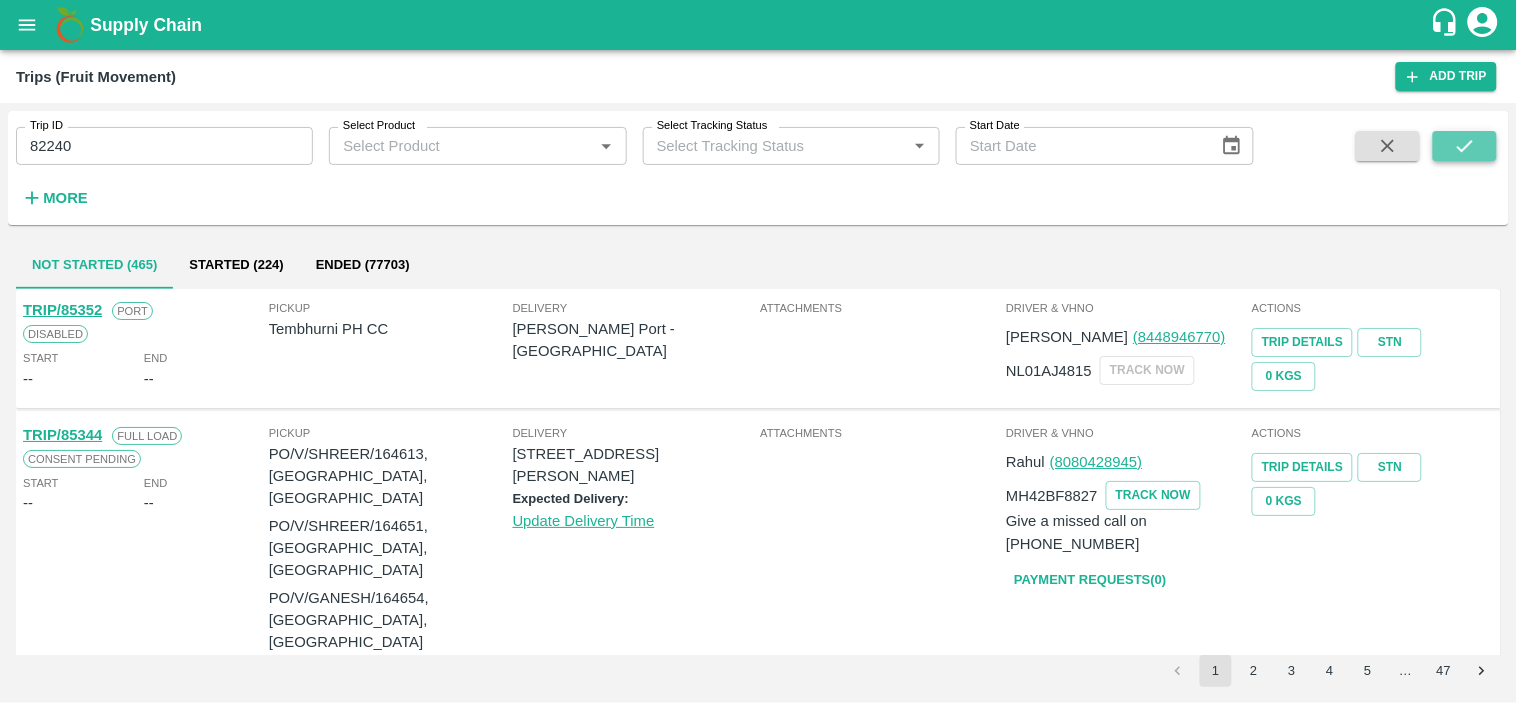 click at bounding box center [1465, 146] 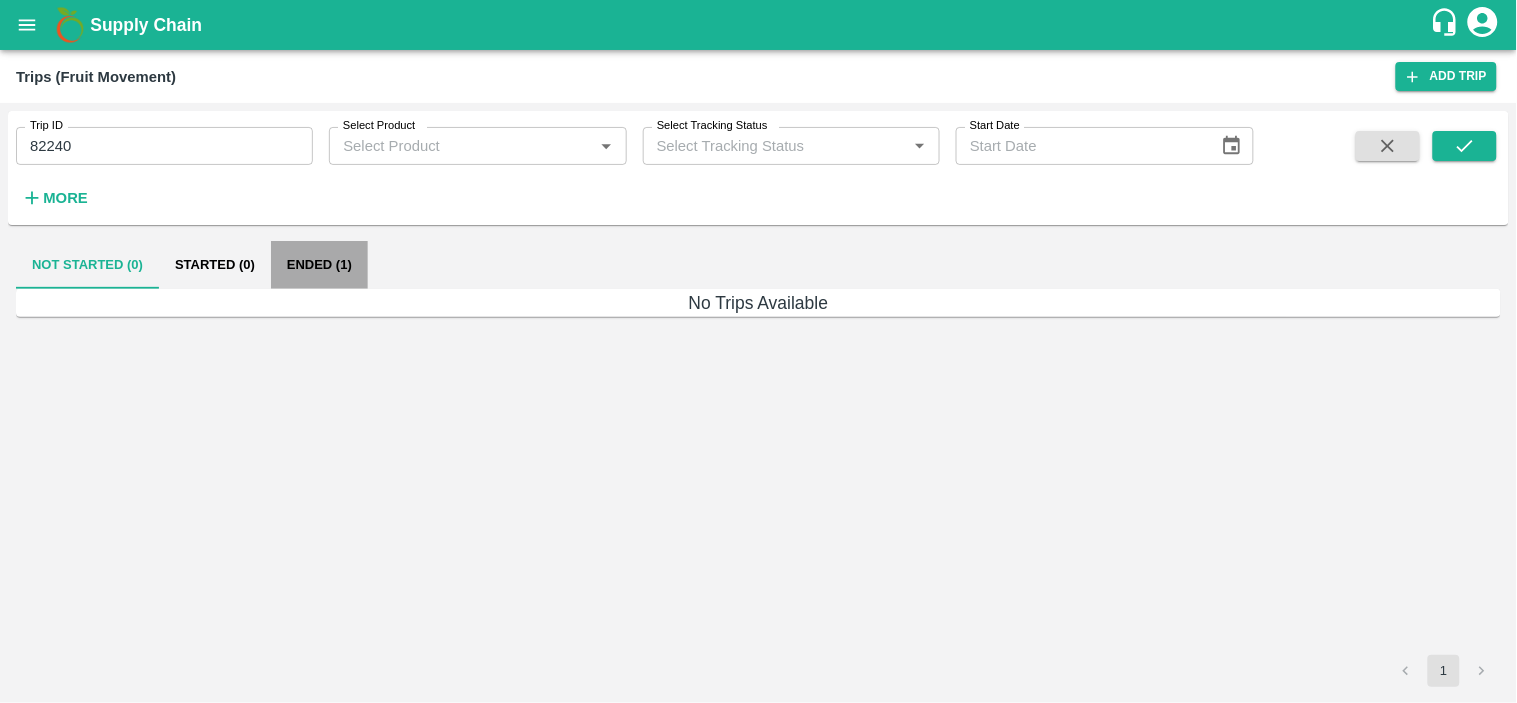 click on "Ended (1)" at bounding box center [319, 265] 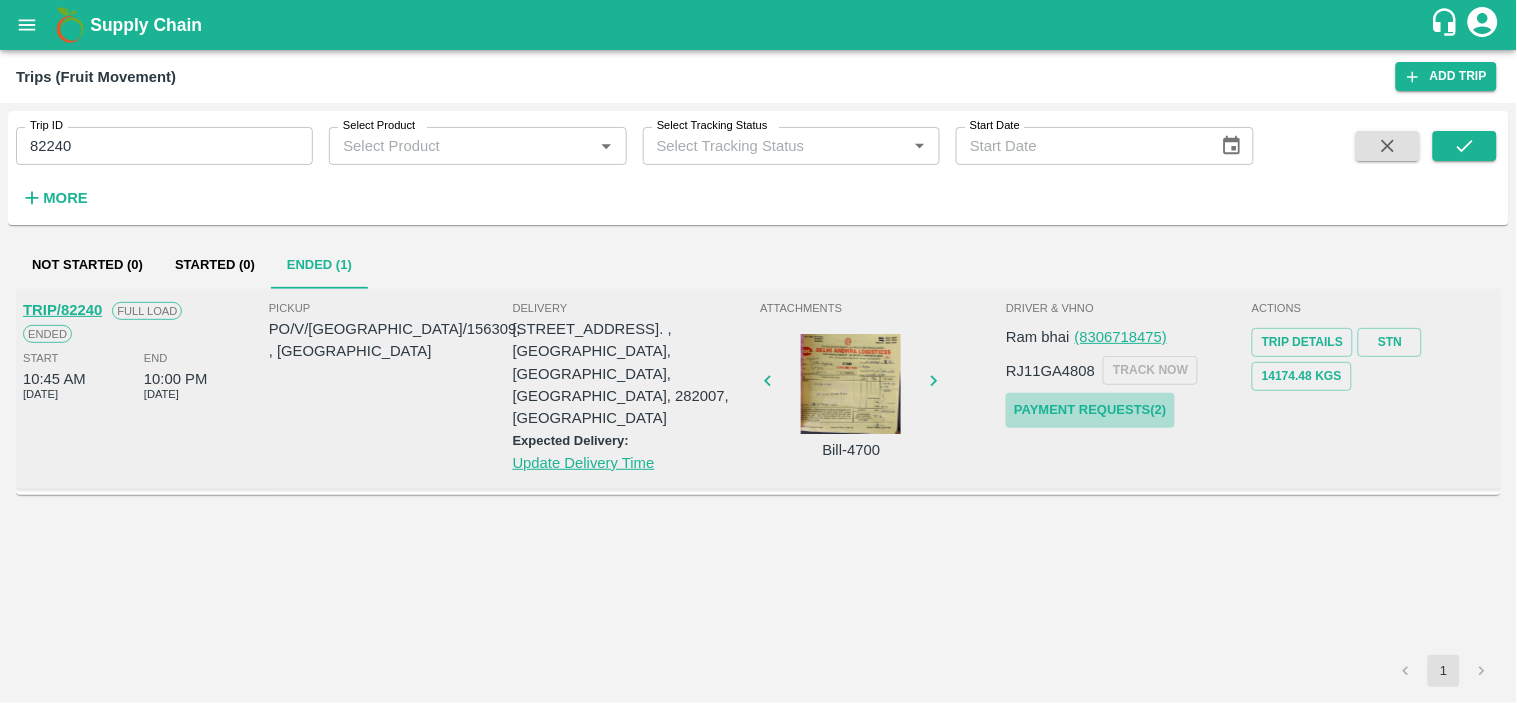 click on "Payment Requests( 2 )" at bounding box center (1090, 410) 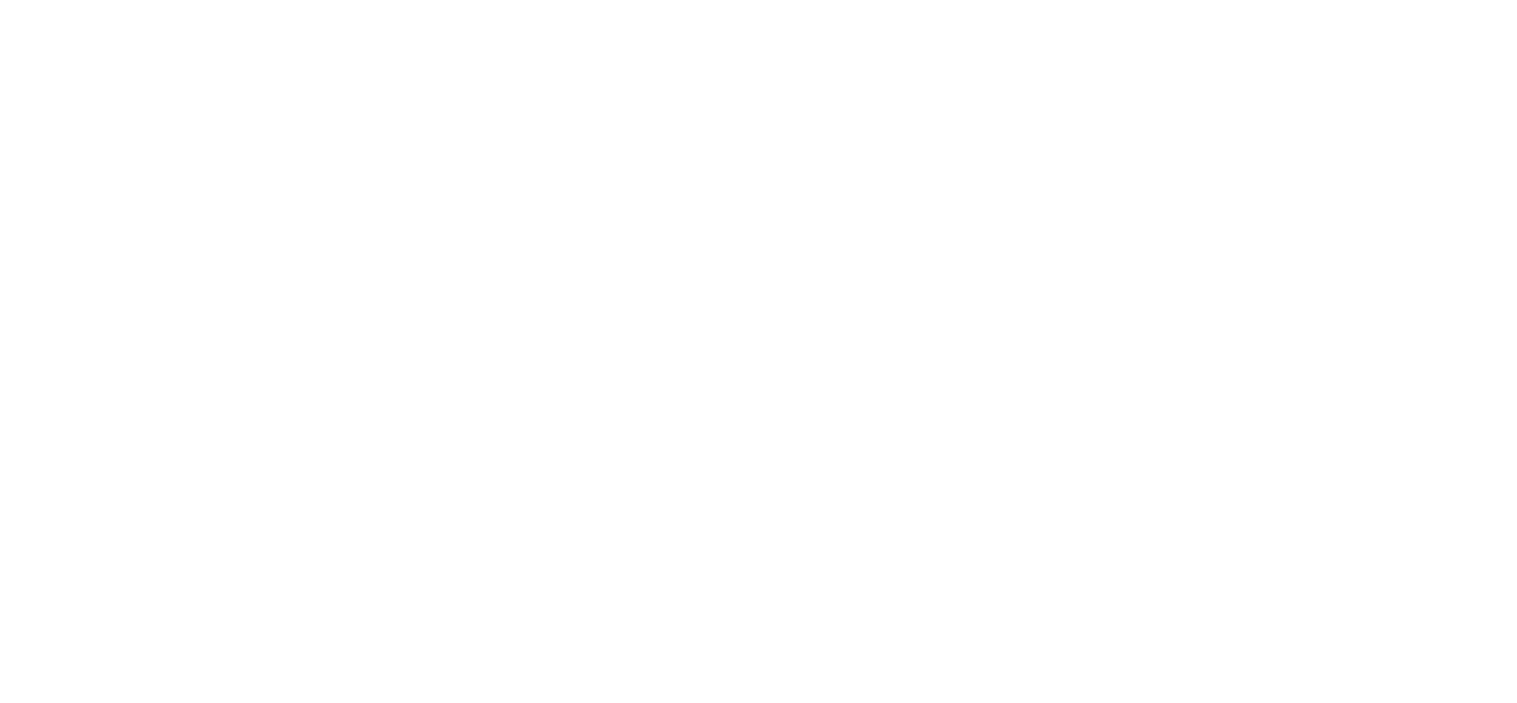 scroll, scrollTop: 0, scrollLeft: 0, axis: both 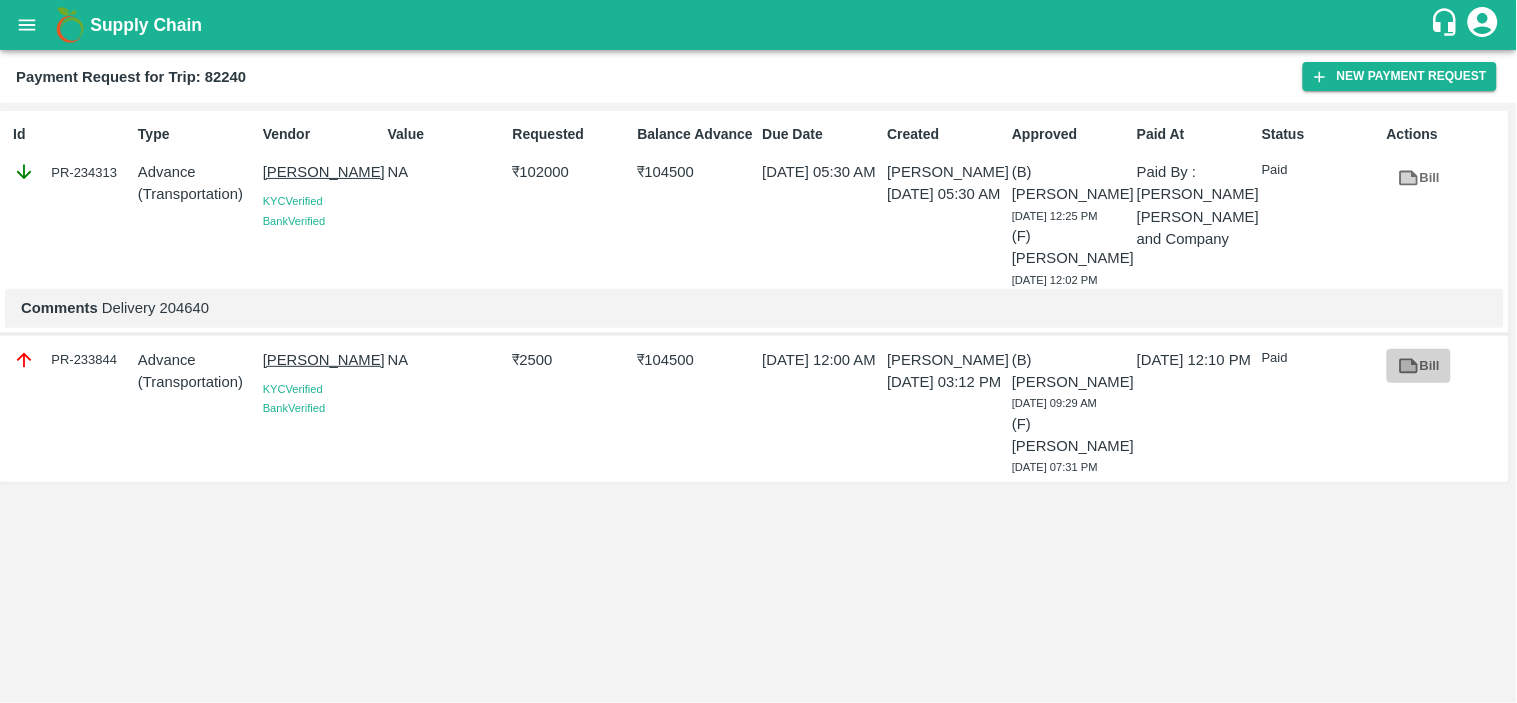 click 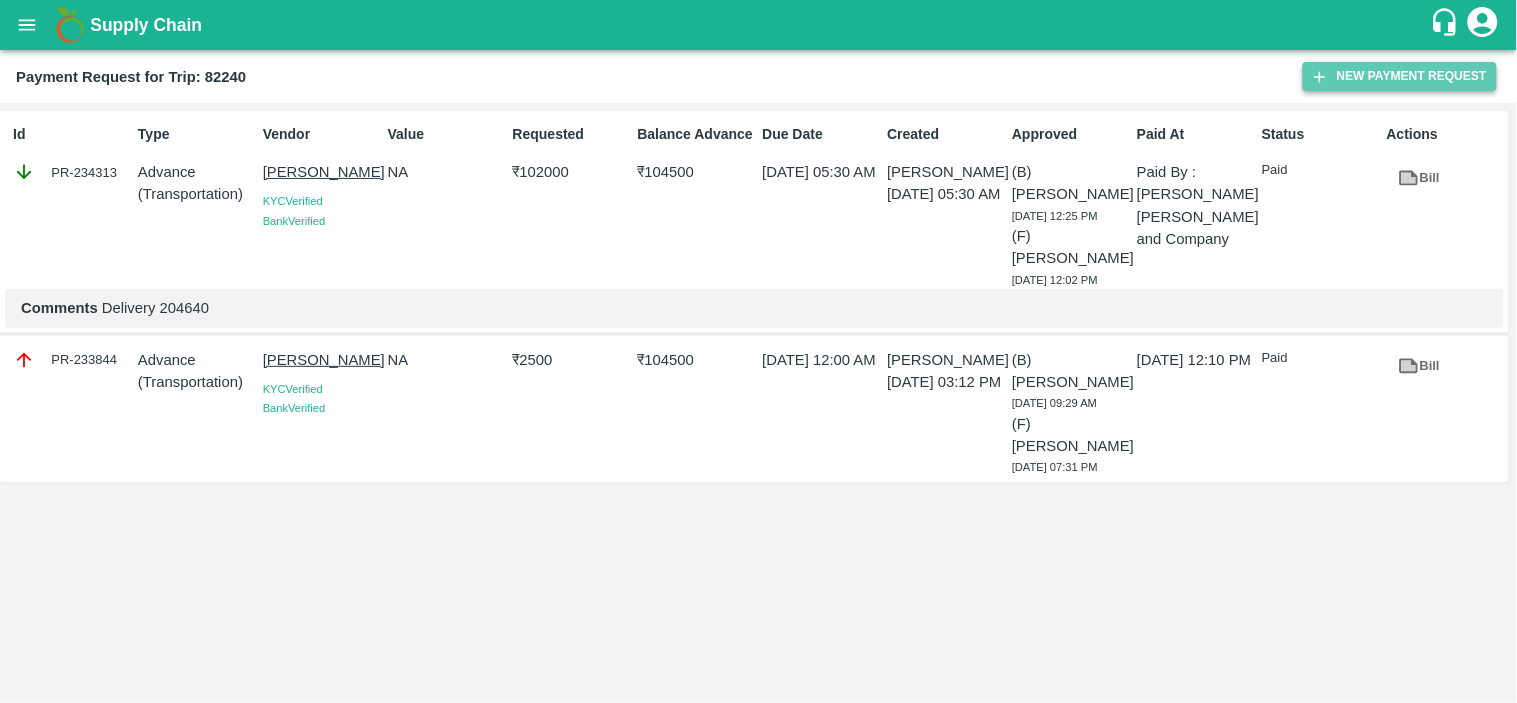 click on "New Payment Request" at bounding box center [1400, 76] 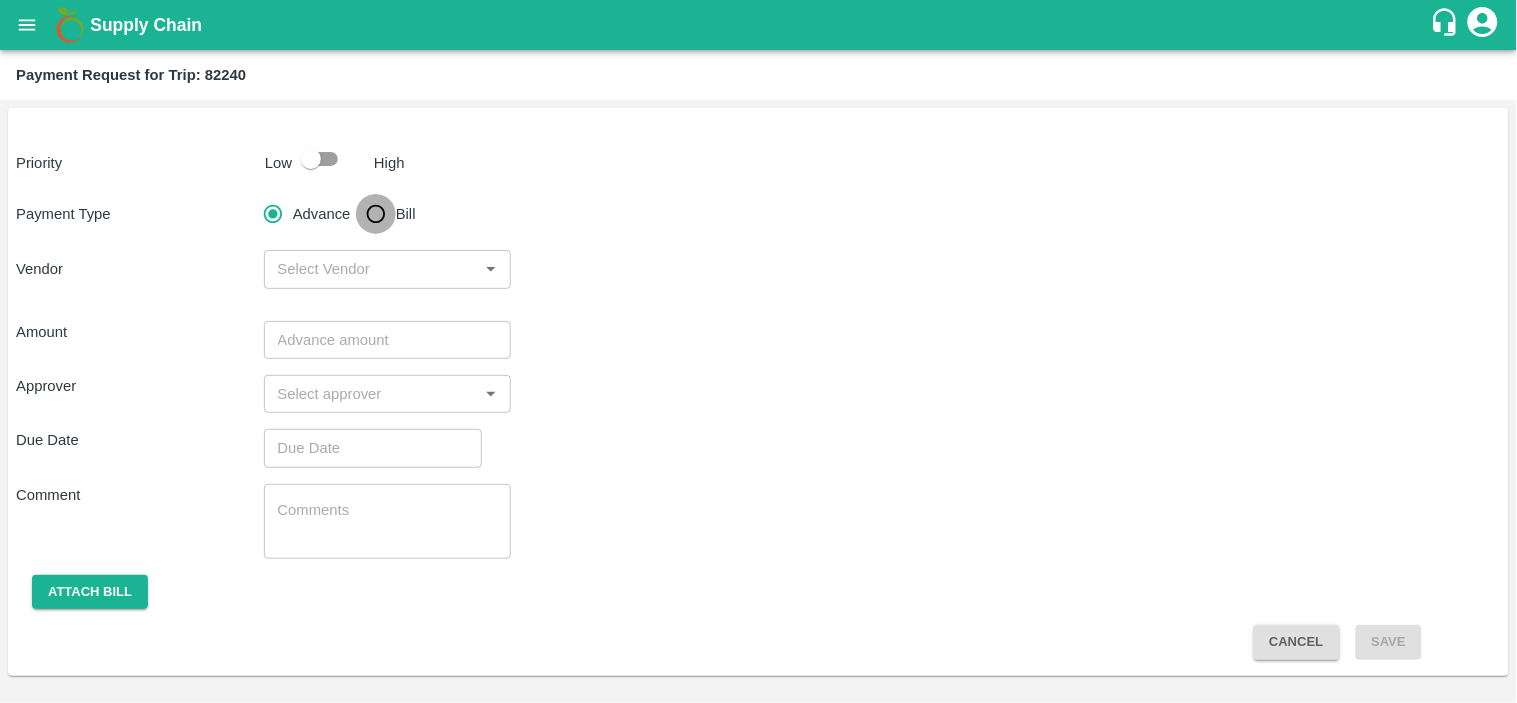 click on "Bill" at bounding box center (376, 214) 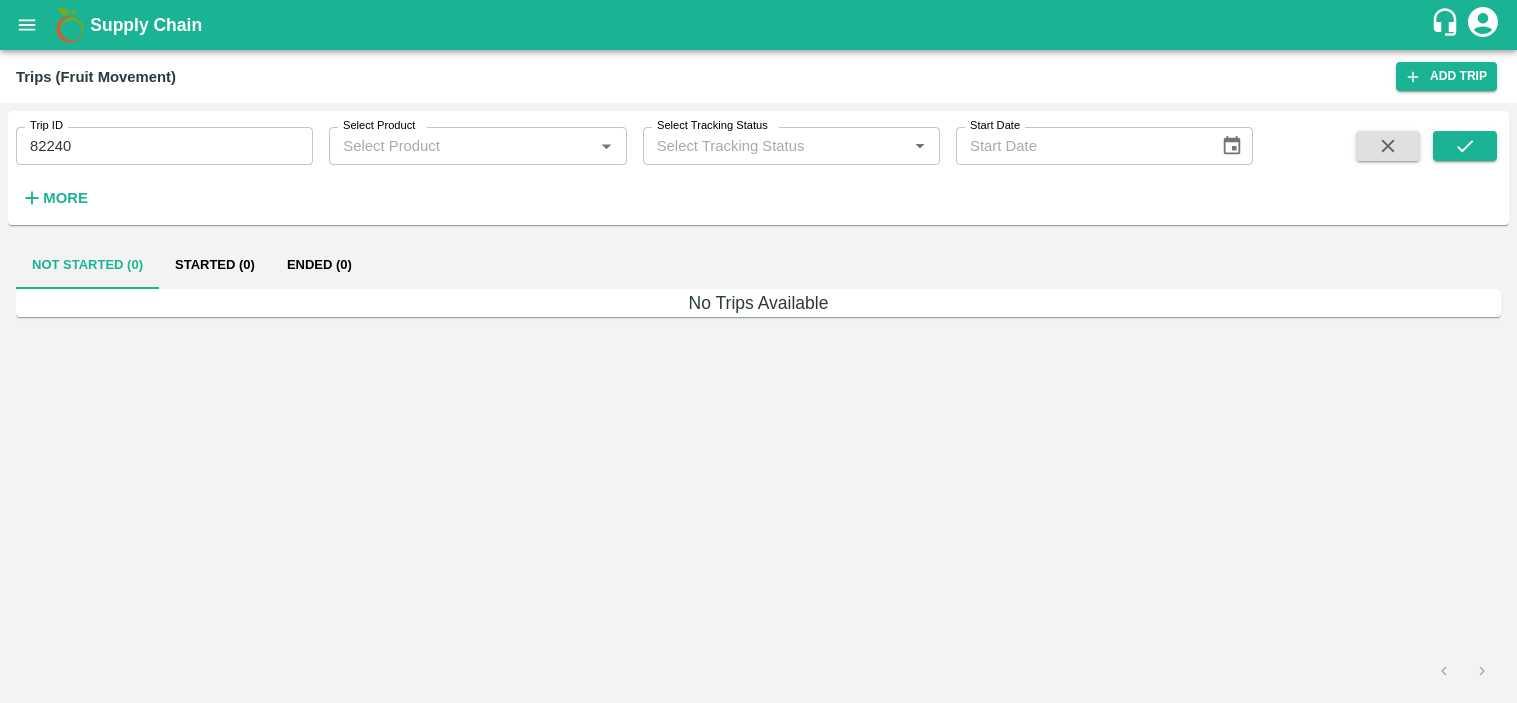 scroll, scrollTop: 0, scrollLeft: 0, axis: both 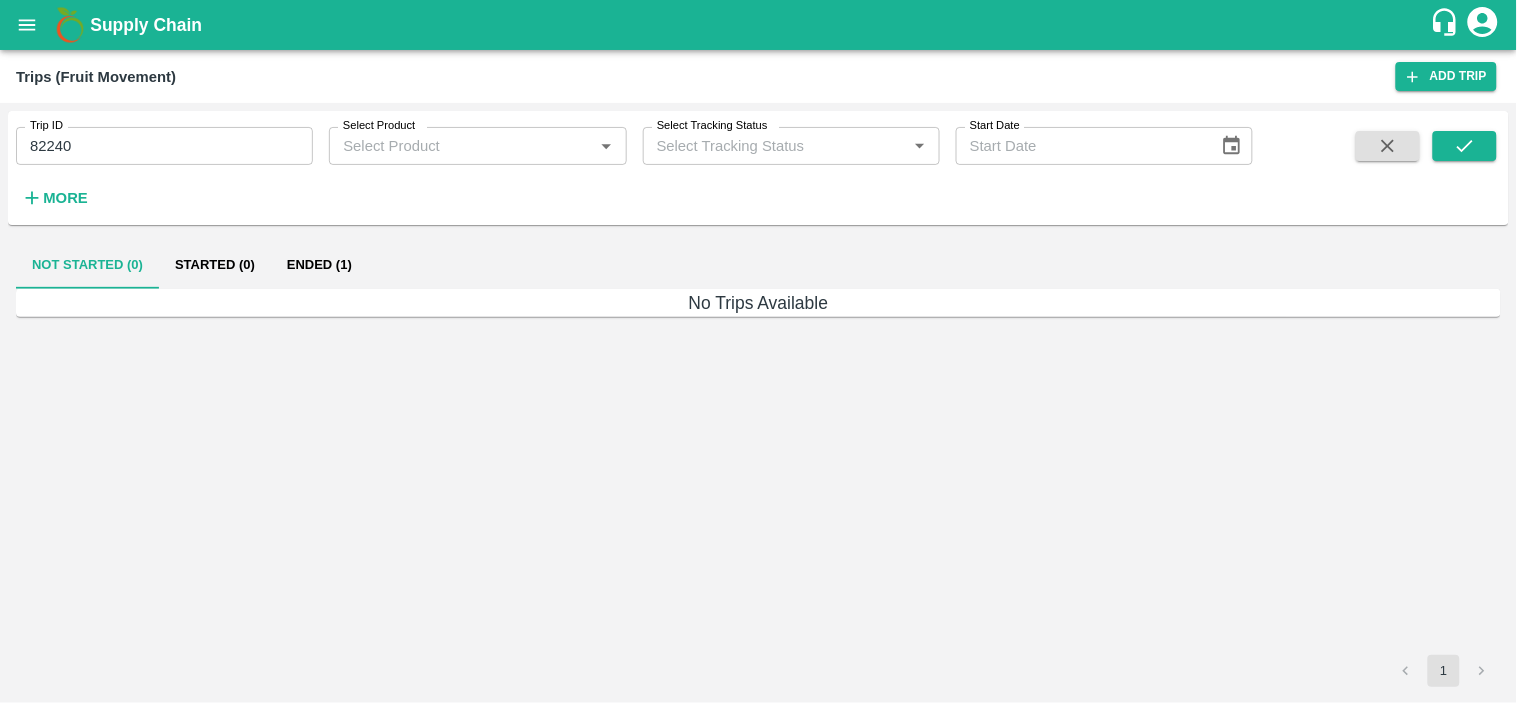 click on "Ended (1)" at bounding box center [319, 265] 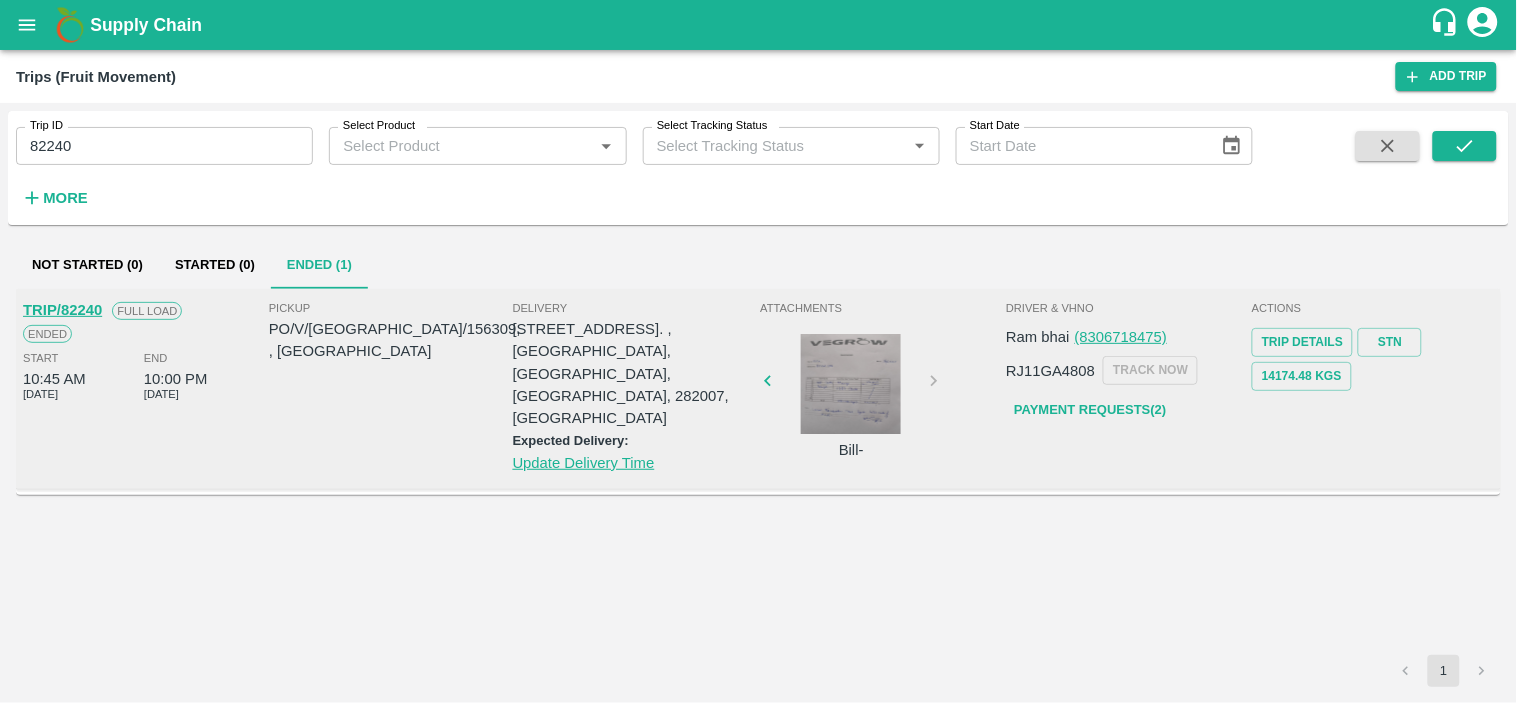 click at bounding box center [851, 384] 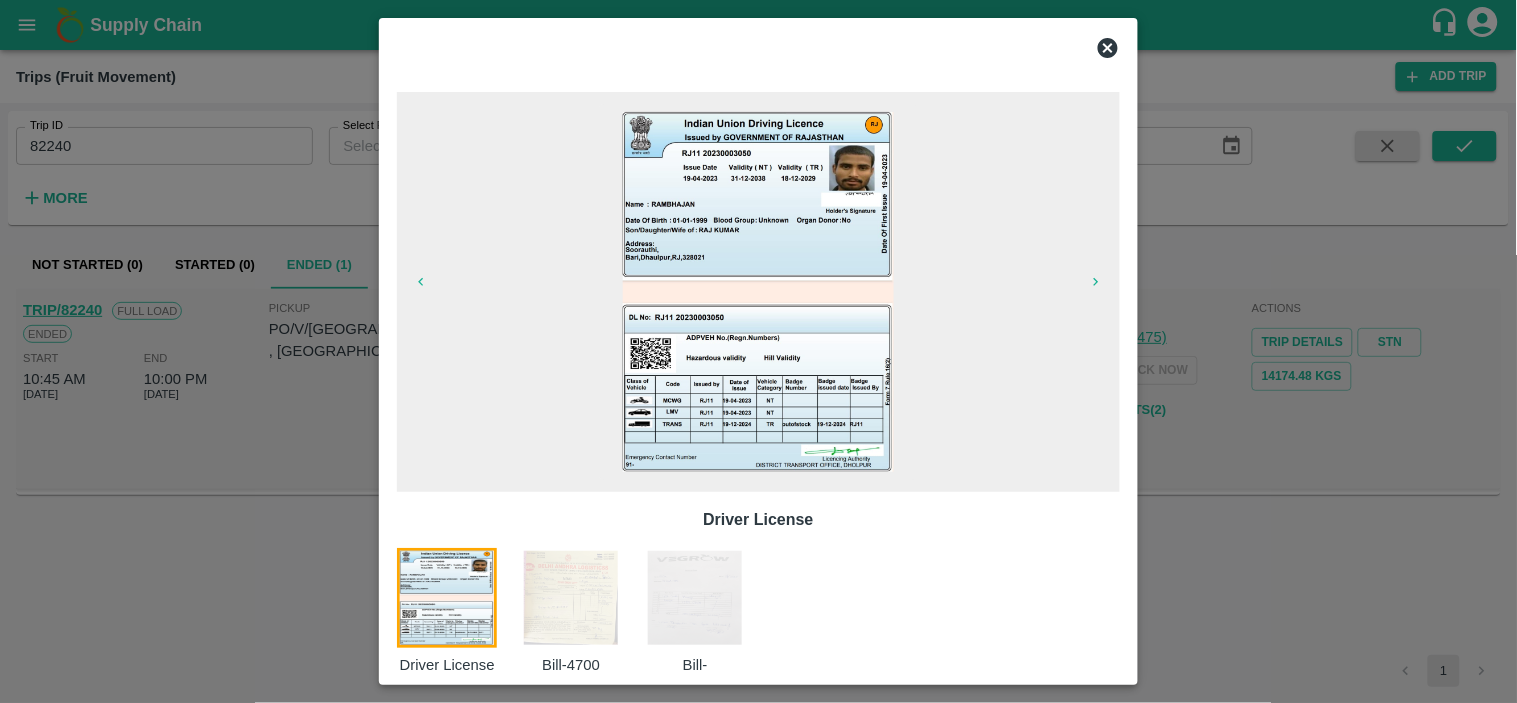 click at bounding box center [695, 598] 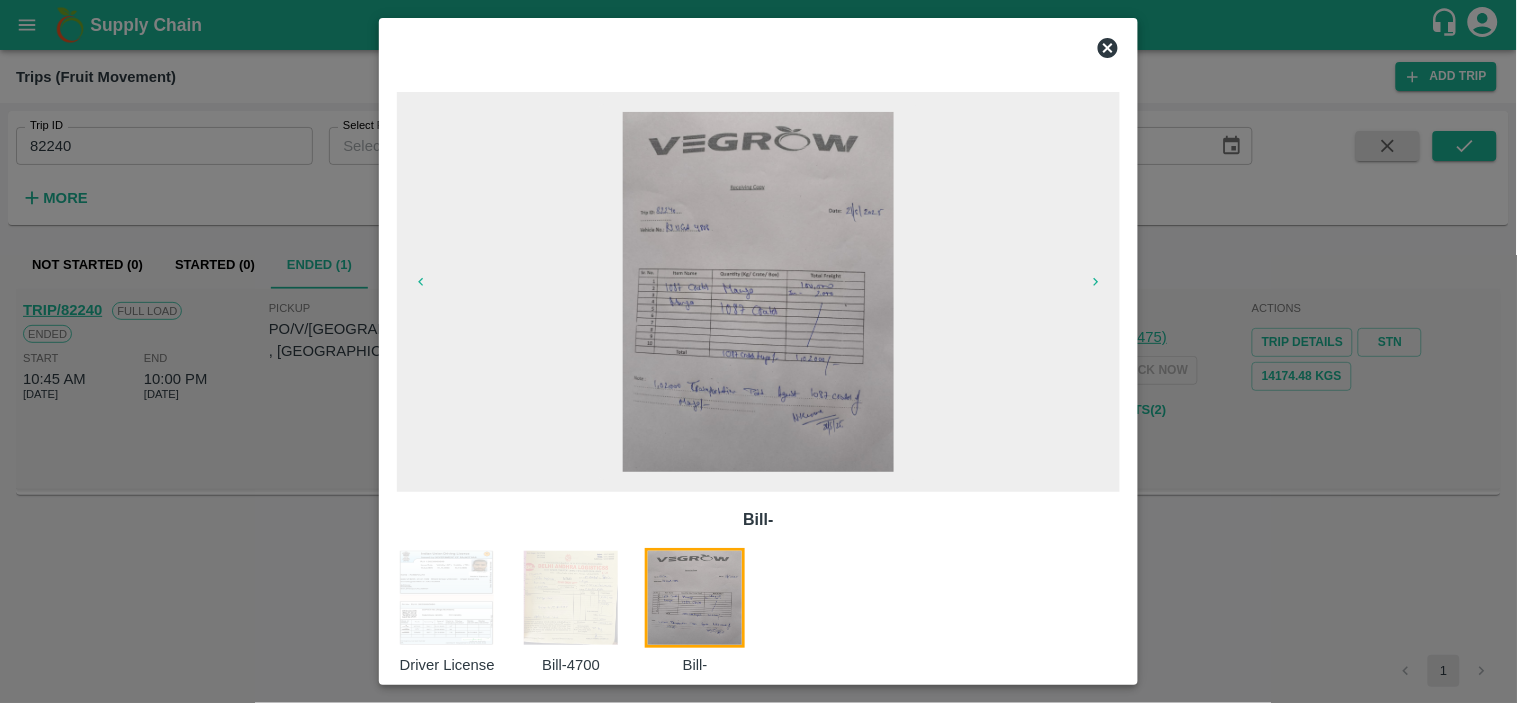 scroll, scrollTop: 25, scrollLeft: 0, axis: vertical 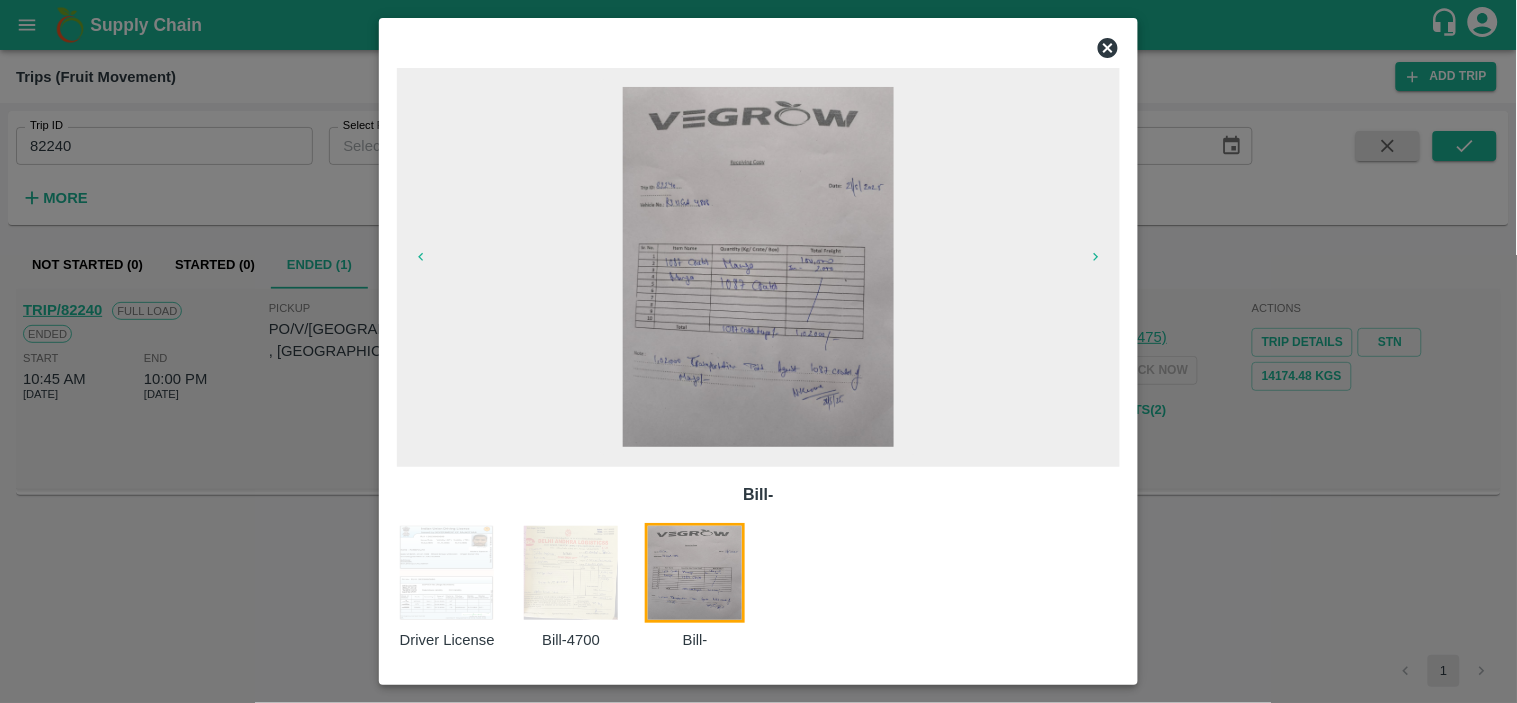 click at bounding box center [758, 267] 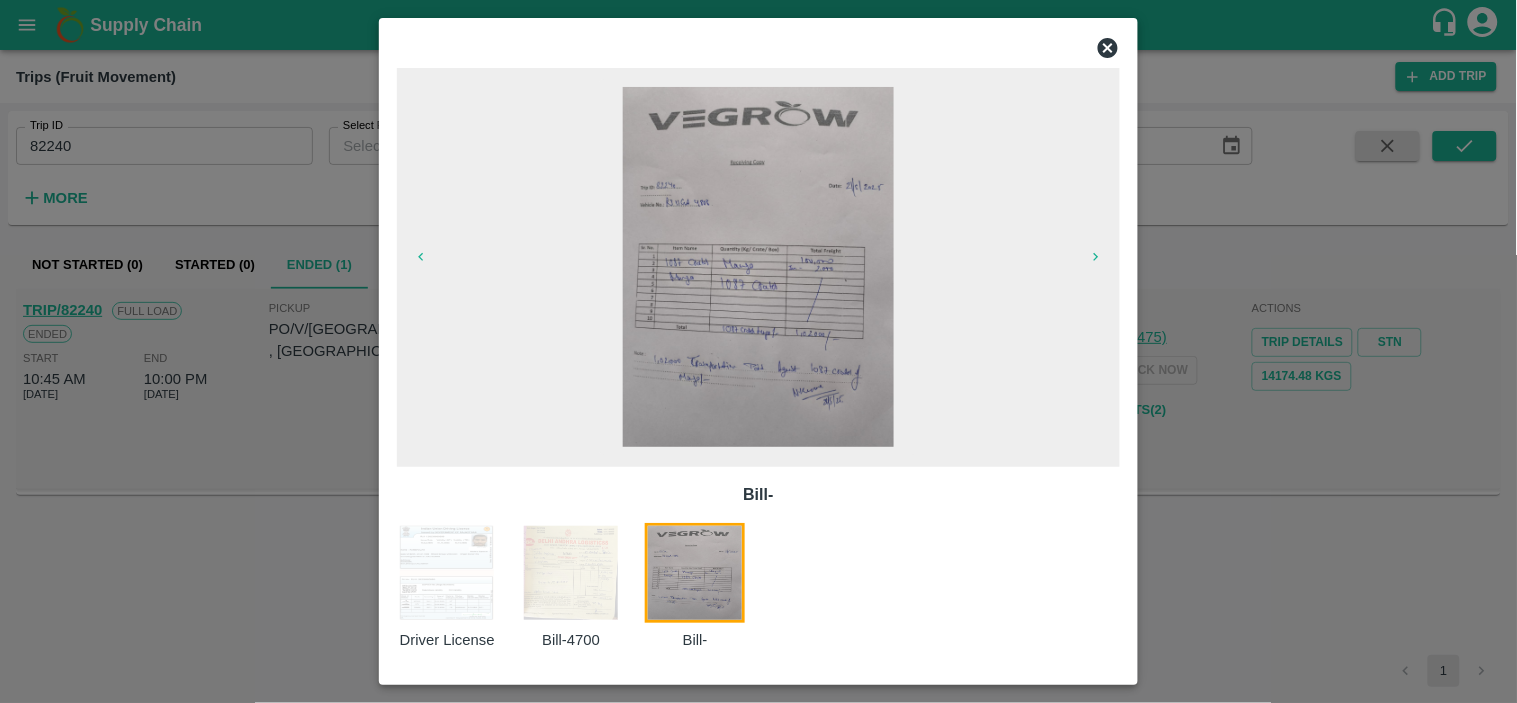 click 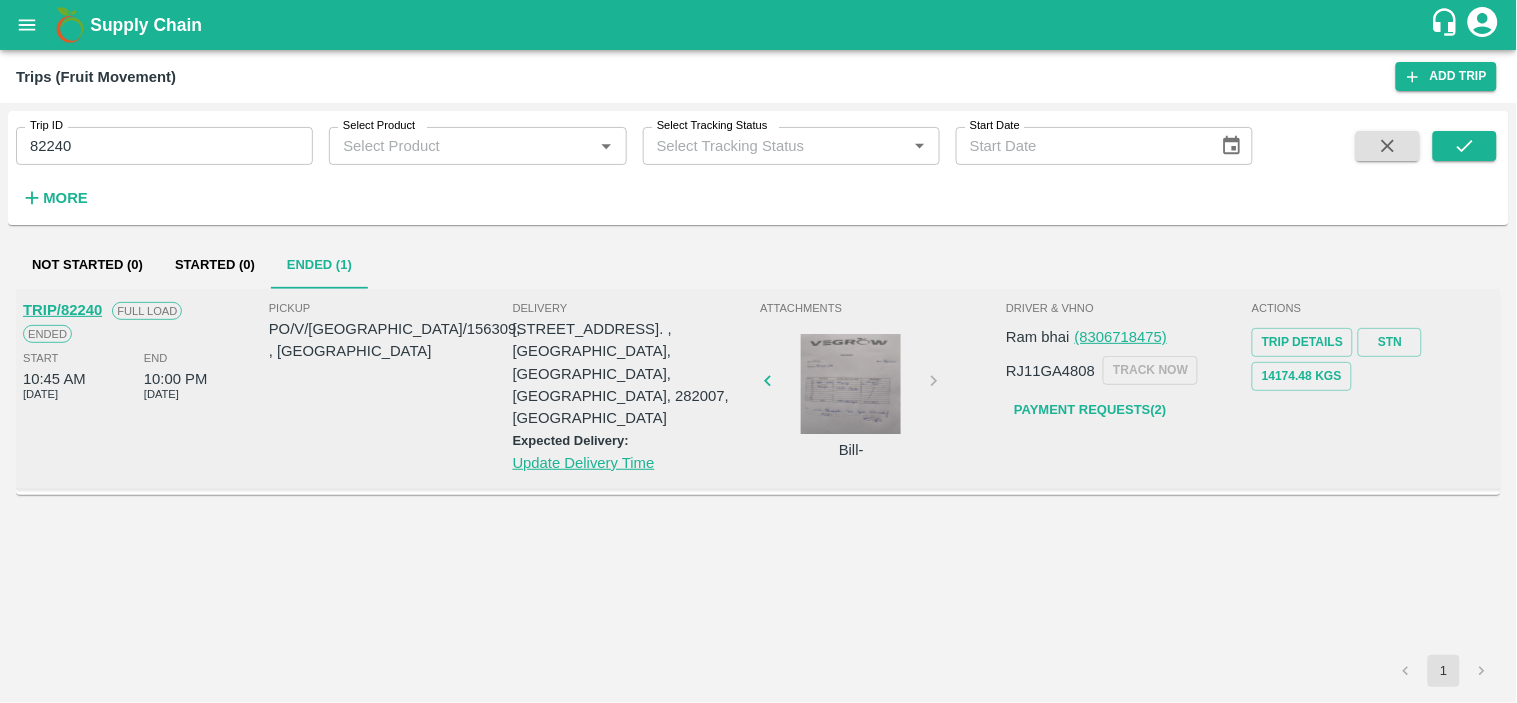 click on "Ram bhai  (8306718475) RJ11GA4808 TRACK NOW Payment Requests( 2 )" at bounding box center (1127, 373) 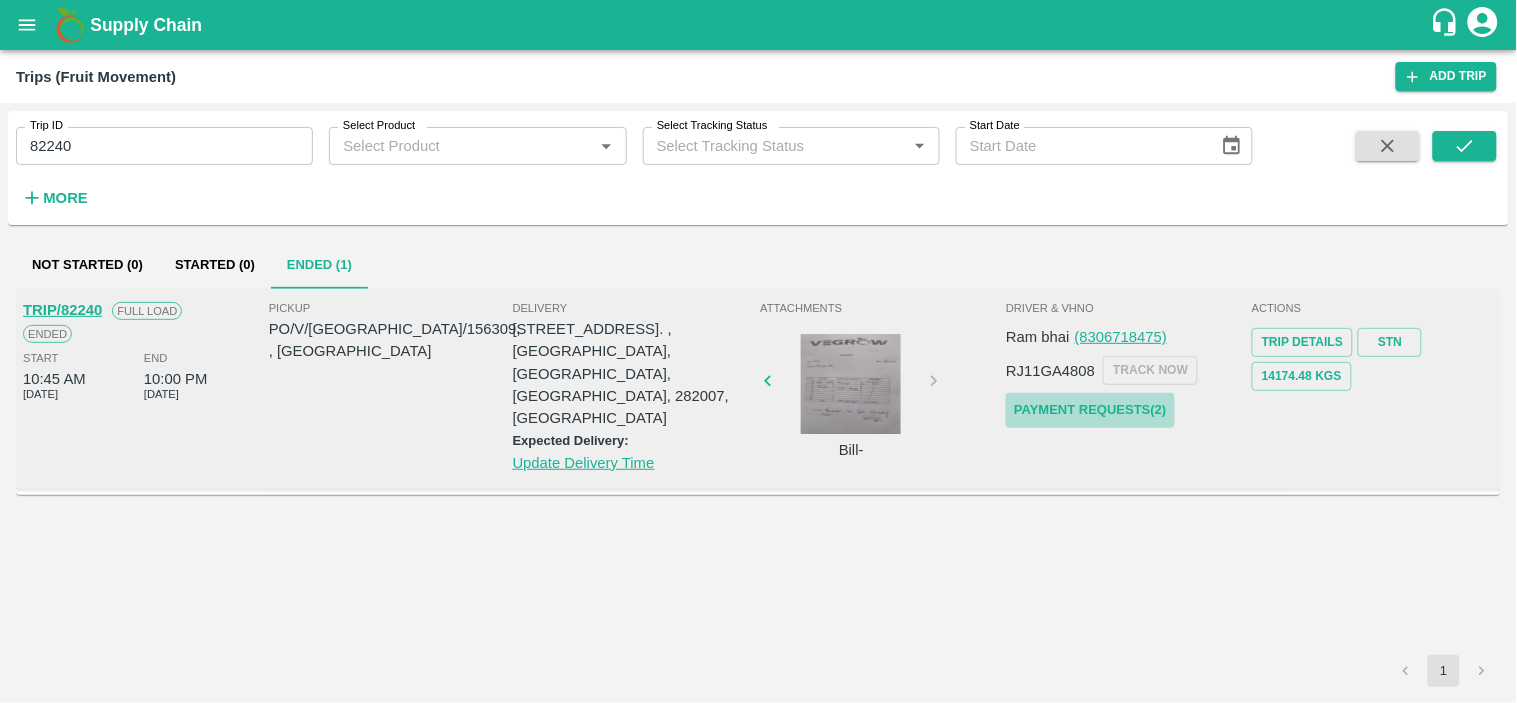 click on "Payment Requests( 2 )" at bounding box center (1090, 410) 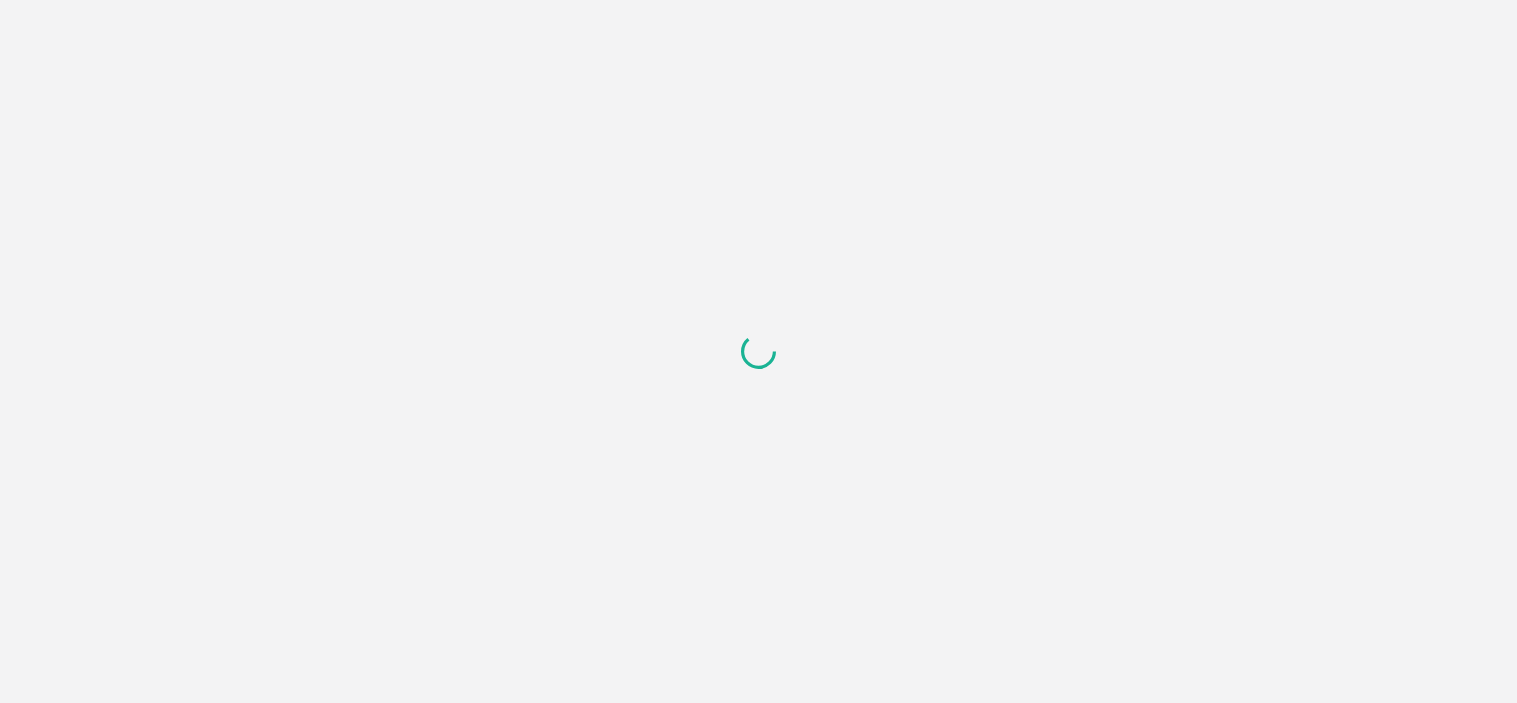 scroll, scrollTop: 0, scrollLeft: 0, axis: both 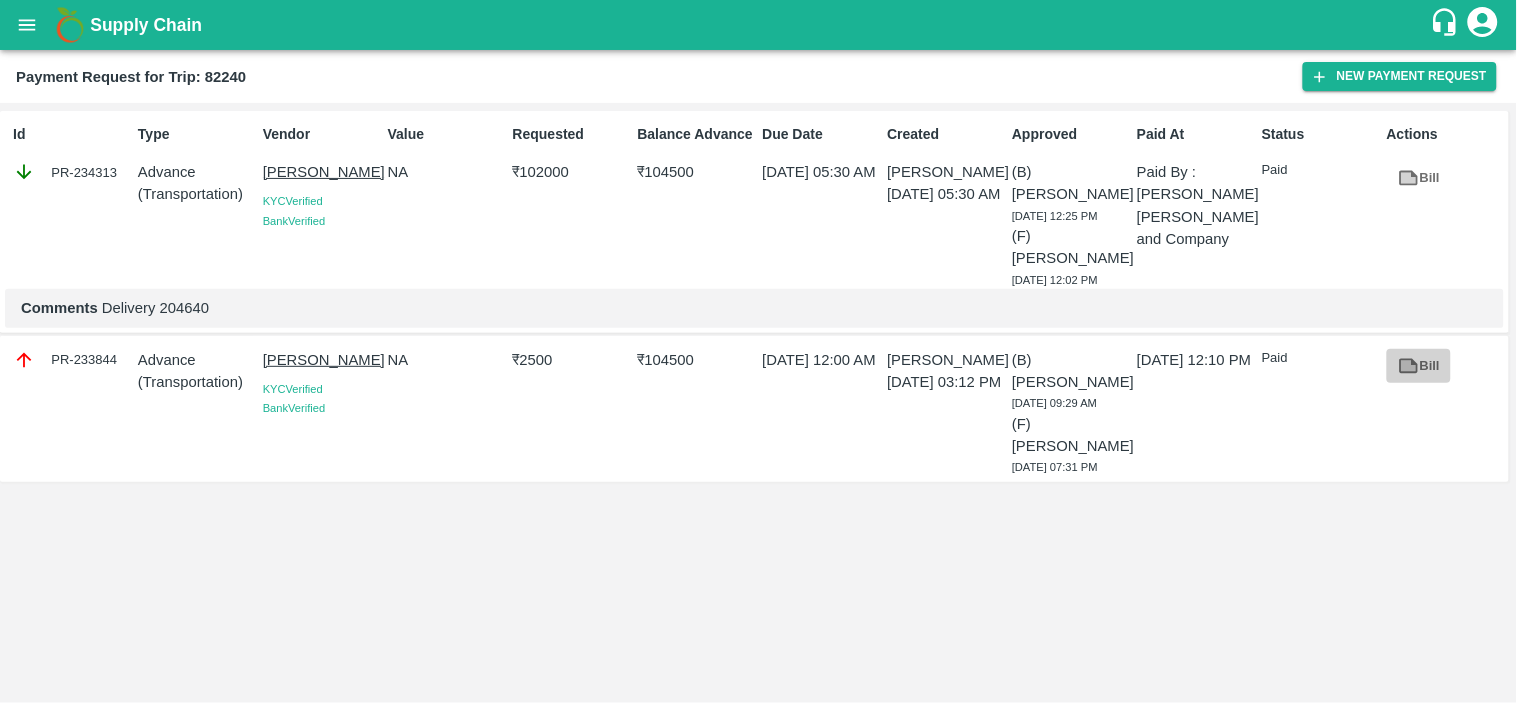 click on "Bill" at bounding box center (1419, 366) 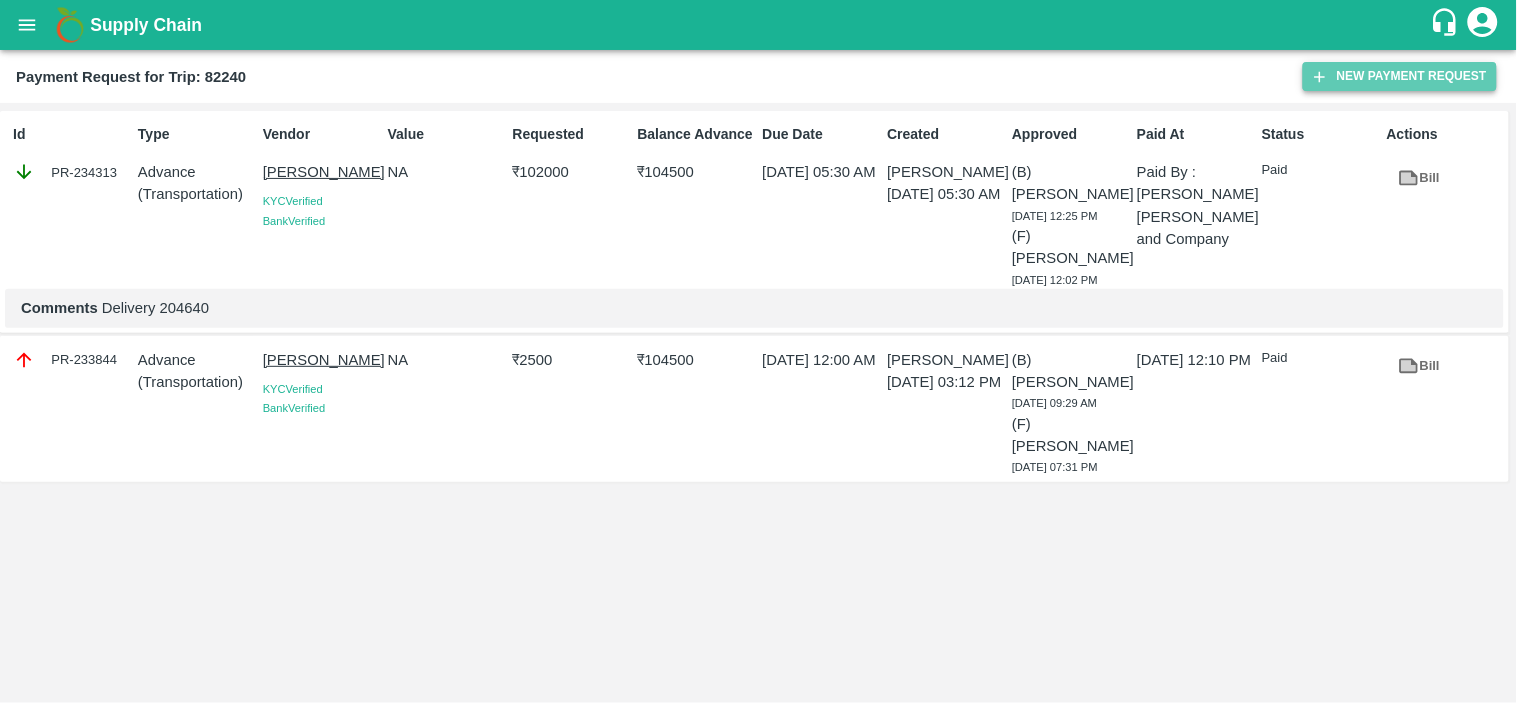 click on "New Payment Request" at bounding box center (1400, 76) 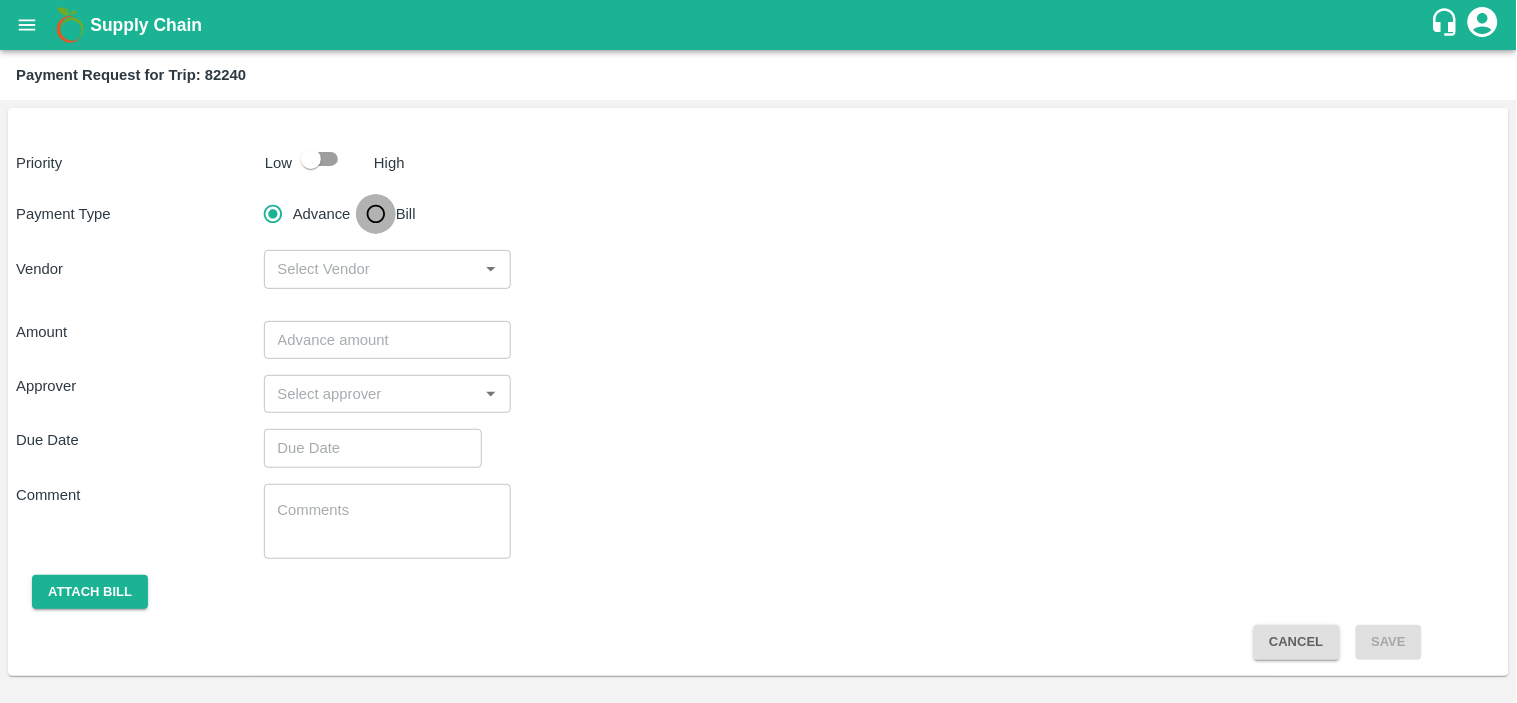 click on "Bill" at bounding box center (376, 214) 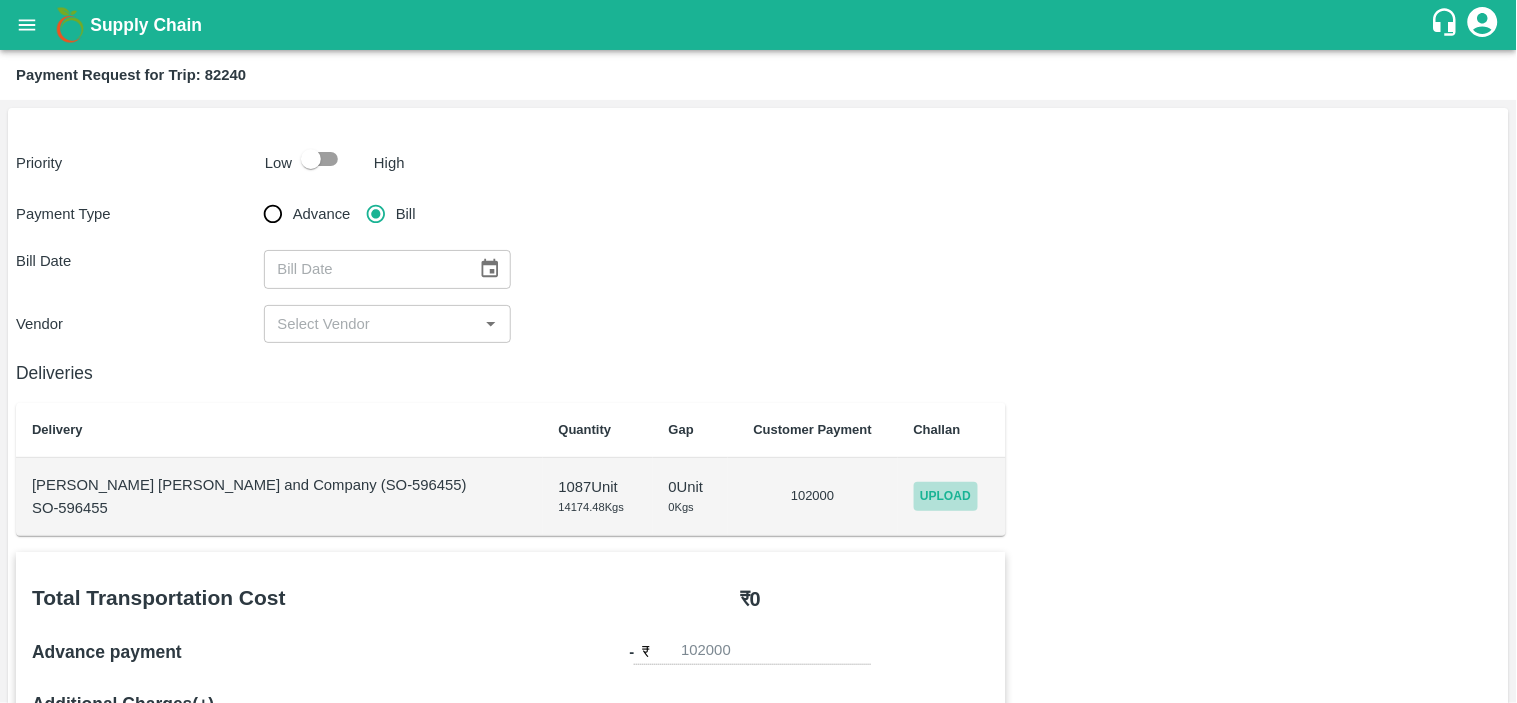 click on "Upload" at bounding box center [946, 496] 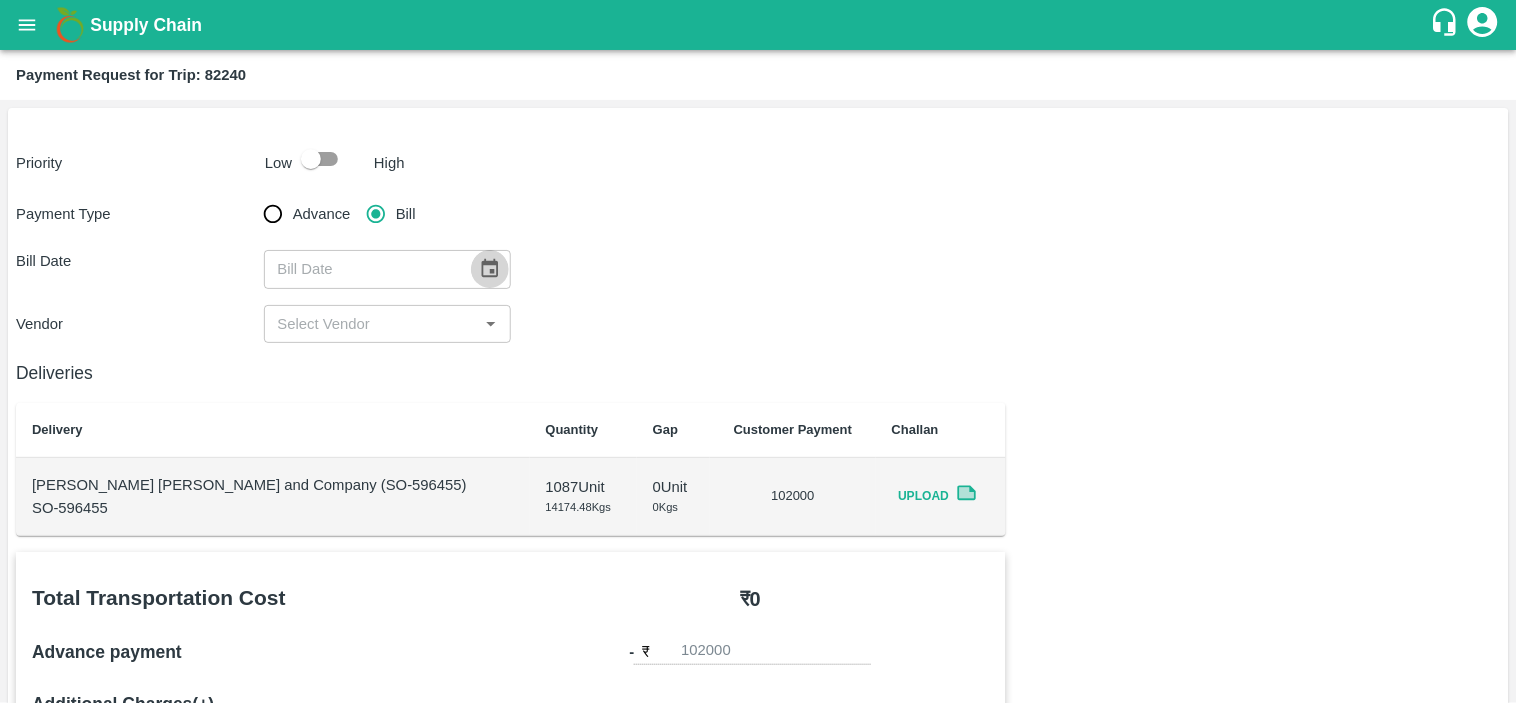 click 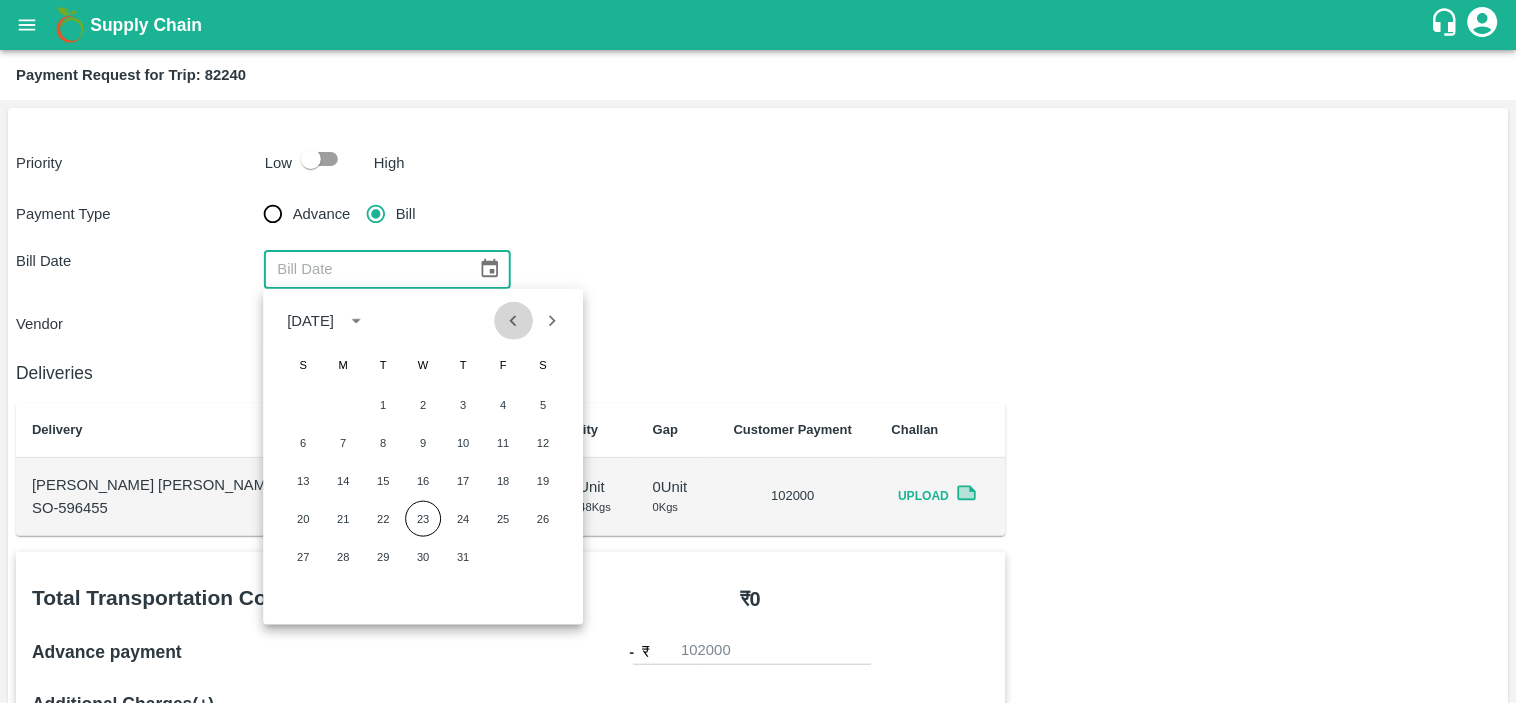 click at bounding box center [514, 321] 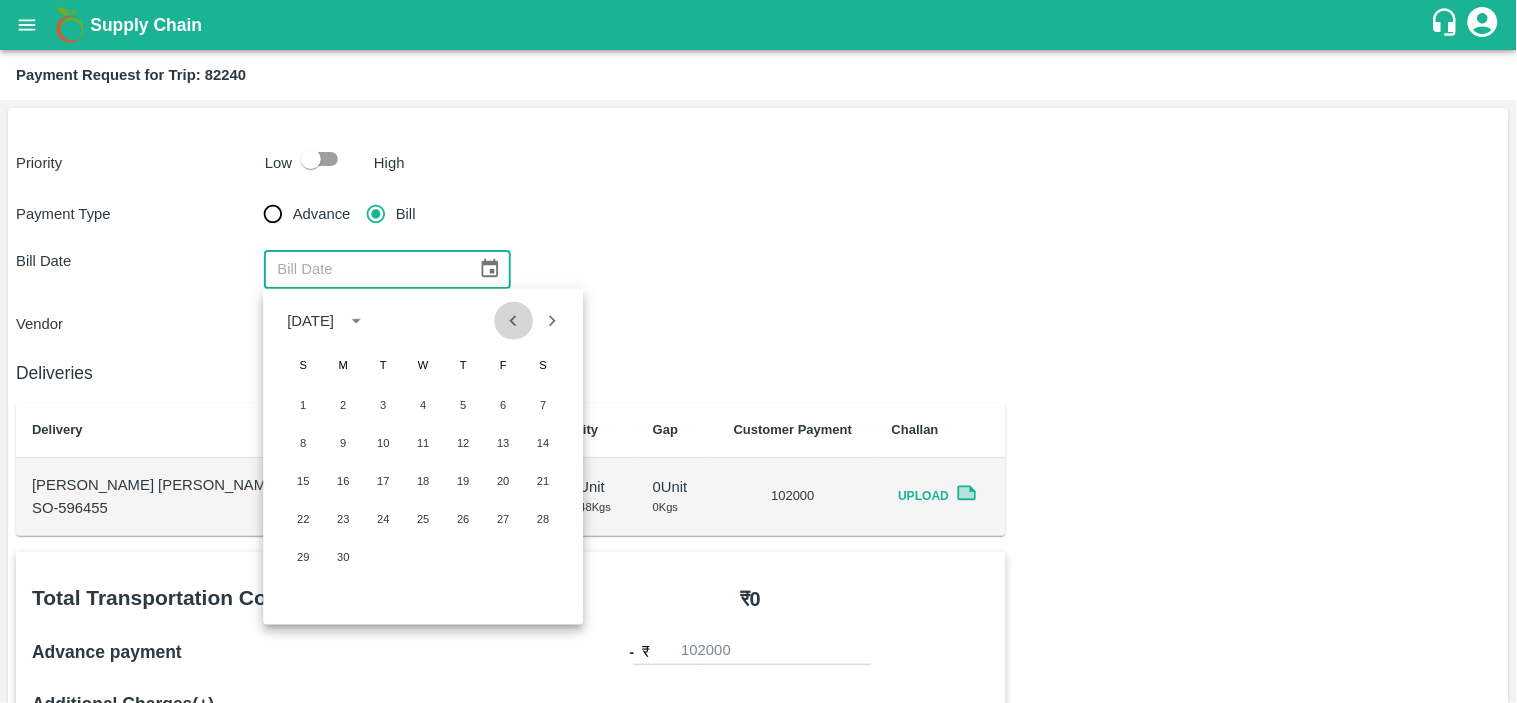 click at bounding box center (514, 321) 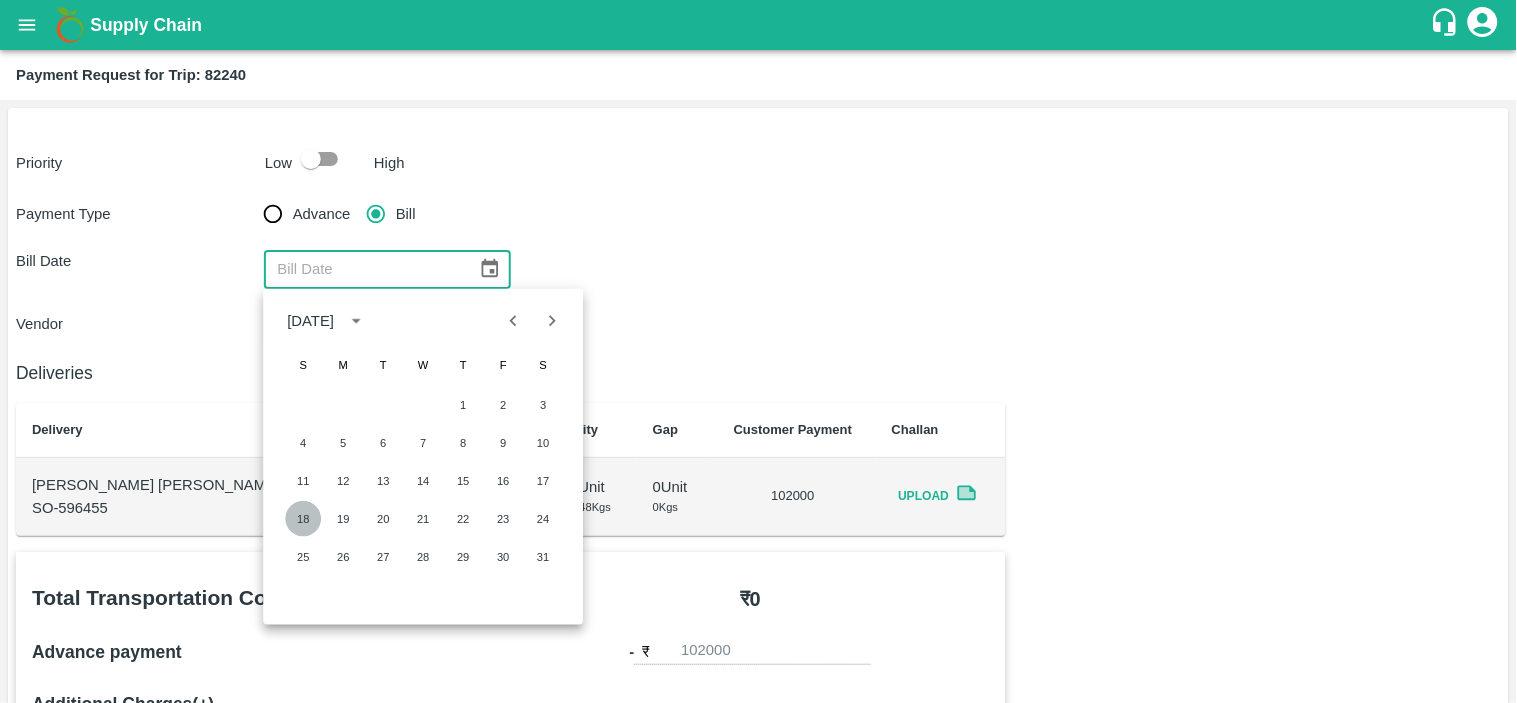 click on "18" at bounding box center [303, 519] 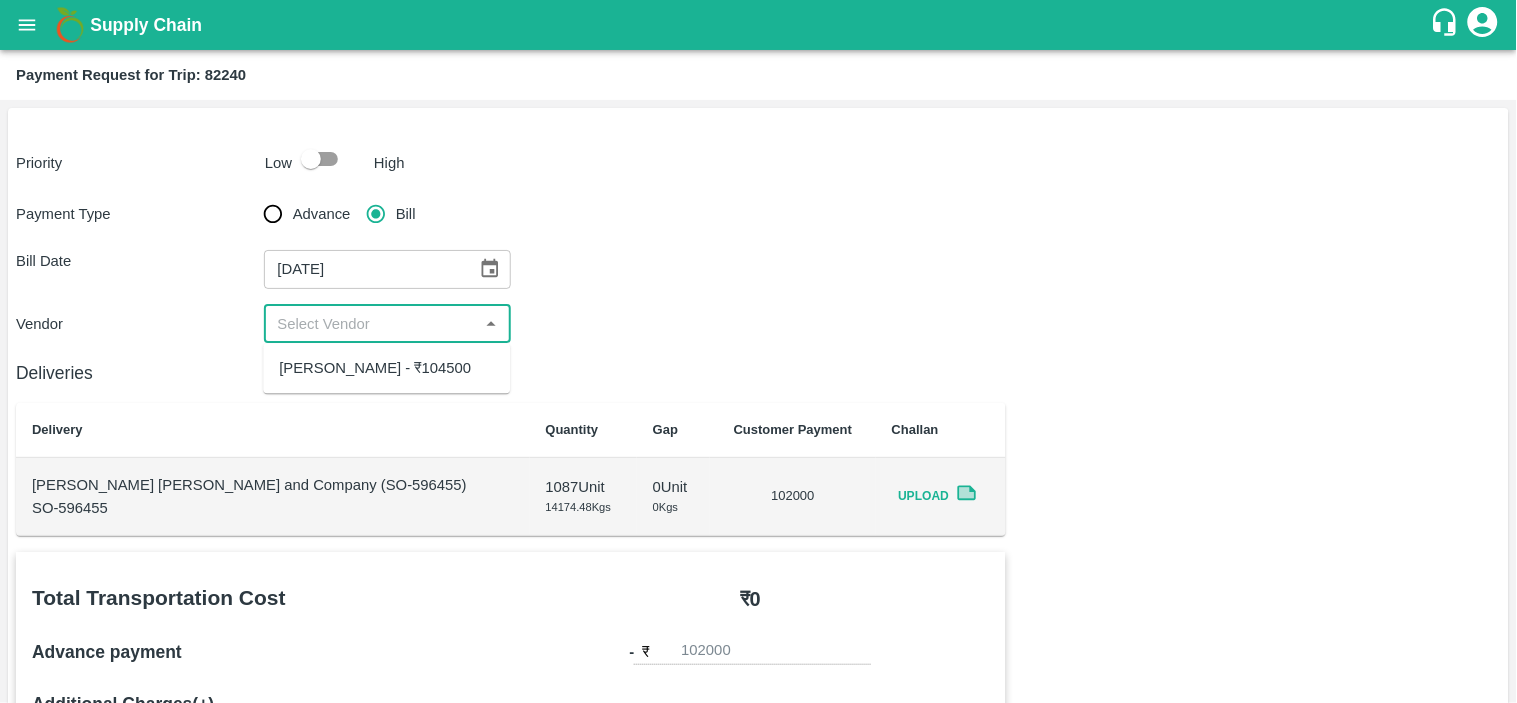 click at bounding box center [371, 324] 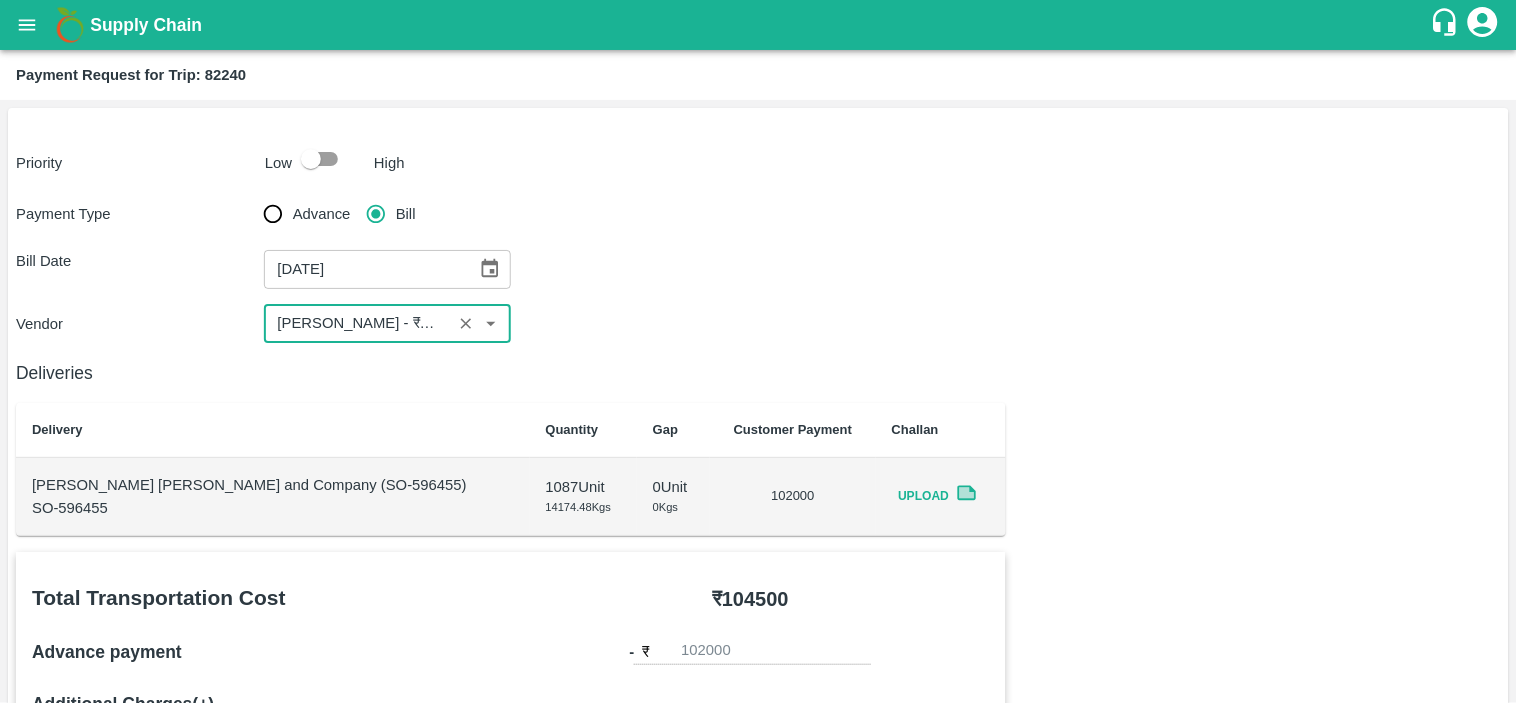 click on "Payment Type Advance Bill Bill Date 18/05/2025 ​ Vendor ​" at bounding box center [758, 268] 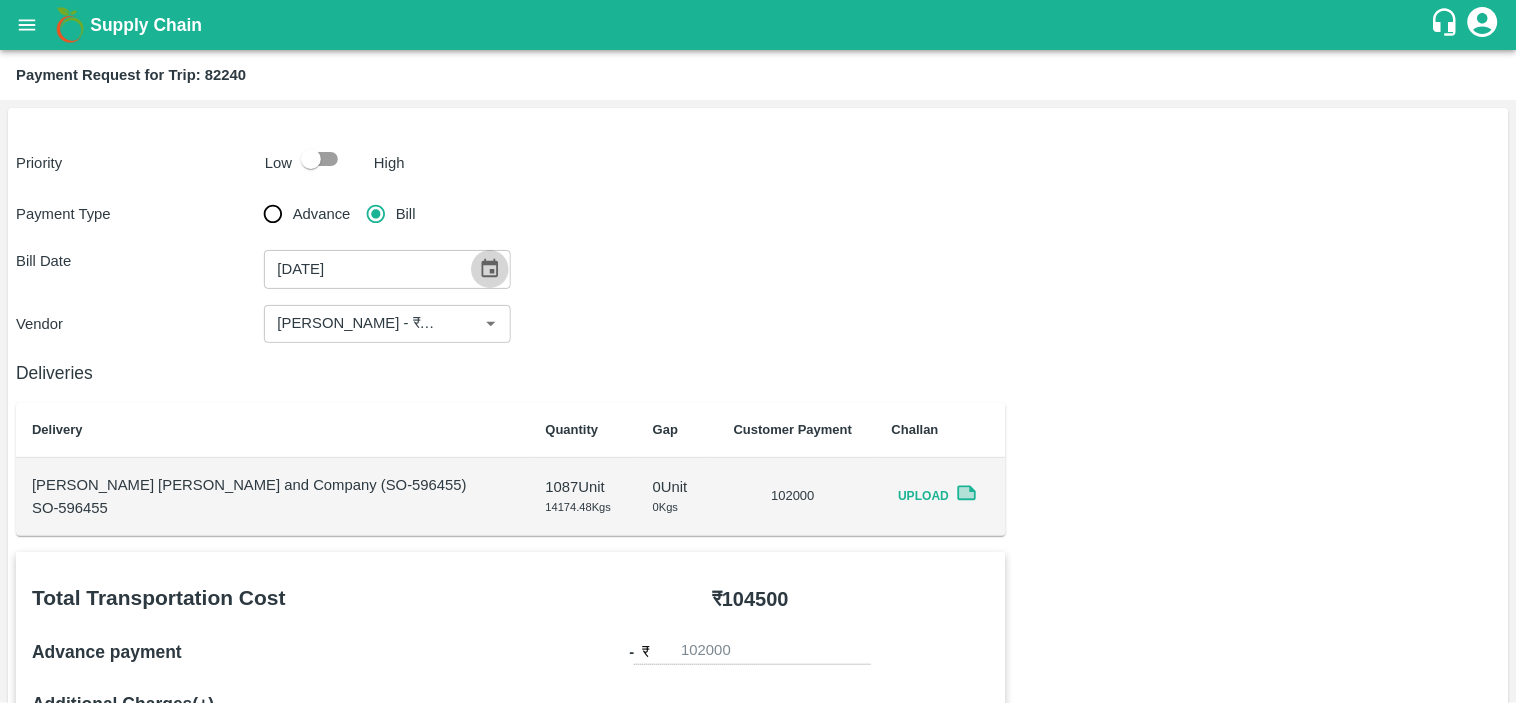 type 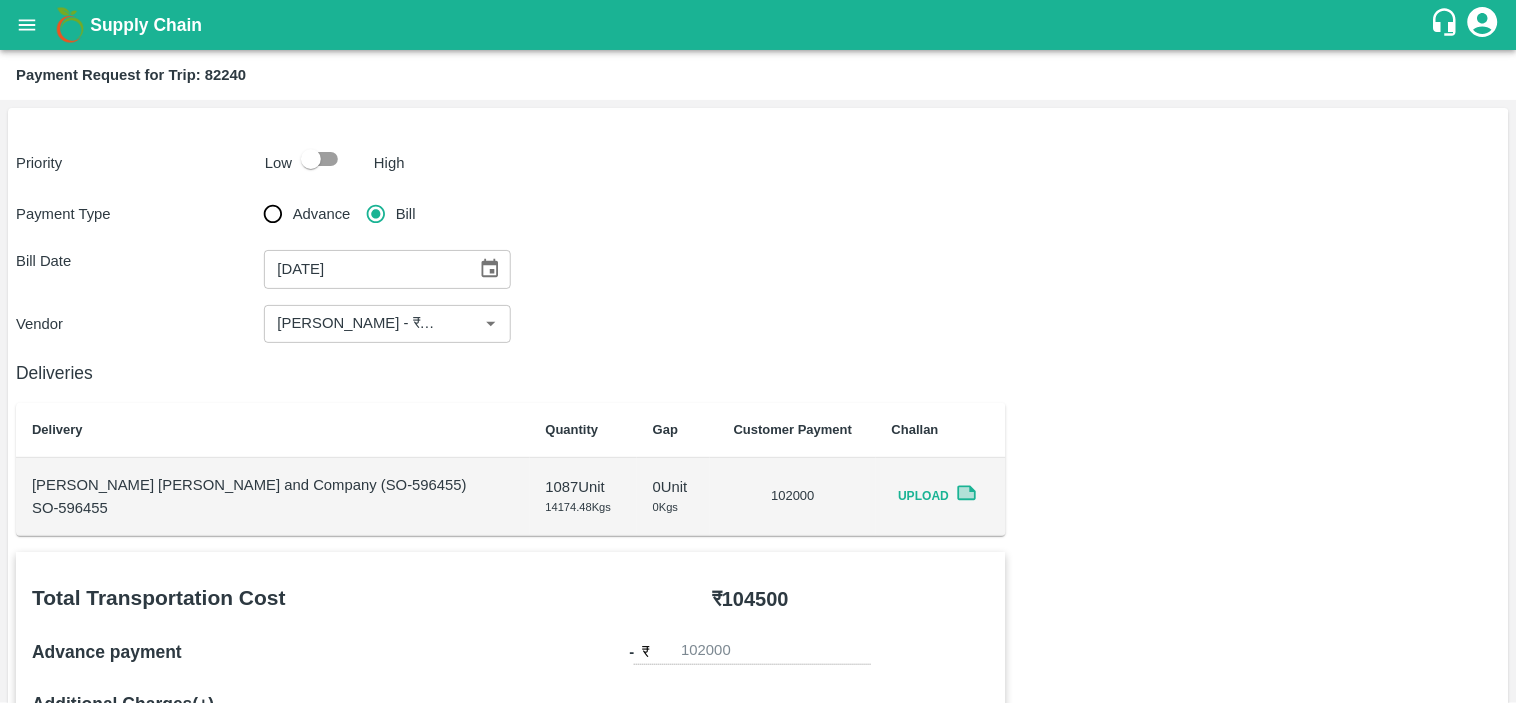 scroll, scrollTop: 345, scrollLeft: 0, axis: vertical 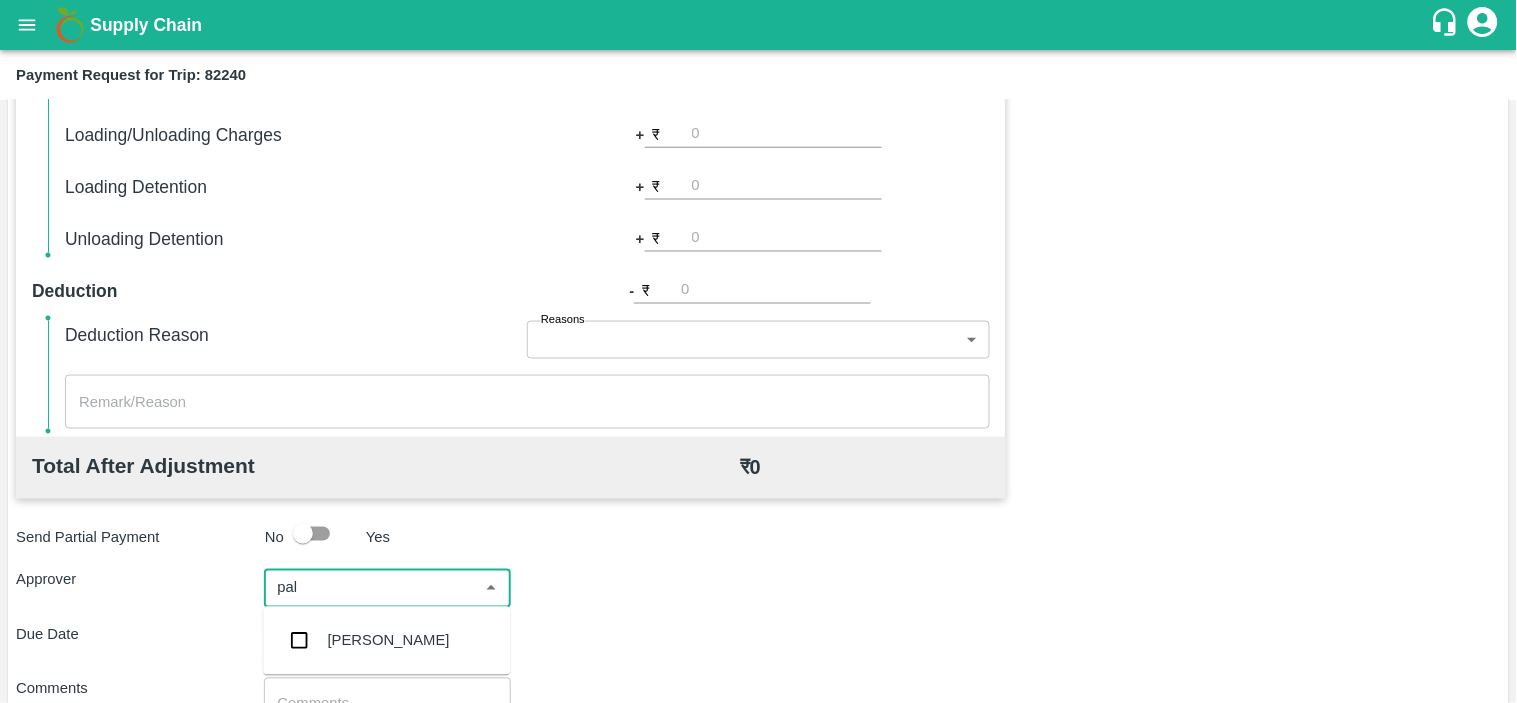 type on "palw" 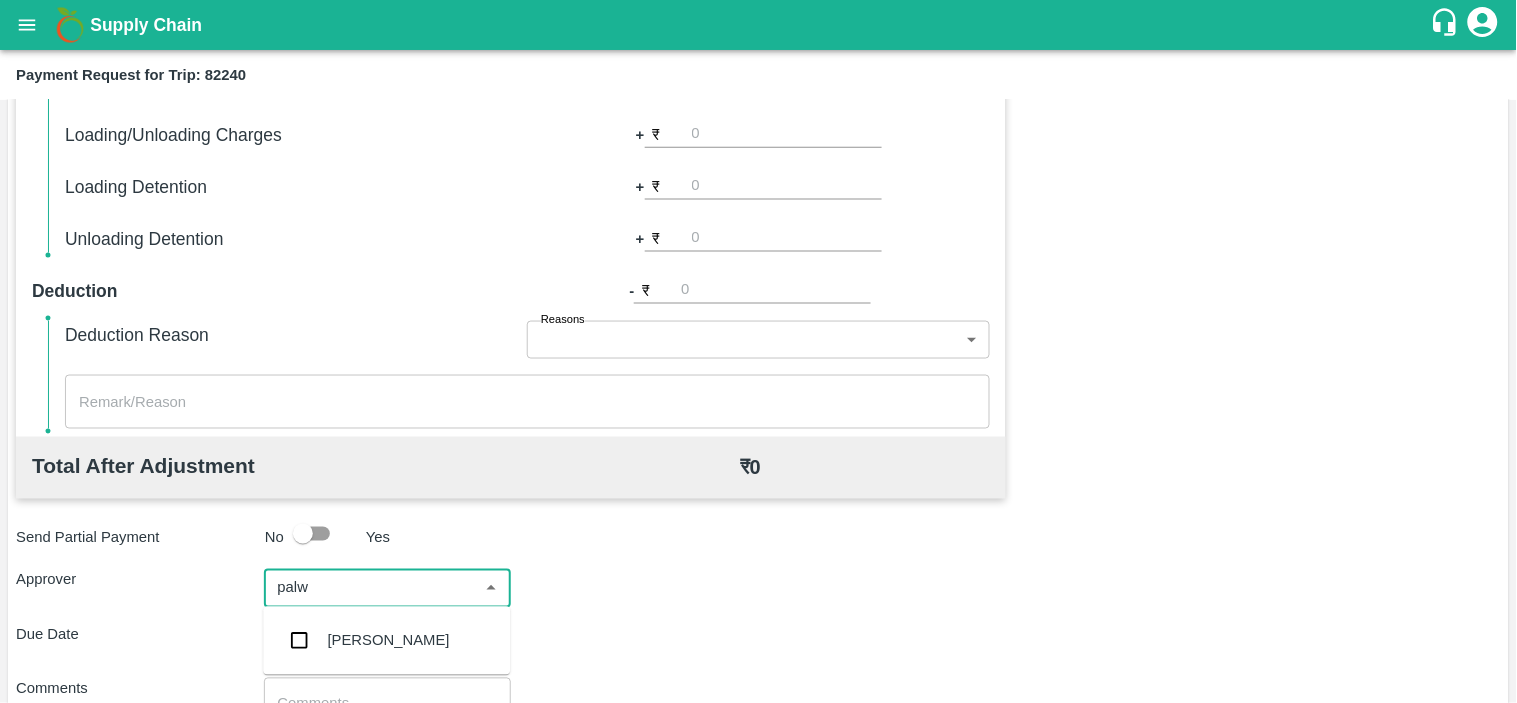 click on "[PERSON_NAME]" at bounding box center (389, 641) 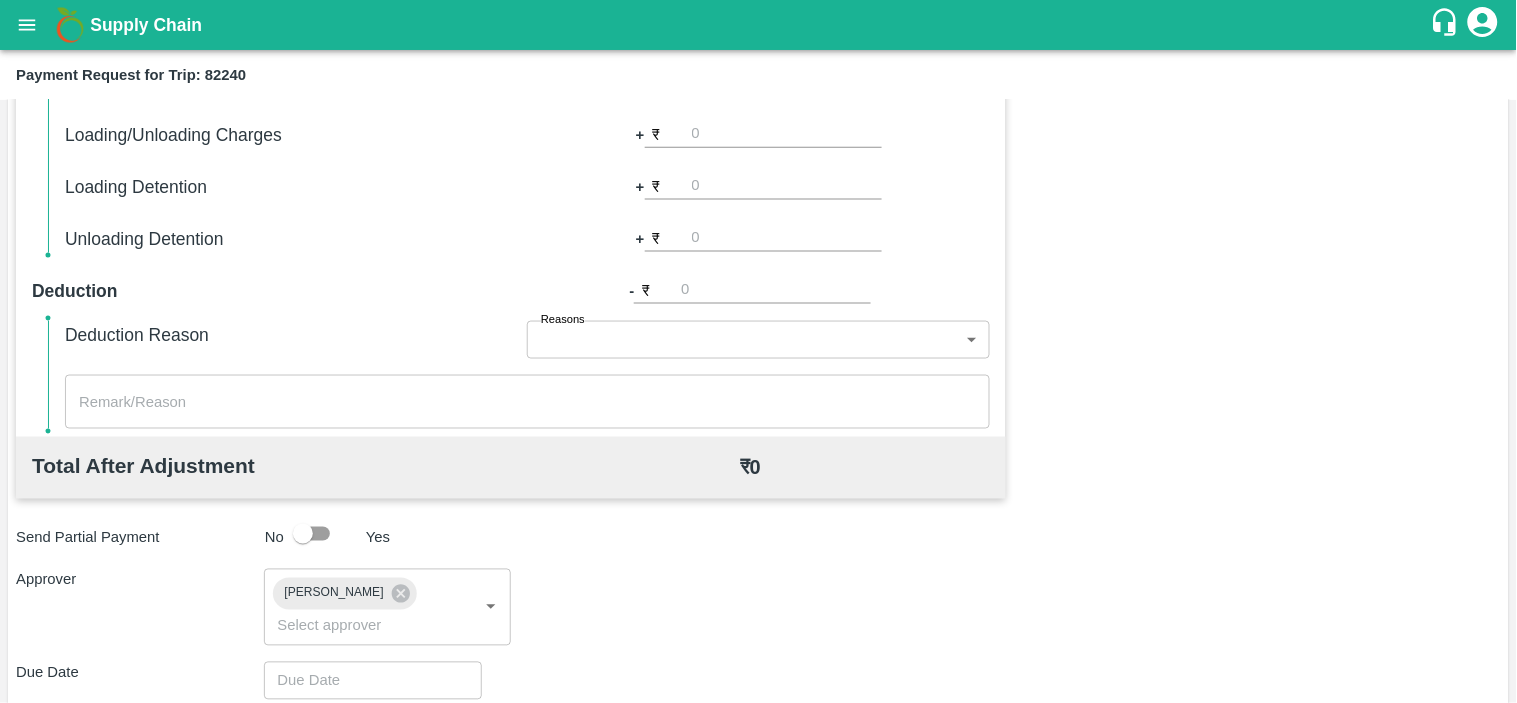 click on "Approver Palwinder Singh ​" at bounding box center (758, 607) 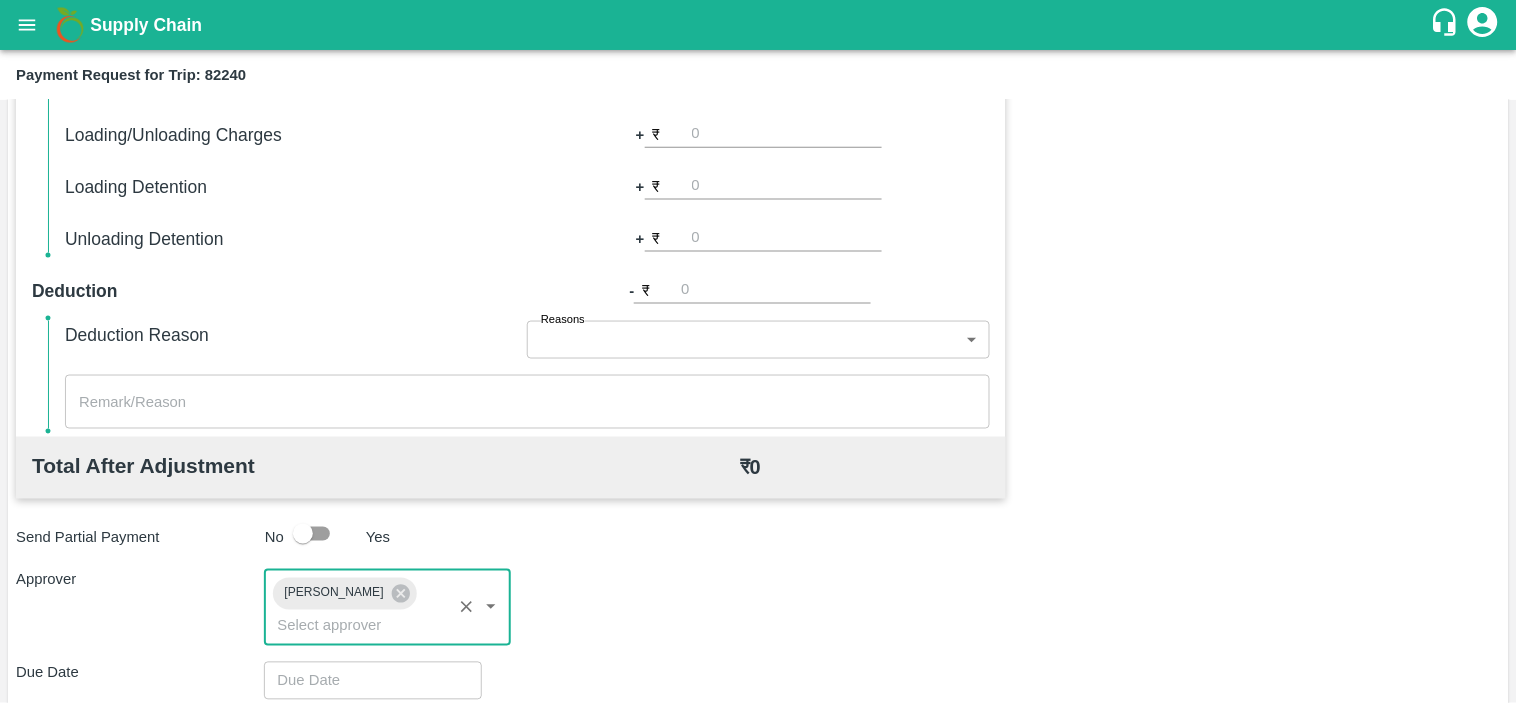 type on "DD/MM/YYYY hh:mm aa" 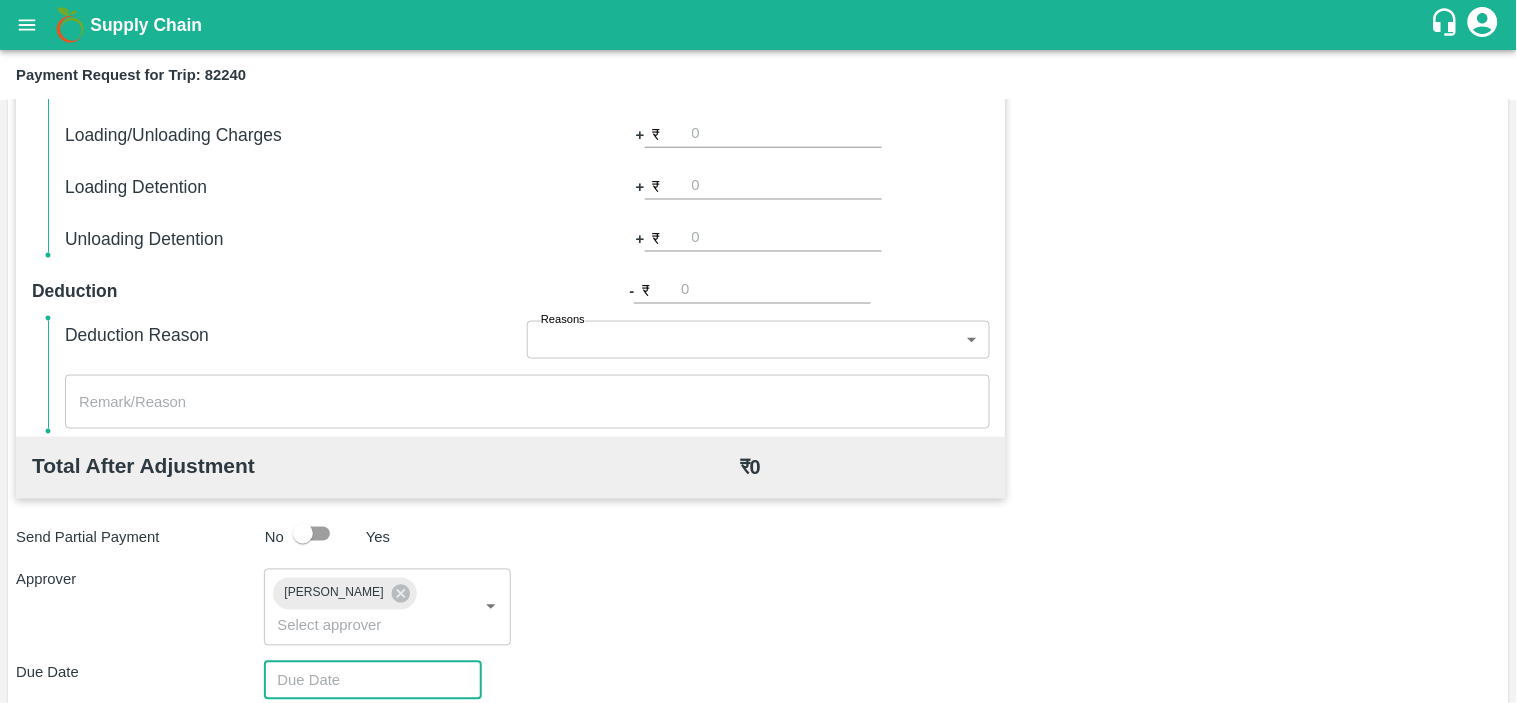 scroll, scrollTop: 877, scrollLeft: 0, axis: vertical 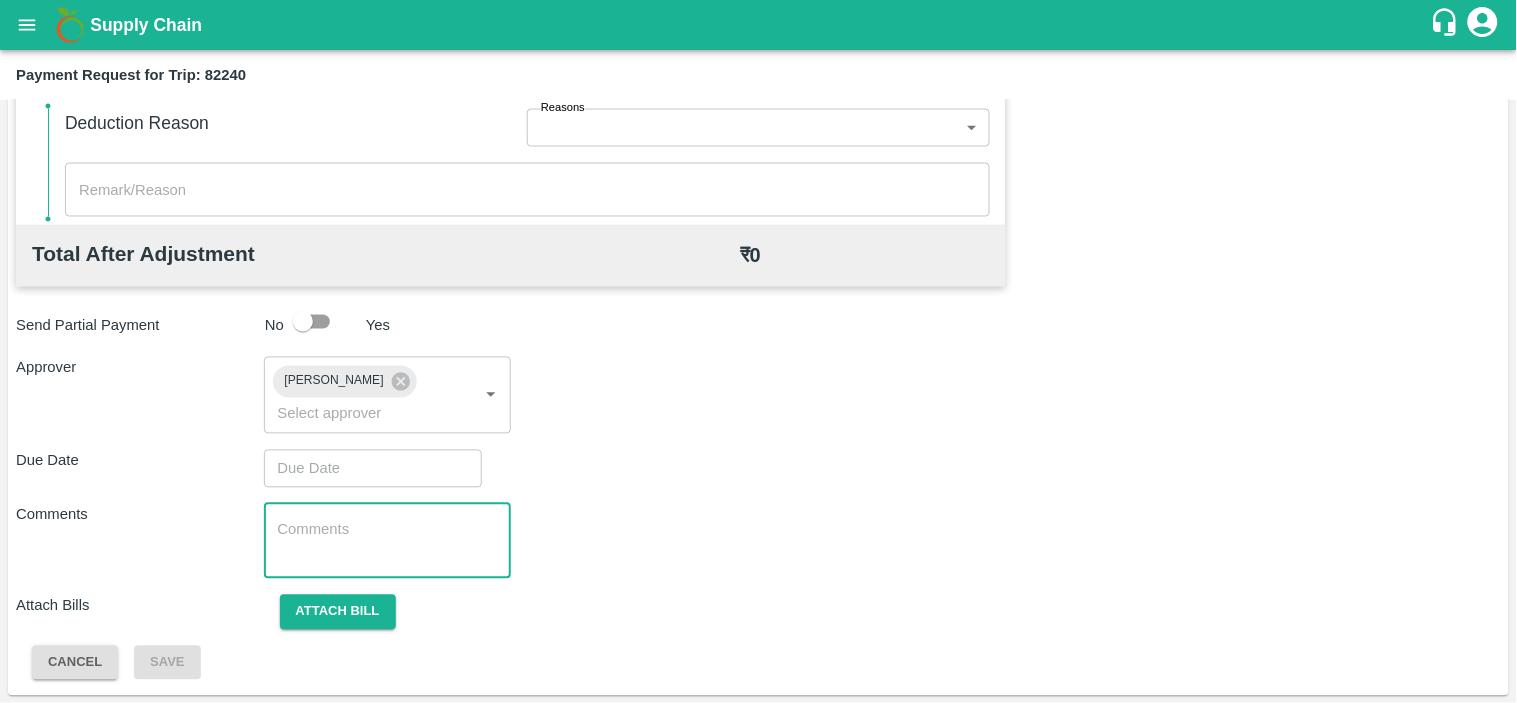 type on "DD/MM/YYYY hh:mm aa" 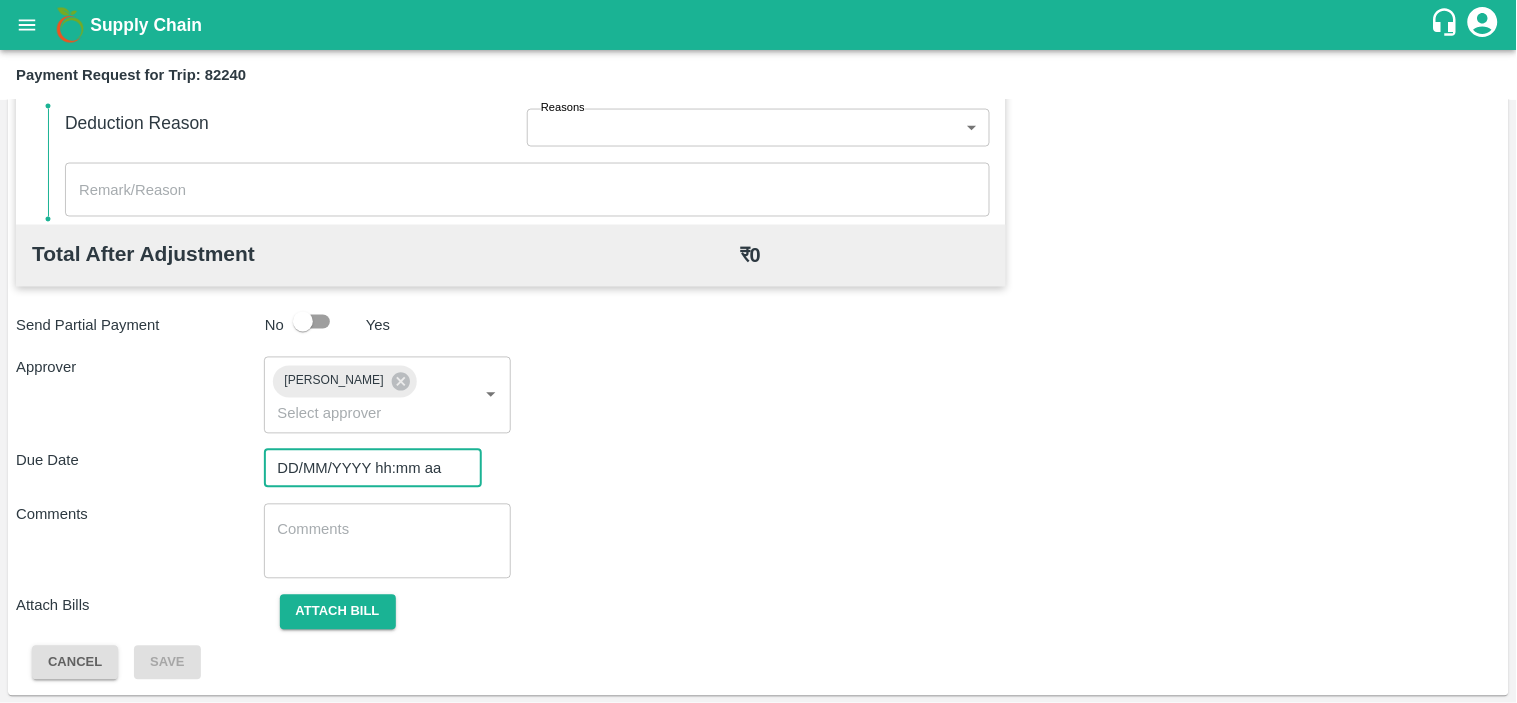 click on "DD/MM/YYYY hh:mm aa" at bounding box center (366, 469) 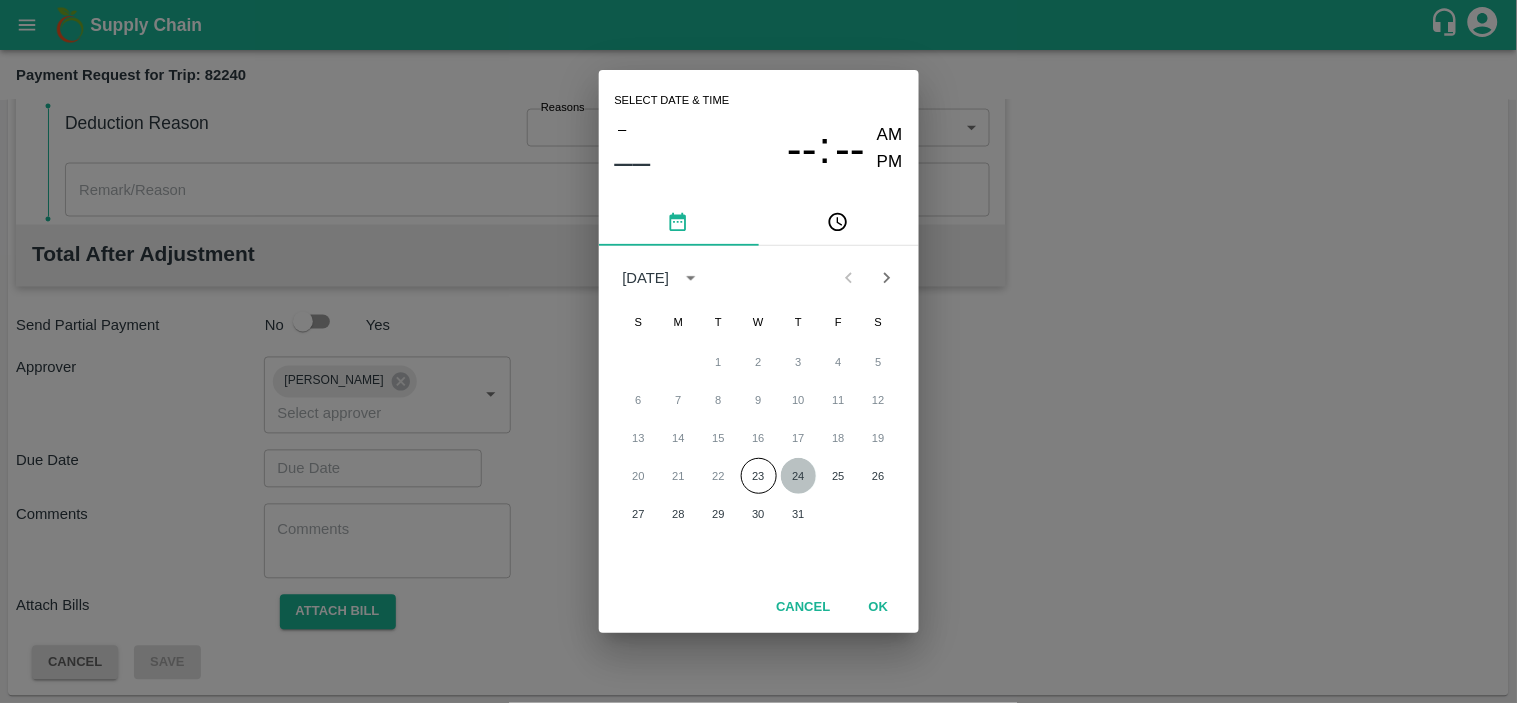 click on "24" at bounding box center (799, 476) 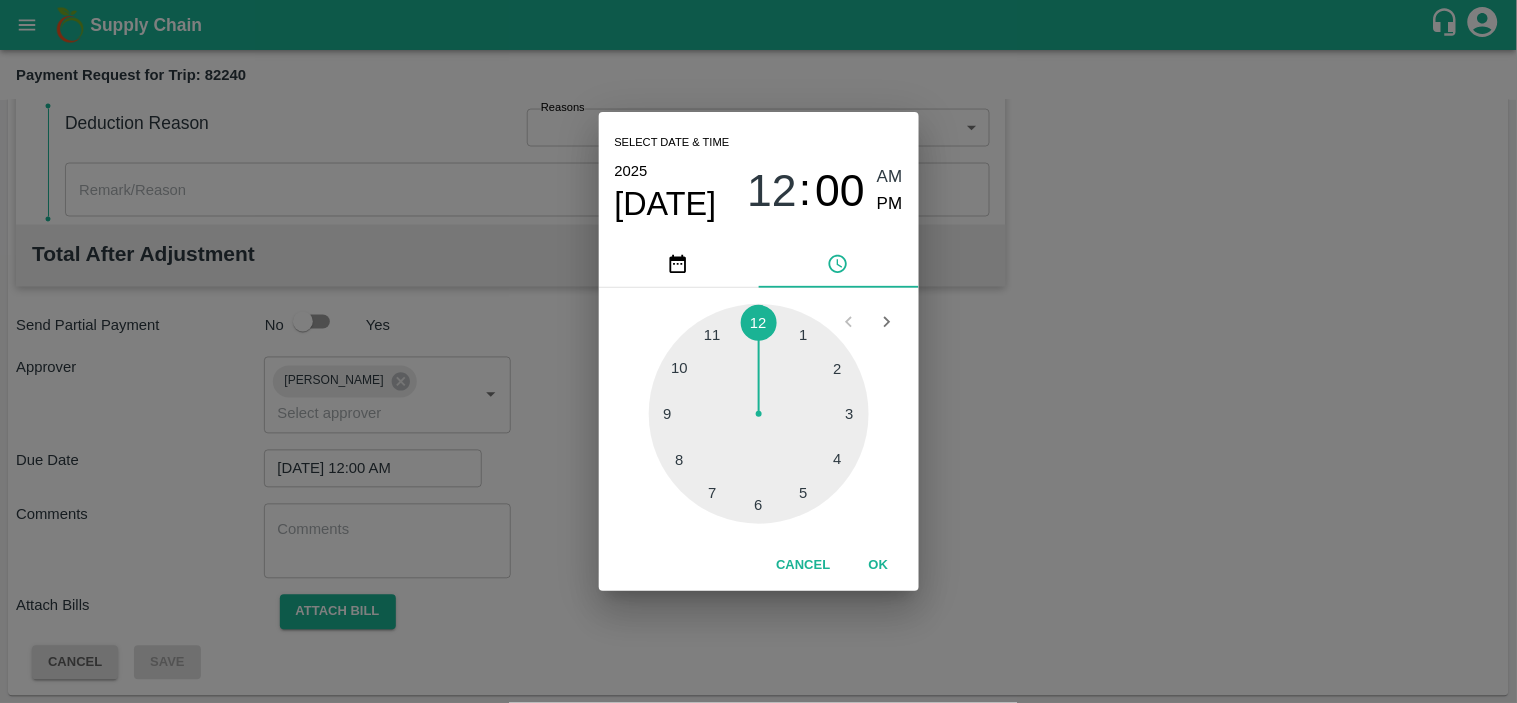 click at bounding box center (759, 414) 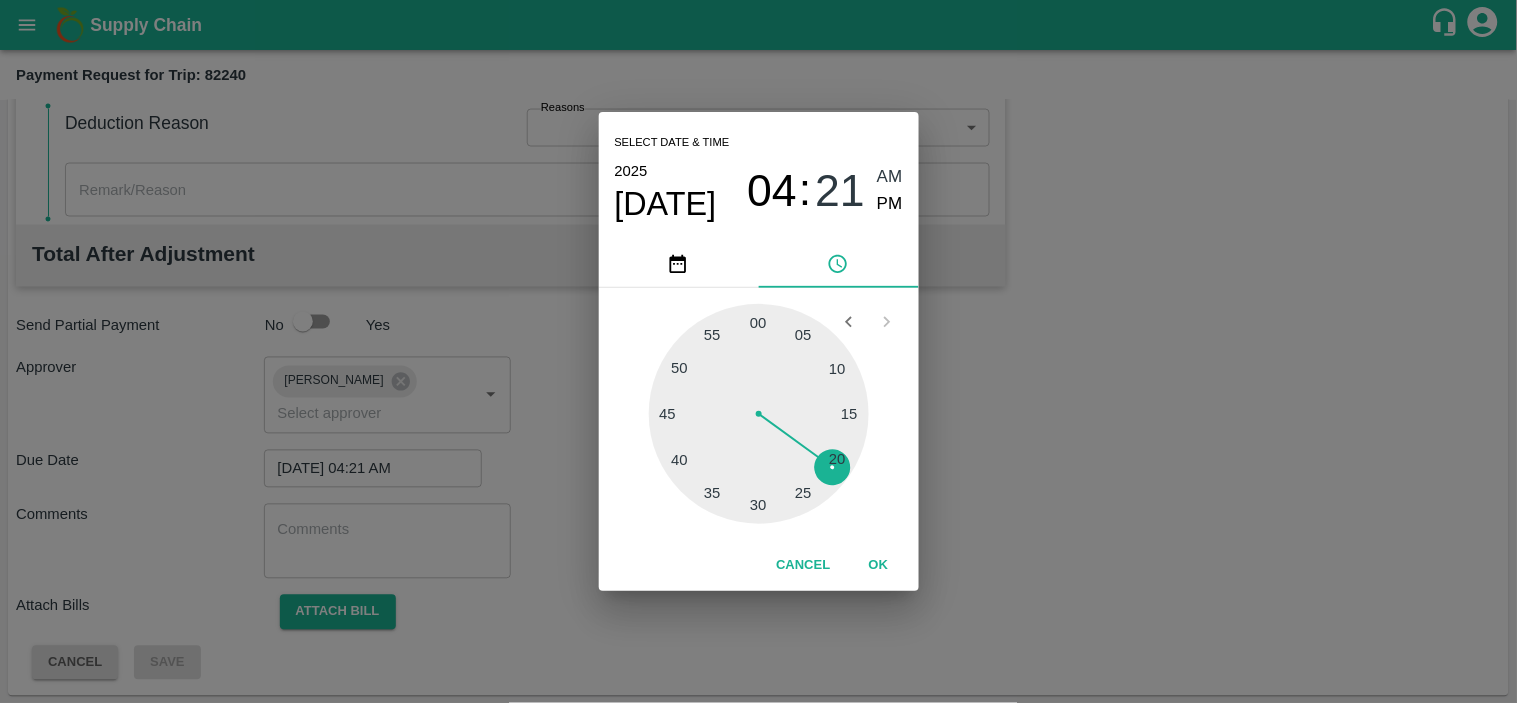 click at bounding box center [759, 414] 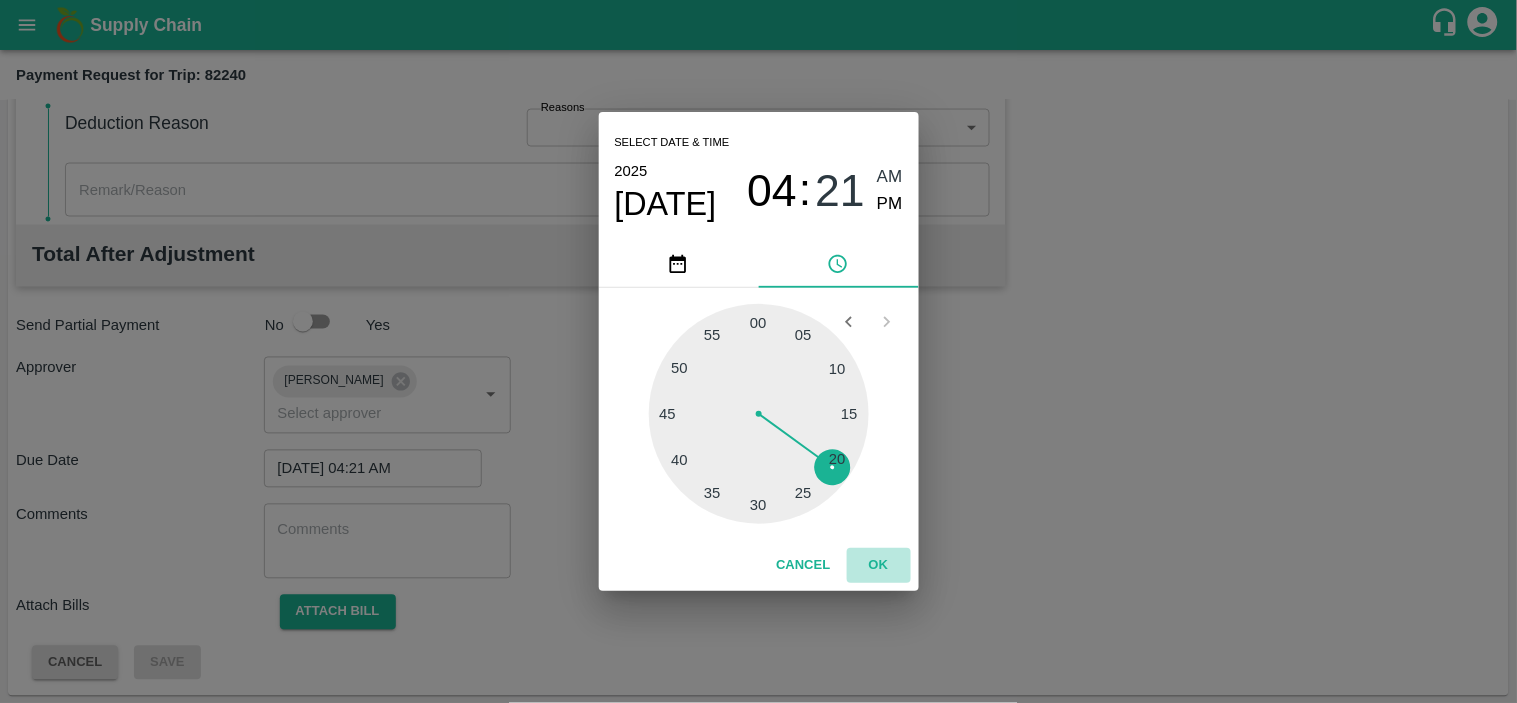 click on "OK" at bounding box center (879, 565) 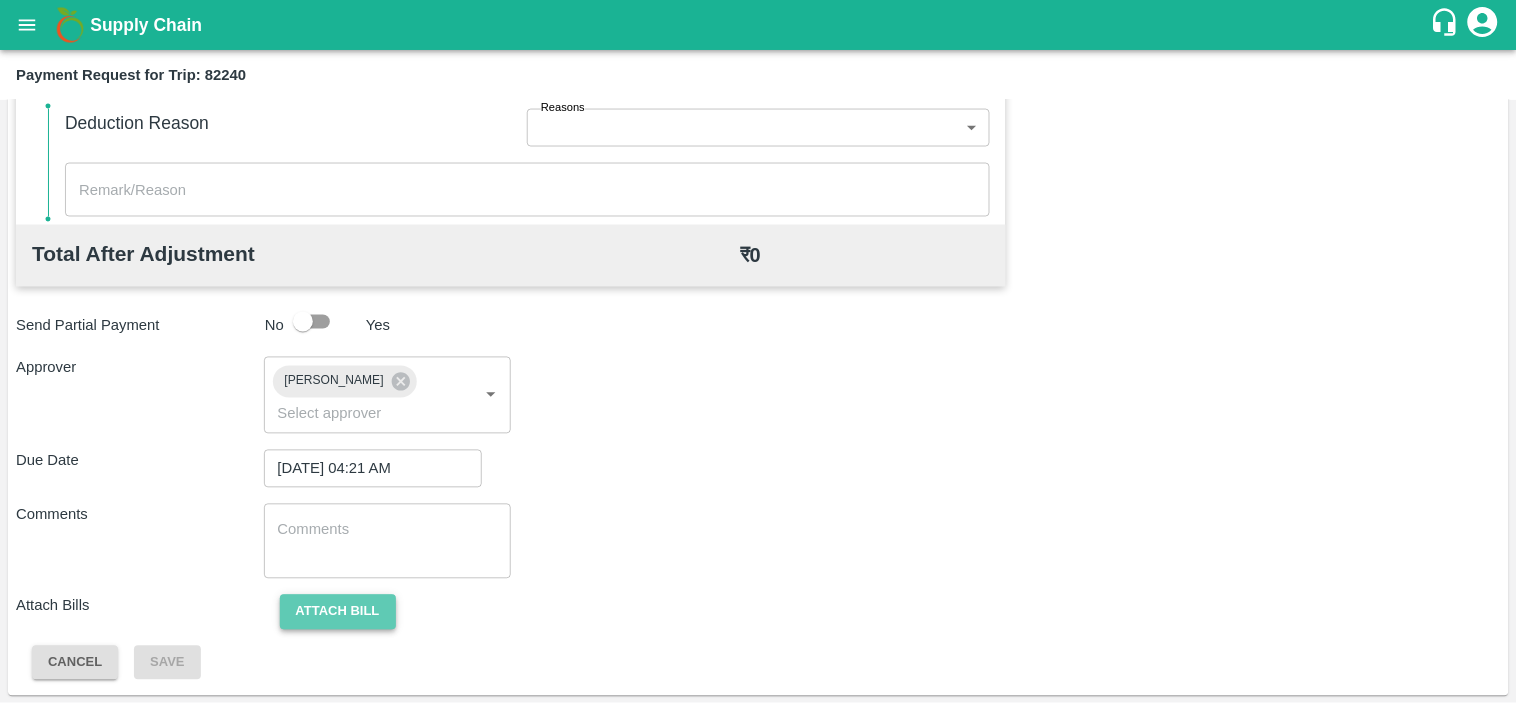 click on "Attach bill" at bounding box center (338, 612) 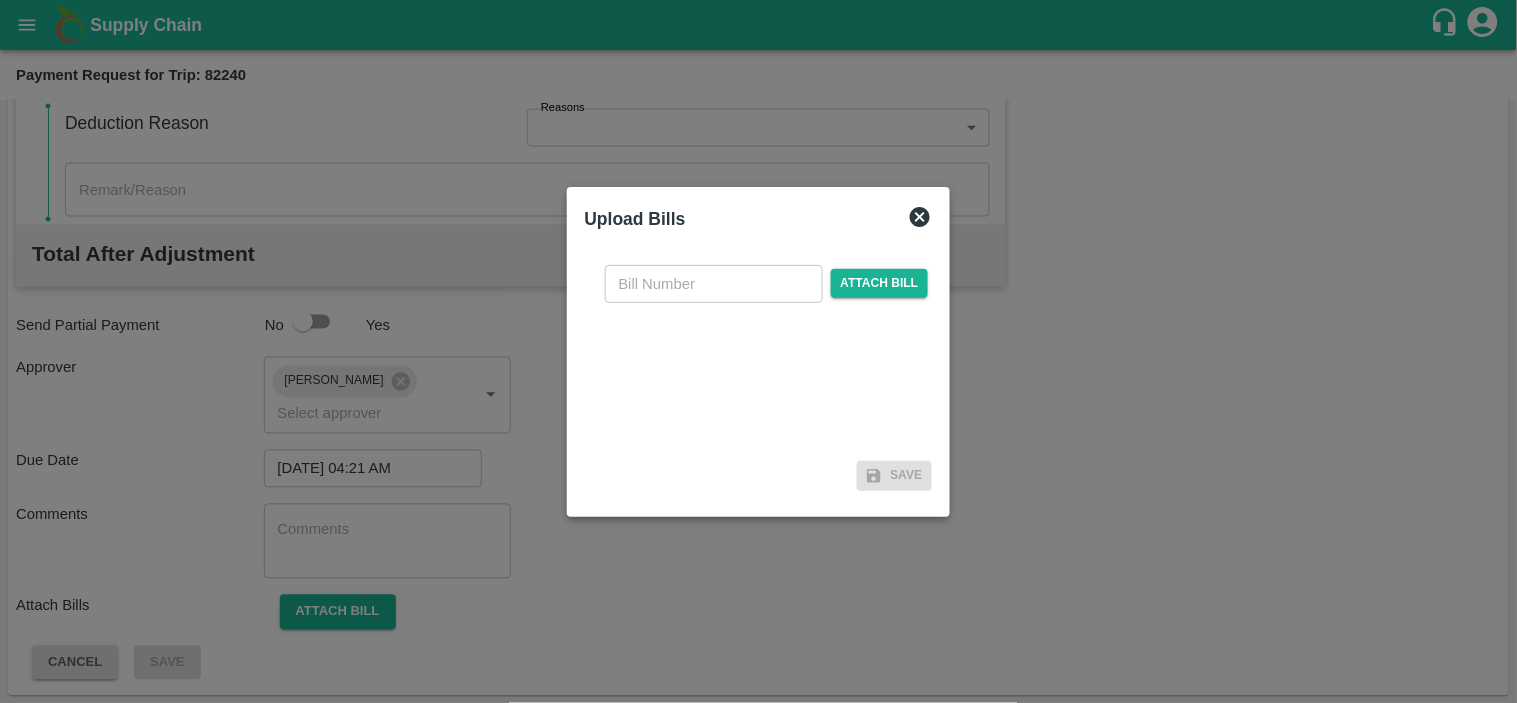 click at bounding box center [714, 284] 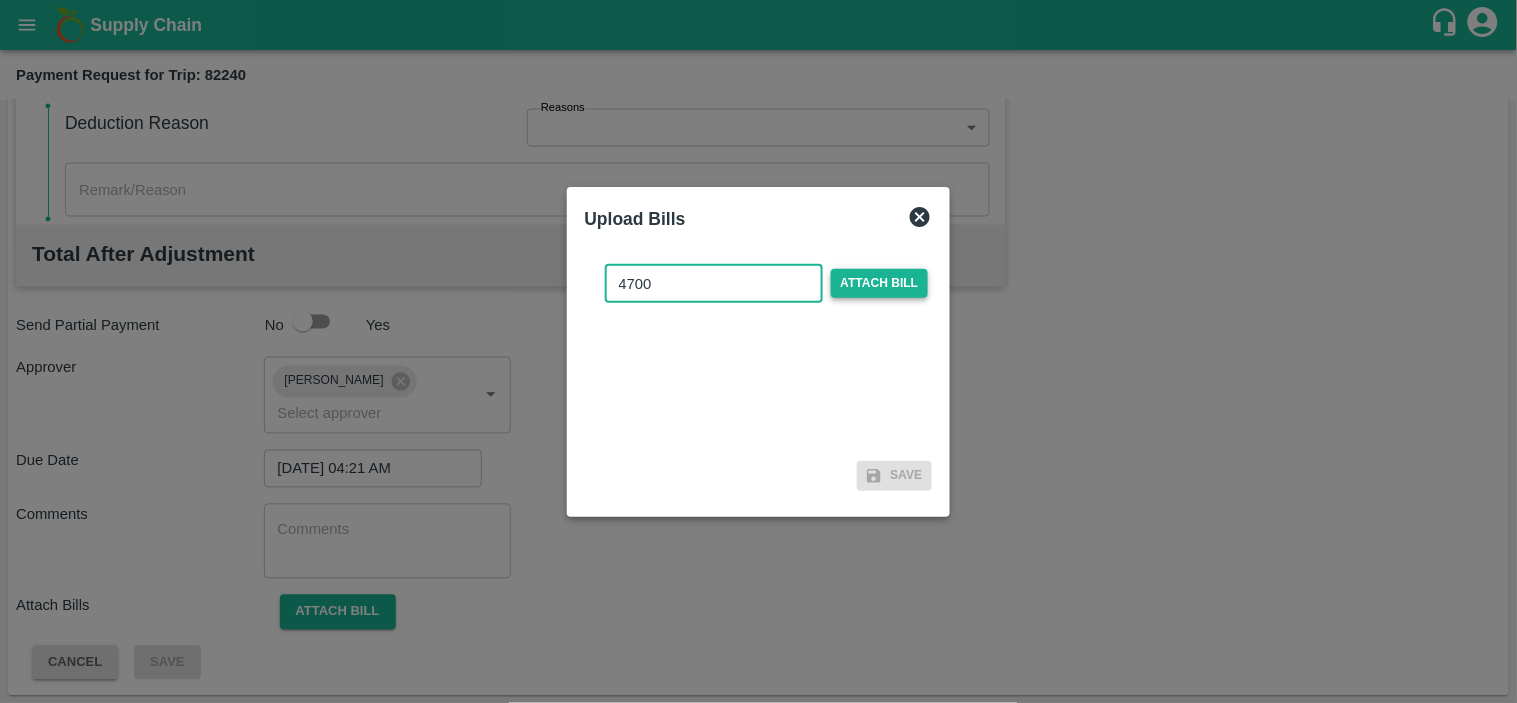 type on "4700" 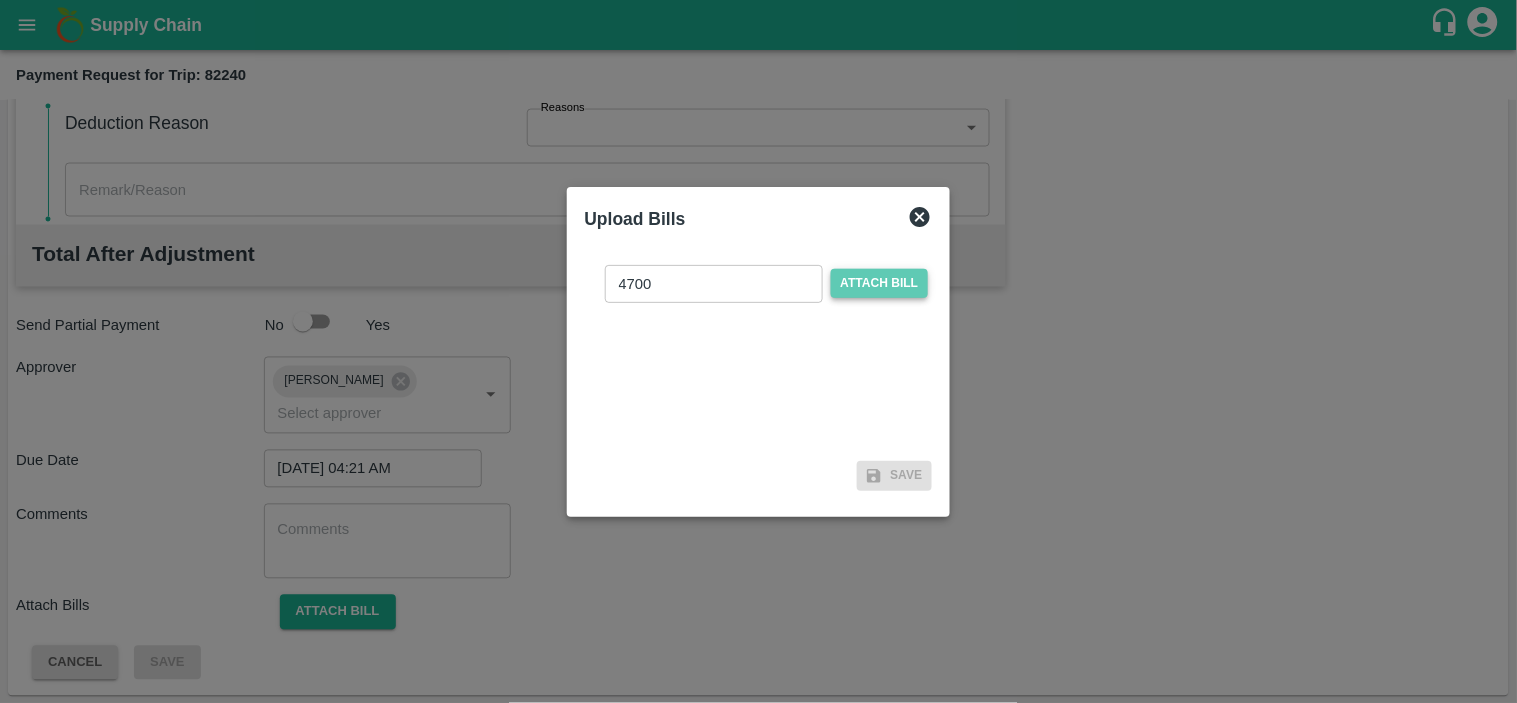 click on "Attach bill" at bounding box center (880, 283) 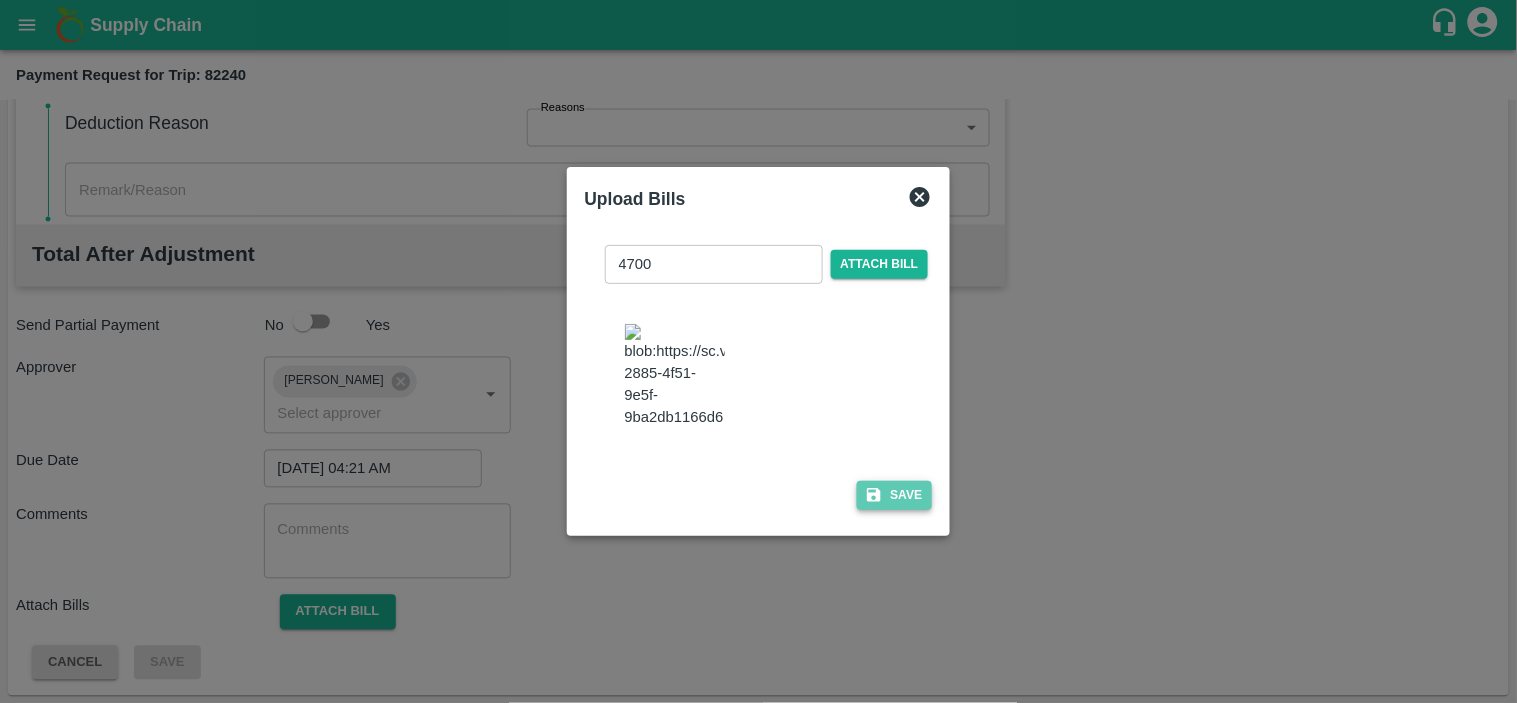 click on "Save" at bounding box center (895, 495) 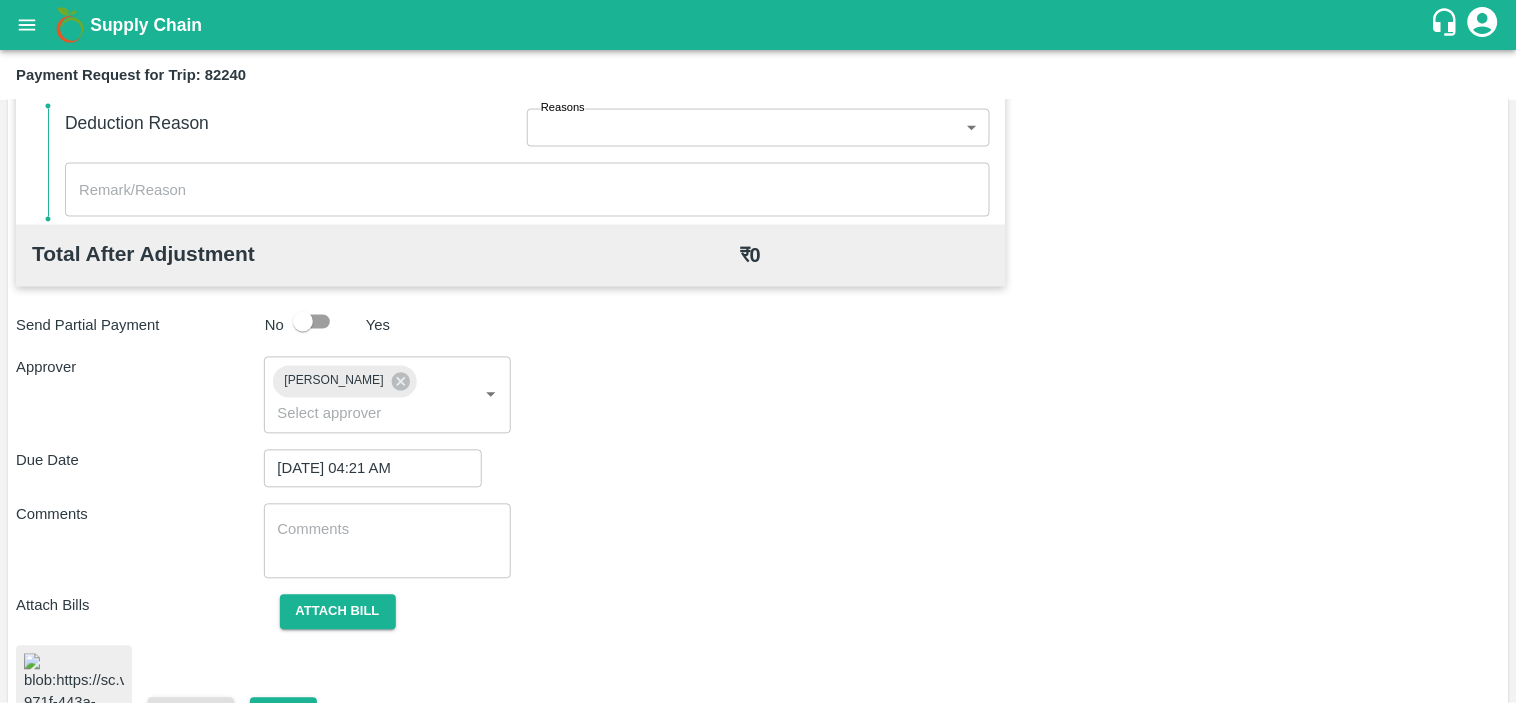 type 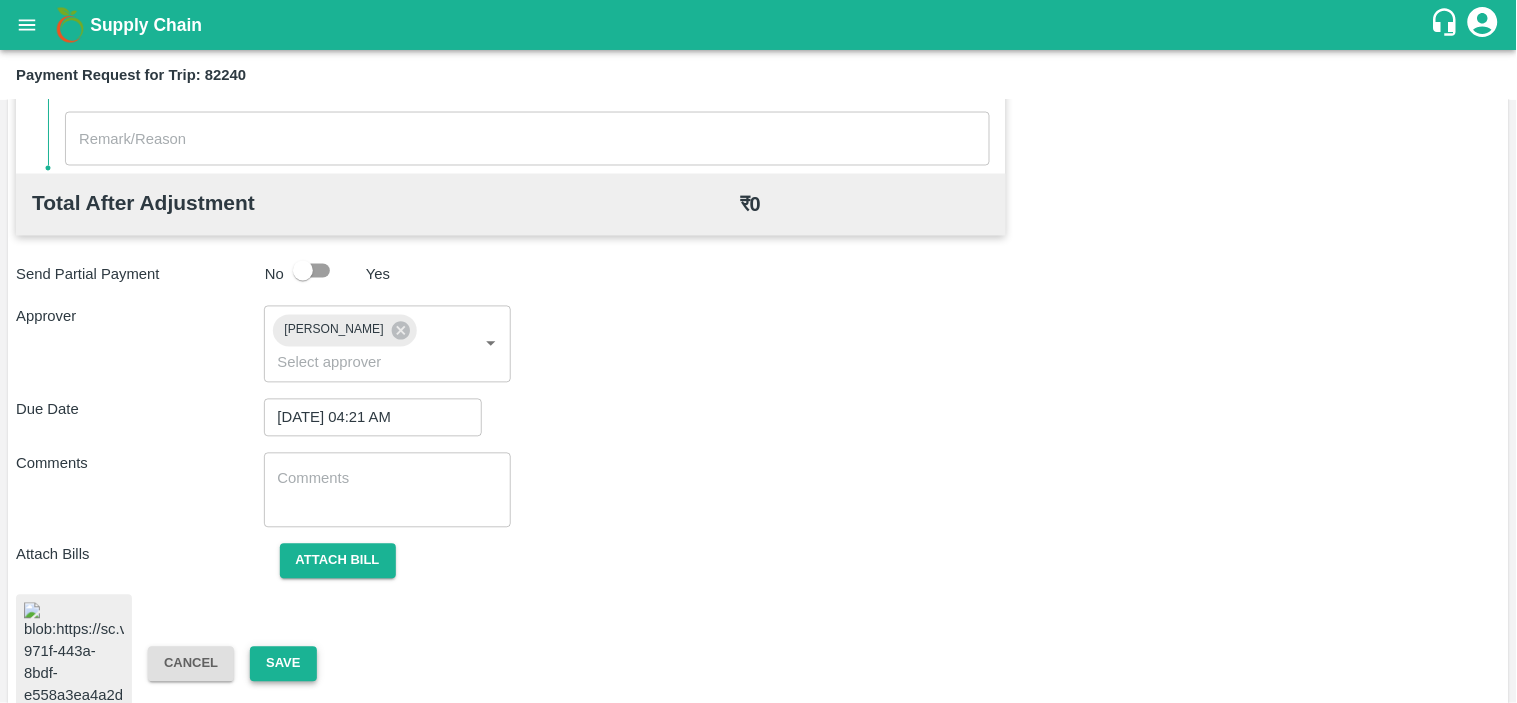 click on "Save" at bounding box center (283, 664) 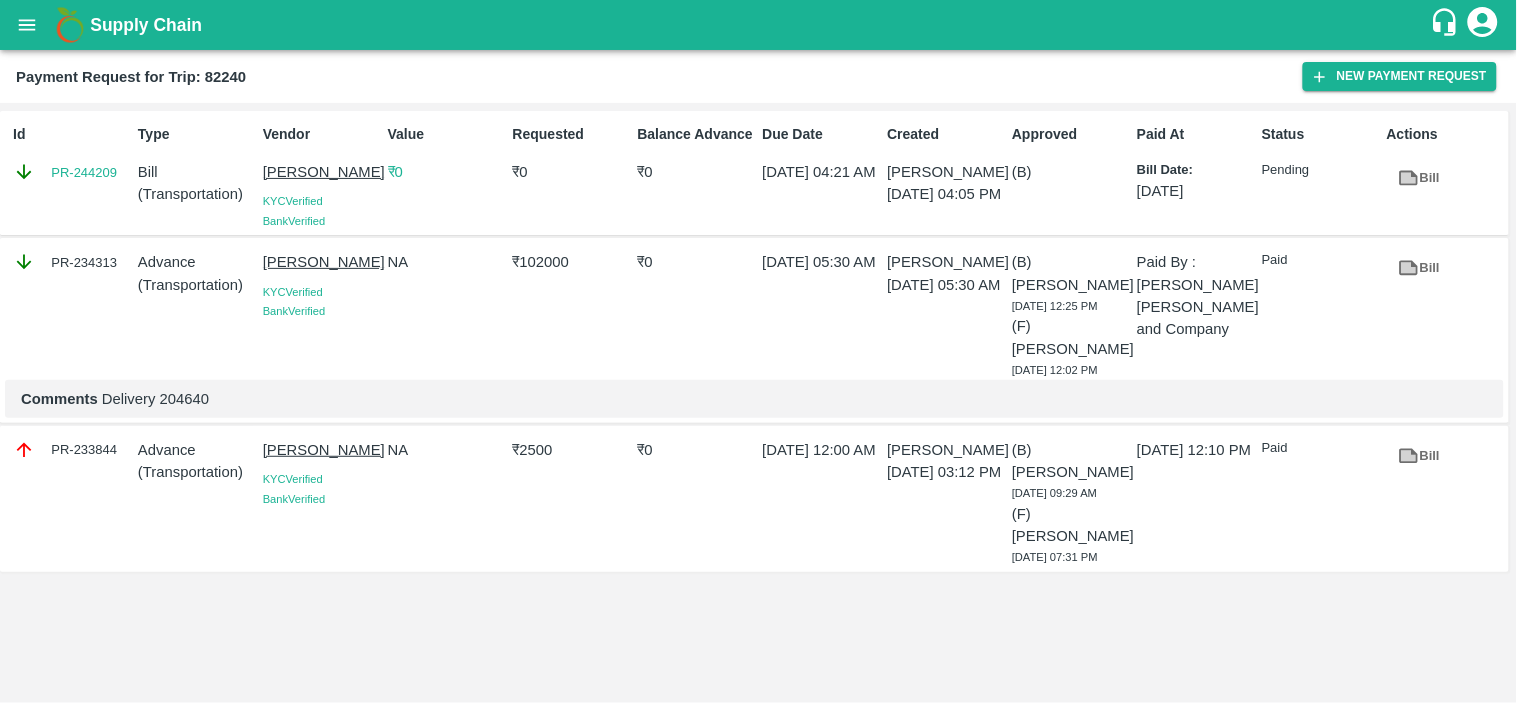 click at bounding box center [27, 25] 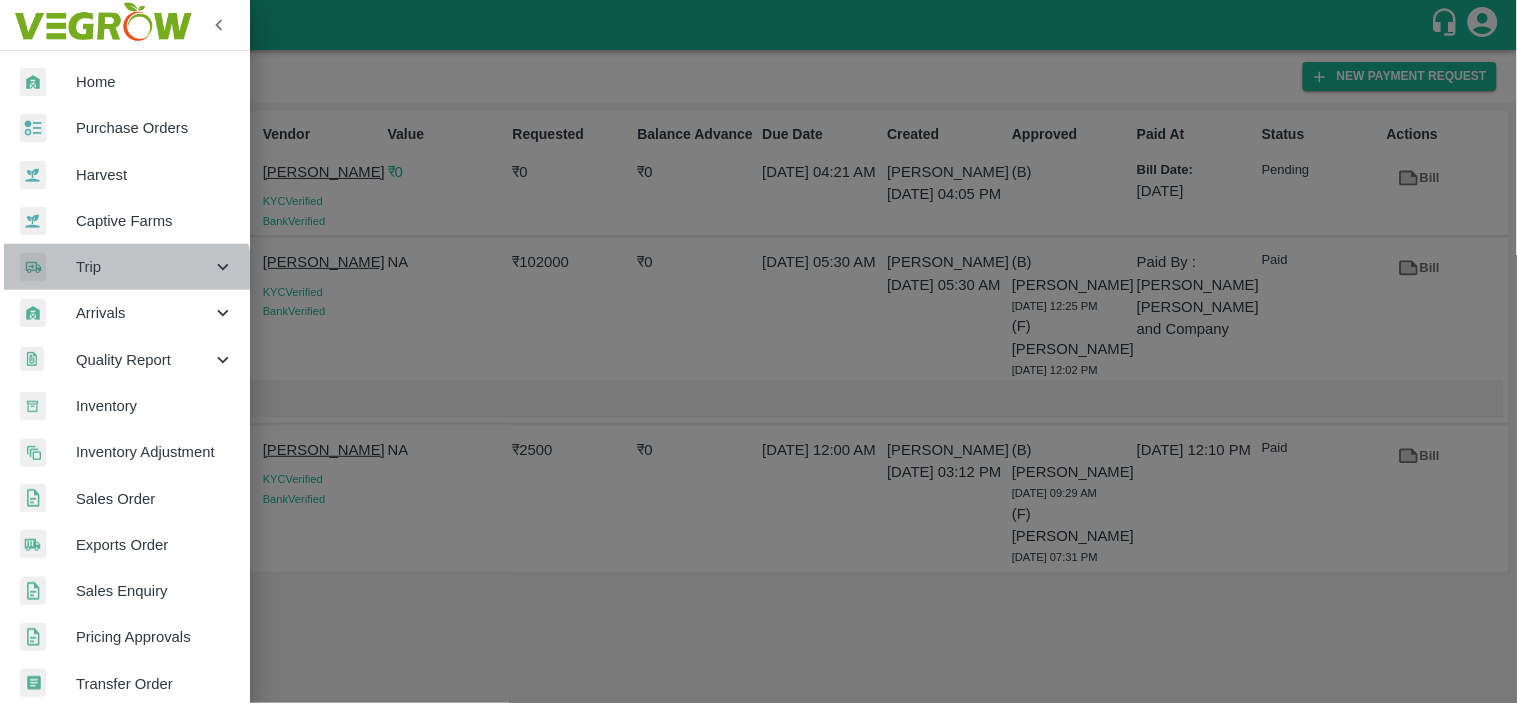click on "Trip" at bounding box center (144, 267) 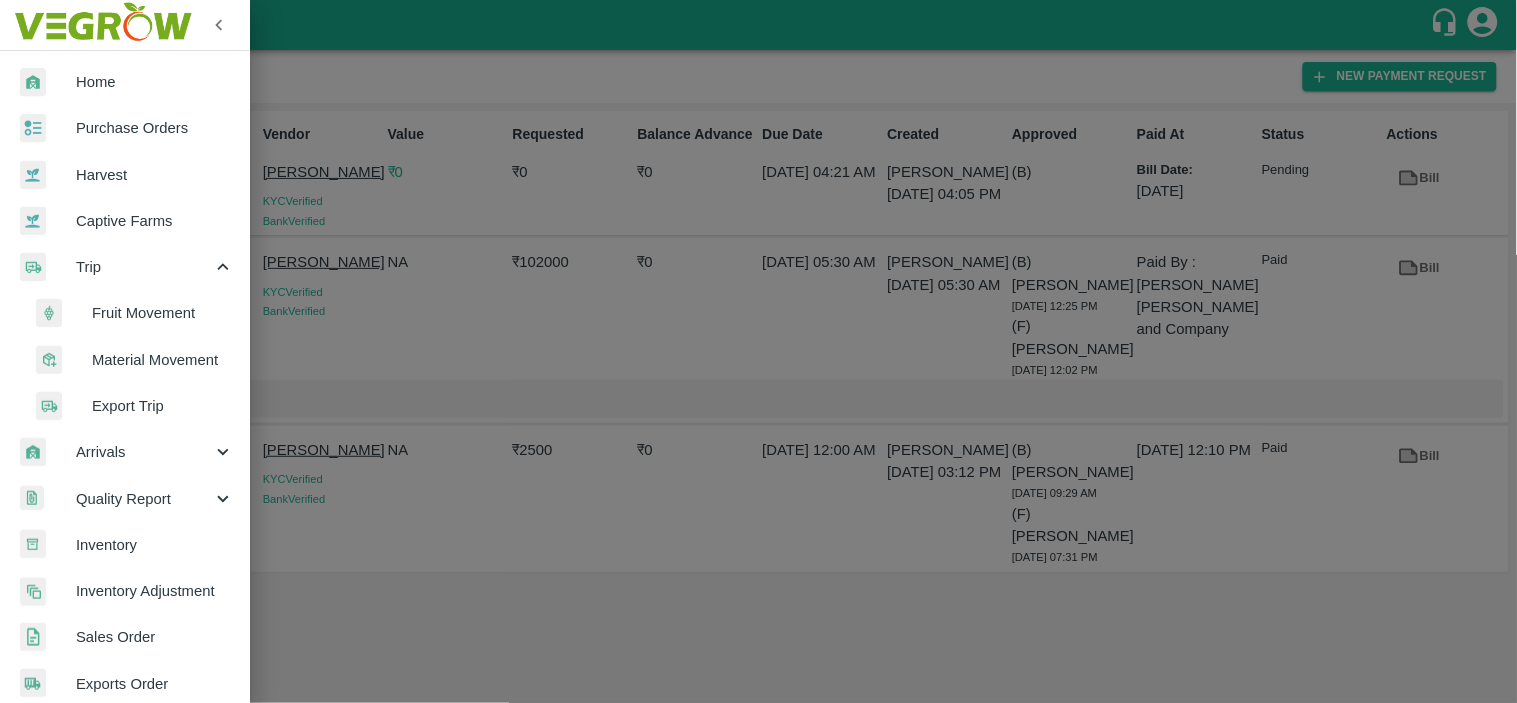 click on "Fruit Movement" at bounding box center [163, 313] 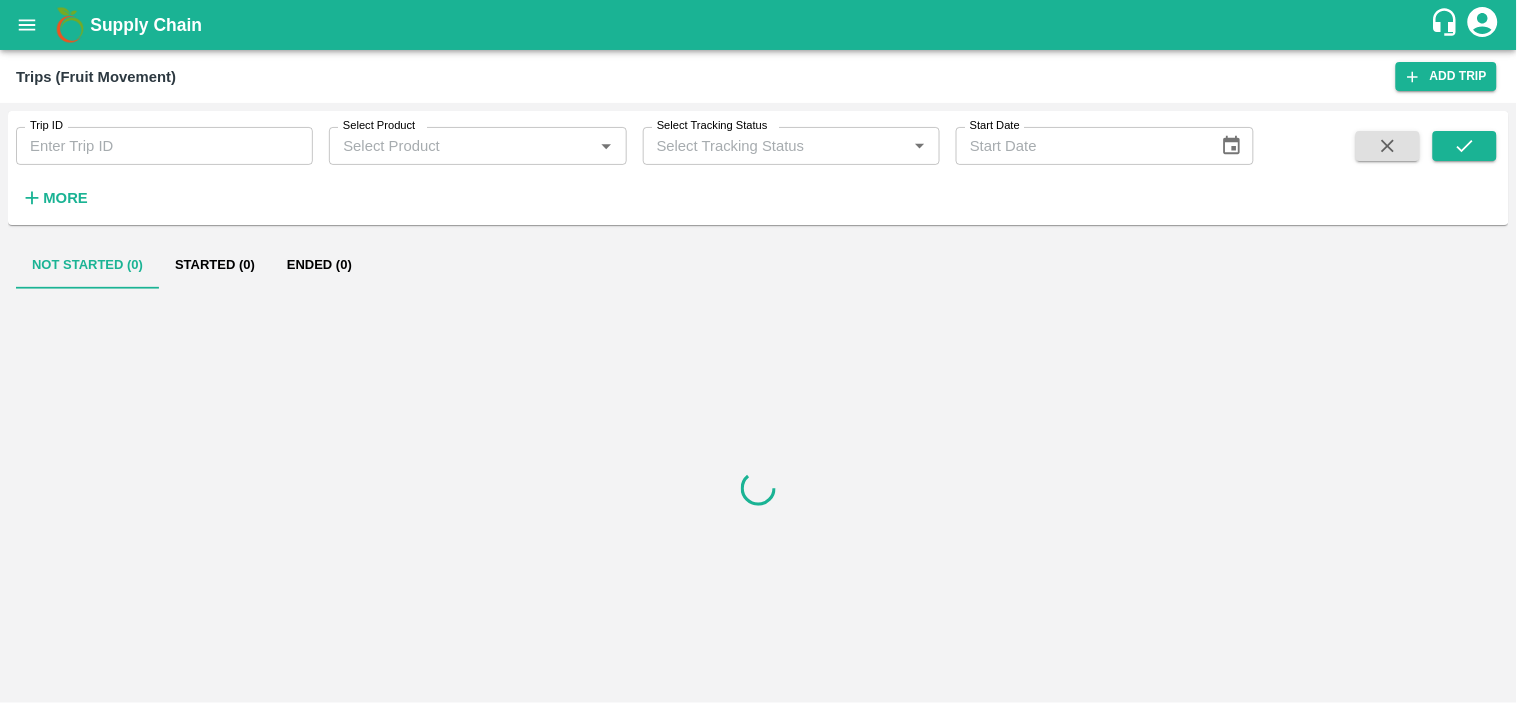 click on "Trip ID Trip ID" at bounding box center (156, 138) 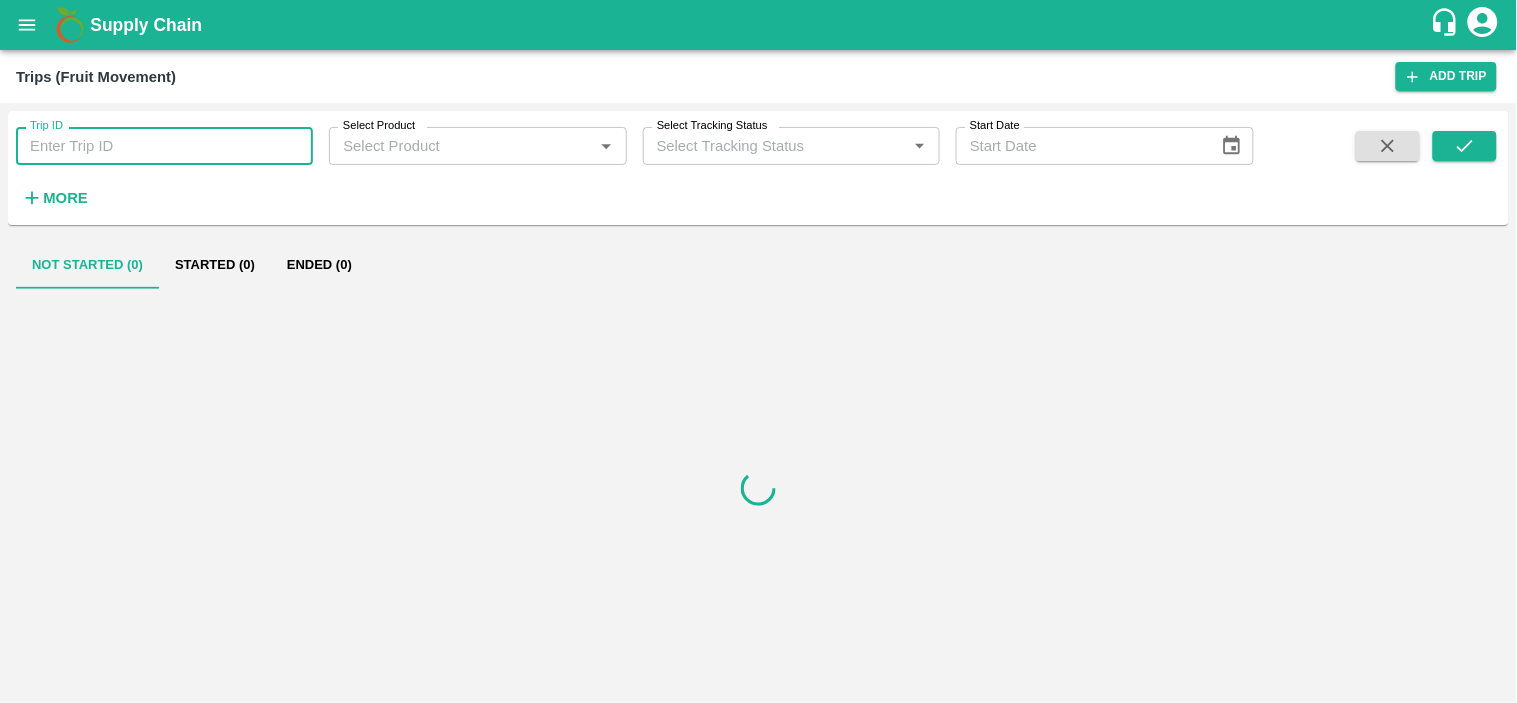 click on "Trip ID" at bounding box center (164, 146) 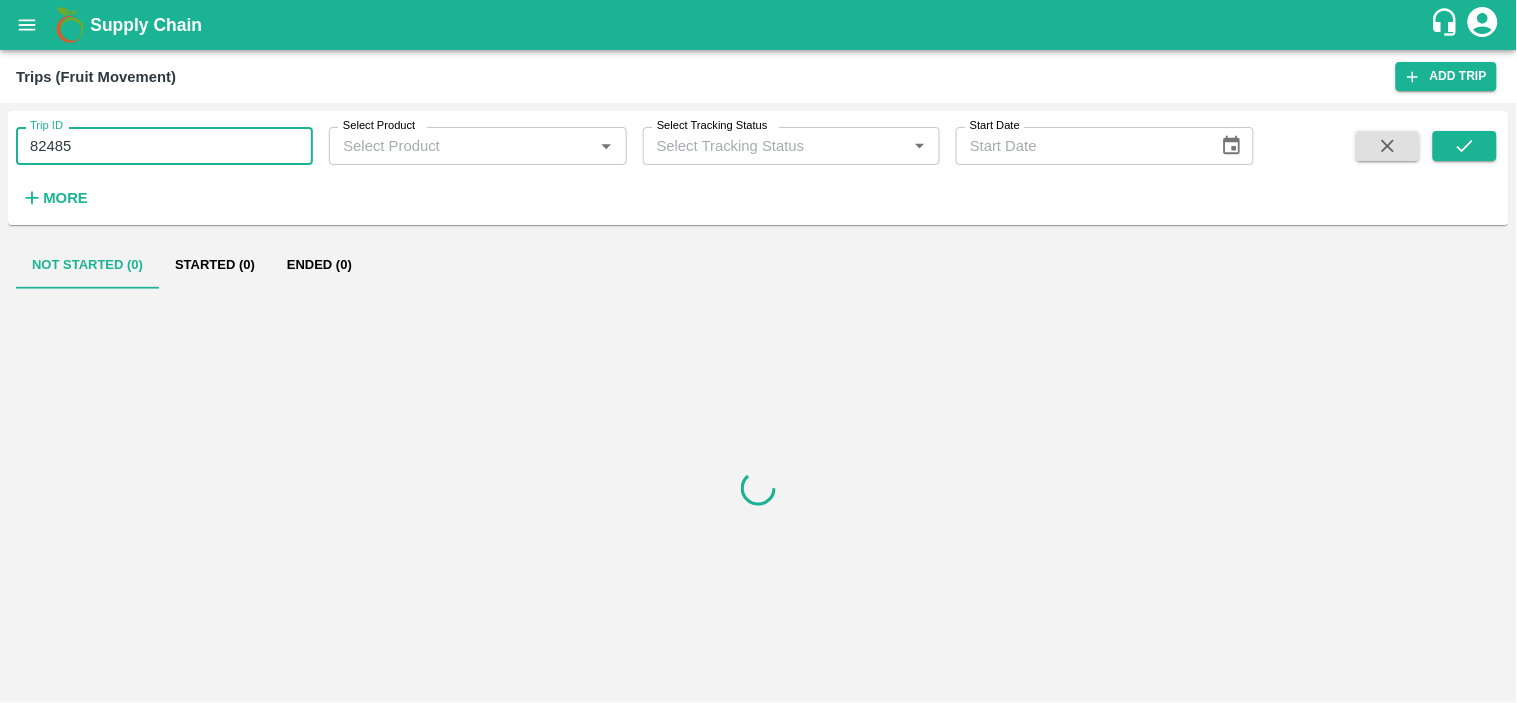 type on "82485" 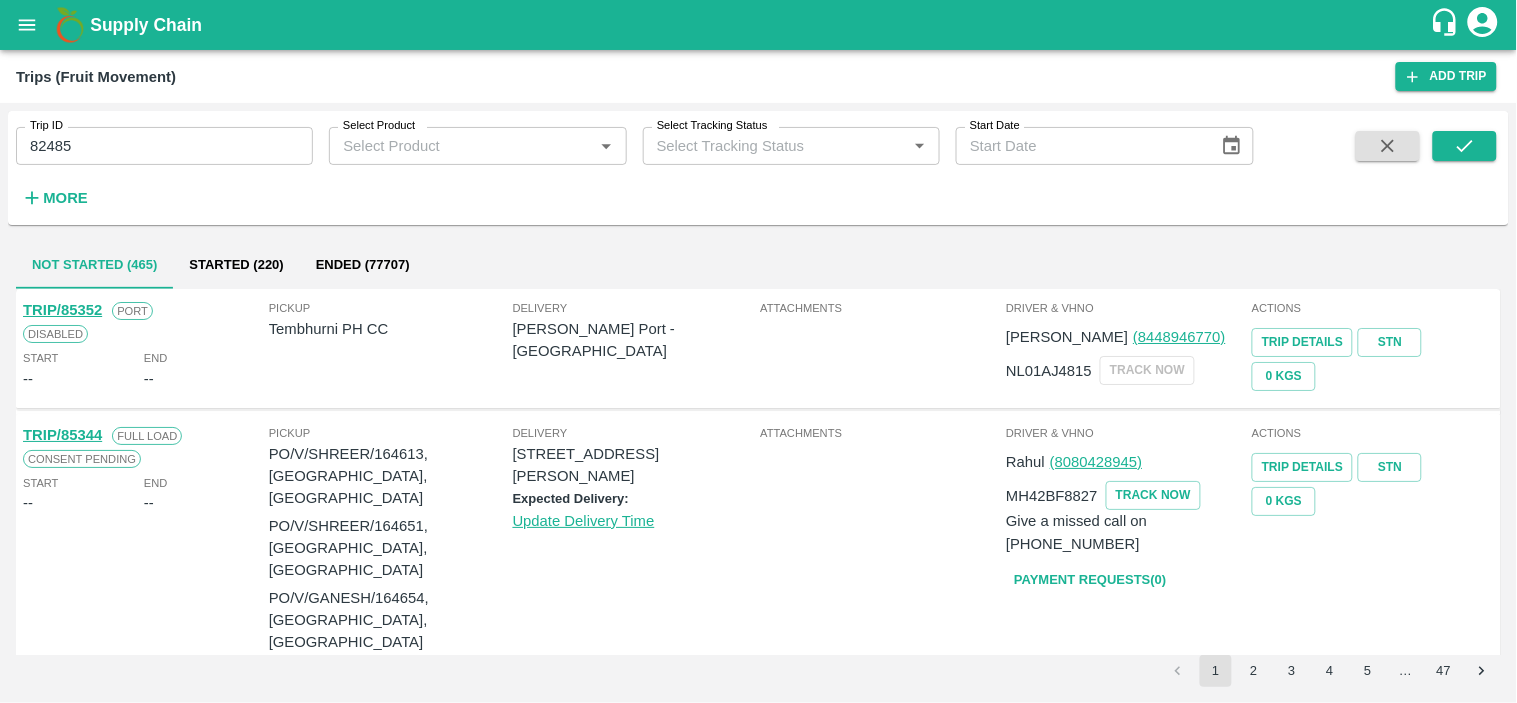 click on "Trip ID 82485 Trip ID Select Product Select Product   * Select Tracking Status Select Tracking Status   * Start Date Start Date More" at bounding box center [758, 168] 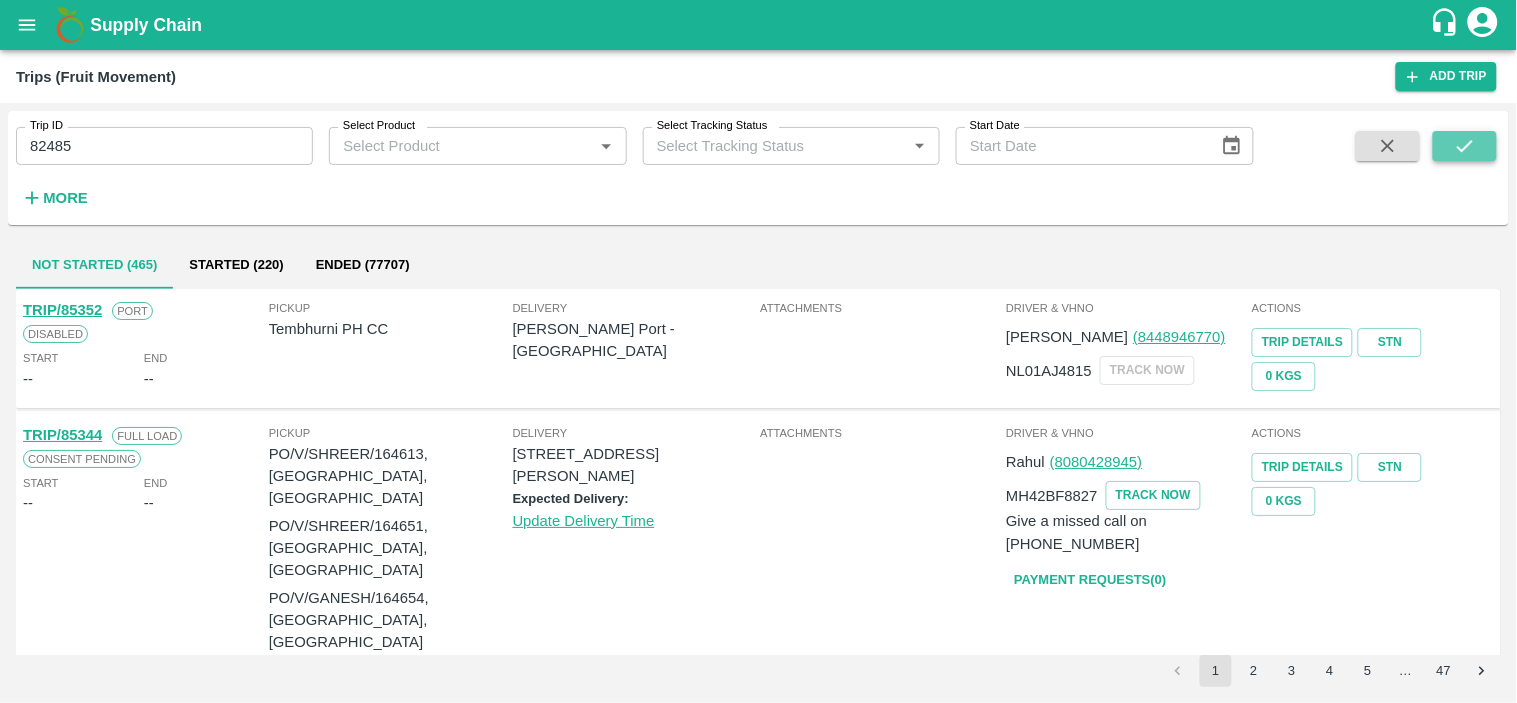 click at bounding box center [1465, 146] 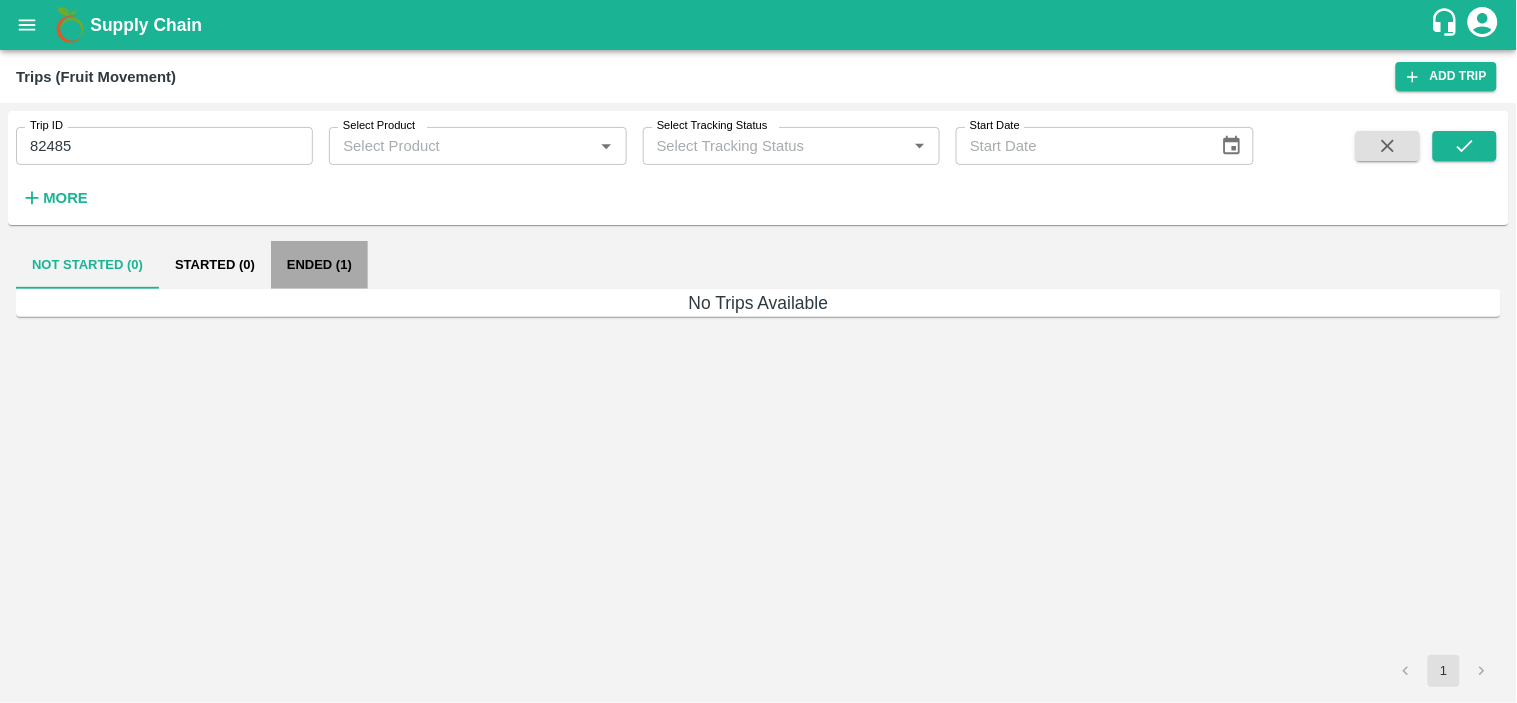 click on "Ended (1)" at bounding box center (319, 265) 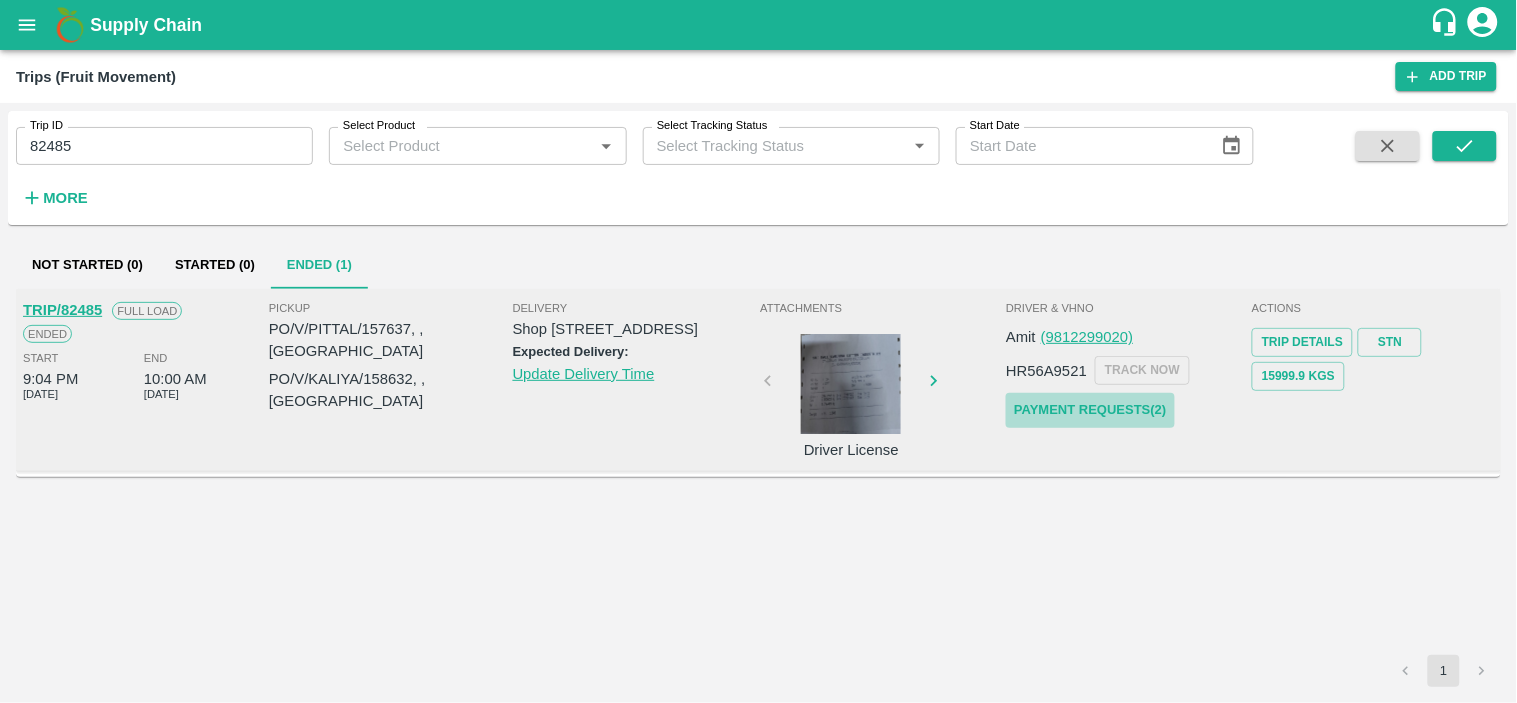click on "Payment Requests( 2 )" at bounding box center [1090, 410] 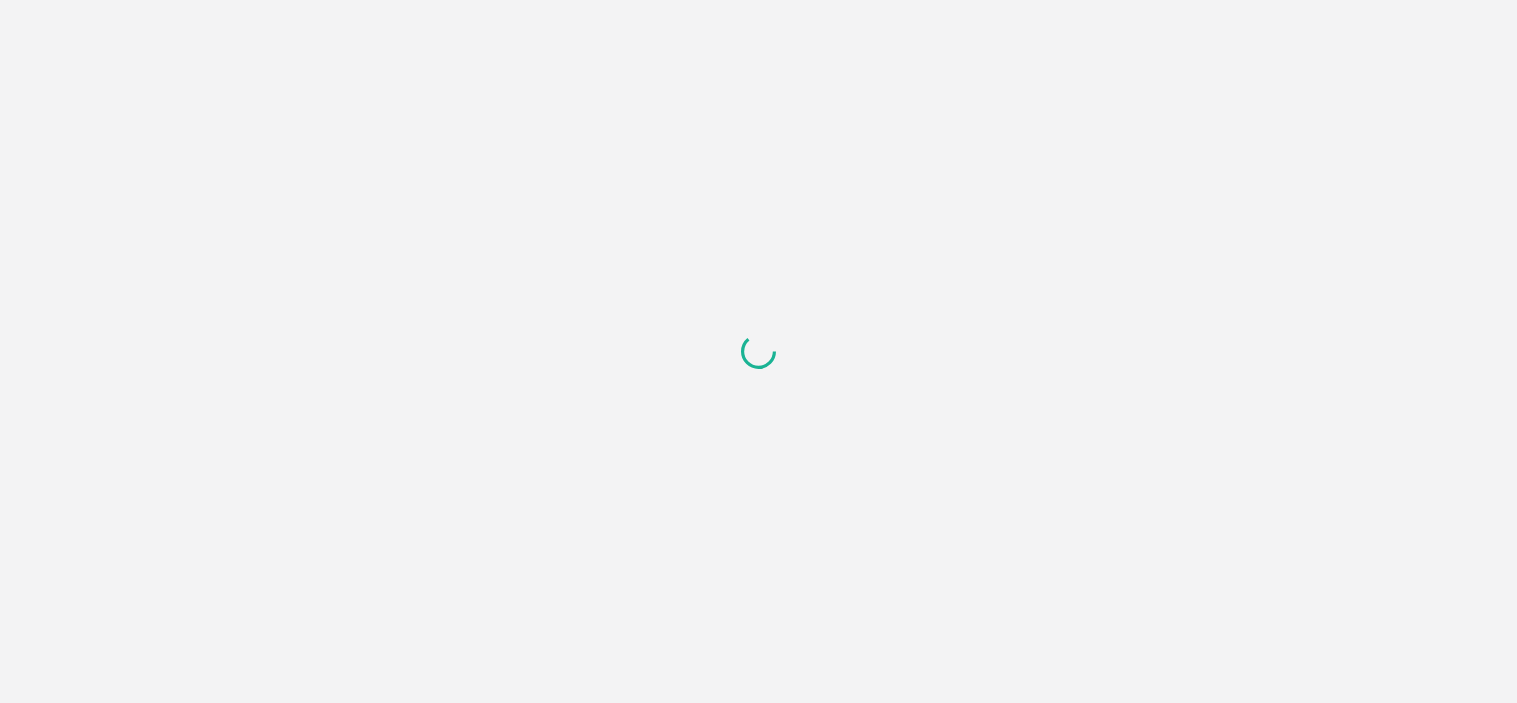 scroll, scrollTop: 0, scrollLeft: 0, axis: both 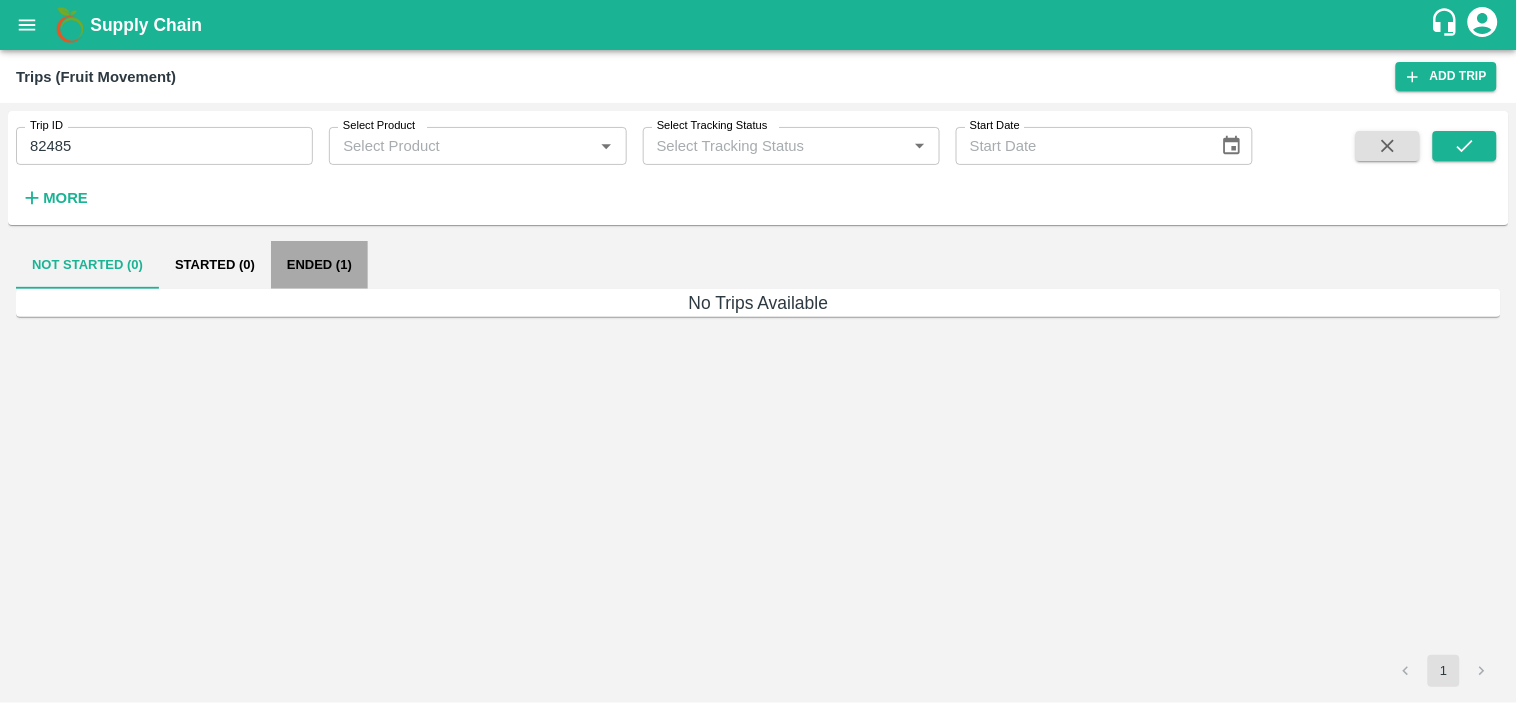 click on "Ended (1)" at bounding box center (319, 265) 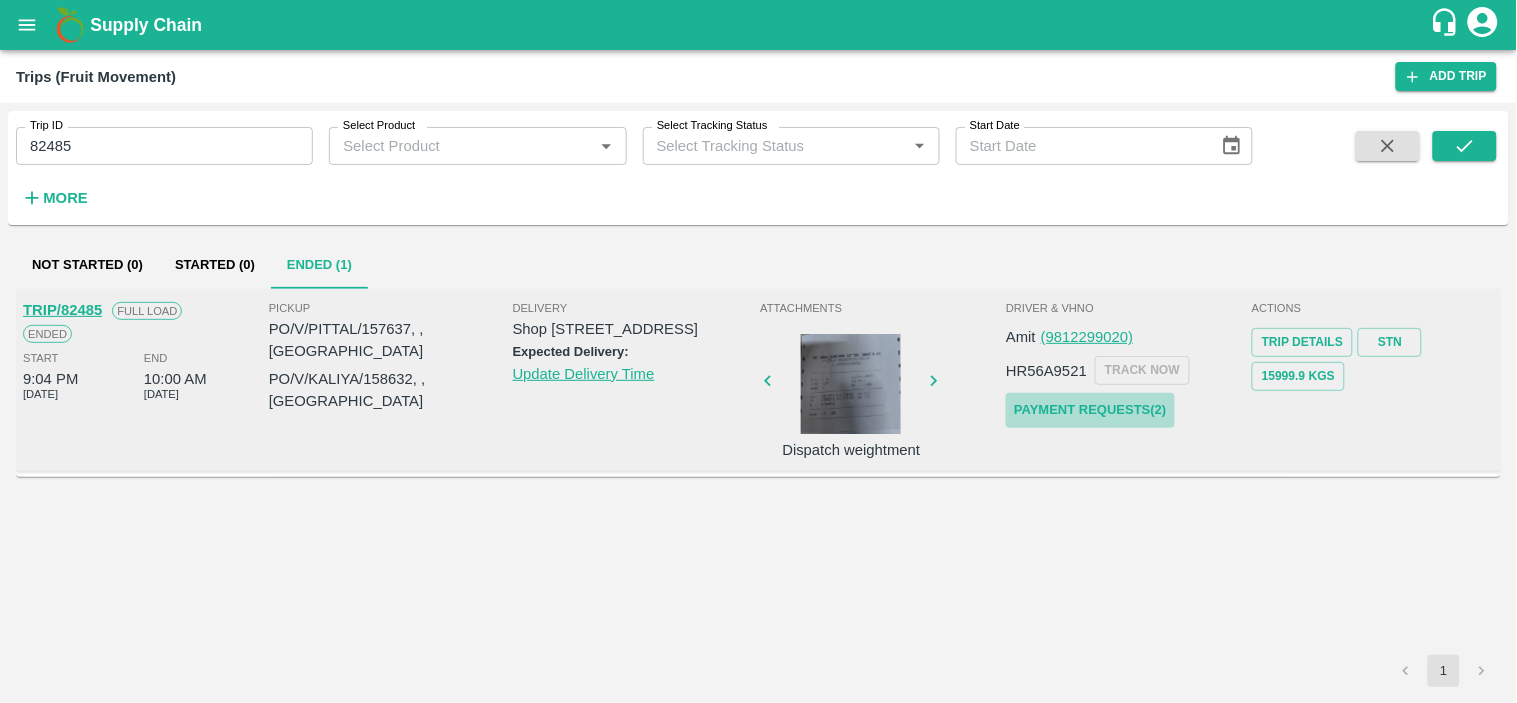 click on "Payment Requests( 2 )" at bounding box center (1090, 410) 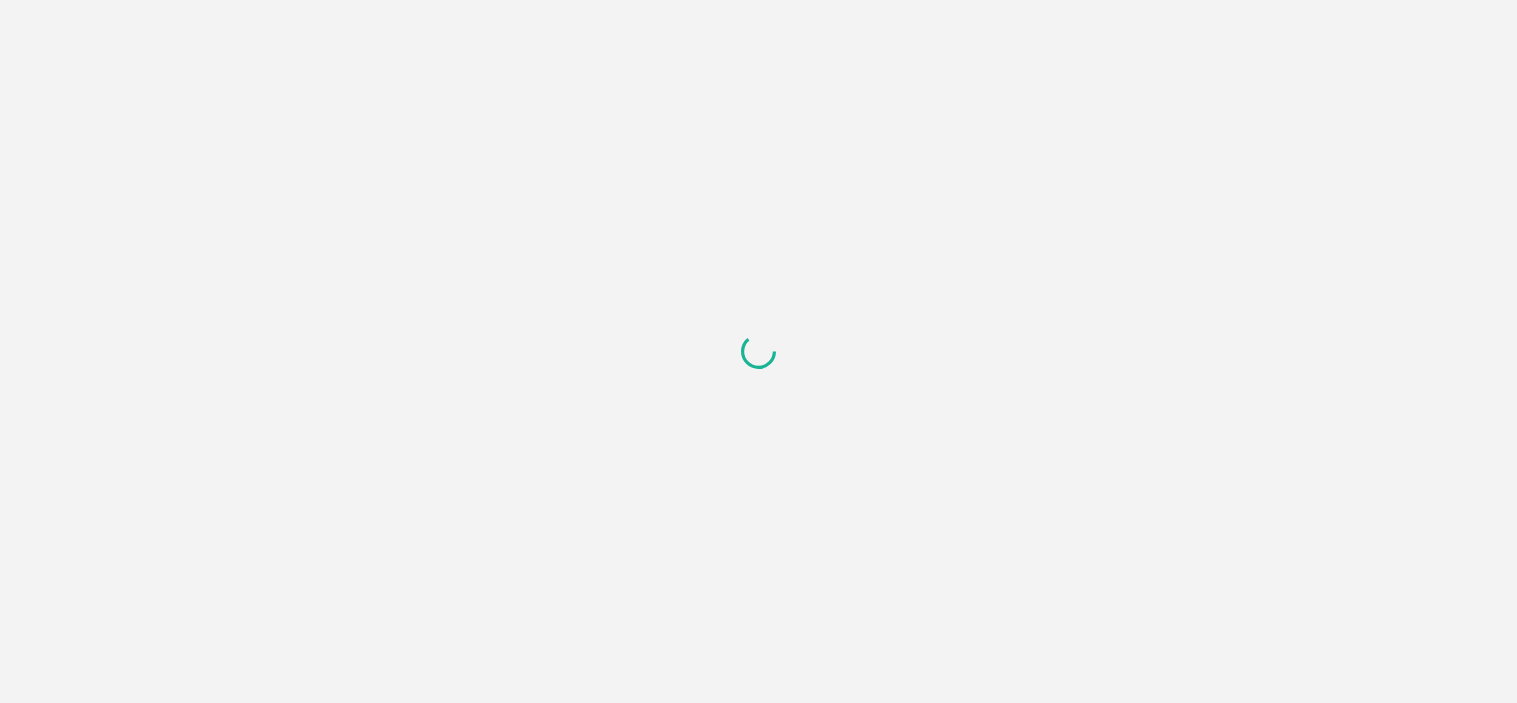 scroll, scrollTop: 0, scrollLeft: 0, axis: both 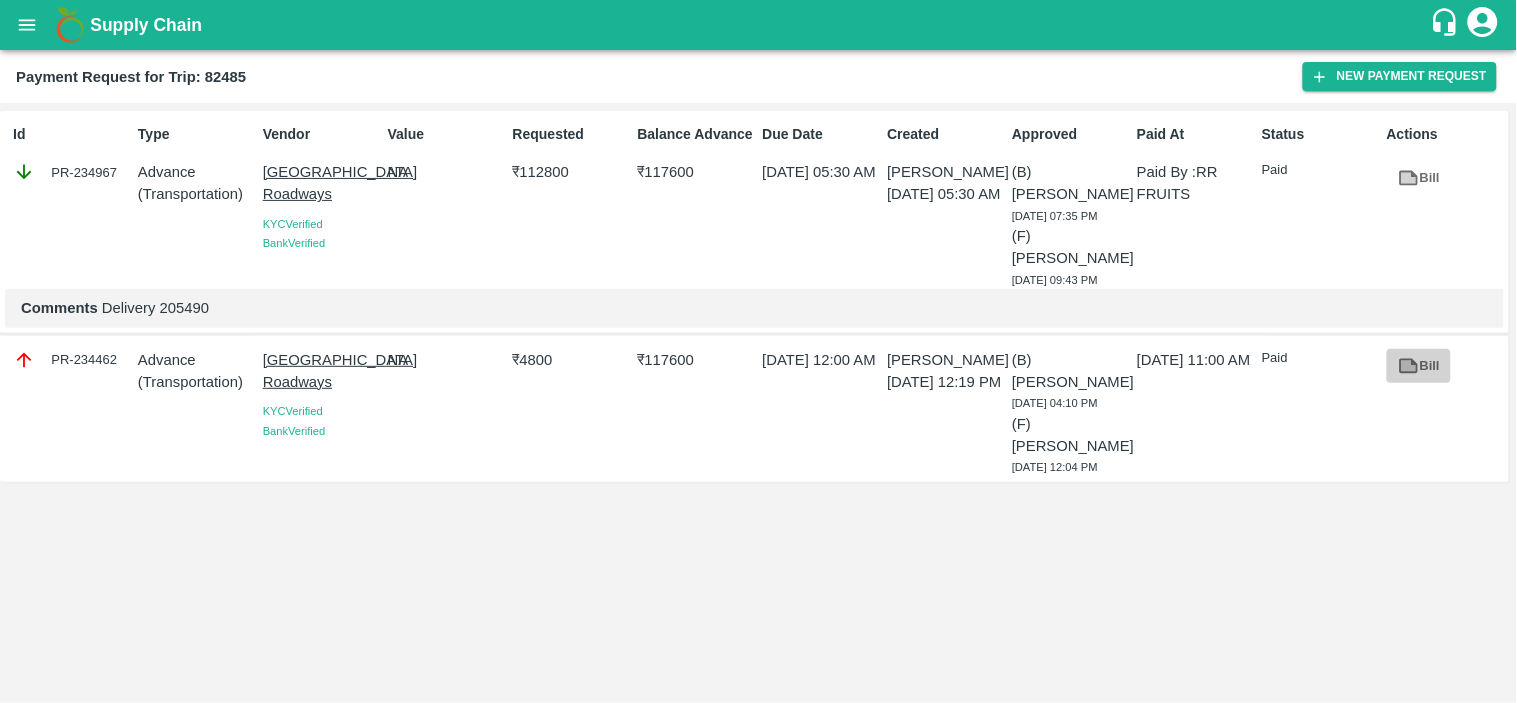 click 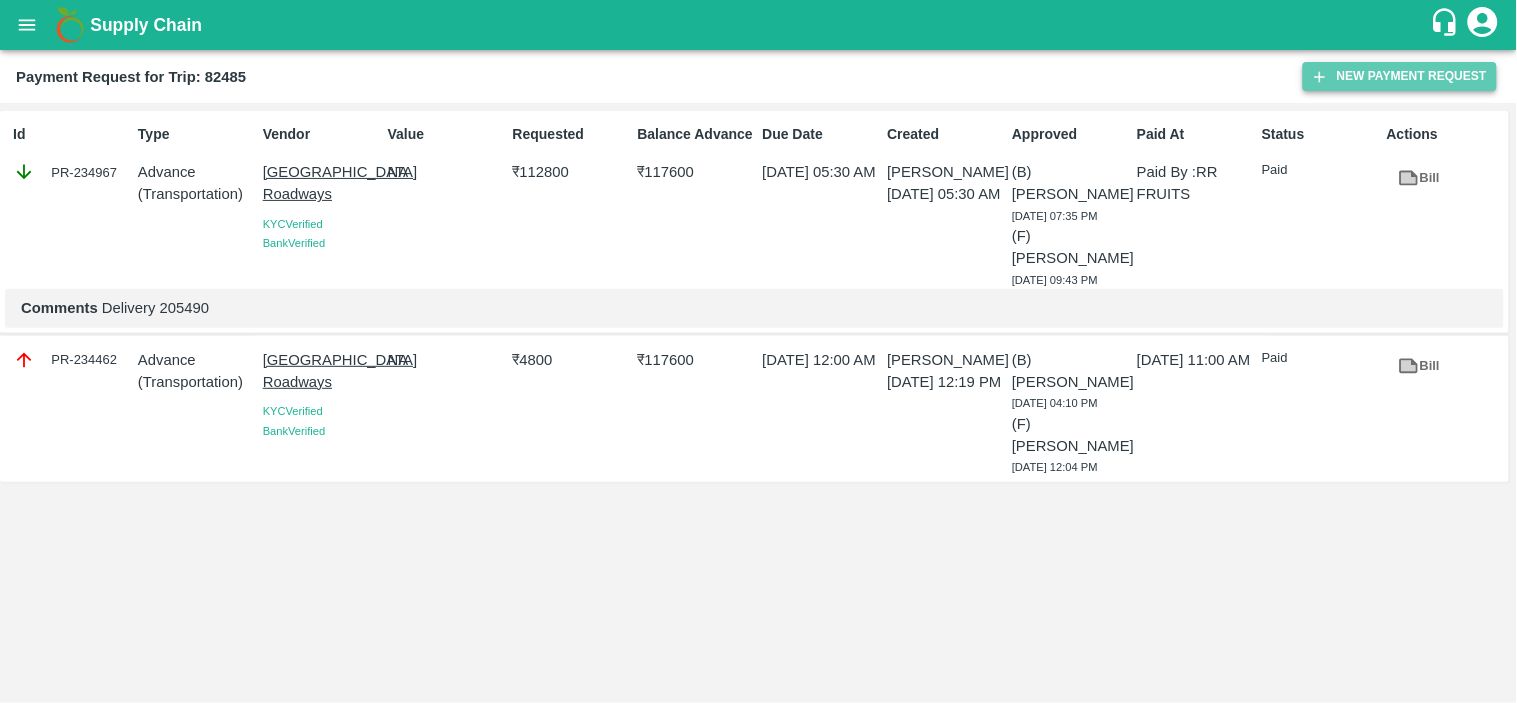 click on "New Payment Request" at bounding box center (1400, 76) 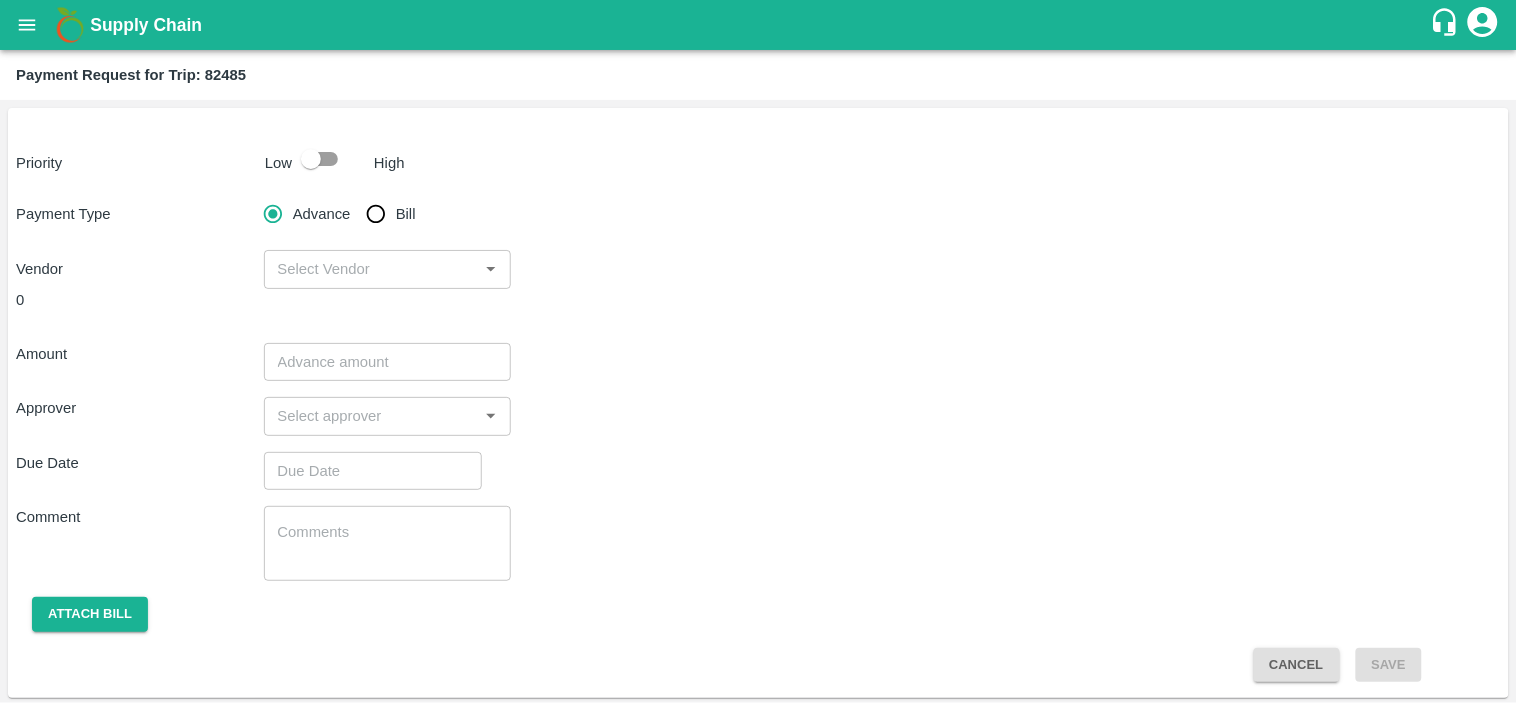 click on "Priority  Low  High Payment Type Advance Bill Vendor ​ 0 Amount ​ Approver ​ Due Date ​ Comment x ​ Attach bill Cancel Save" at bounding box center [758, 403] 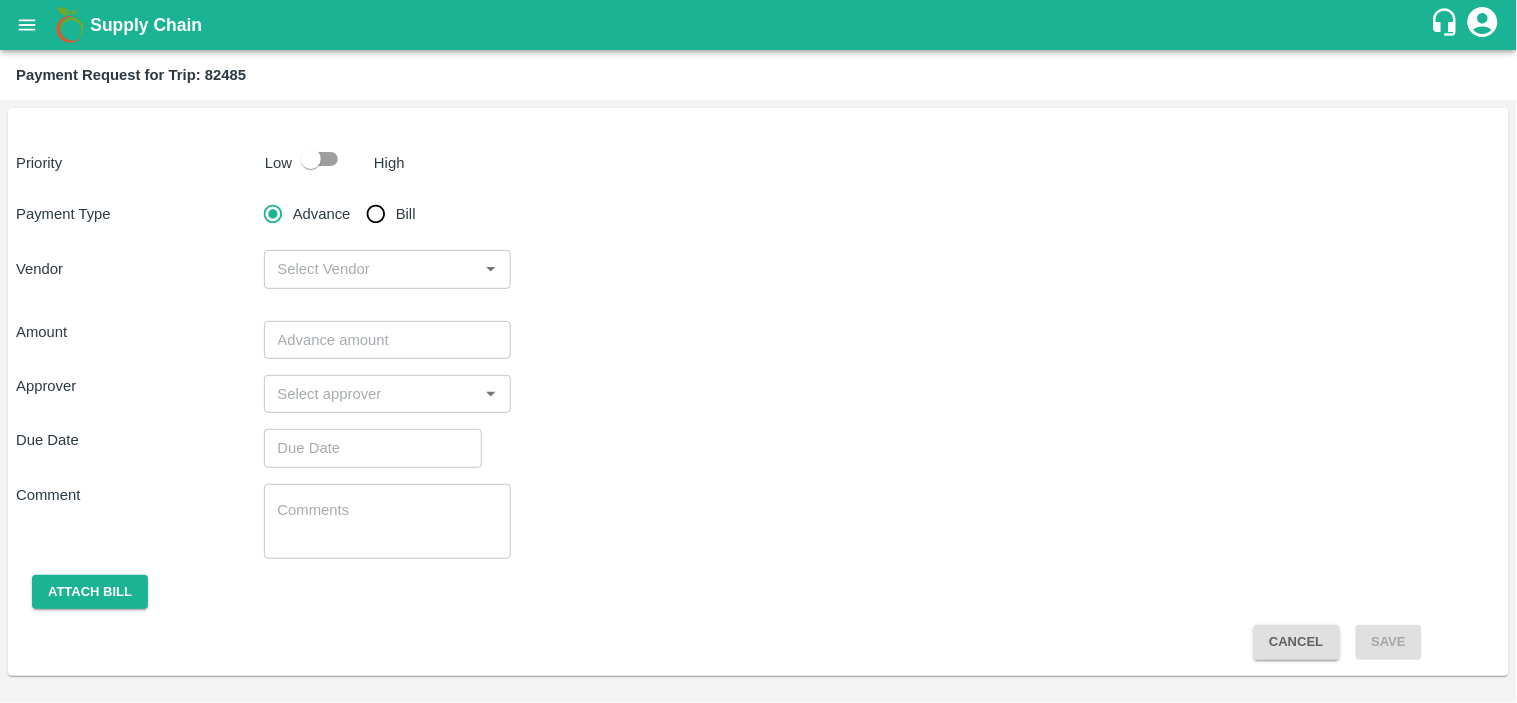 drag, startPoint x: 367, startPoint y: 190, endPoint x: 370, endPoint y: 211, distance: 21.213203 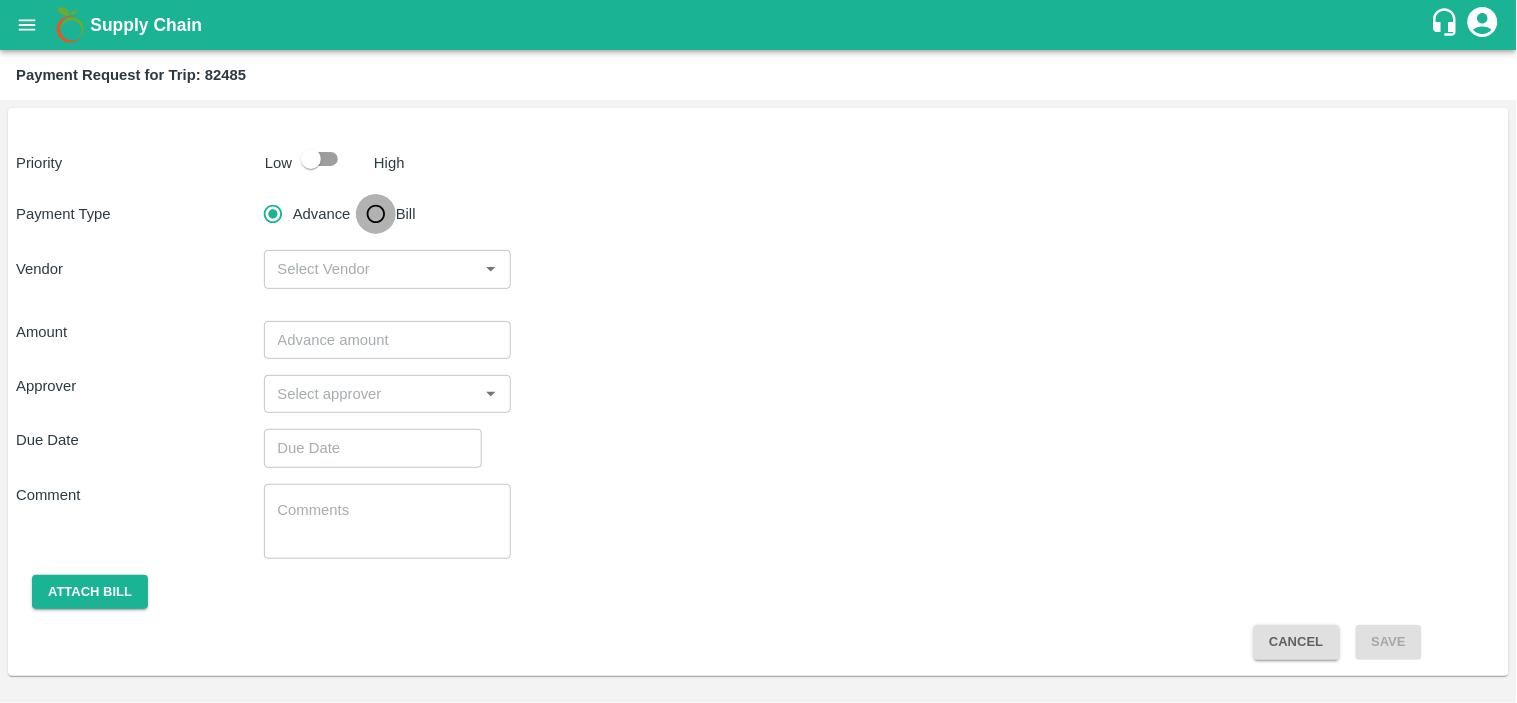 click on "Bill" at bounding box center (376, 214) 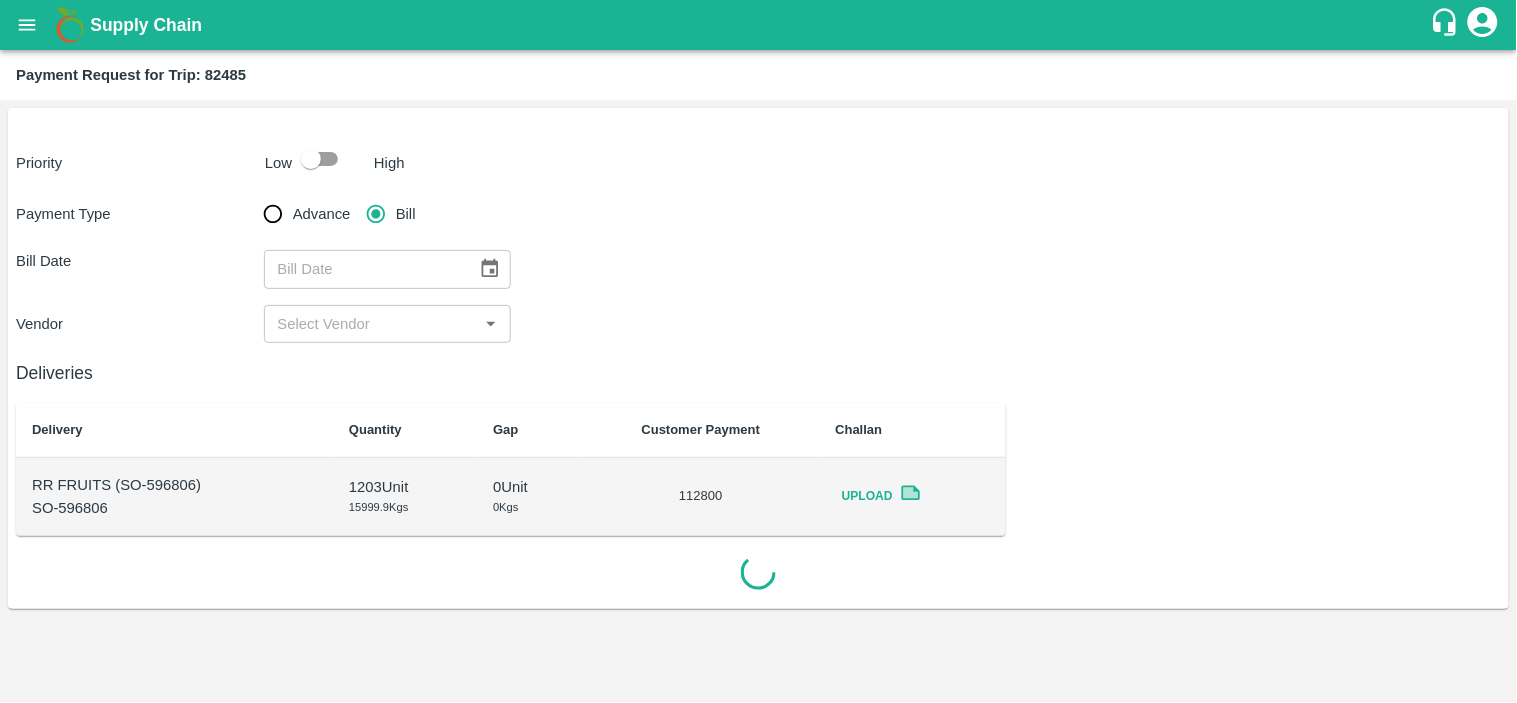 click on "Priority  Low  High Payment Type Advance Bill Bill Date ​ Vendor ​ Deliveries Delivery Quantity Gap Customer Payment Challan RR FRUITS (SO-596806) SO-596806 1203  Unit 15999.9  Kgs 0  Unit 0  Kgs 112800 Upload" at bounding box center [758, 358] 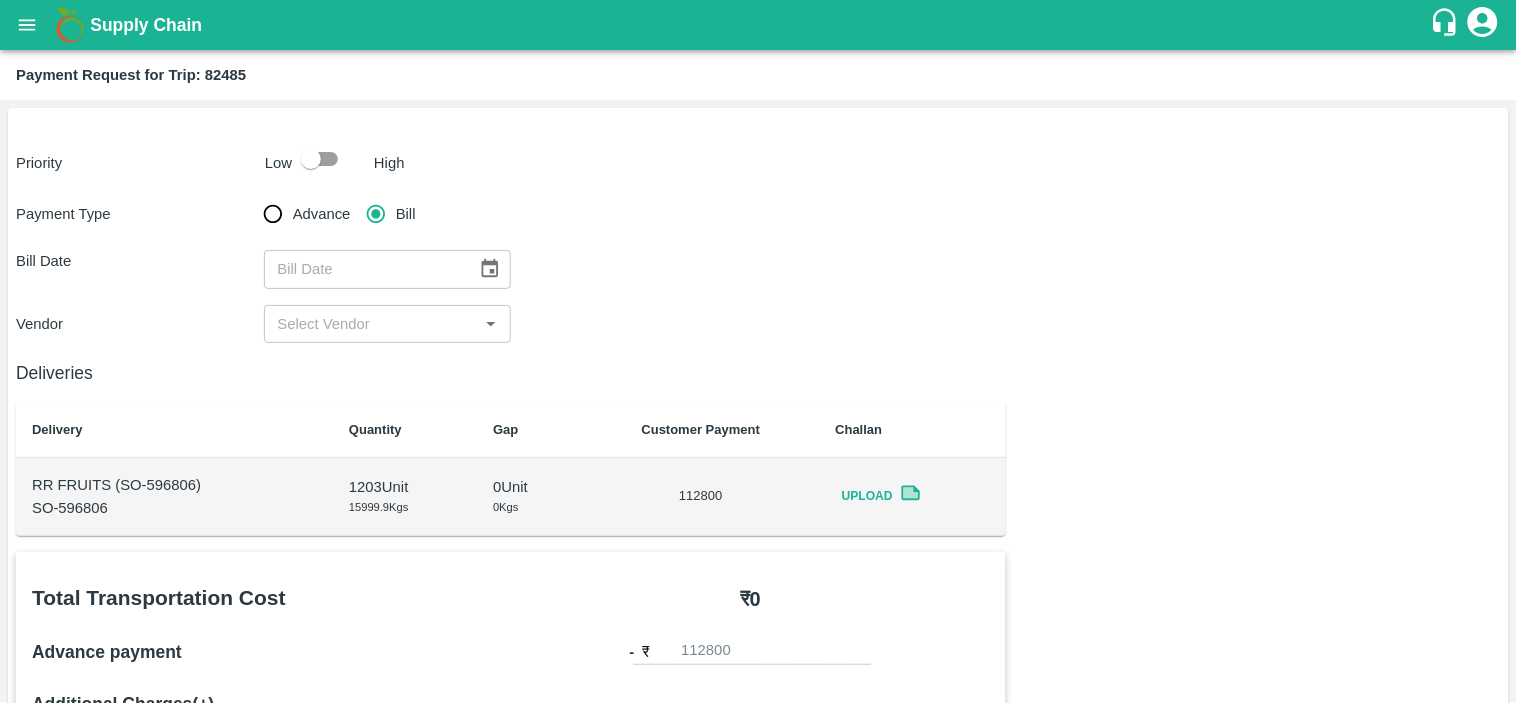 click 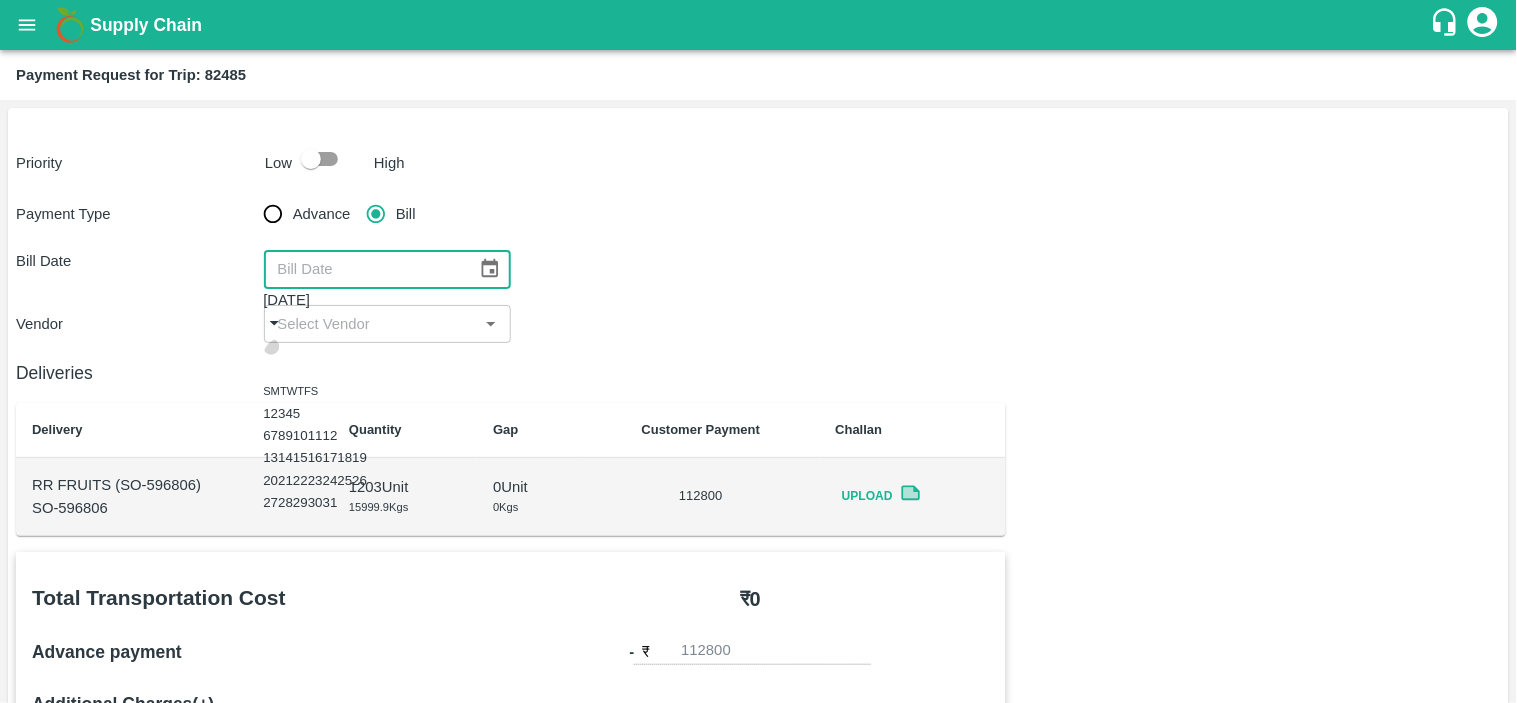 click at bounding box center (271, 346) 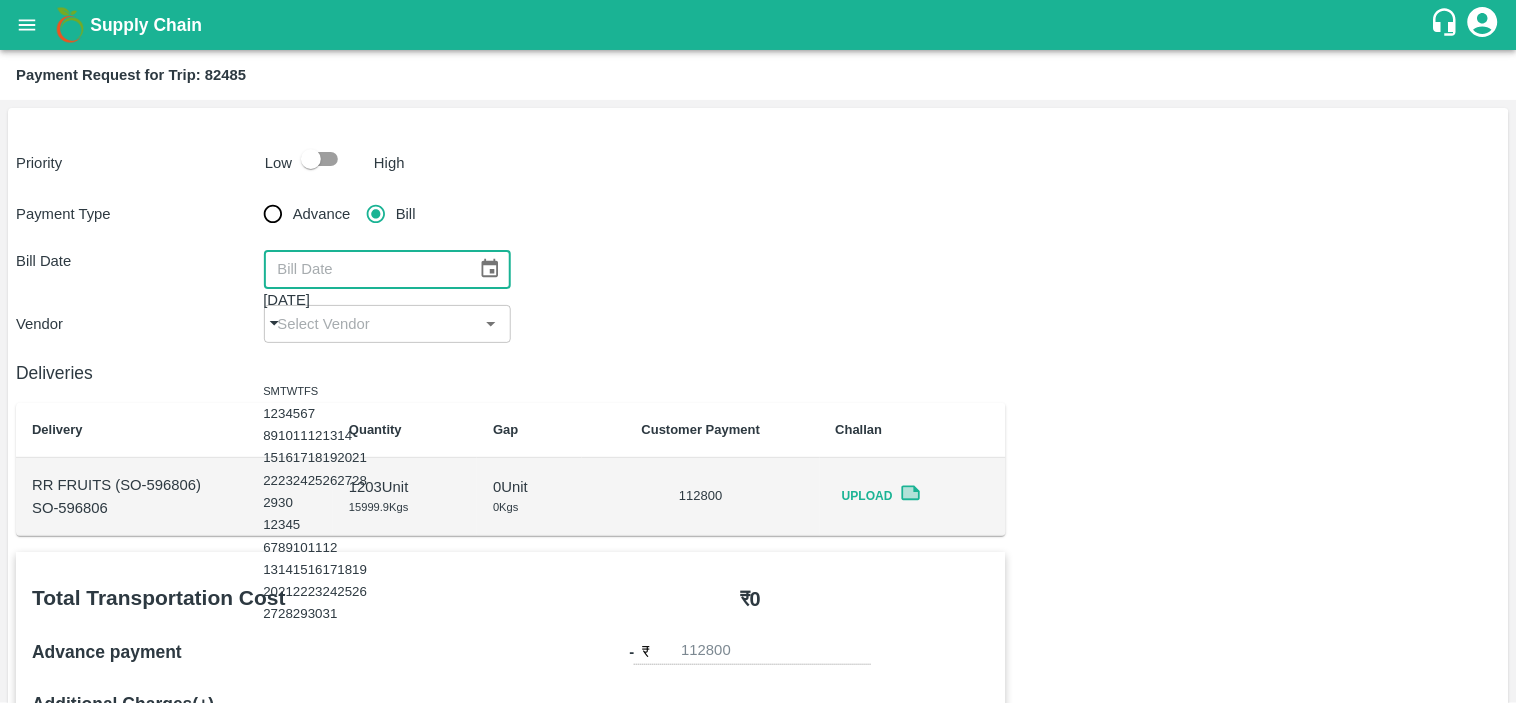 click at bounding box center (271, 346) 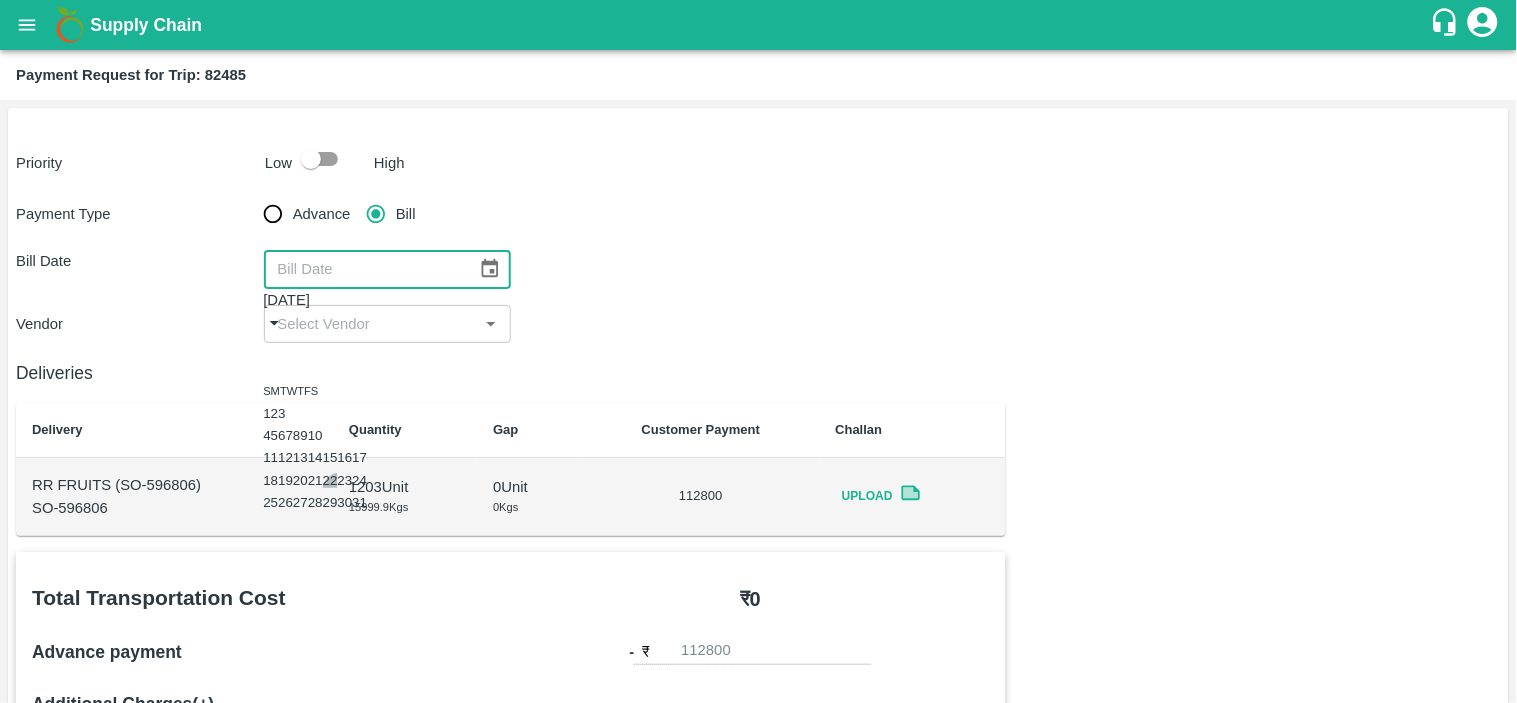 click on "22" at bounding box center (330, 480) 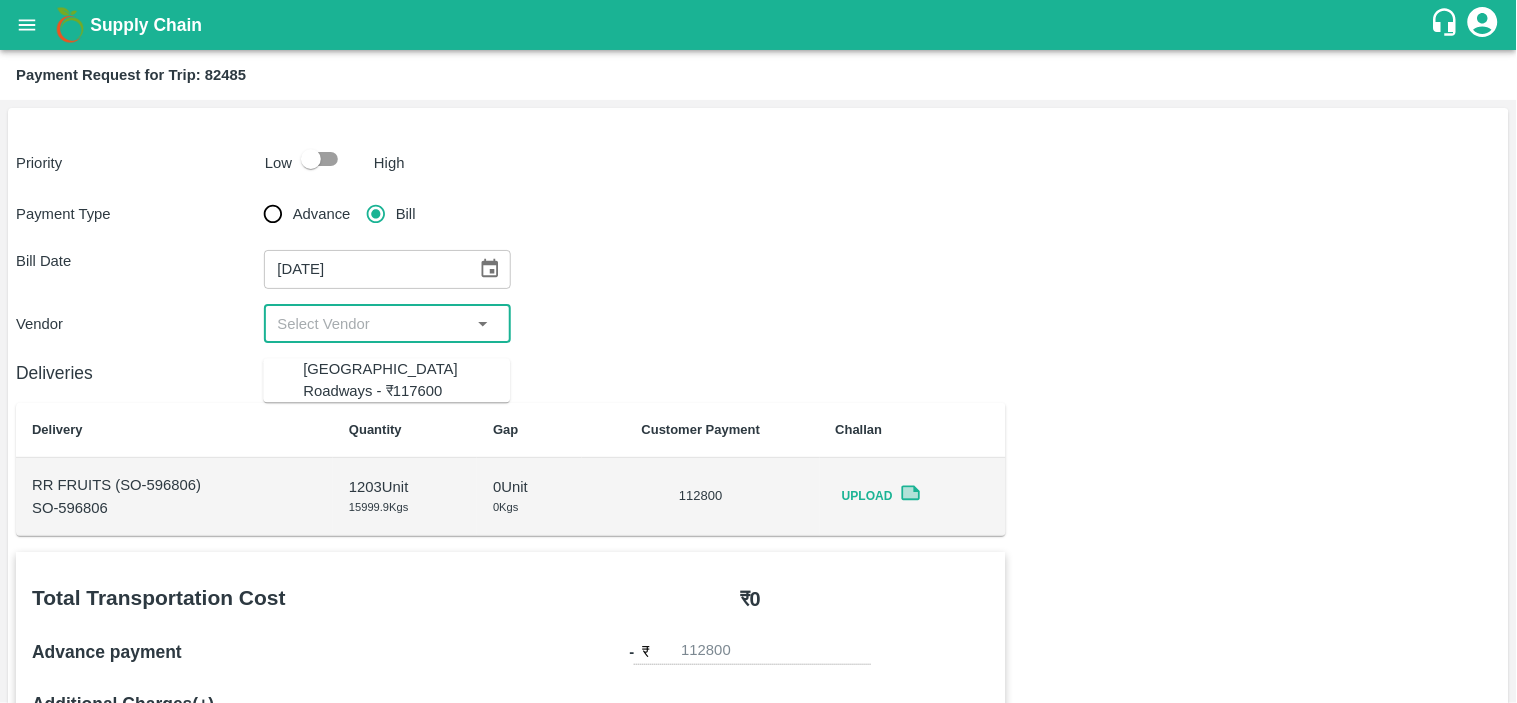 click at bounding box center [371, 324] 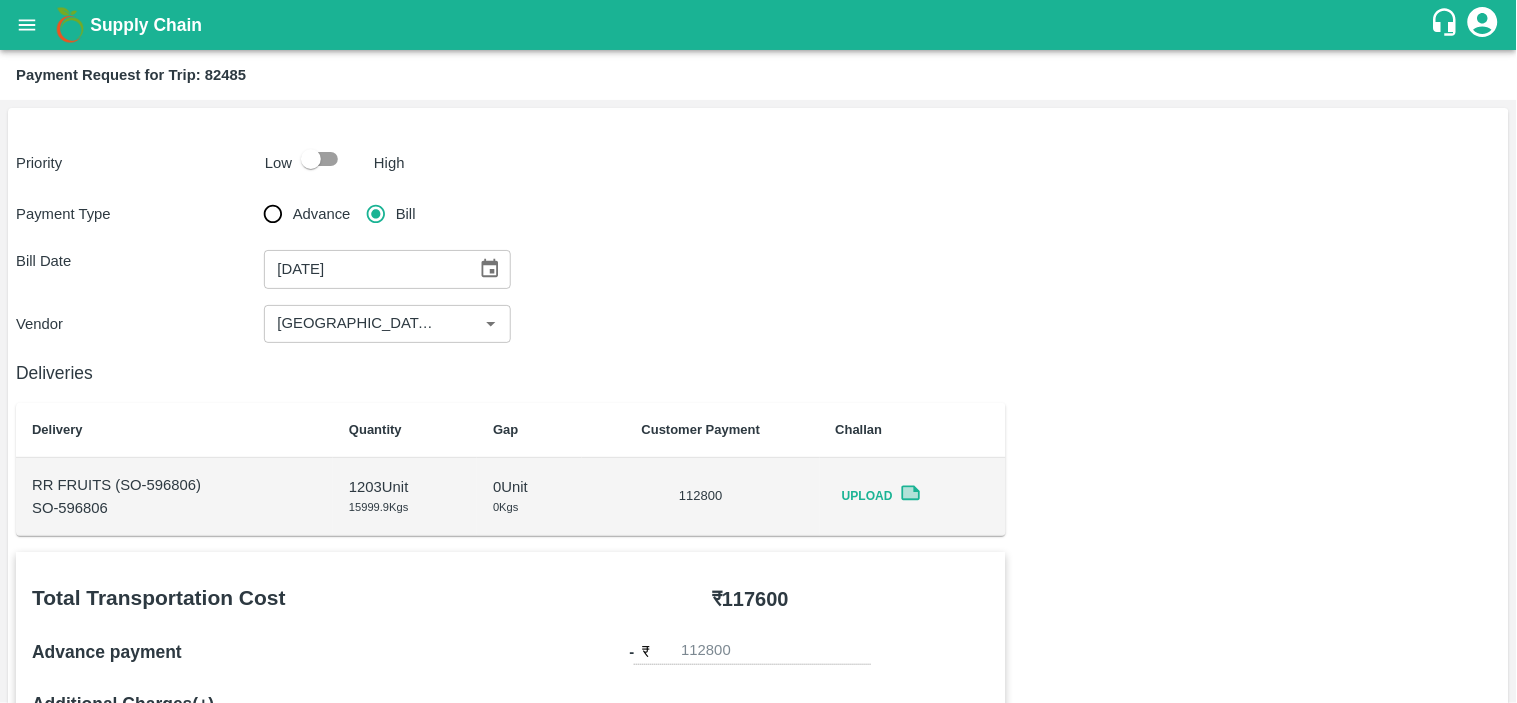 click on "Vendor ​" at bounding box center [758, 324] 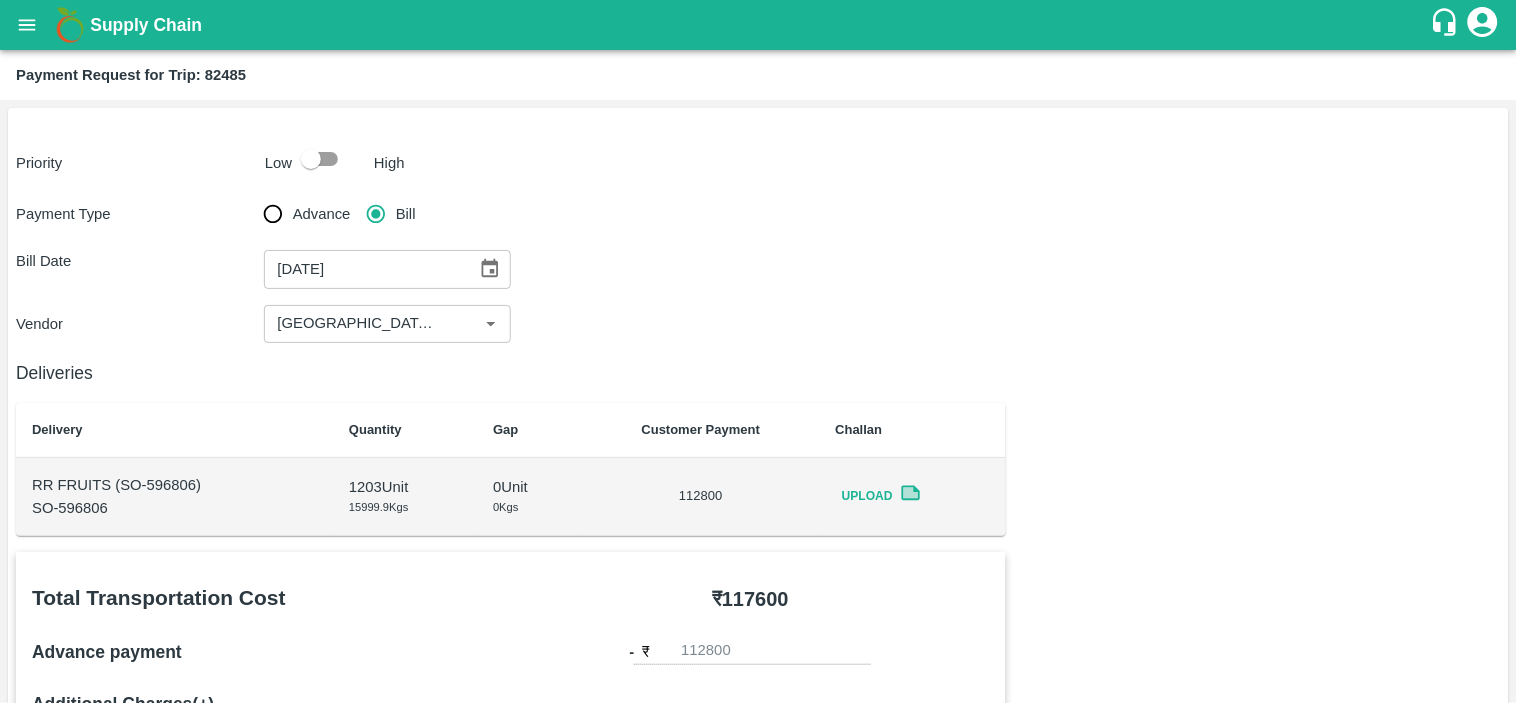 scroll, scrollTop: 345, scrollLeft: 0, axis: vertical 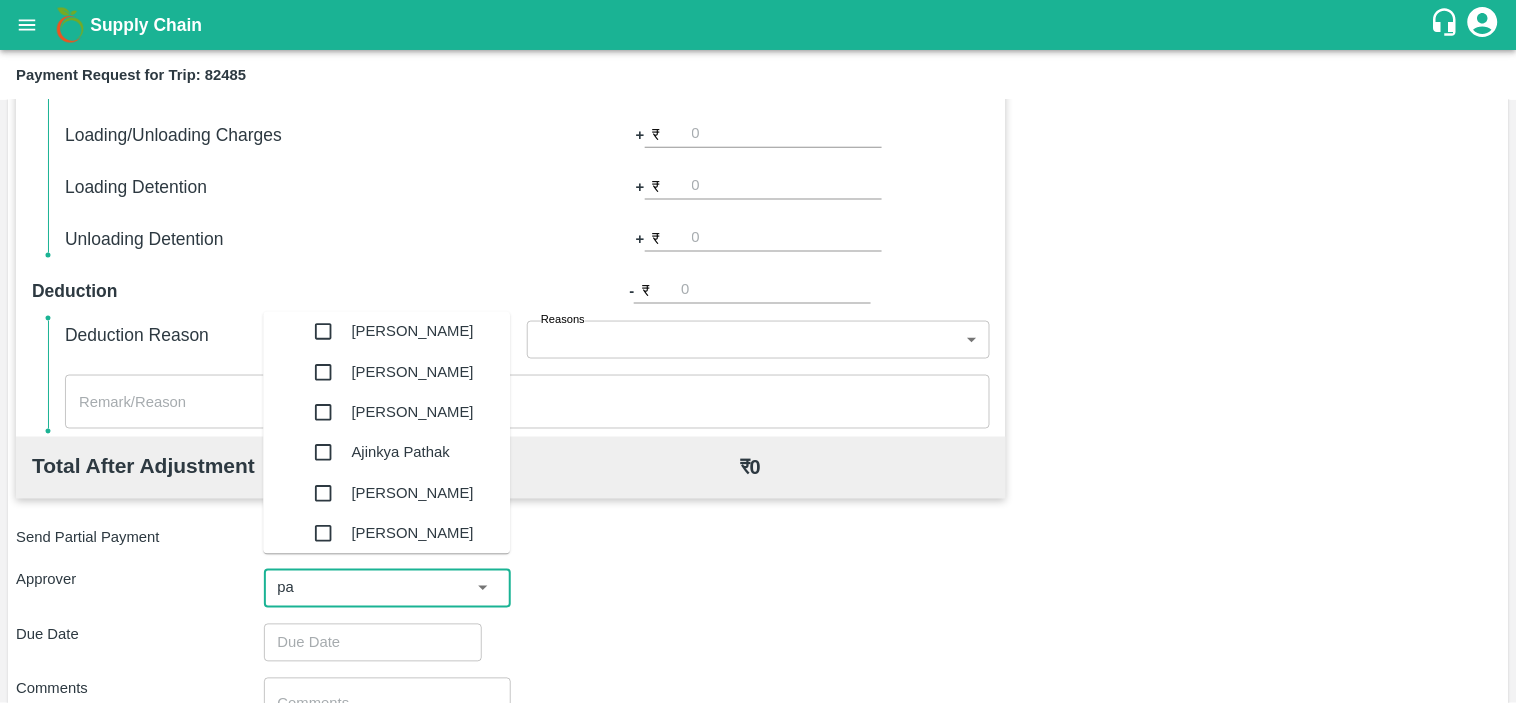 type on "pal" 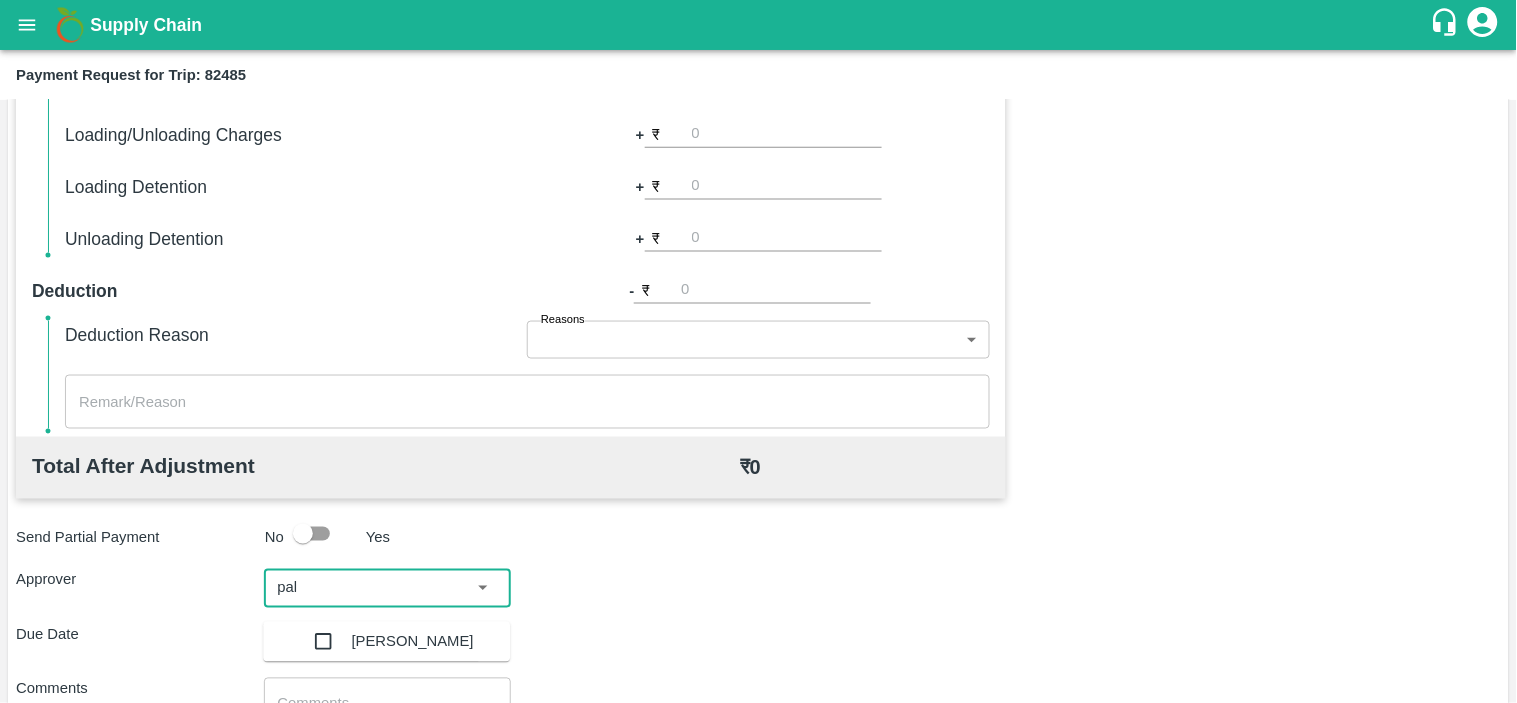 click on "[PERSON_NAME]" at bounding box center (406, 642) 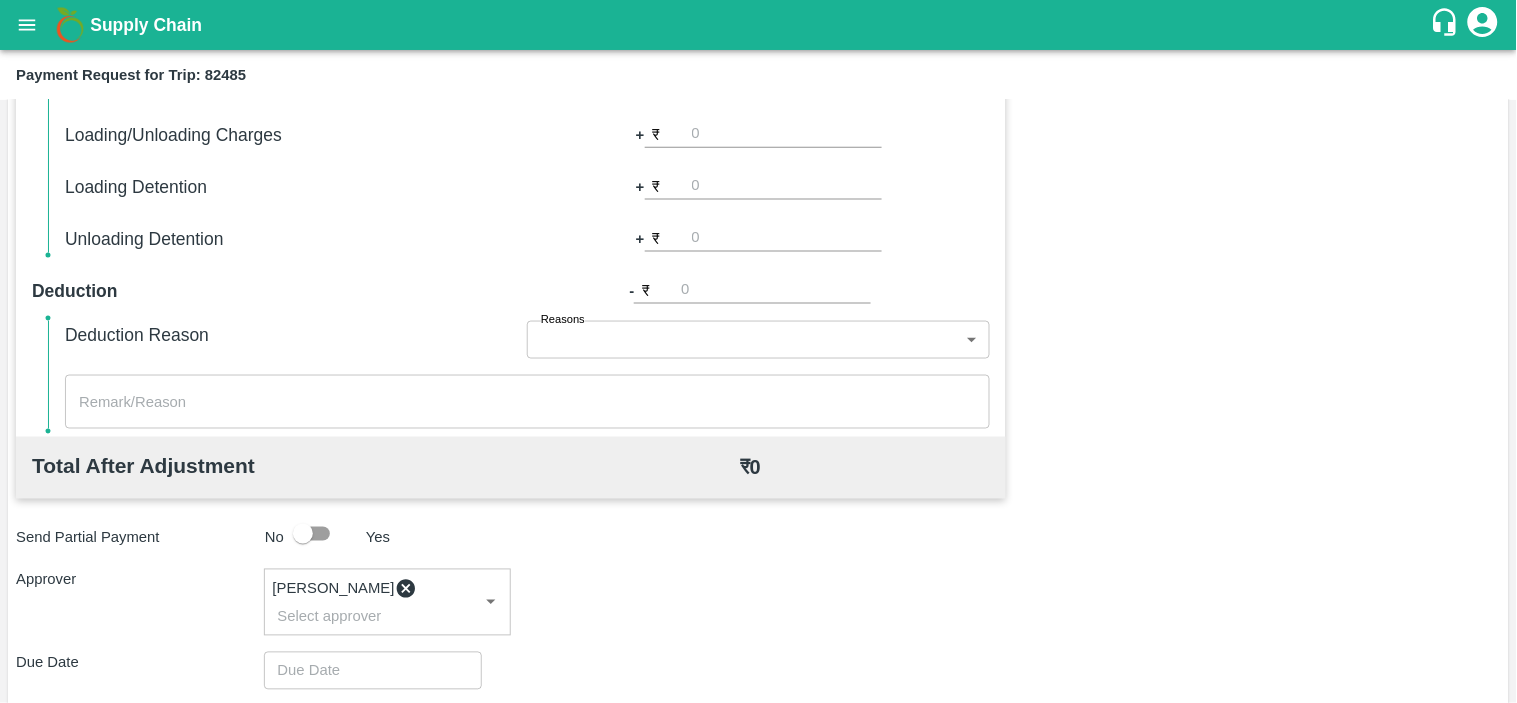 click on "Total Transportation Cost  ₹ 117600 Advance payment - ₹ 112800 Additional Charges(+) Inam + ₹ Loading/Unloading Charges + ₹ Loading Detention + ₹ Unloading Detention + ₹ Deduction - ₹ Deduction Reason Reasons ​ Reasons x ​ Total After Adjustment  ₹ 0 Send Partial Payment No Yes Approver [PERSON_NAME] ​ Due Date ​ Comments x ​ Attach Bills Attach bill Cancel Save" at bounding box center [758, 385] 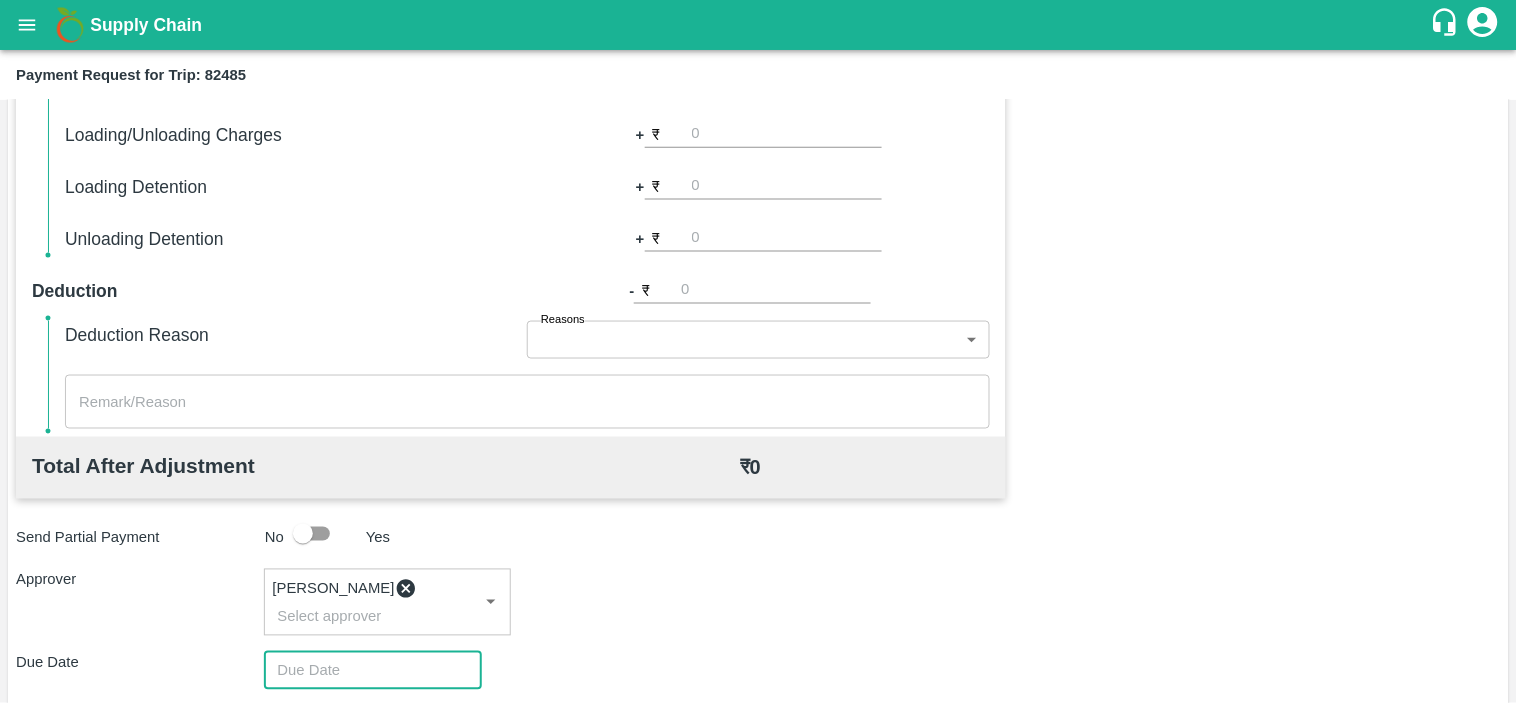 type on "DD/MM/YYYY hh:mm aa" 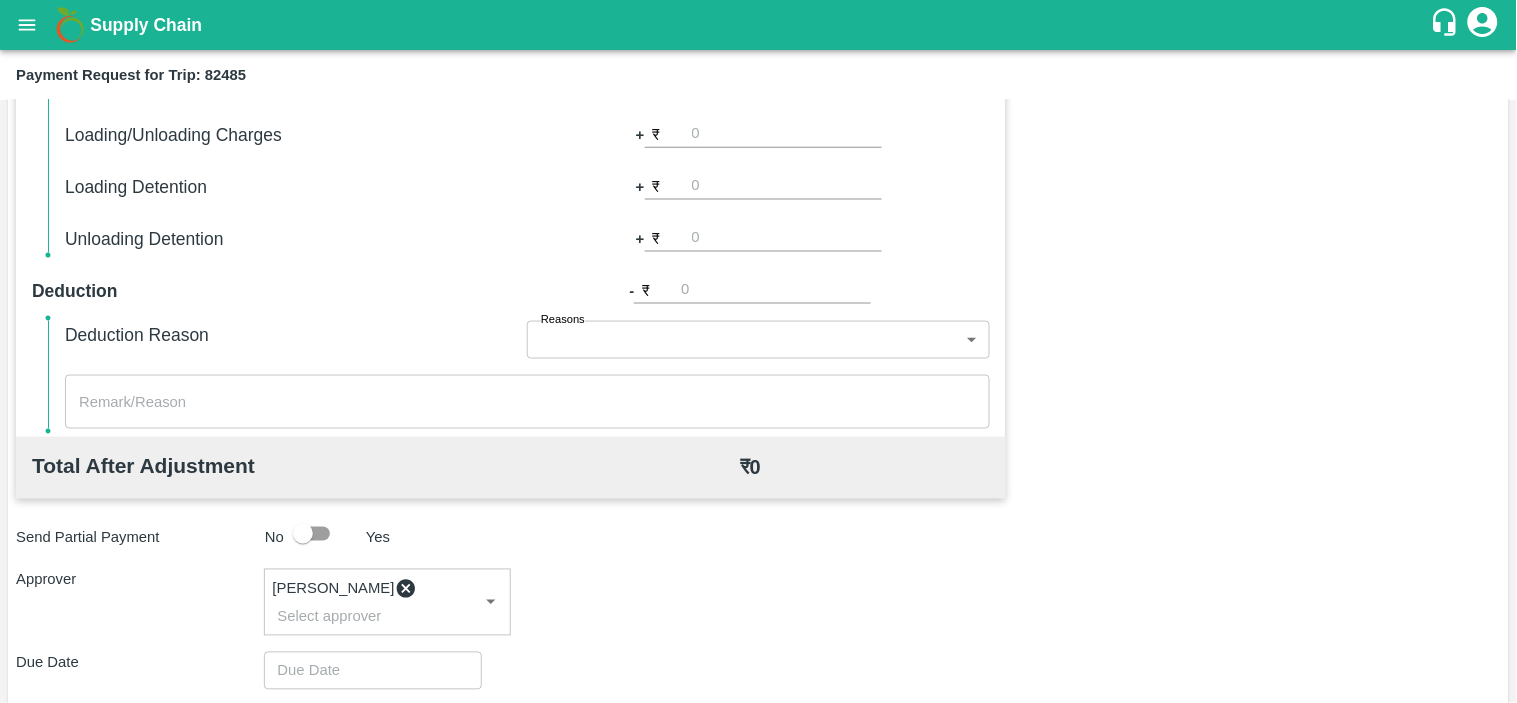 scroll, scrollTop: 877, scrollLeft: 0, axis: vertical 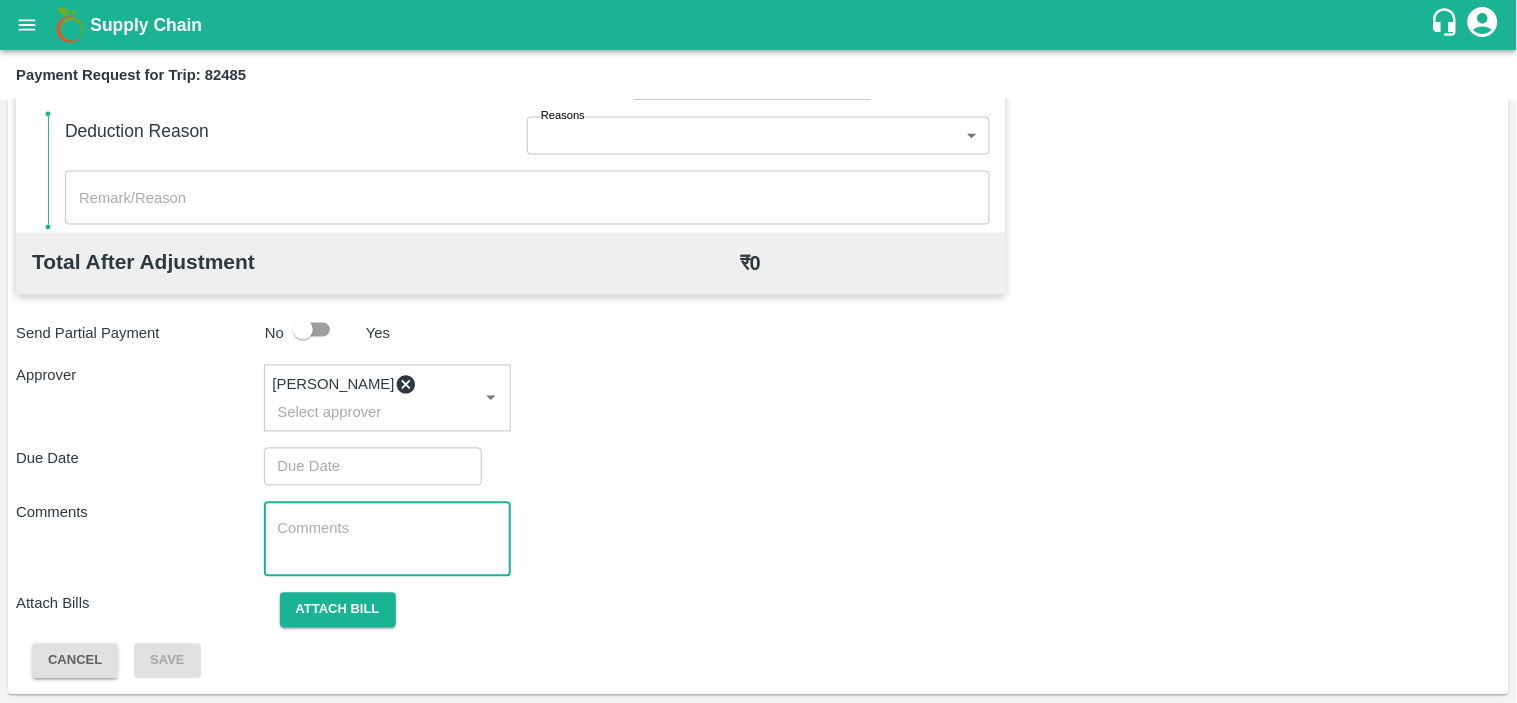 type on "DD/MM/YYYY hh:mm aa" 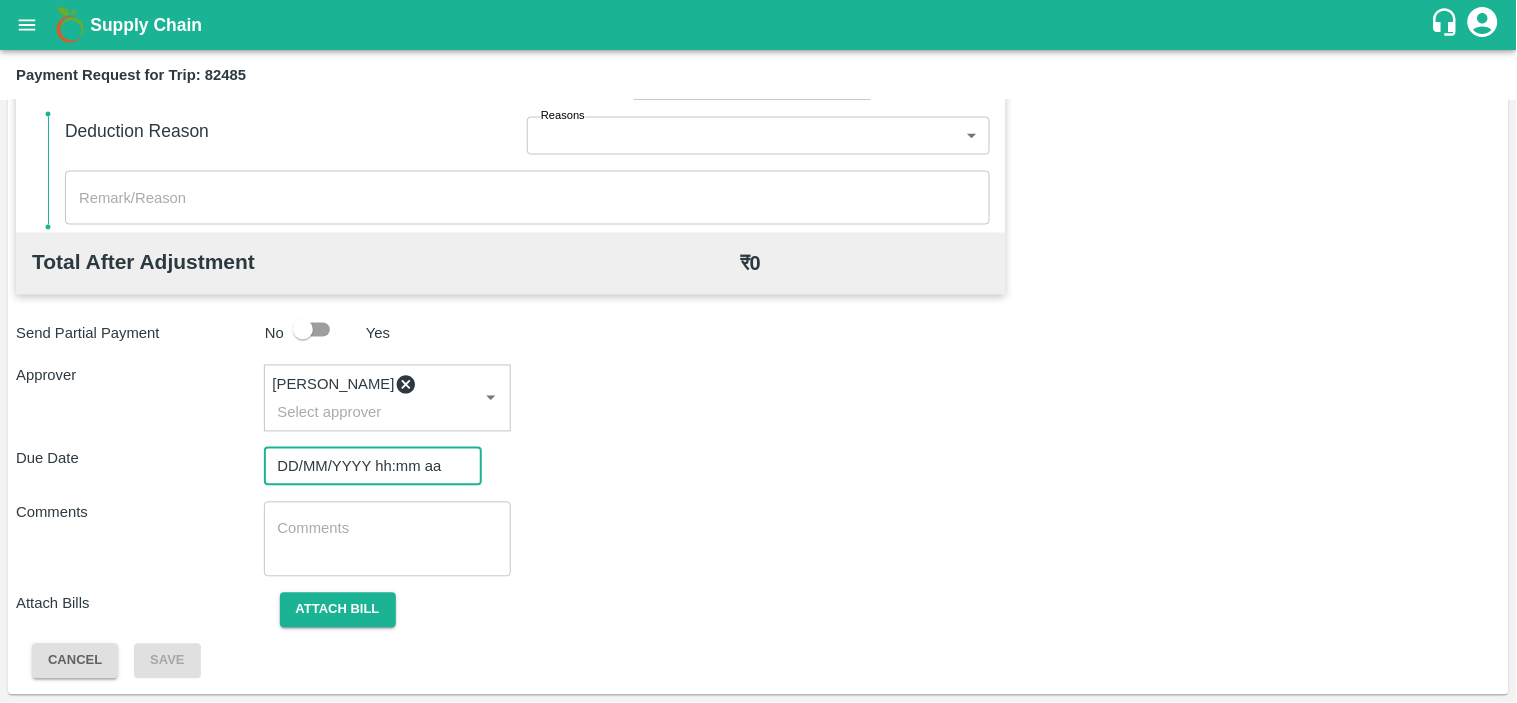 click on "DD/MM/YYYY hh:mm aa" at bounding box center [366, 467] 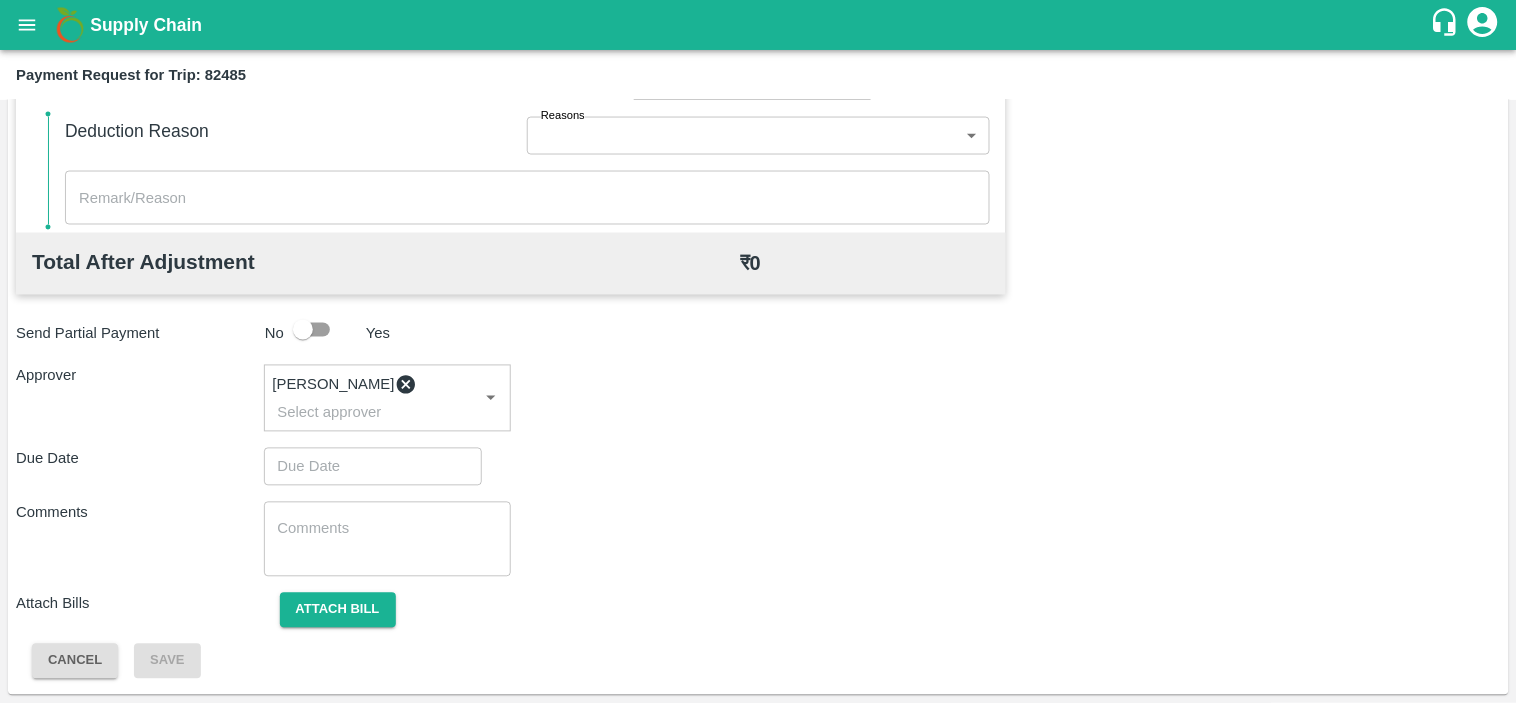click on "24" at bounding box center (66, 1010) 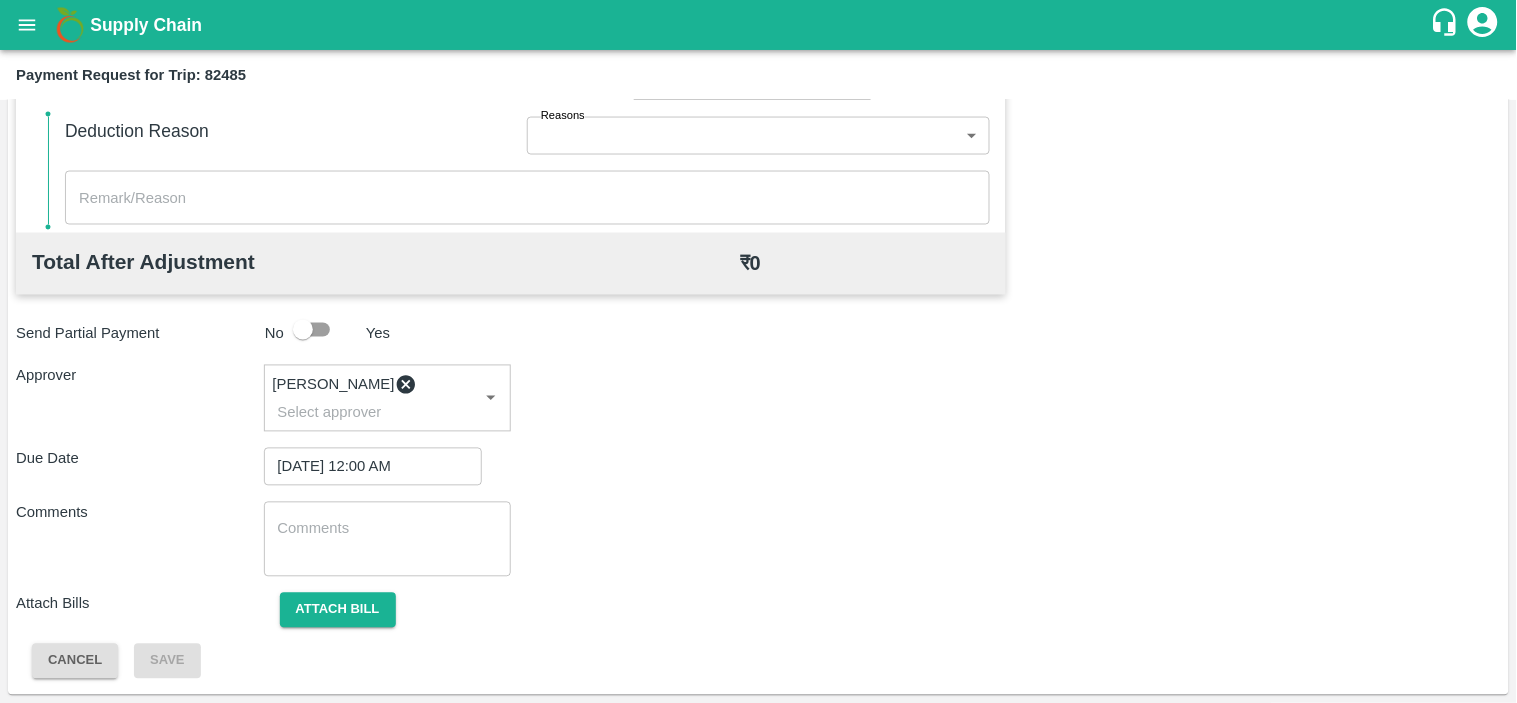 click at bounding box center [758, 819] 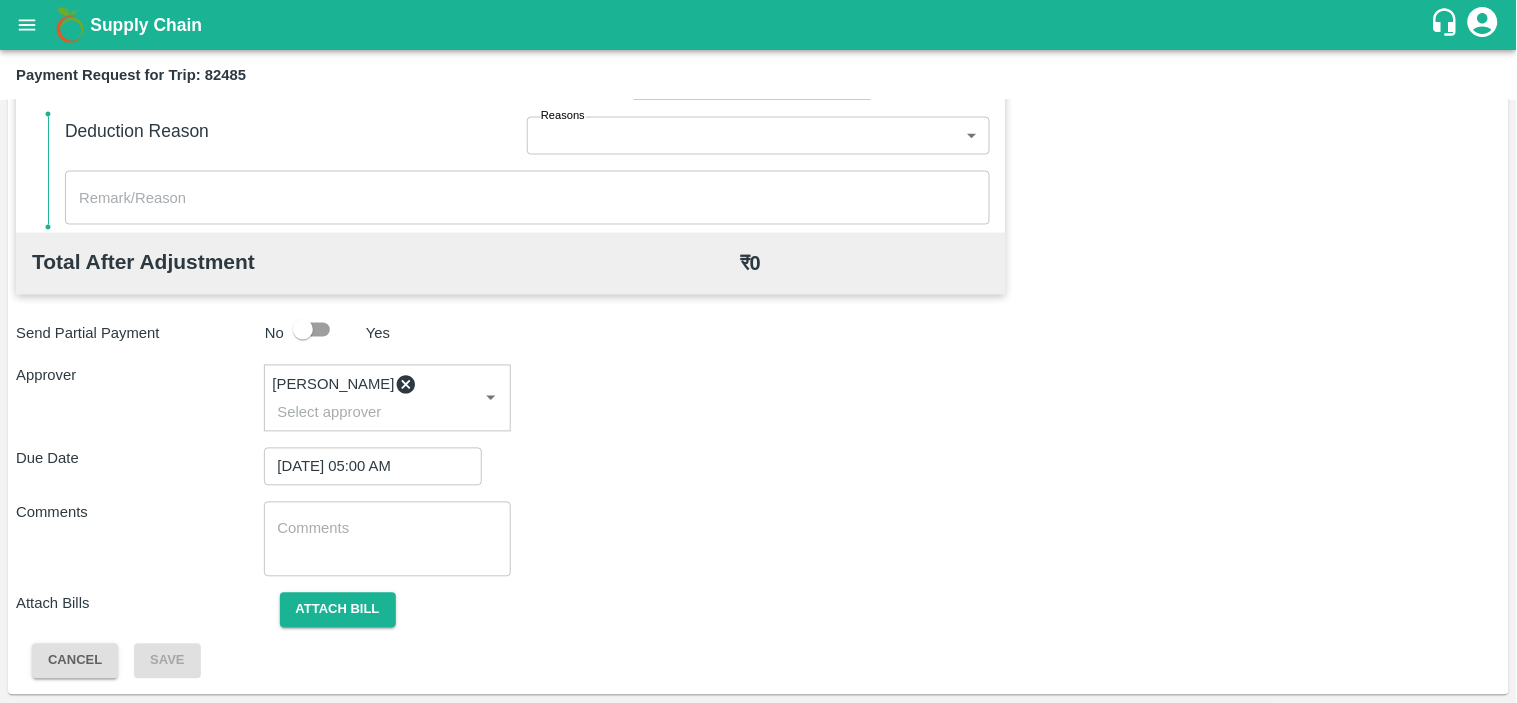 type on "[DATE] 05:23 AM" 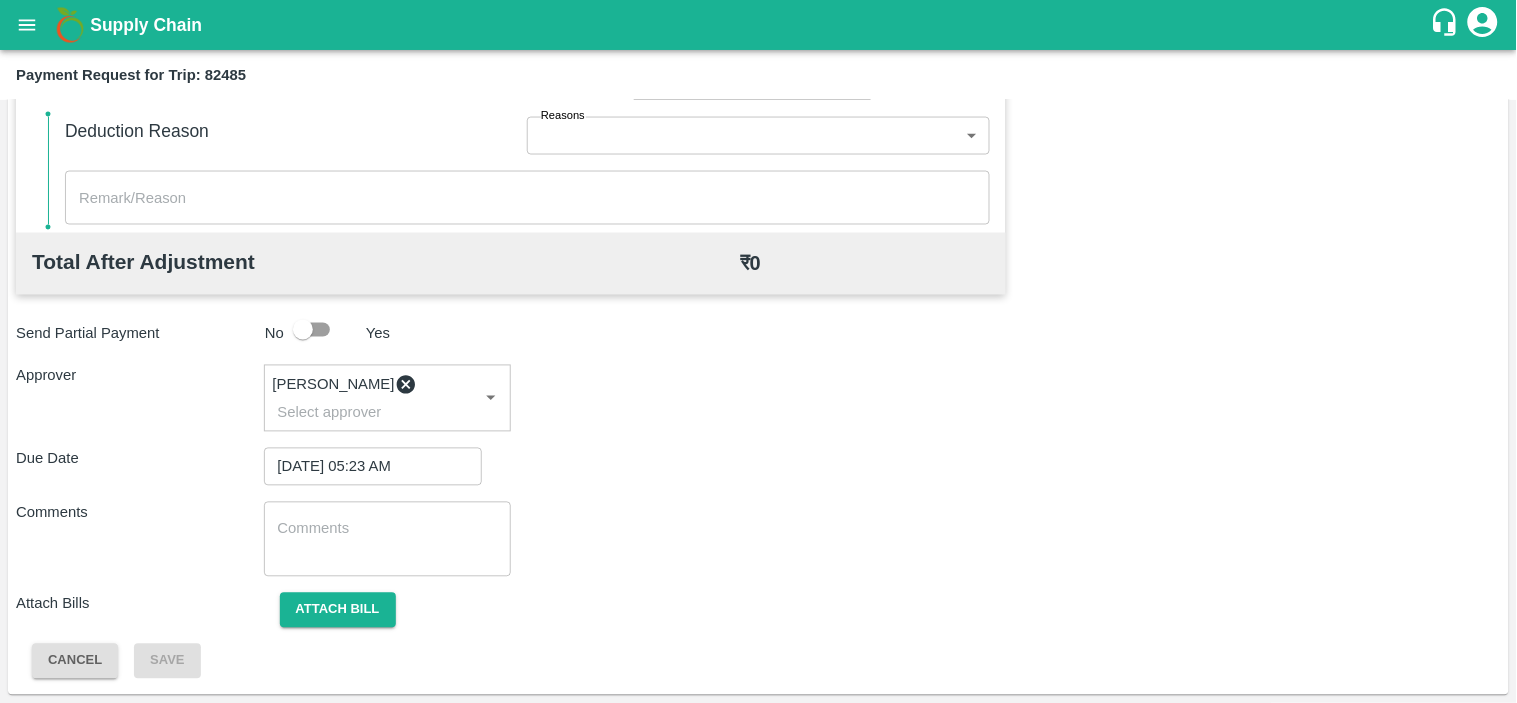 click at bounding box center (758, 819) 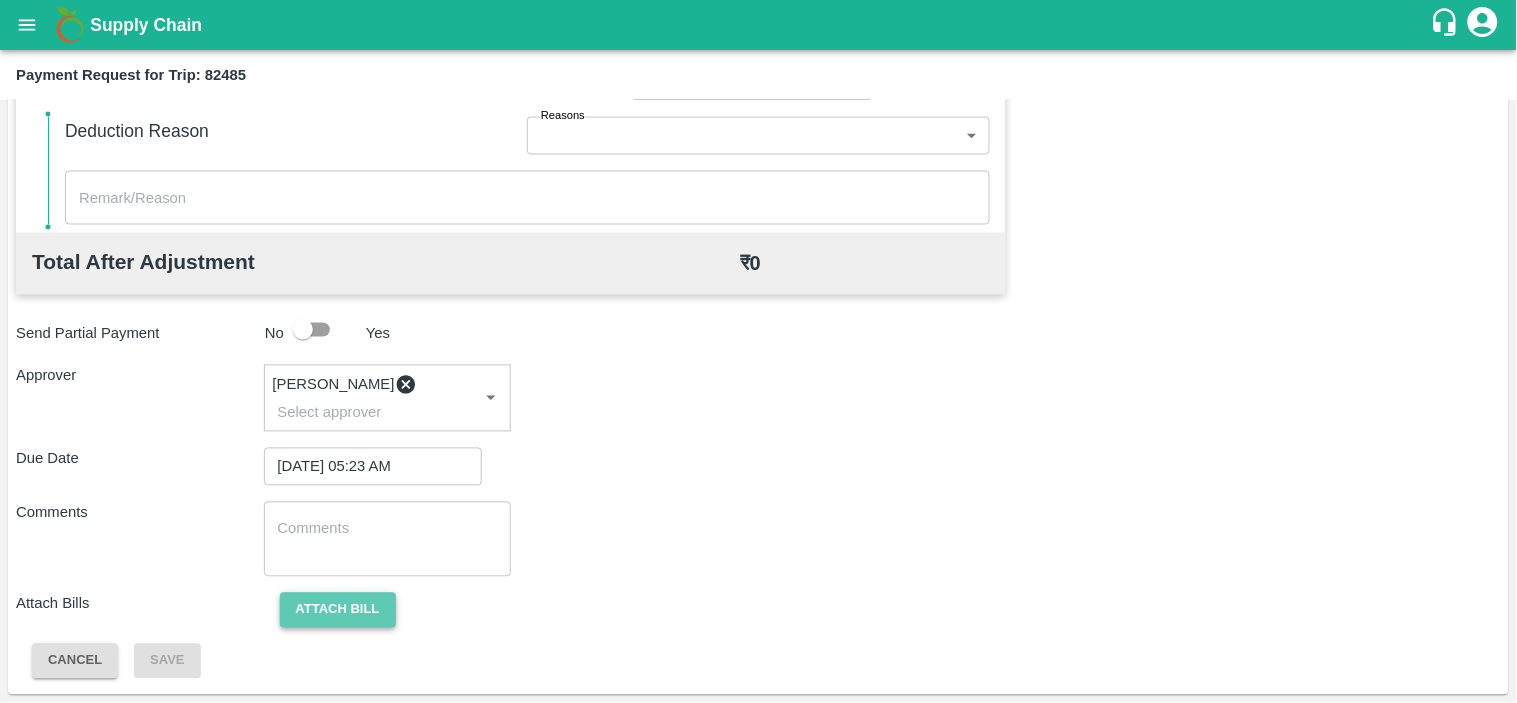 click on "Attach bill" at bounding box center [338, 610] 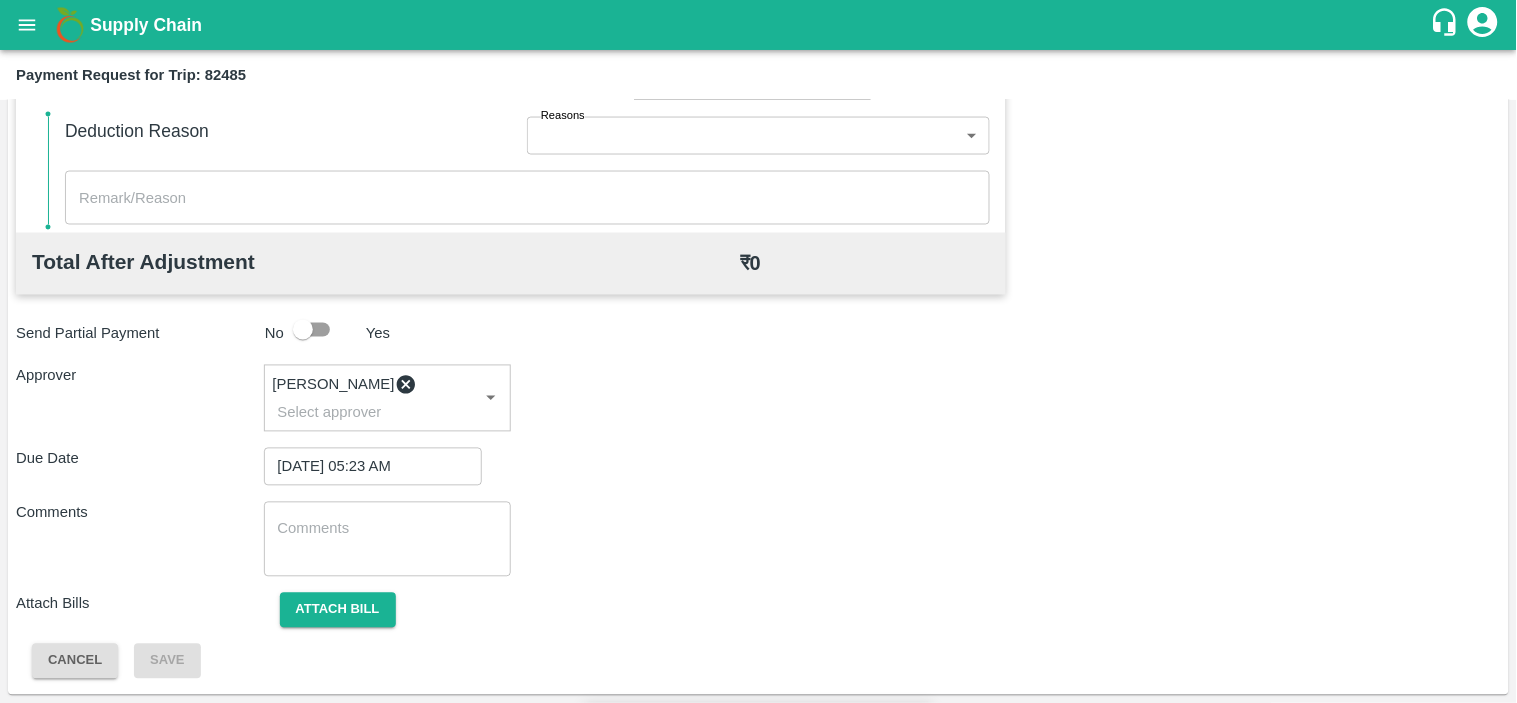 click at bounding box center (710, 784) 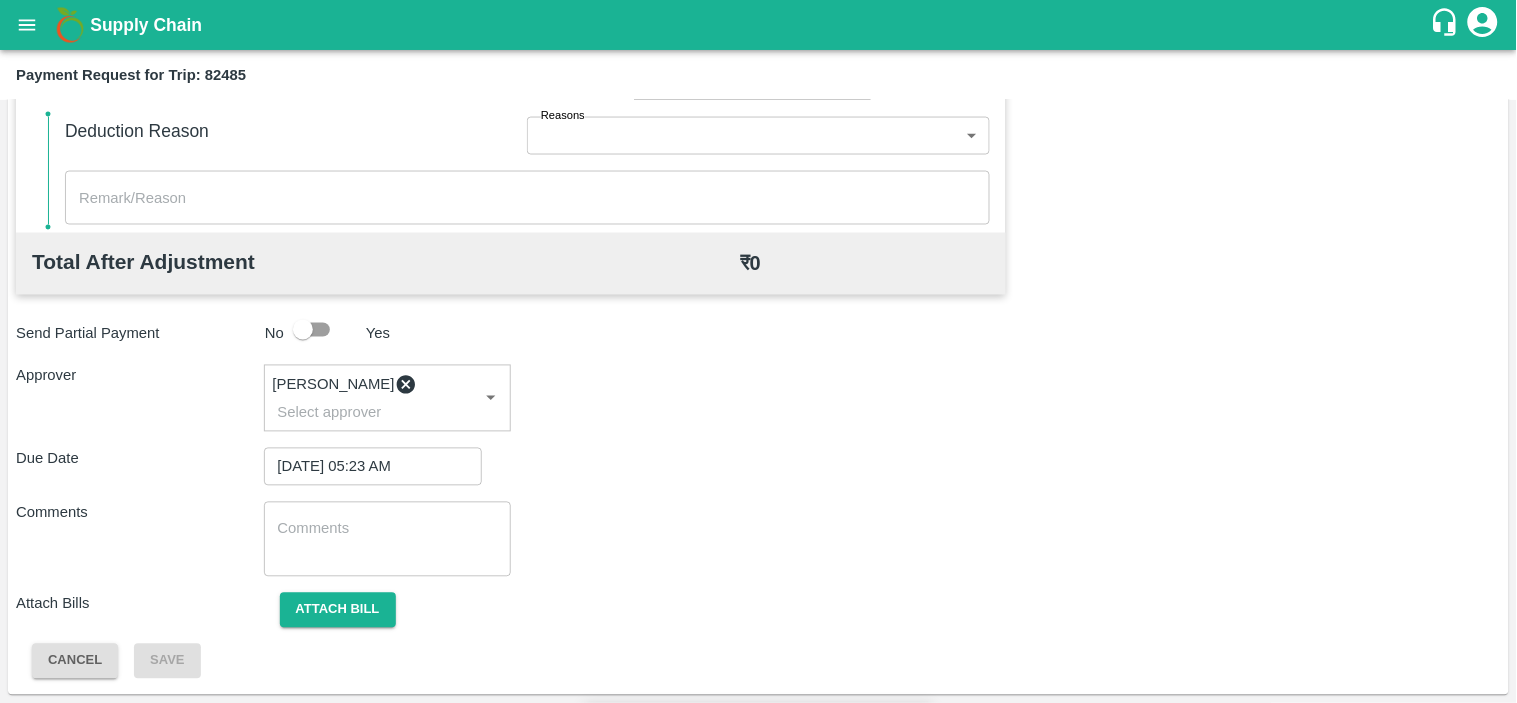 type on "1738" 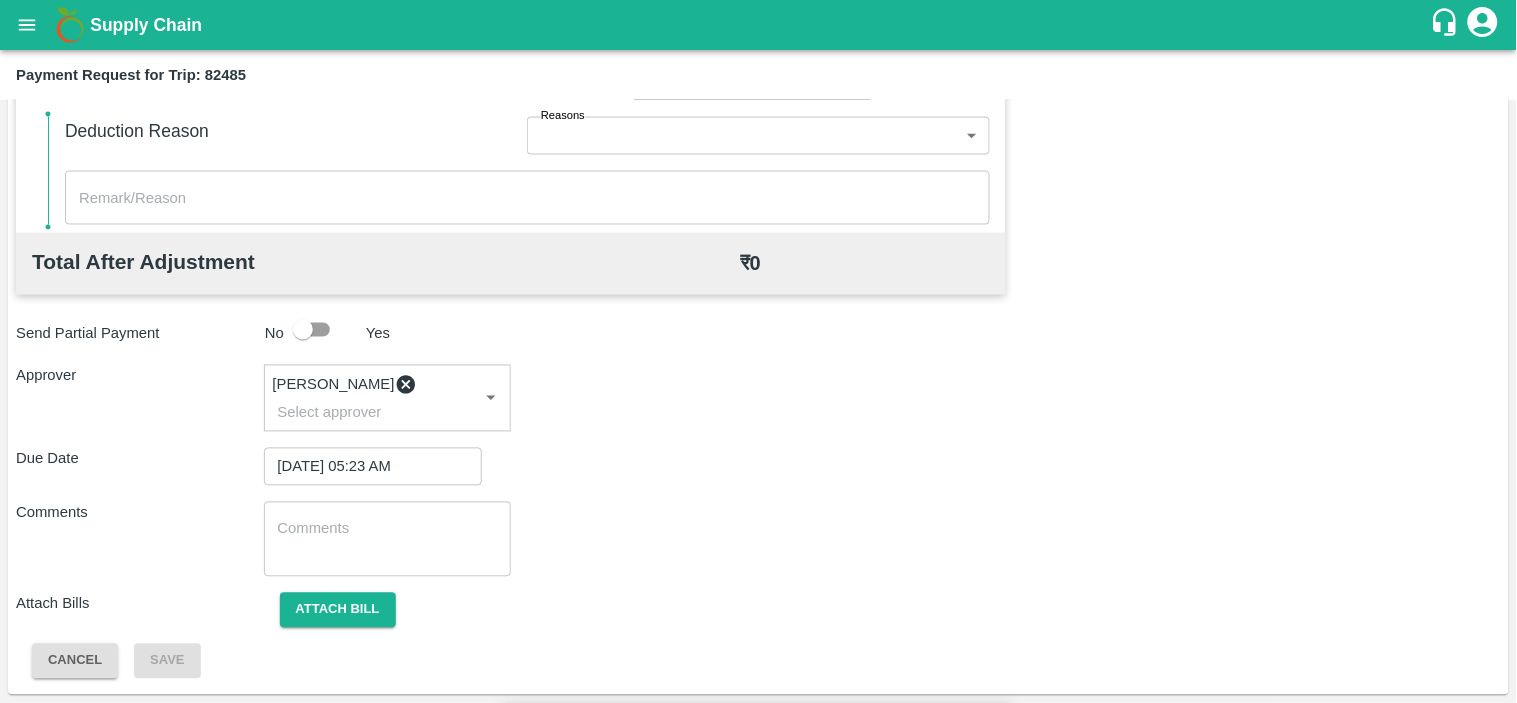 click on "Save" at bounding box center [558, 856] 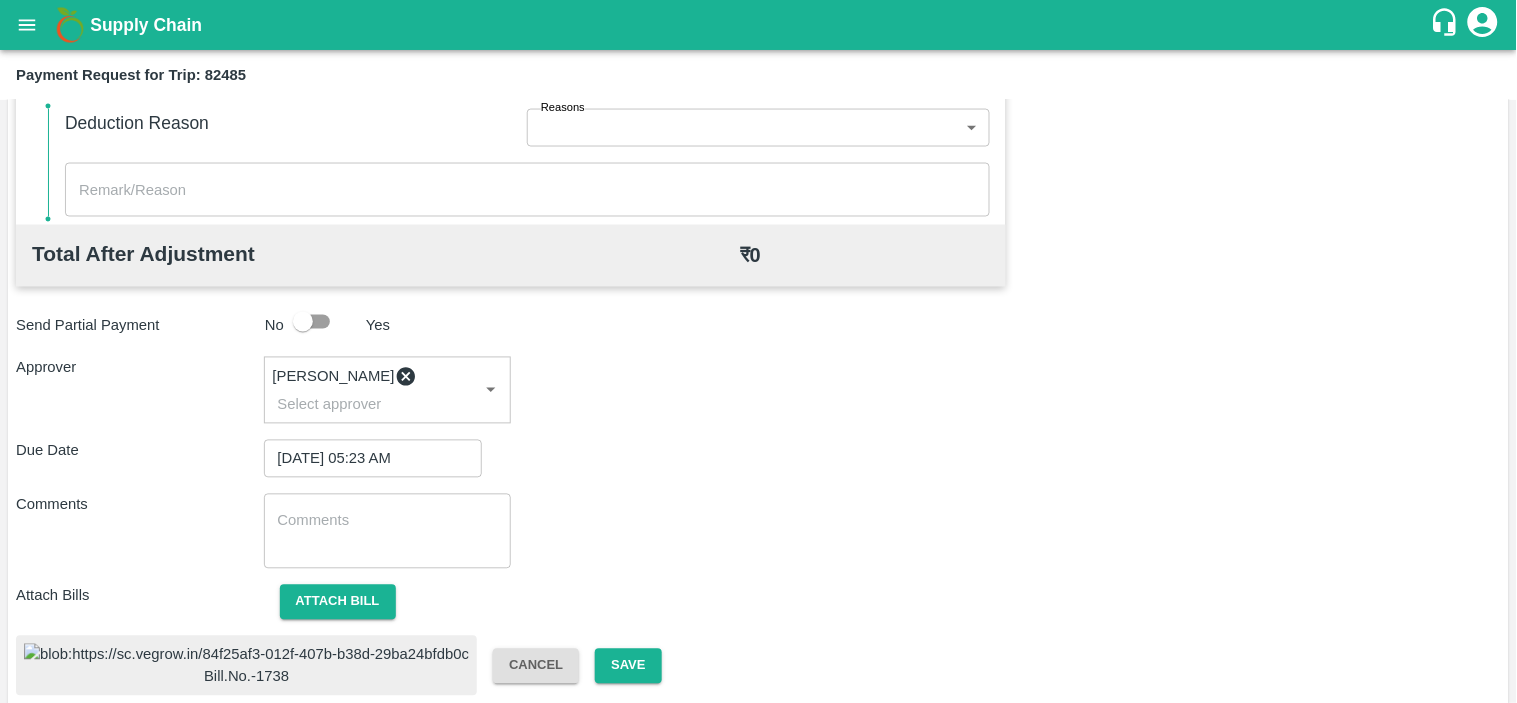 type 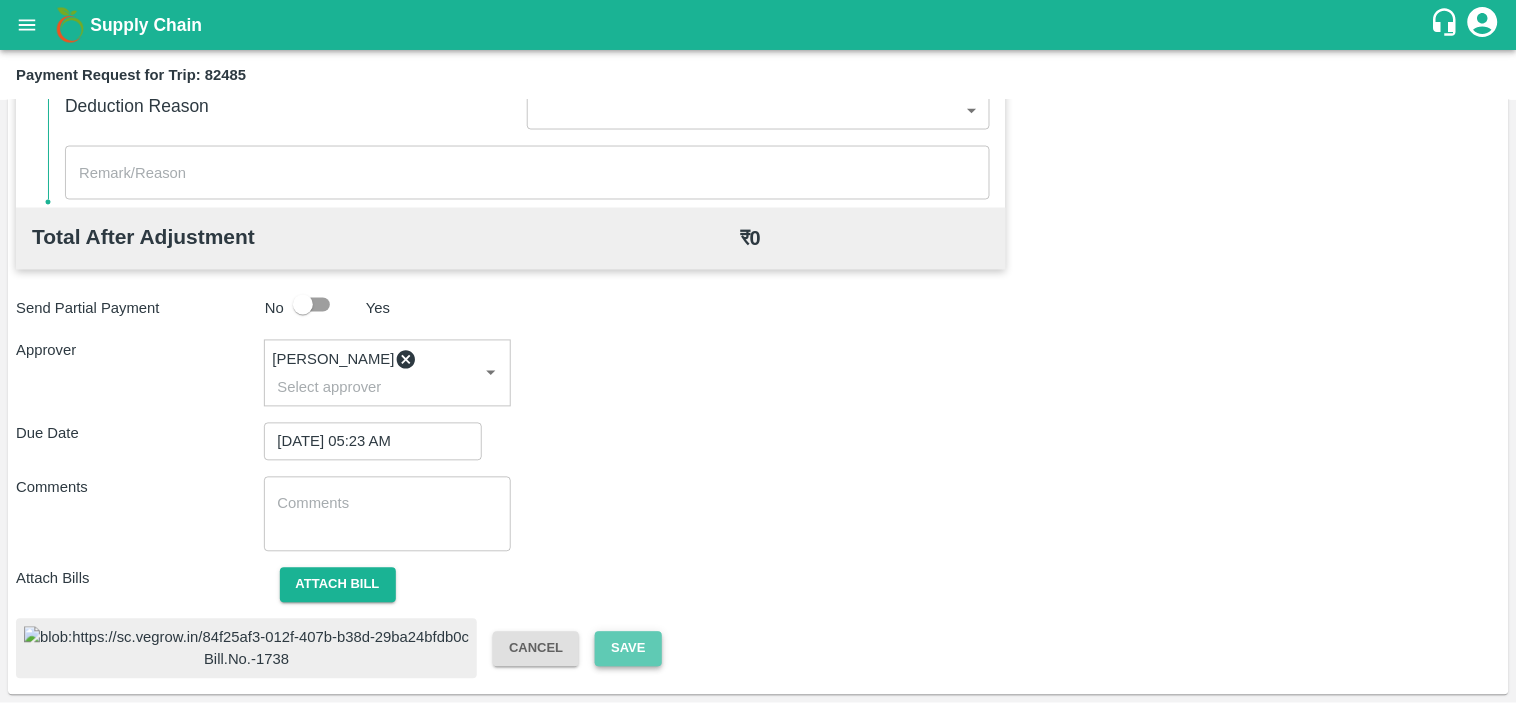click on "Save" at bounding box center (628, 649) 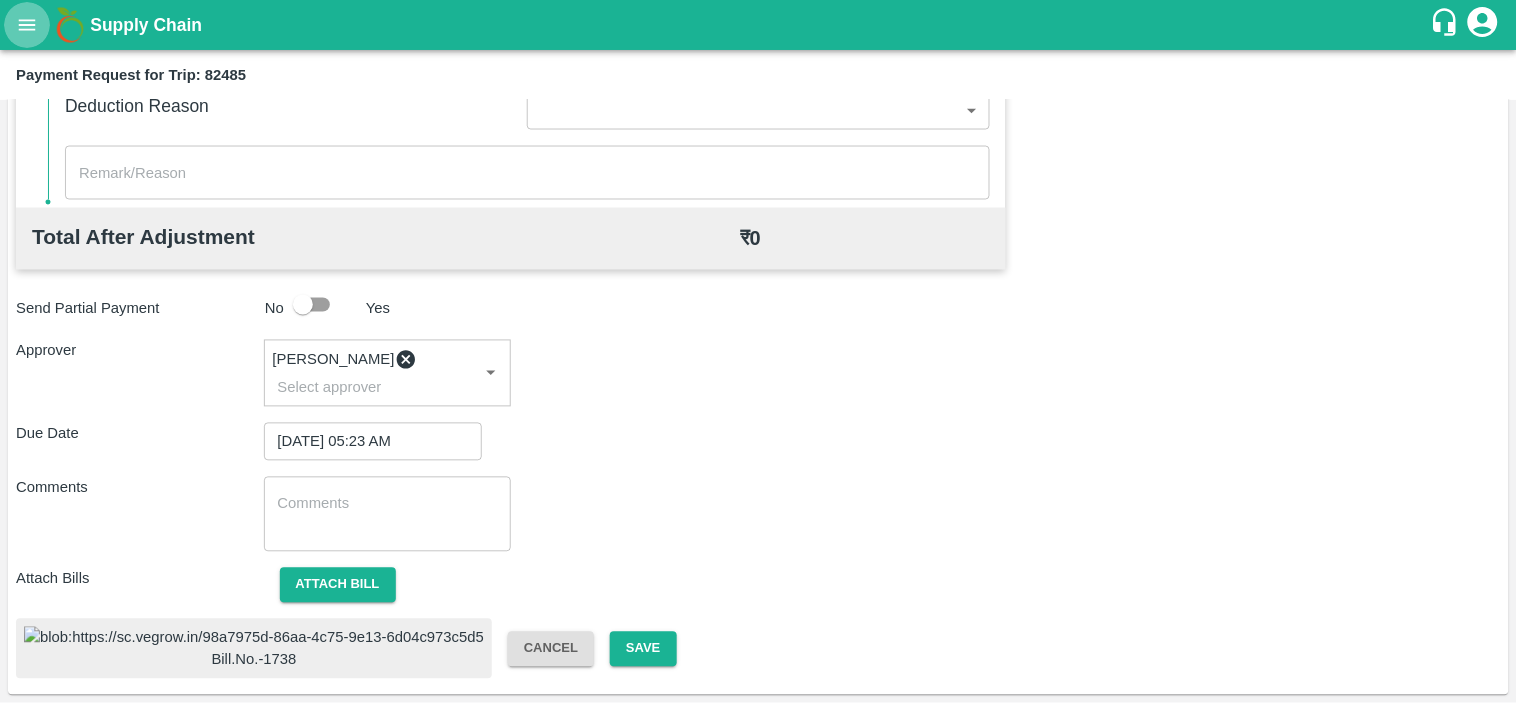 click 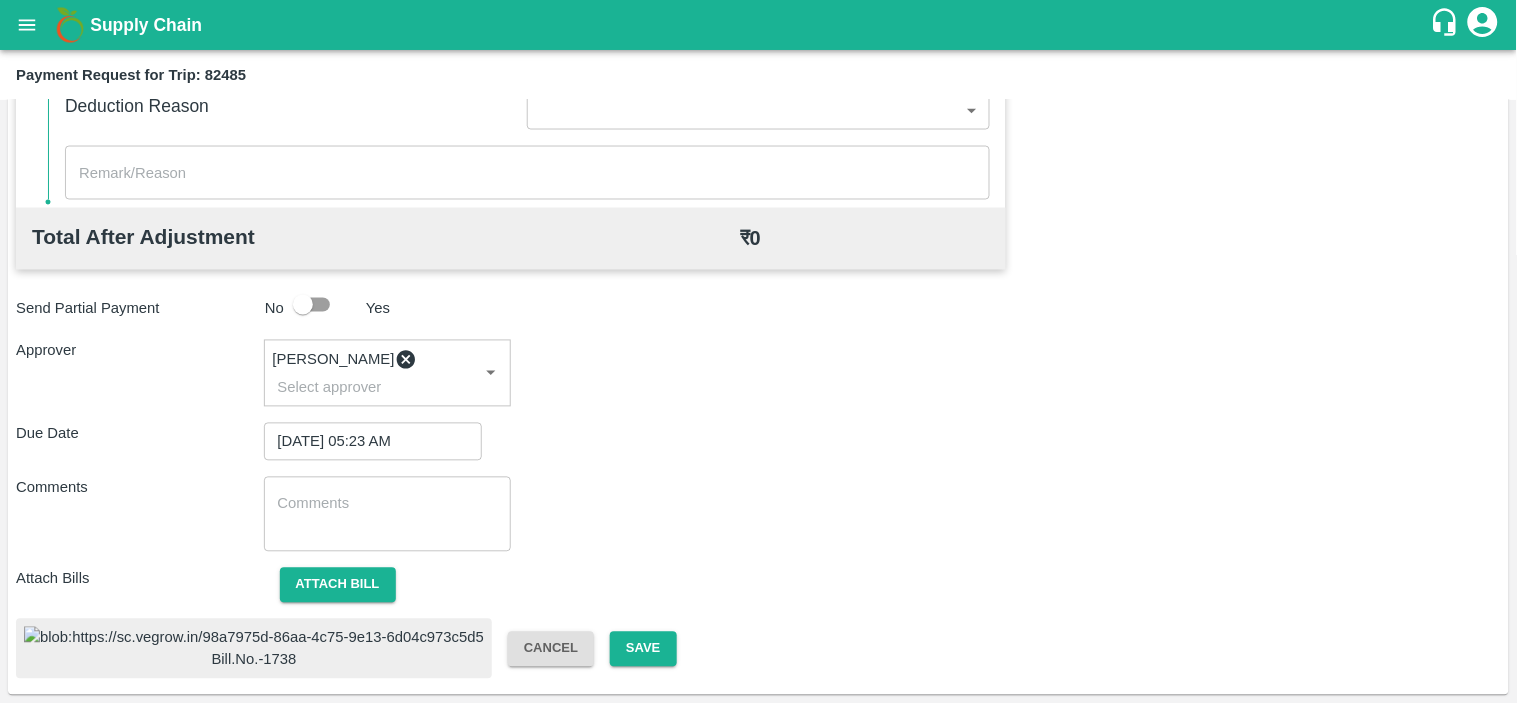 click on "Trip" at bounding box center [441, 808] 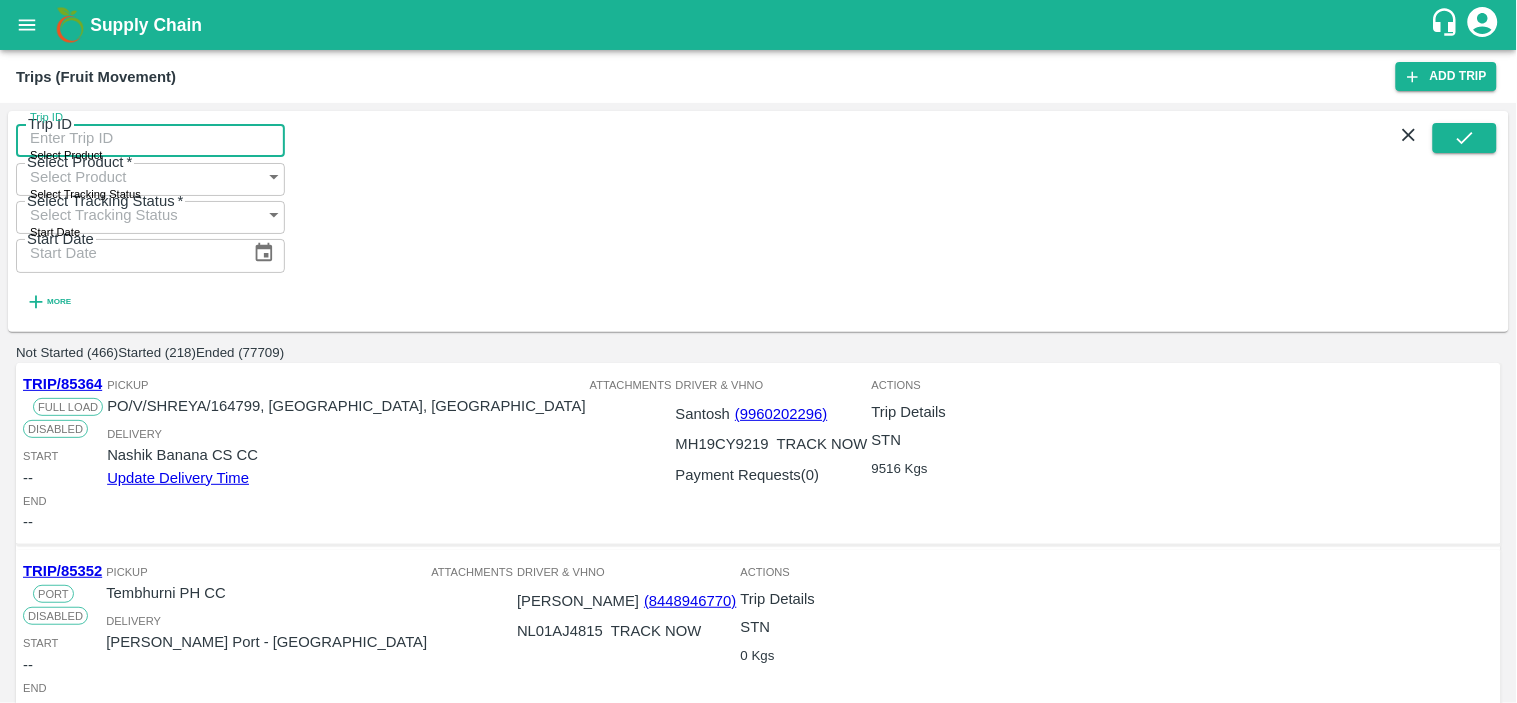 click on "Trip ID" at bounding box center [150, 138] 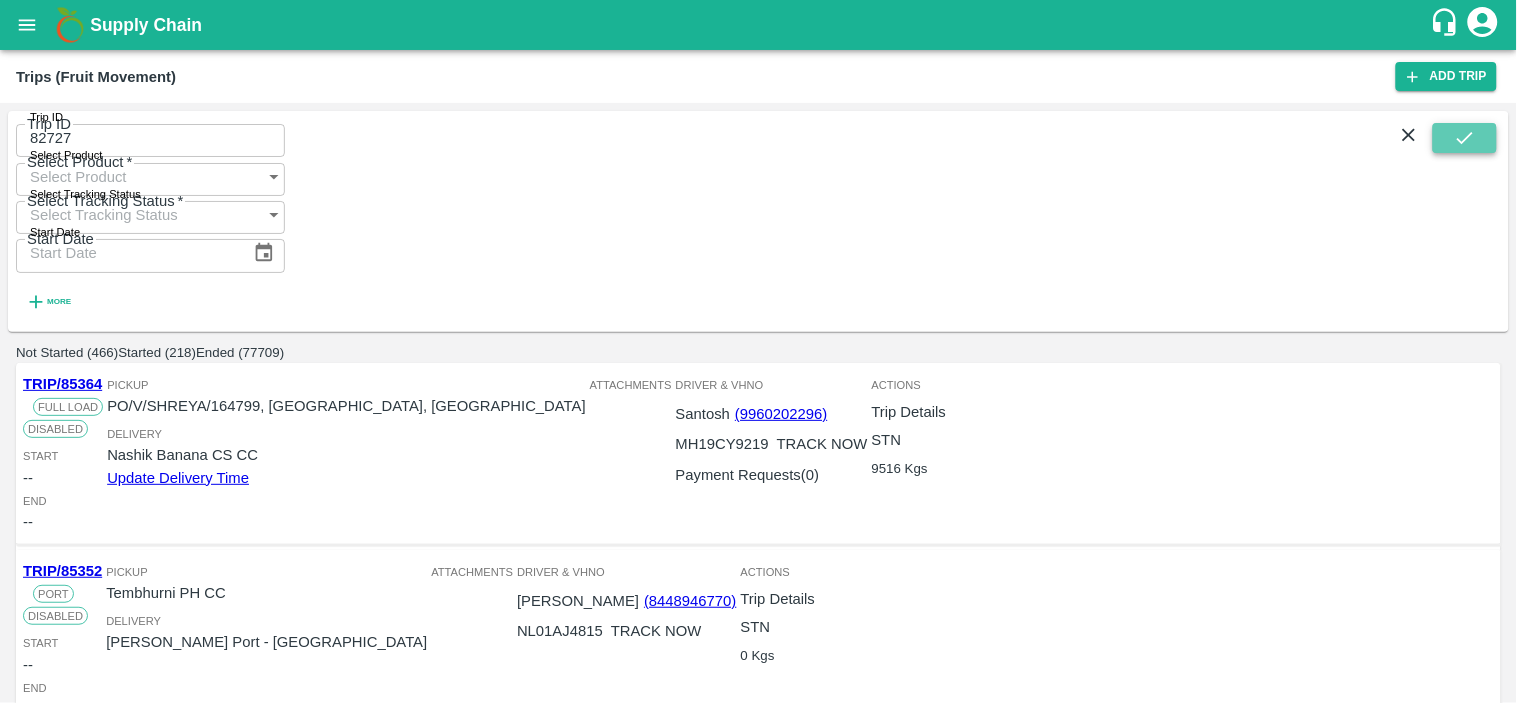 click 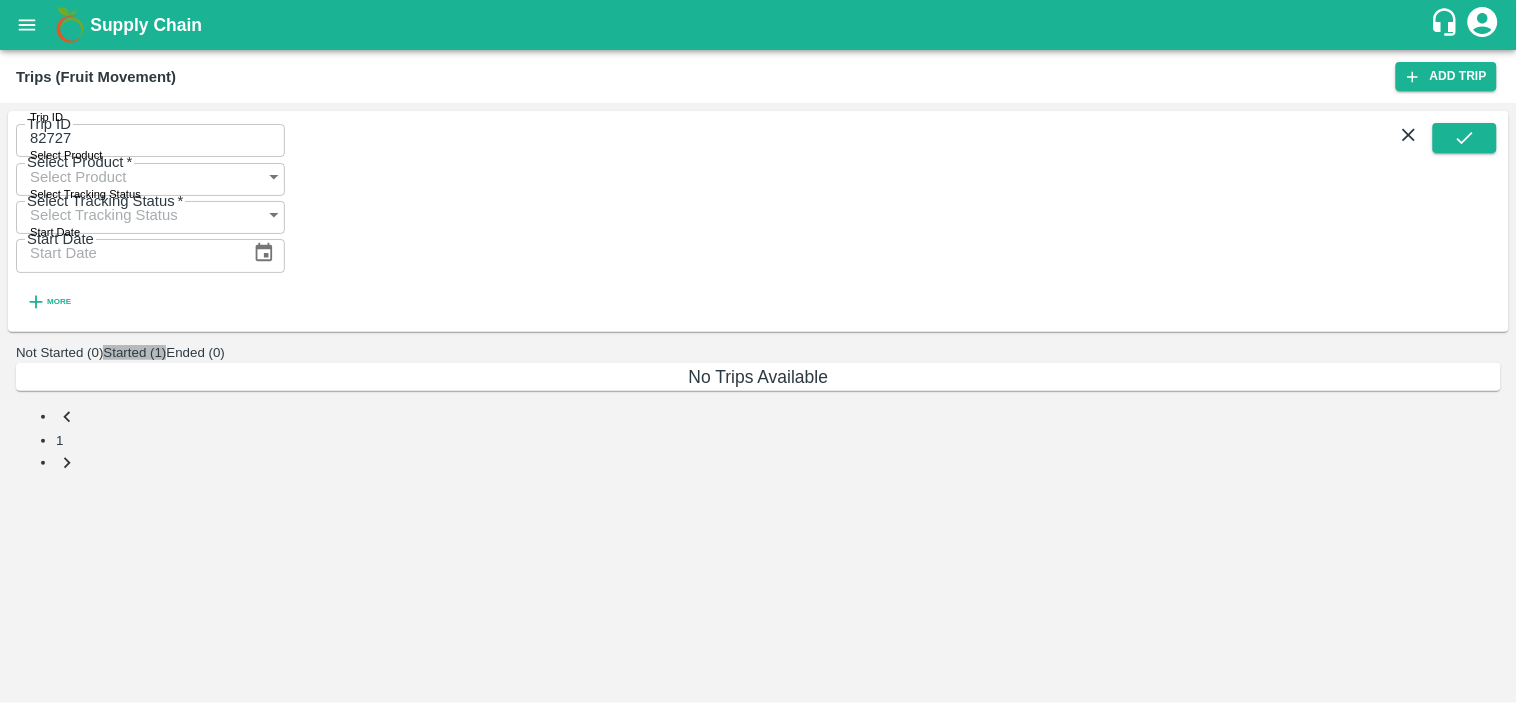click on "Started (1)" at bounding box center [134, 352] 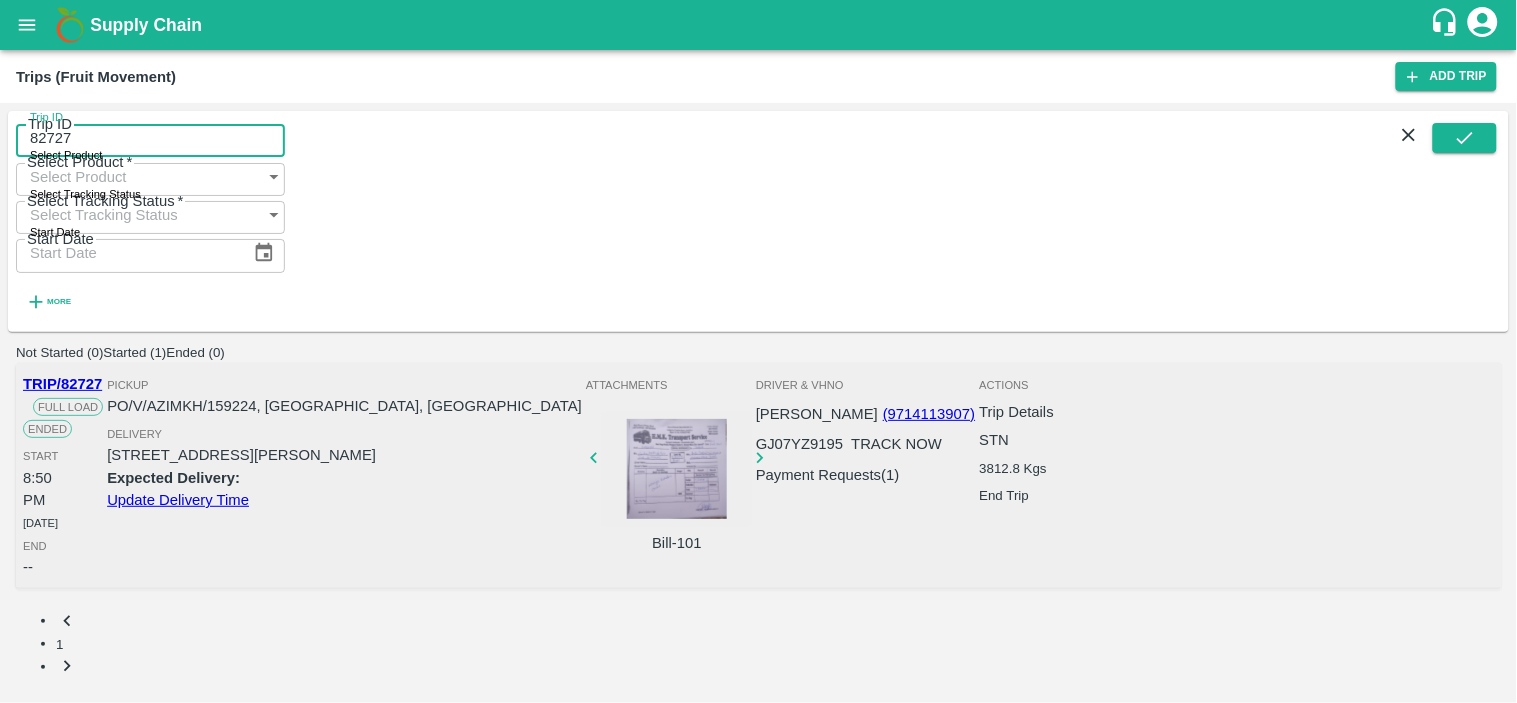 click on "82727" at bounding box center [150, 138] 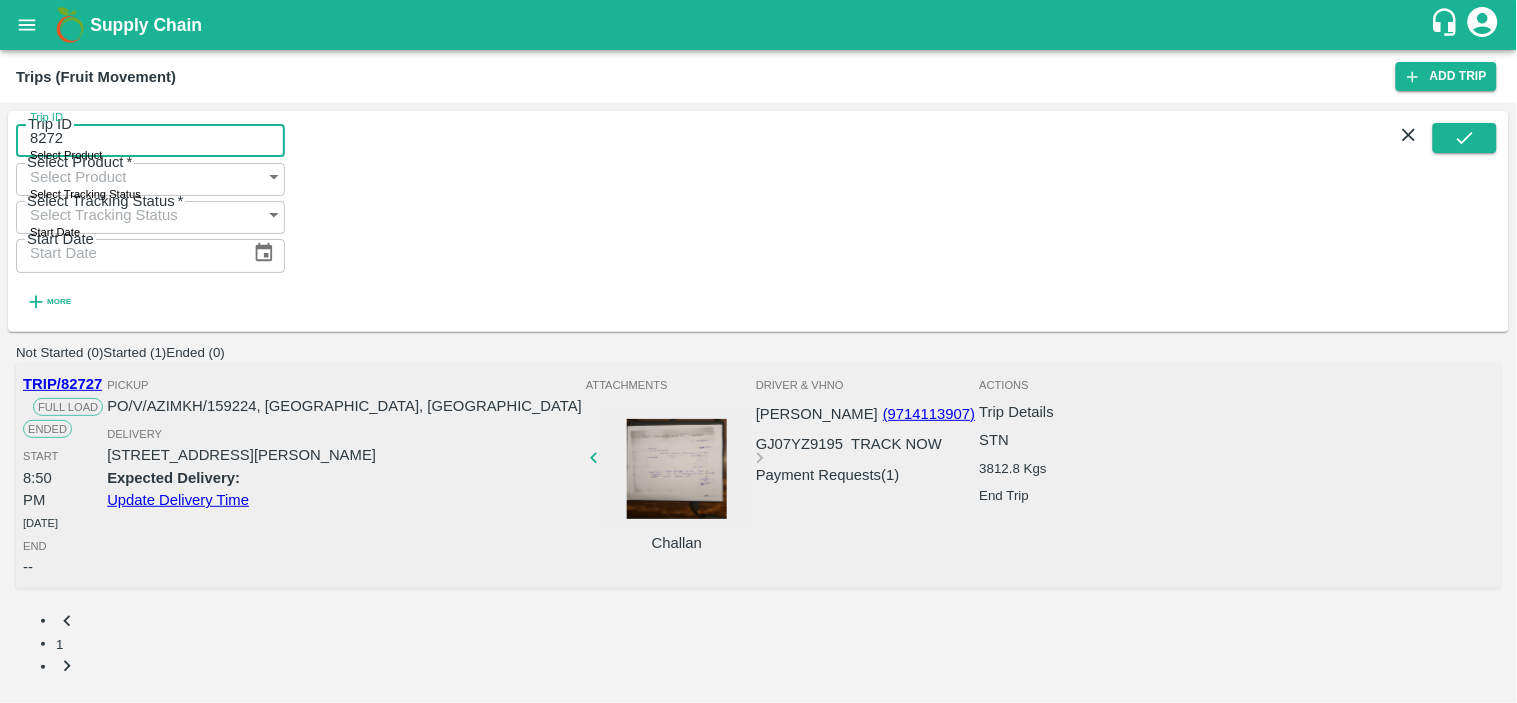 click on "8272" at bounding box center [150, 138] 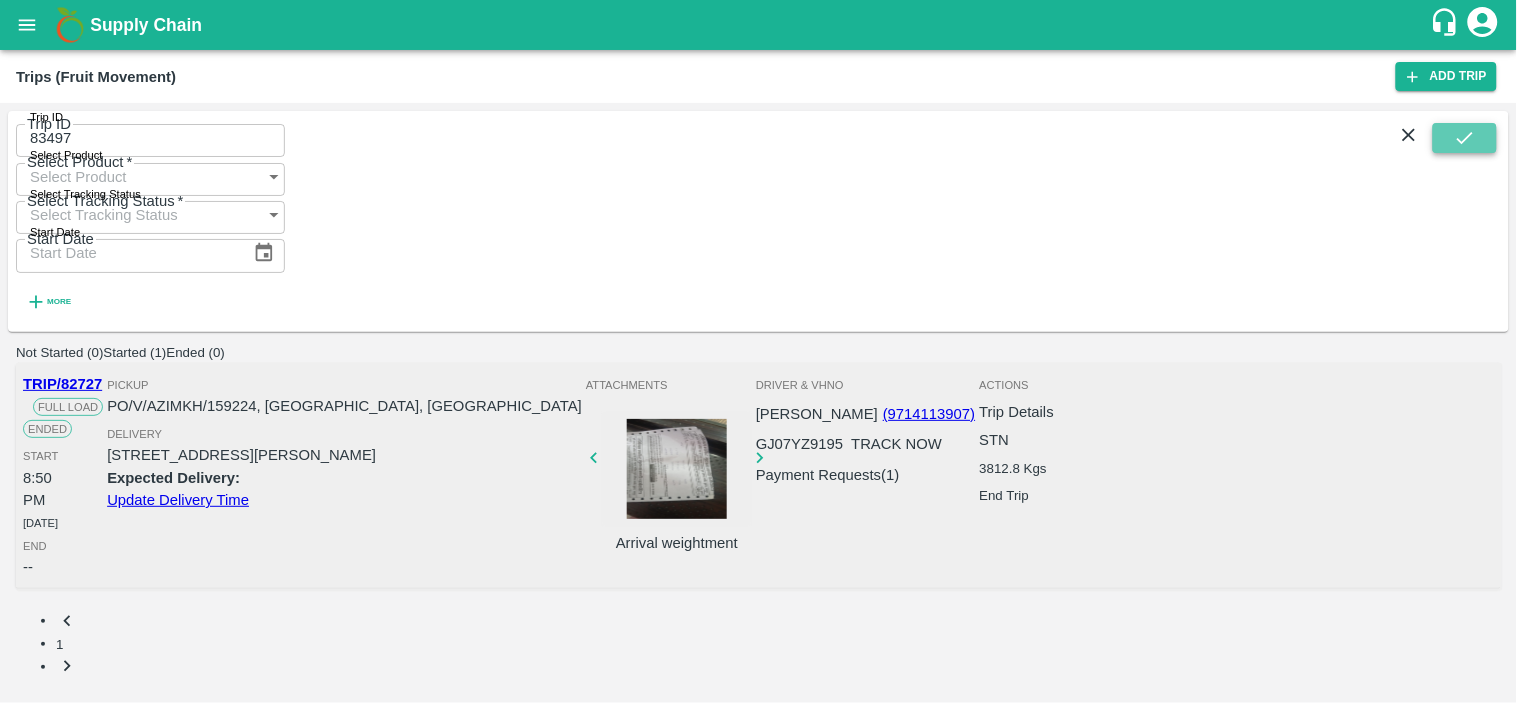 click 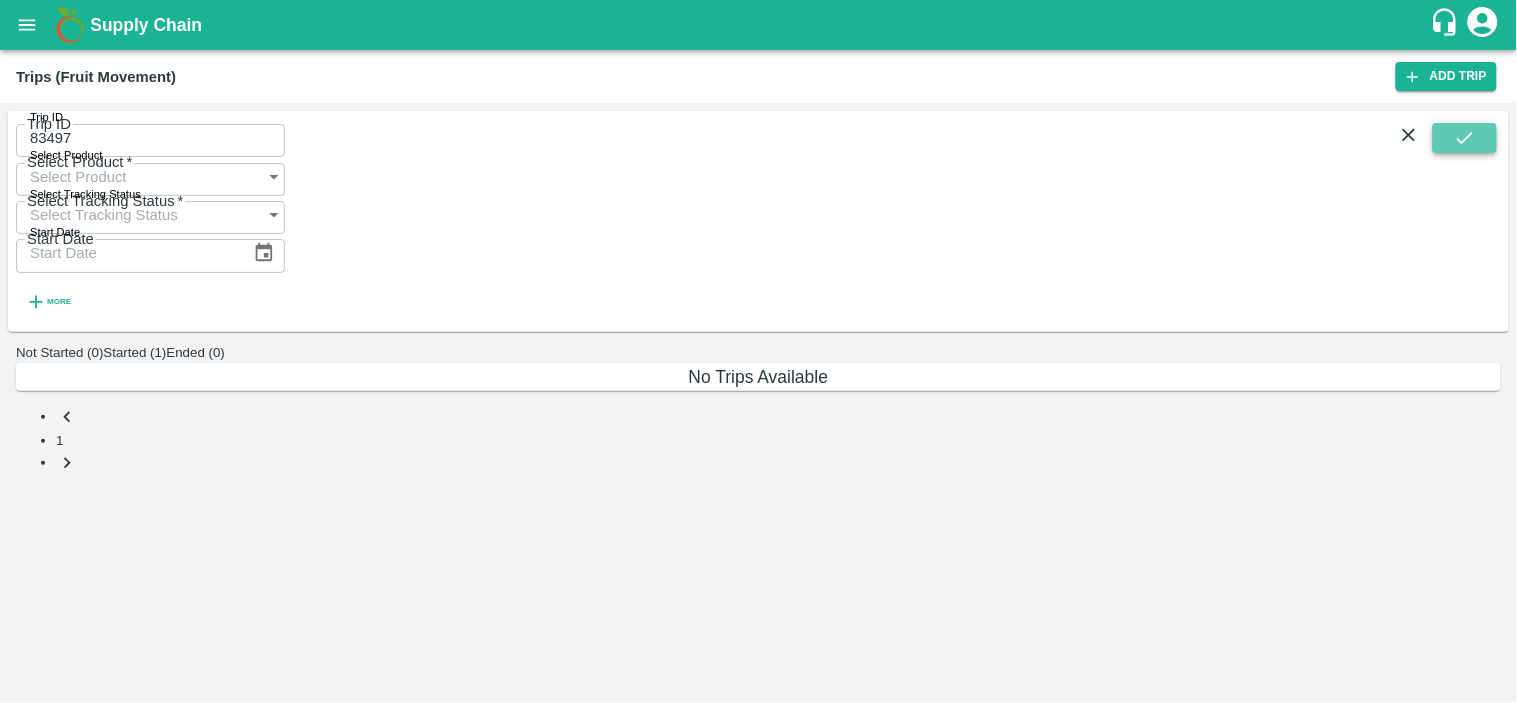 click 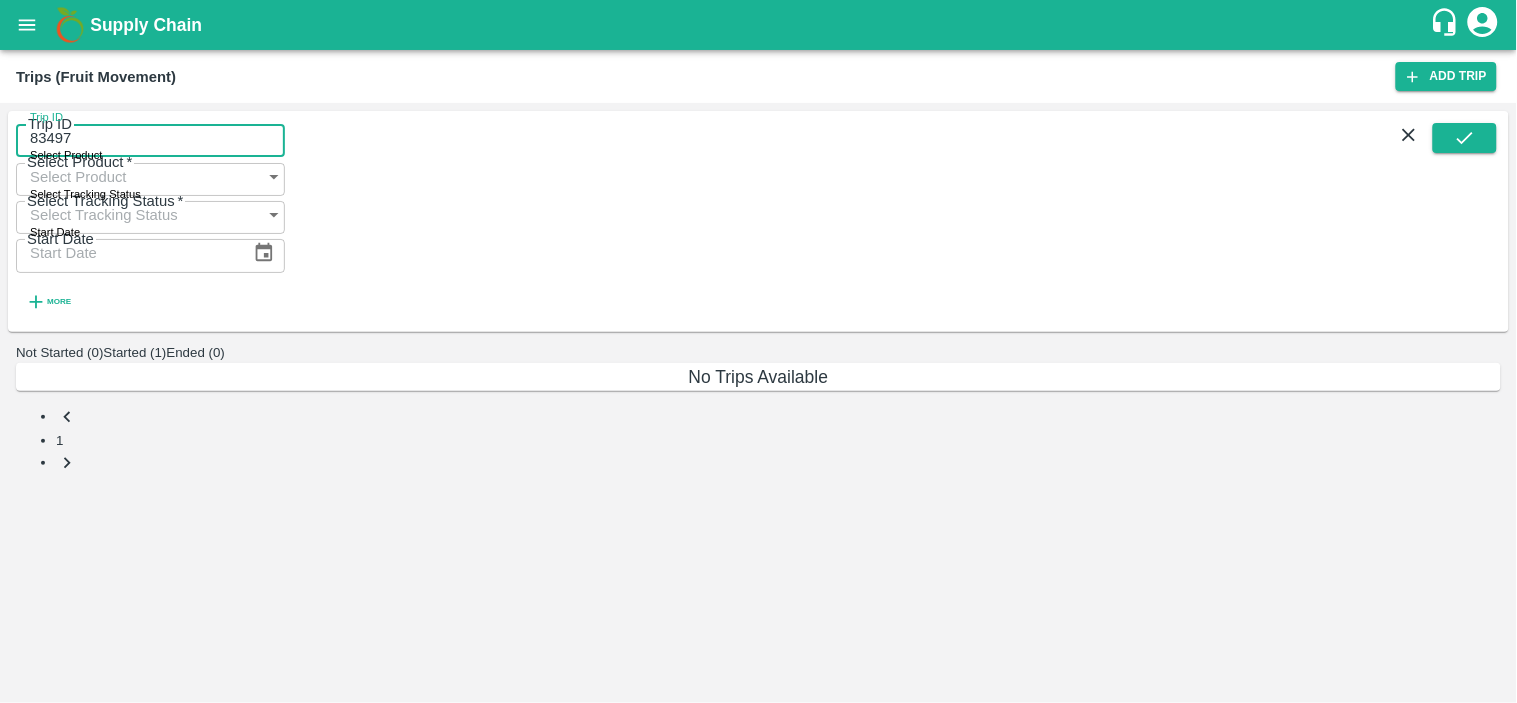 click on "83497" at bounding box center [150, 138] 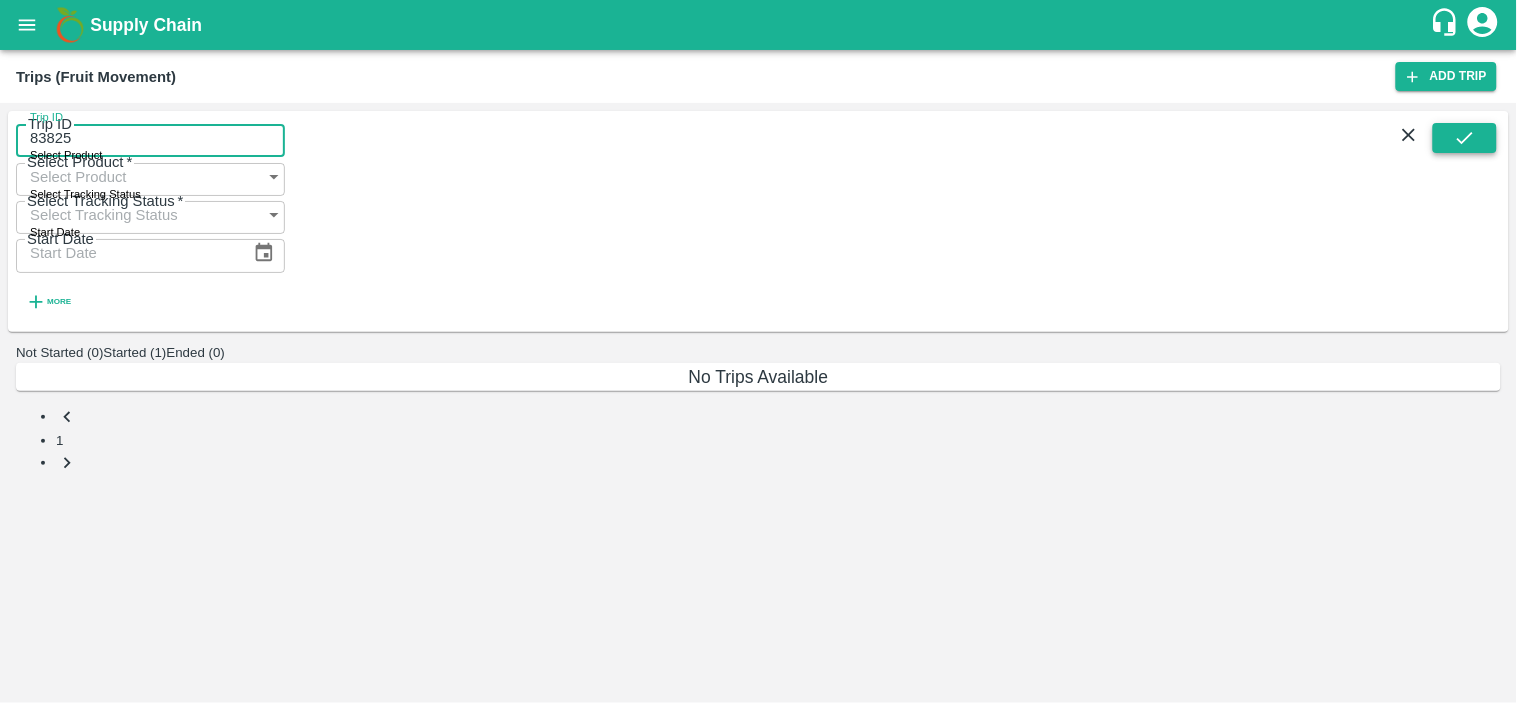 type on "83825" 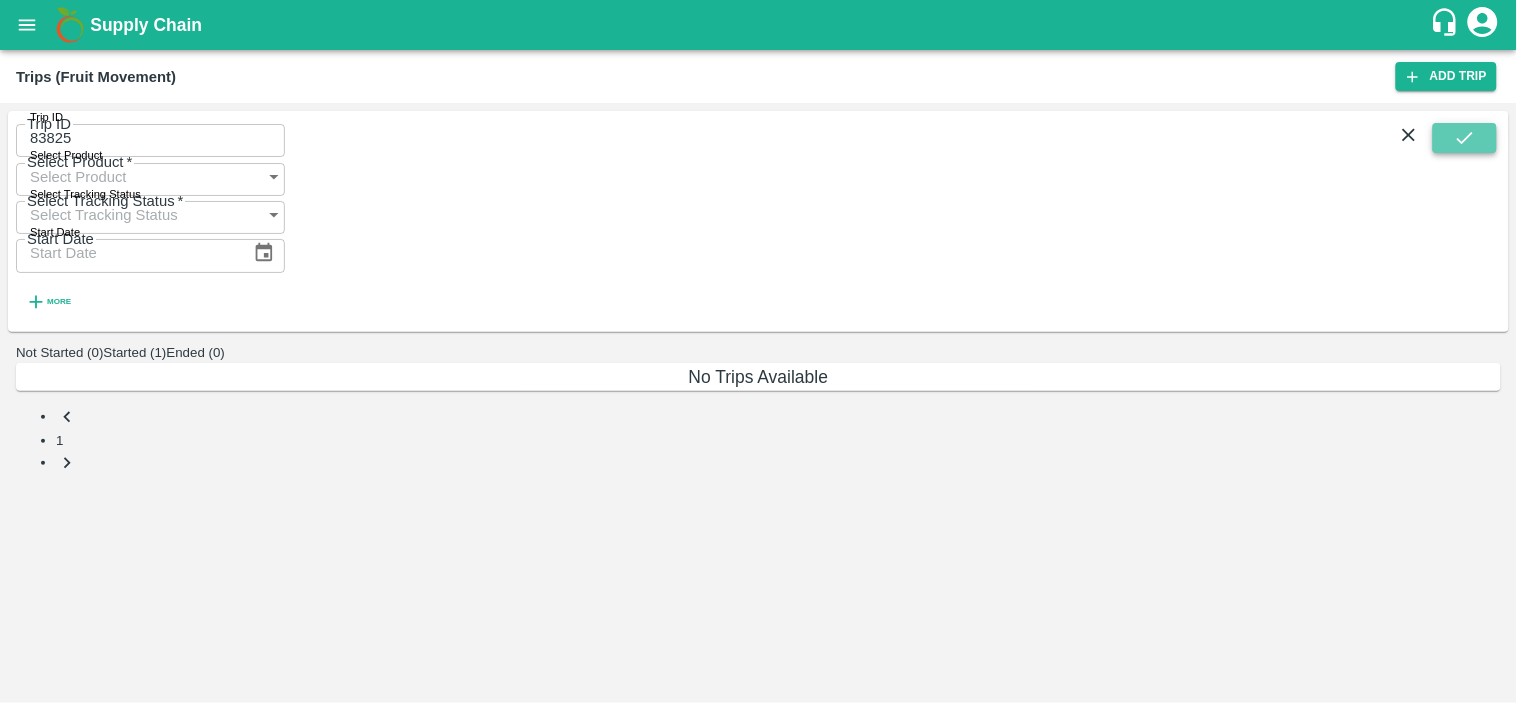 click 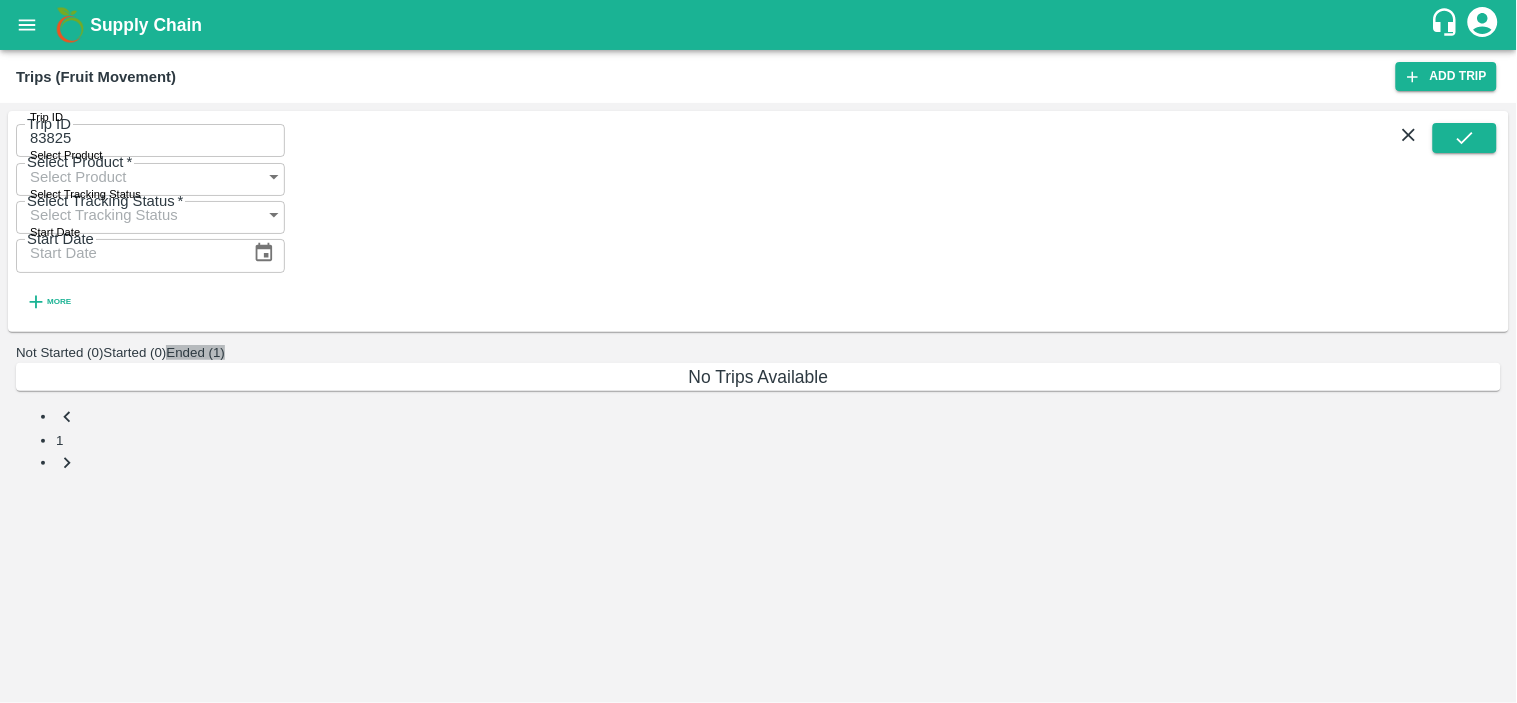 click on "Ended (1)" at bounding box center (195, 352) 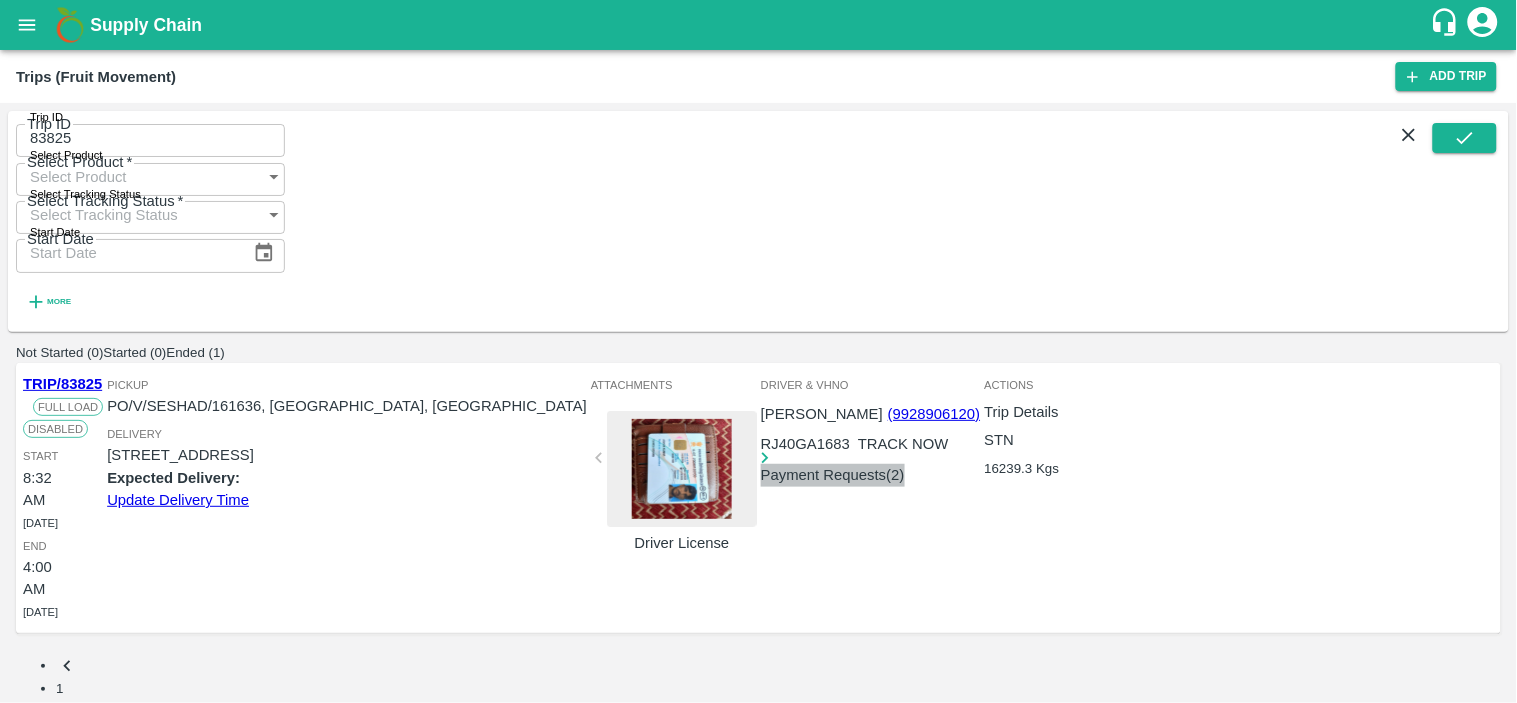 click on "Payment Requests( 2 )" at bounding box center (833, 475) 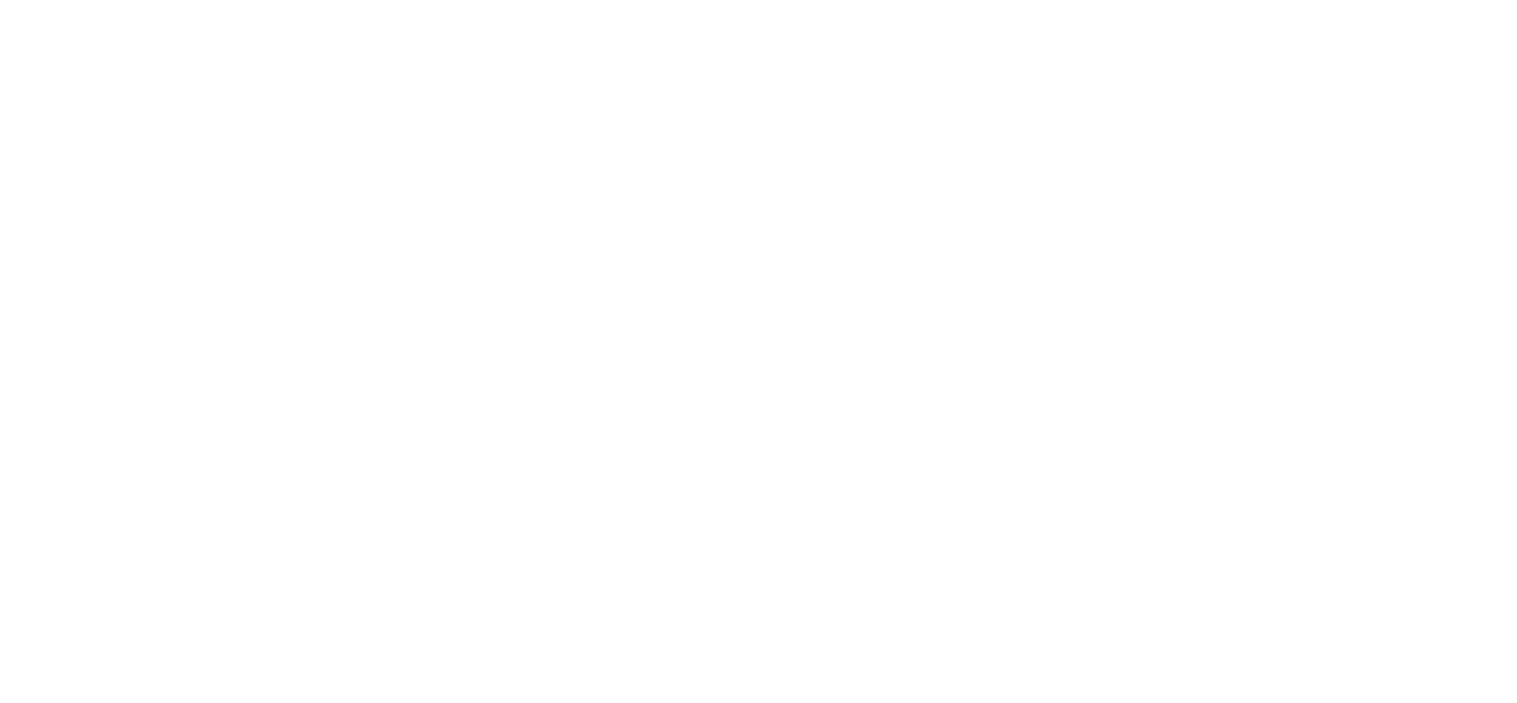 scroll, scrollTop: 0, scrollLeft: 0, axis: both 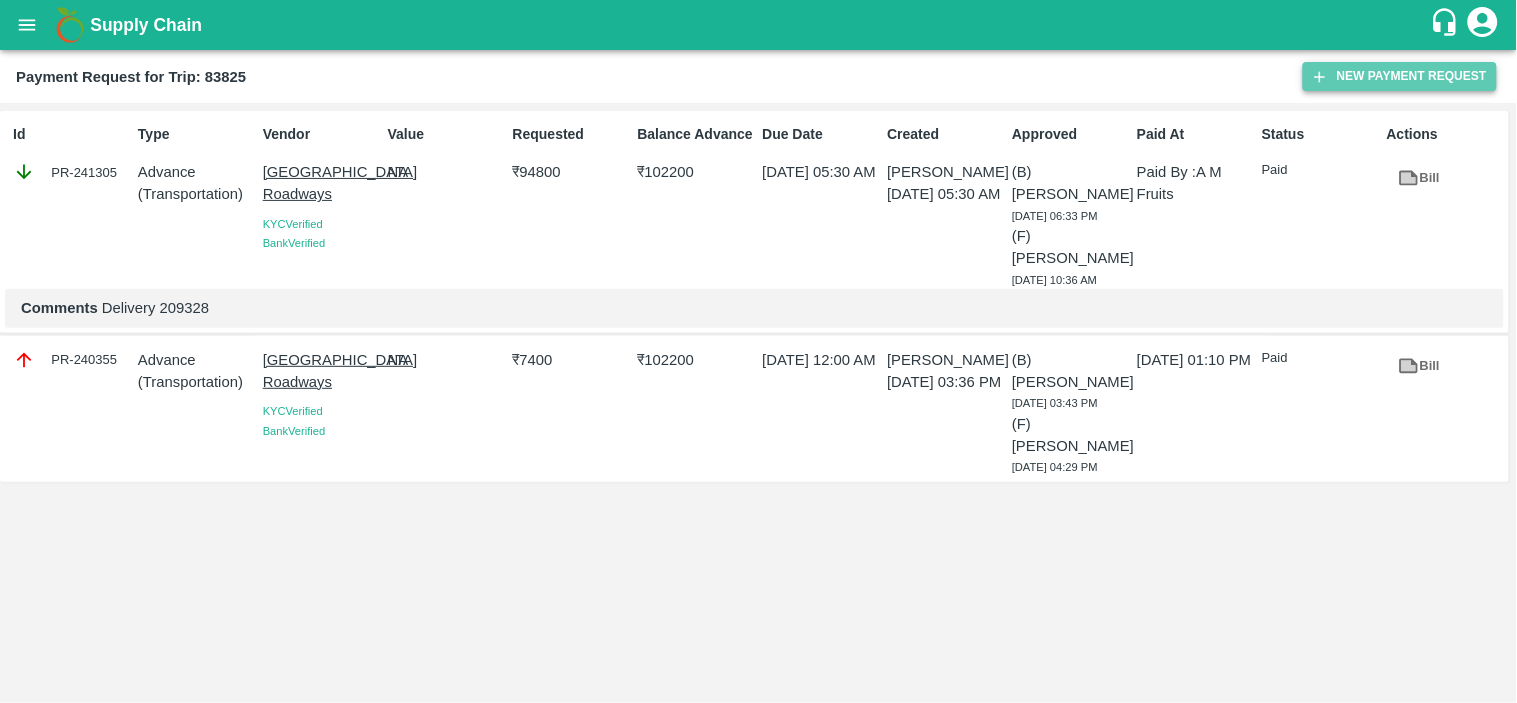 click on "New Payment Request" at bounding box center [1400, 76] 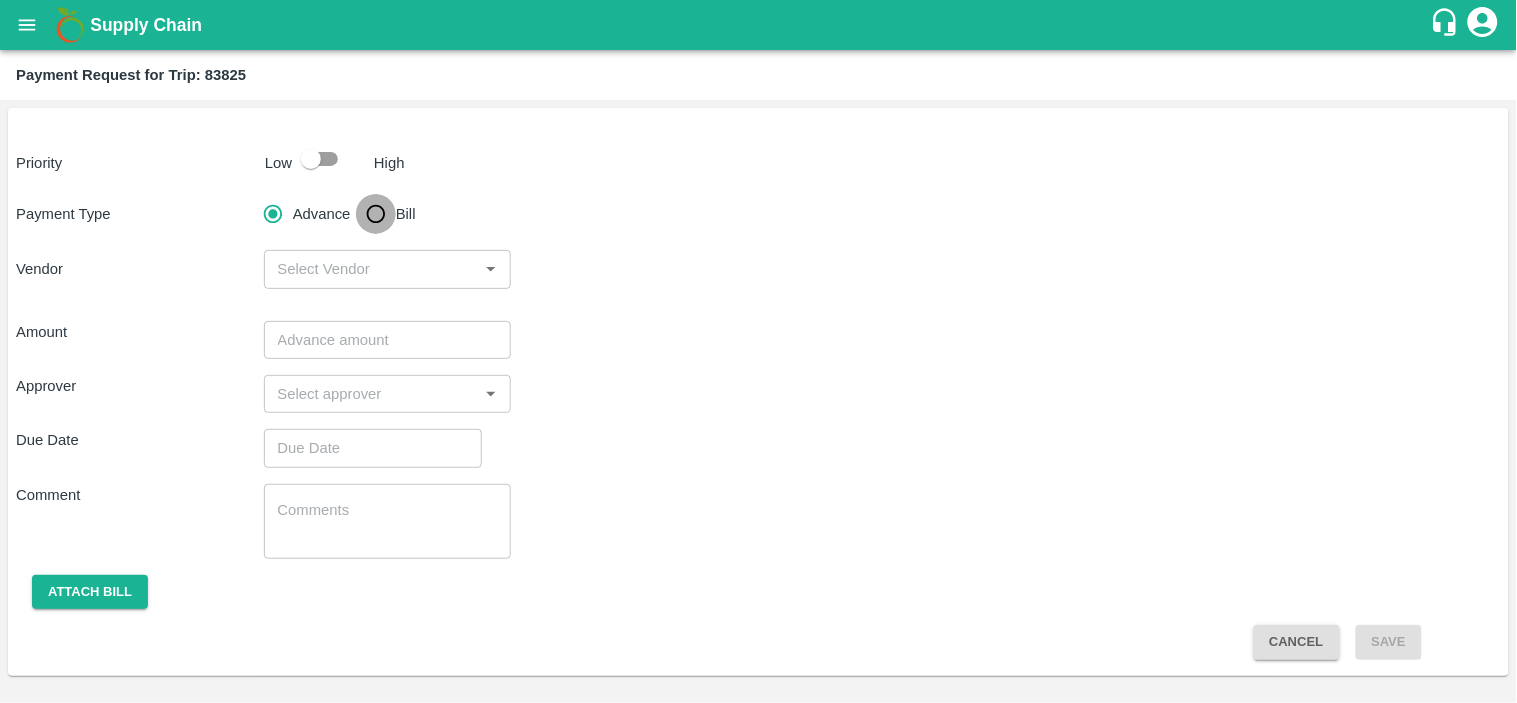 click on "Bill" at bounding box center (376, 214) 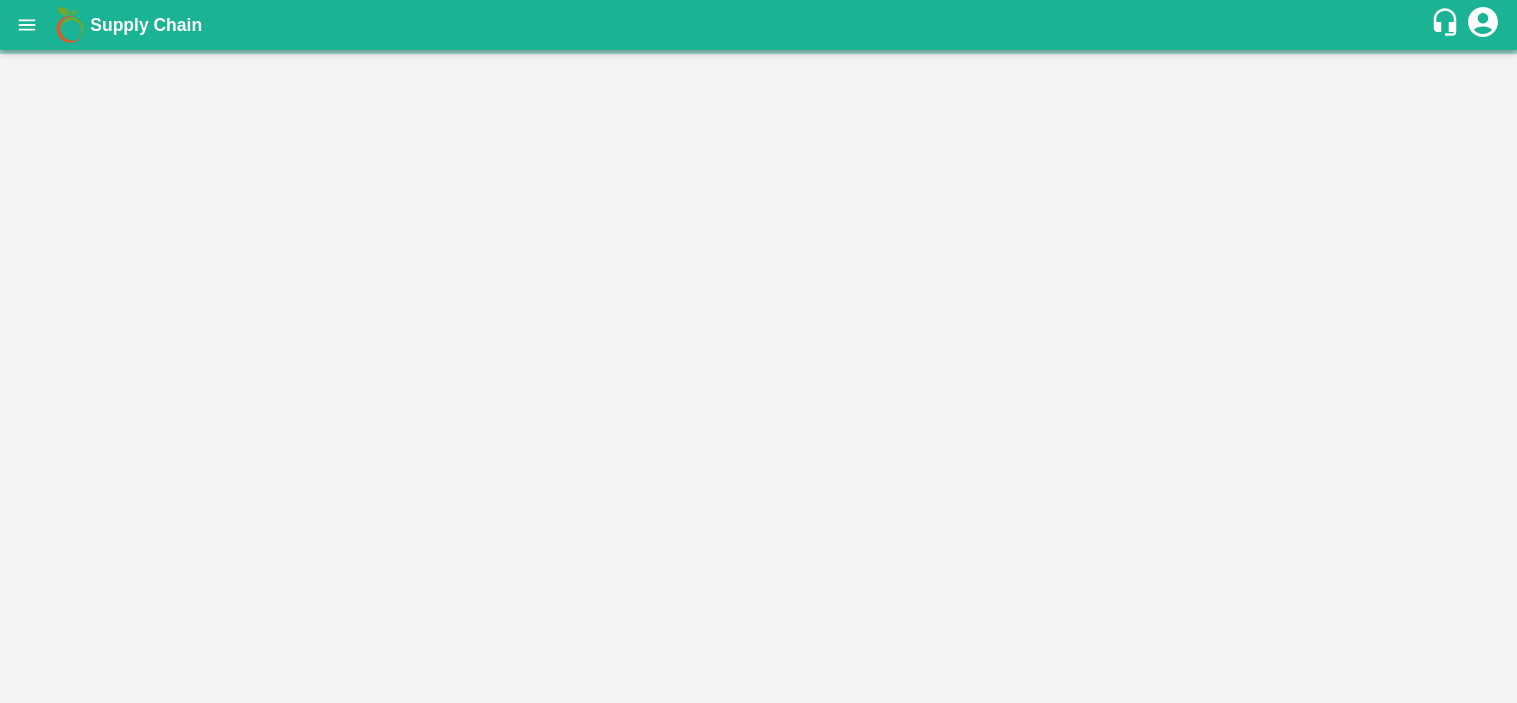 scroll, scrollTop: 0, scrollLeft: 0, axis: both 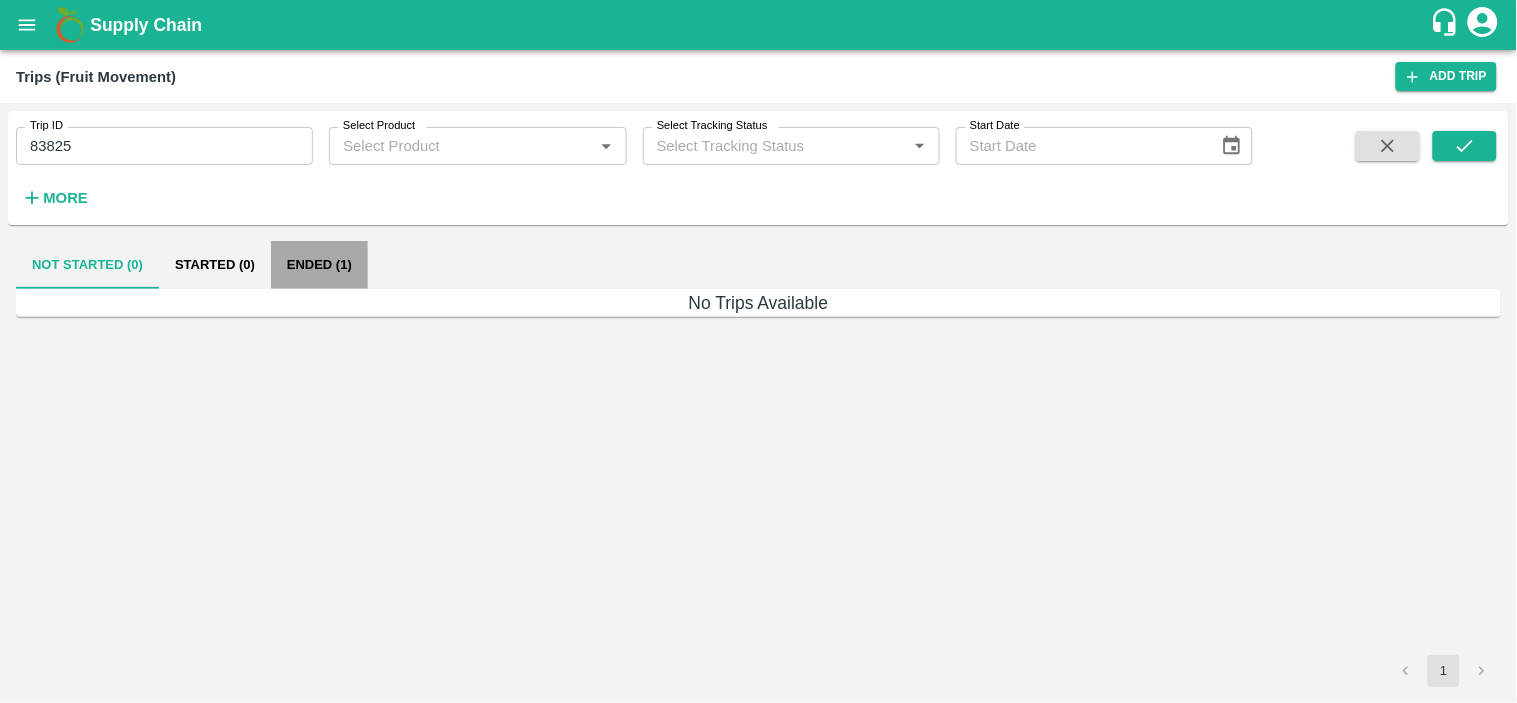 click on "Ended (1)" at bounding box center [319, 265] 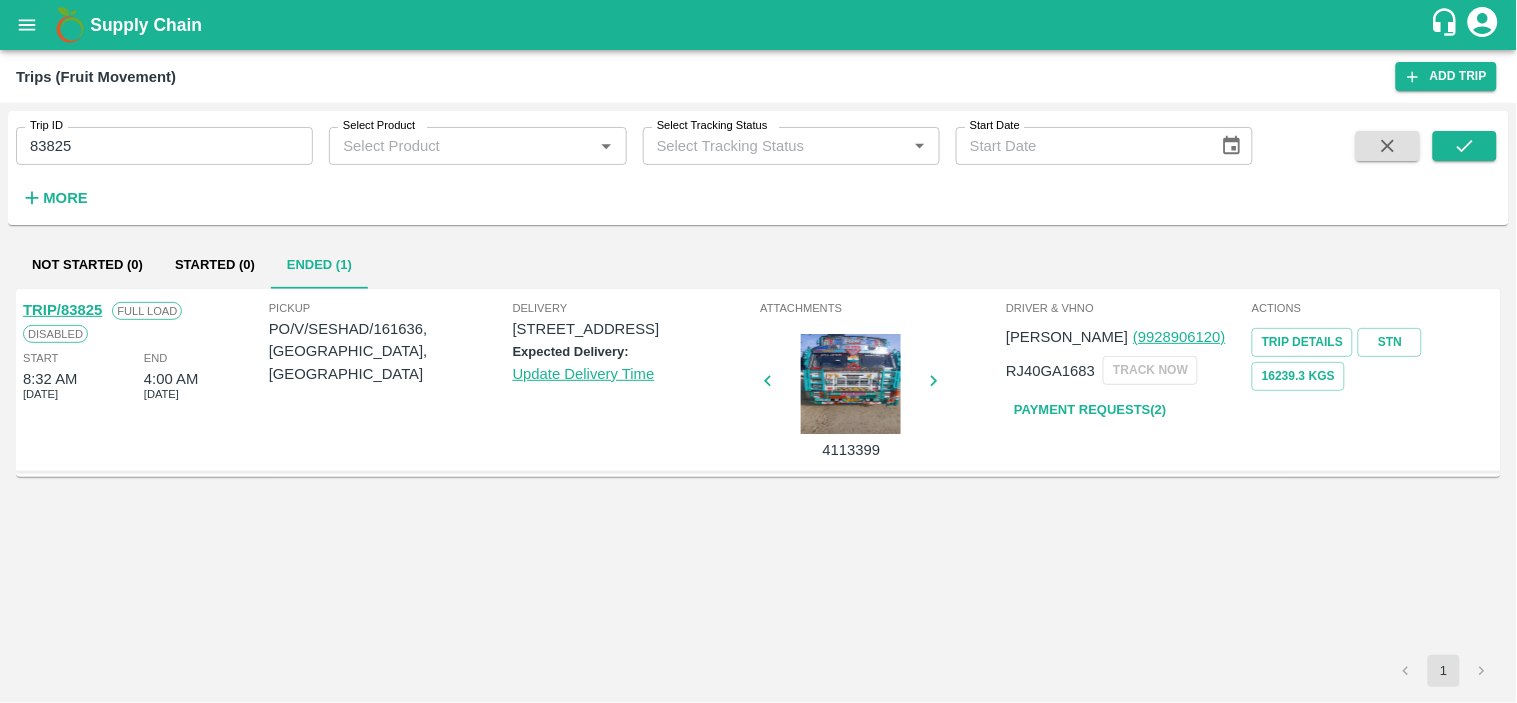click at bounding box center [851, 384] 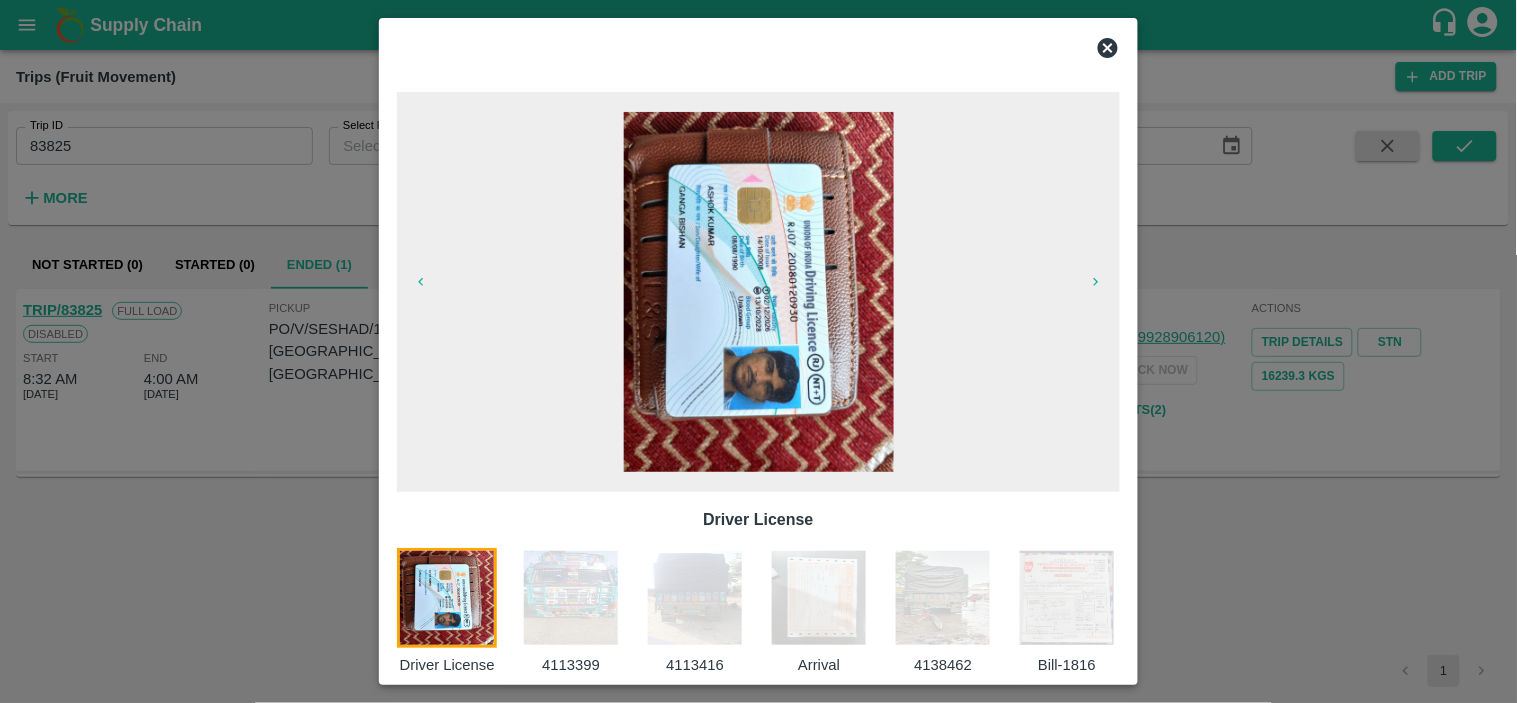 click 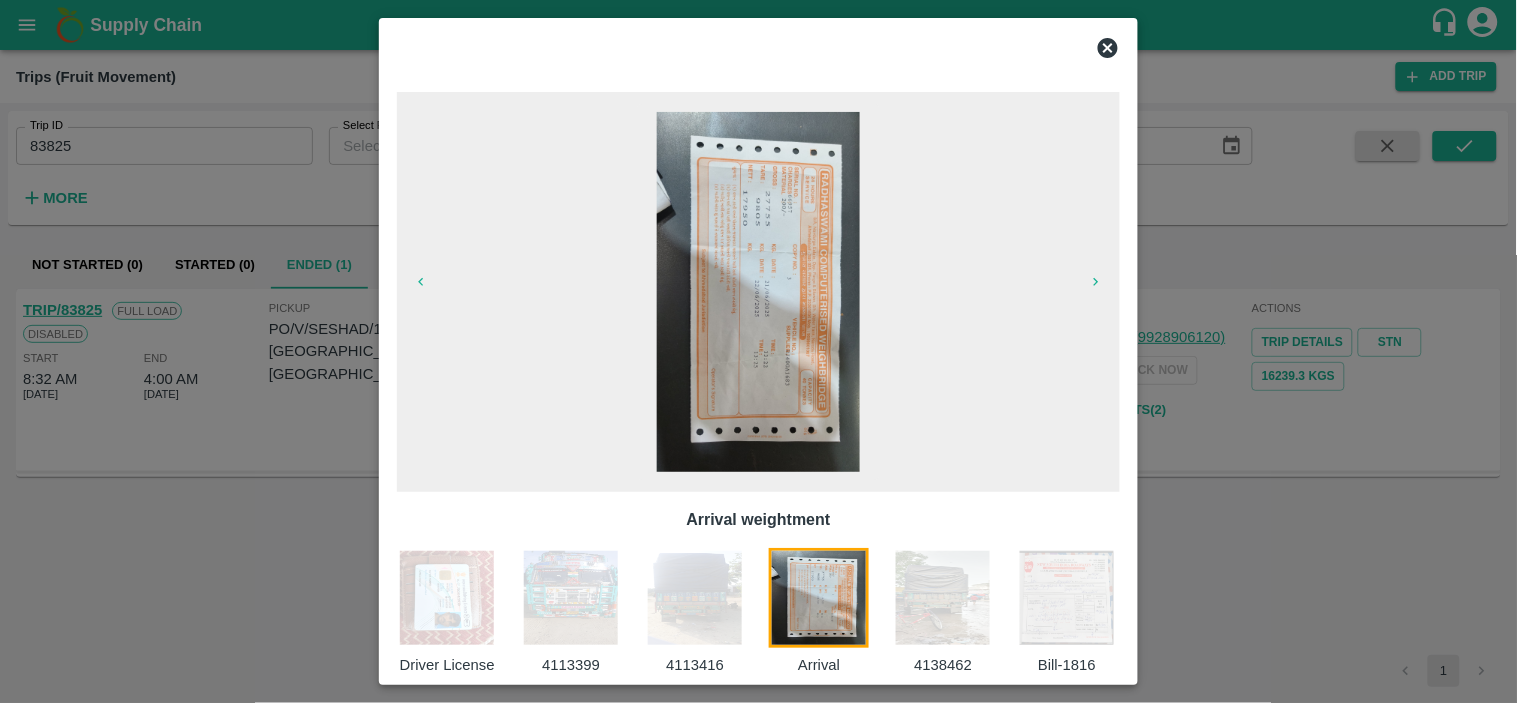scroll, scrollTop: 0, scrollLeft: 60, axis: horizontal 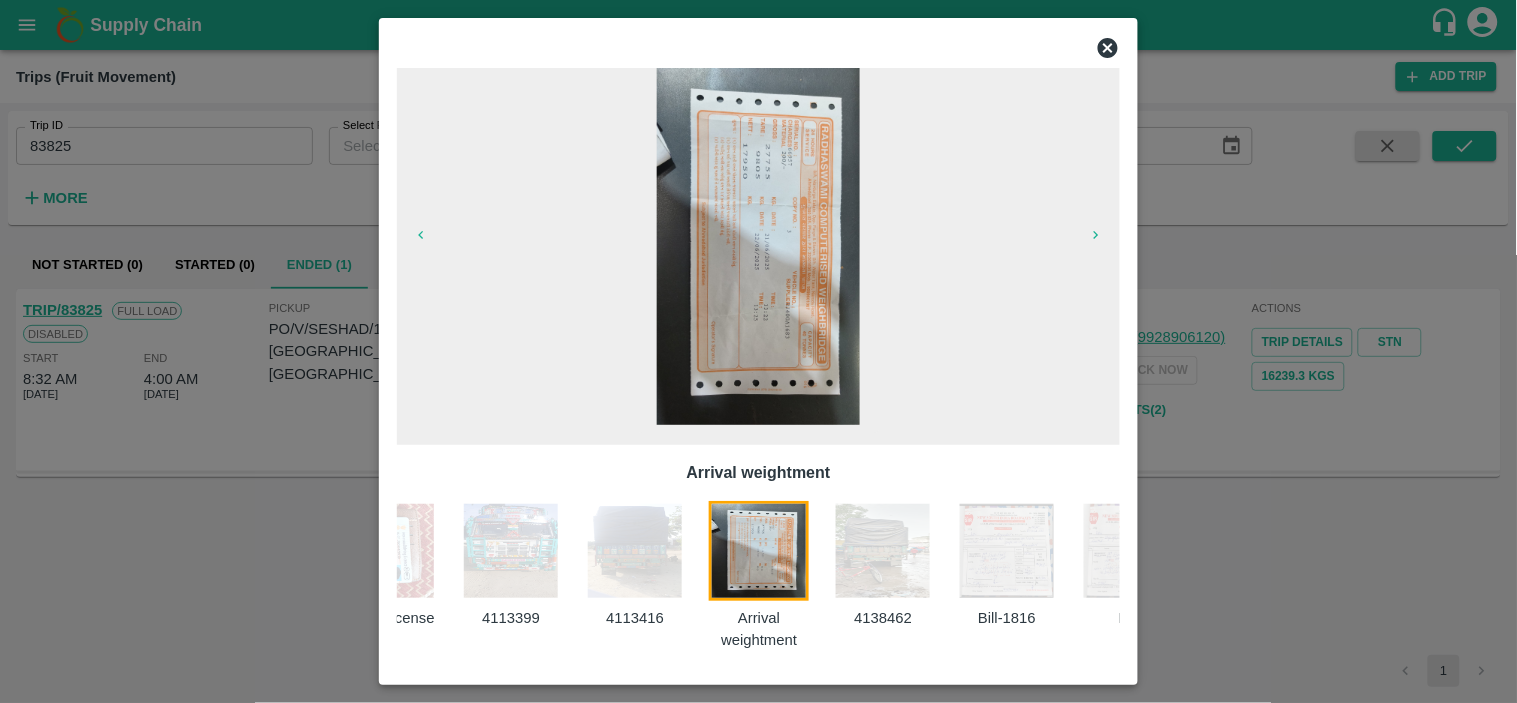 click 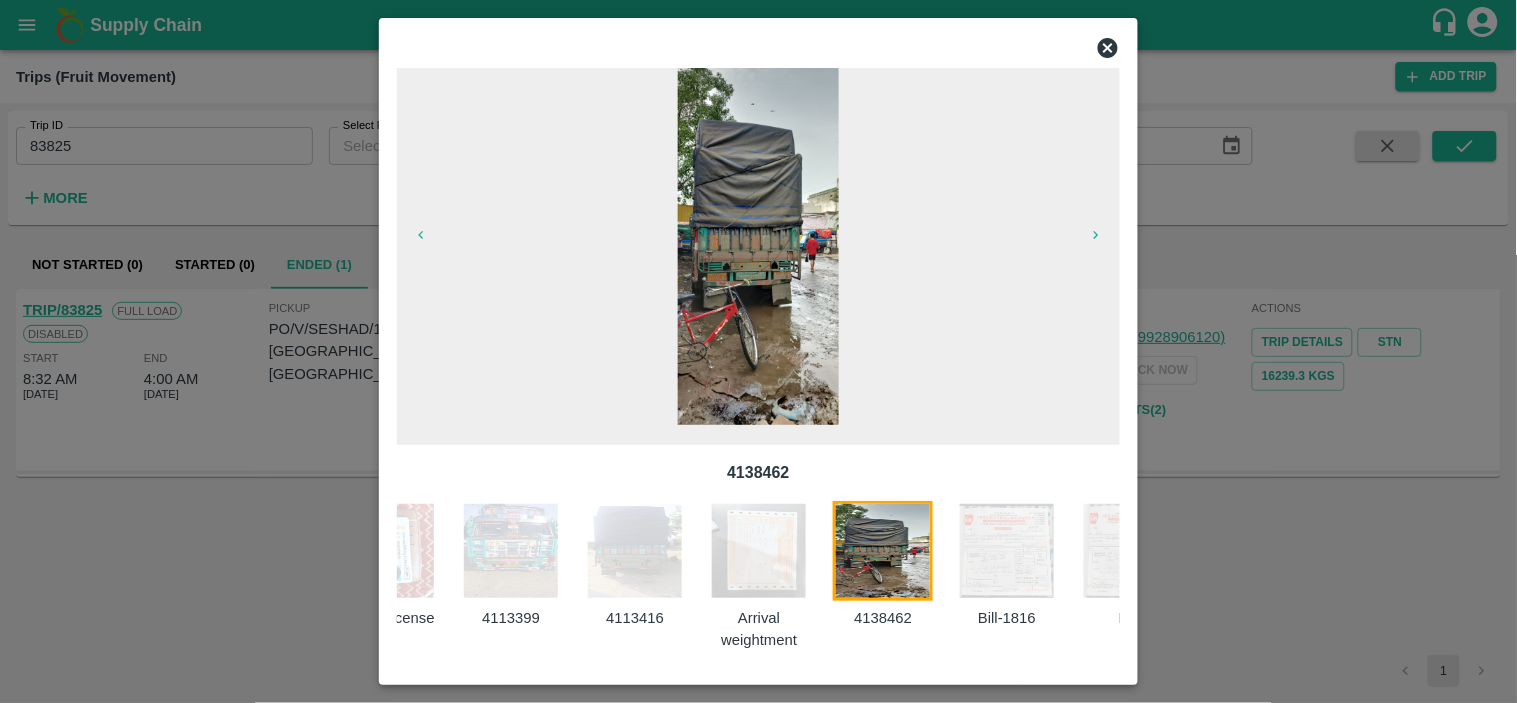 scroll, scrollTop: 0, scrollLeft: 144, axis: horizontal 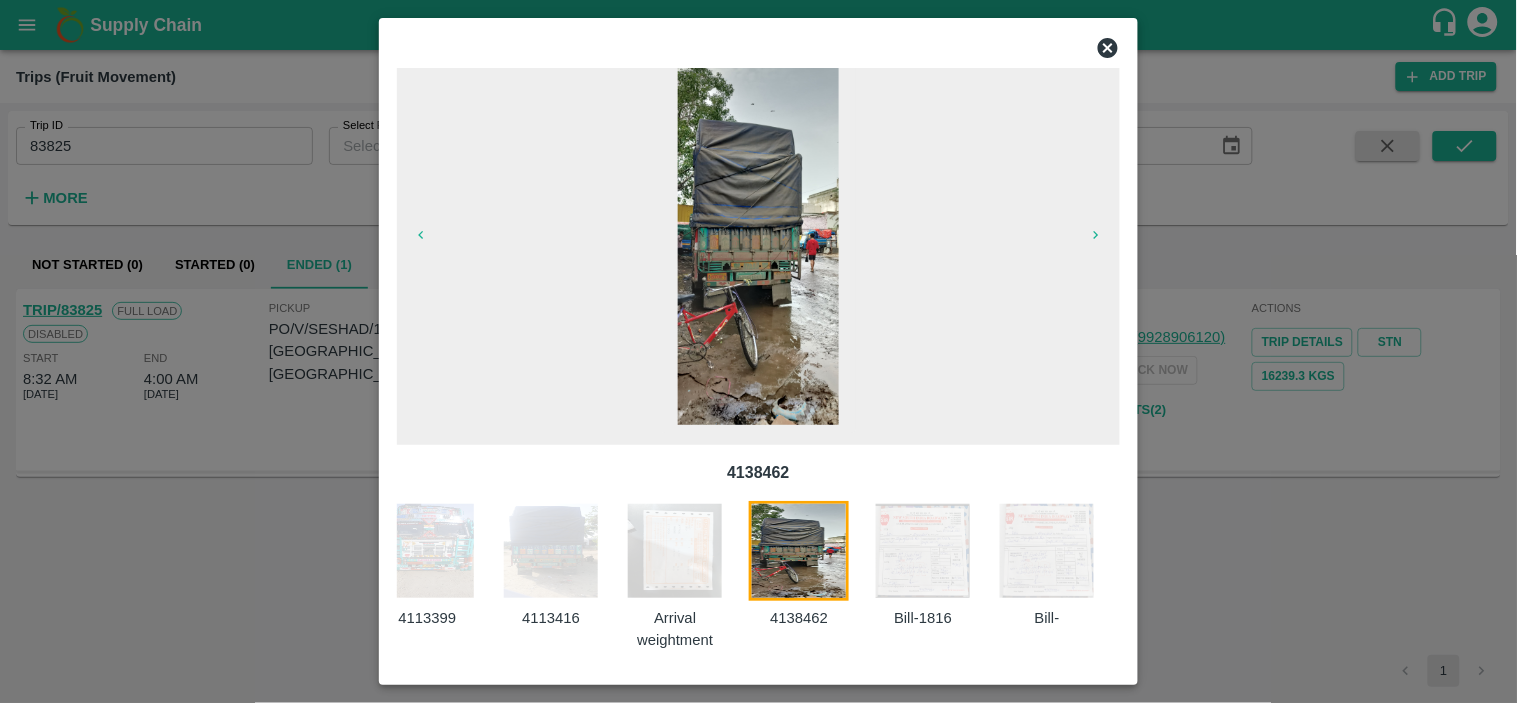 click 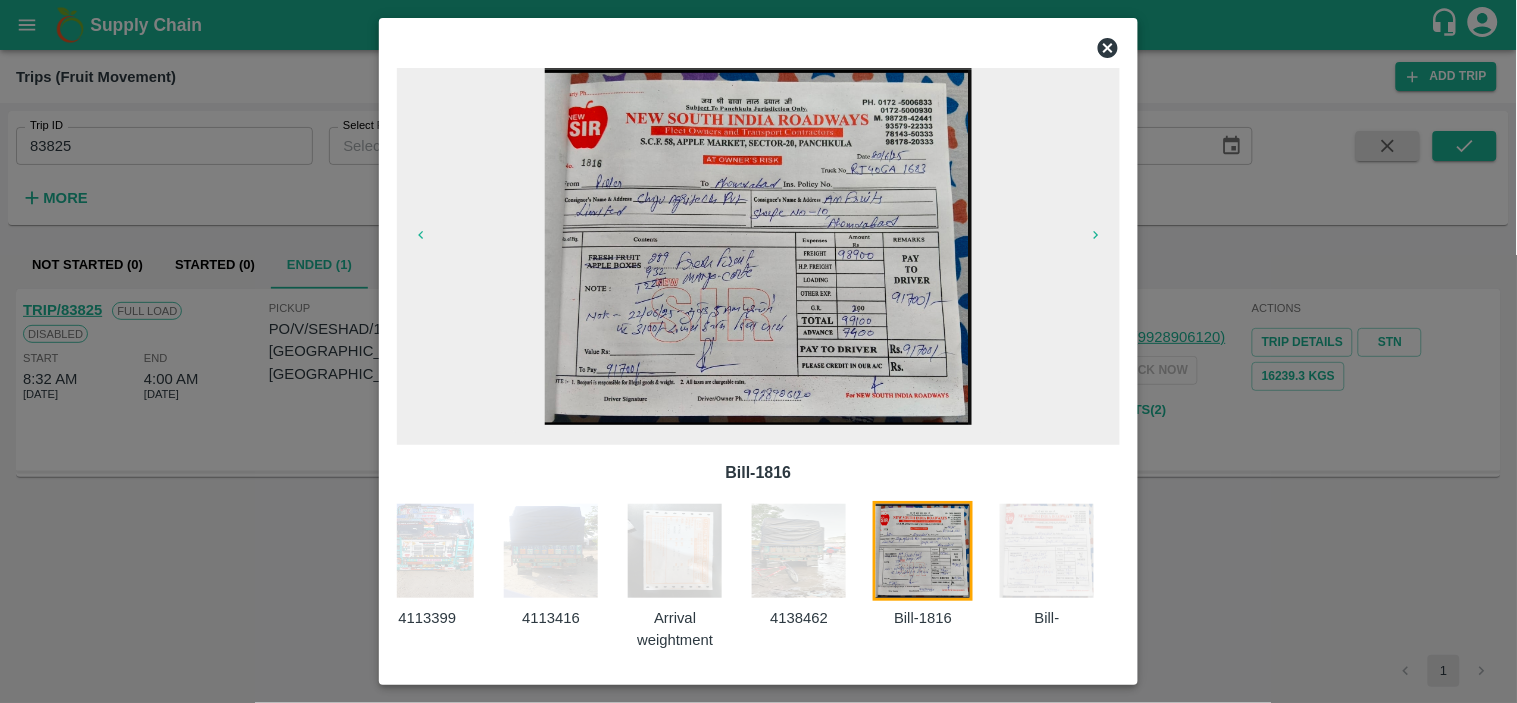 click 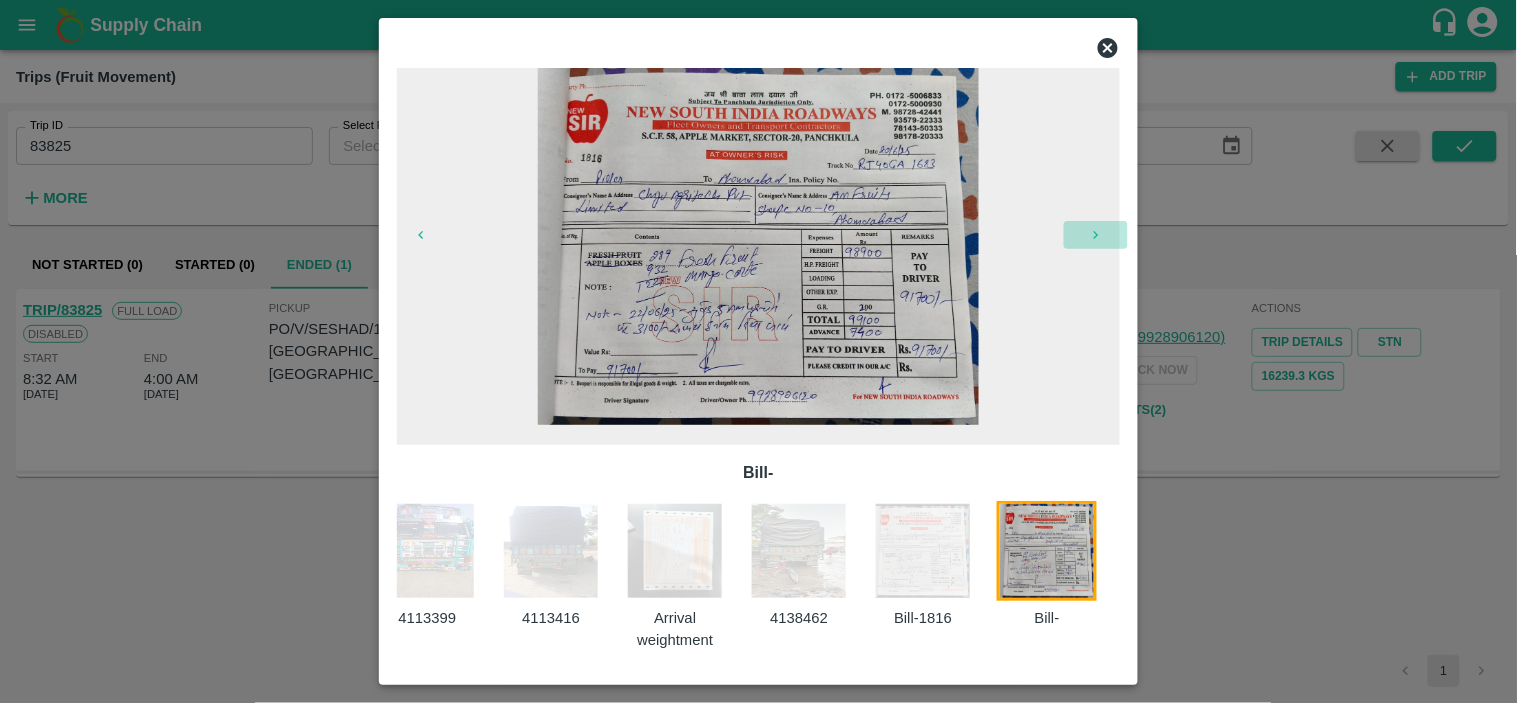 click 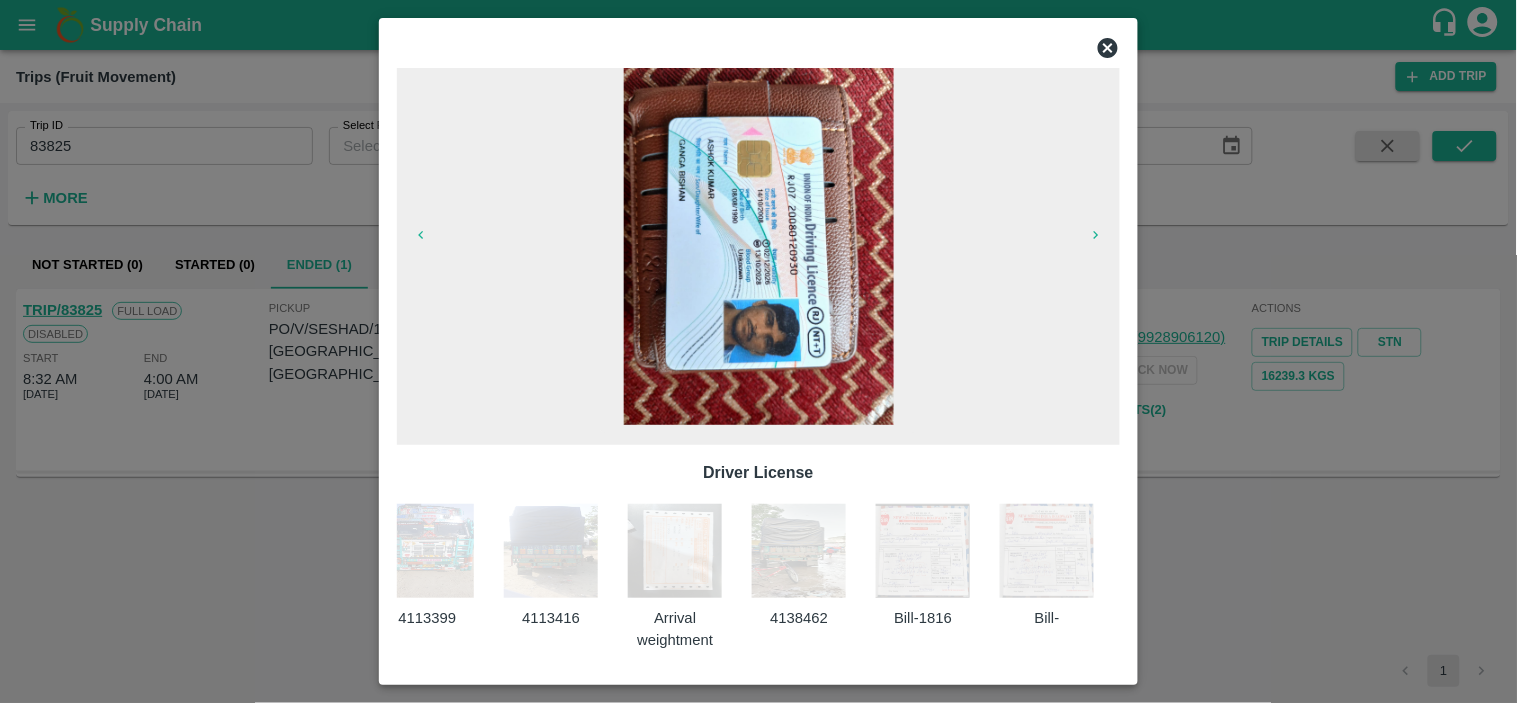 scroll, scrollTop: 0, scrollLeft: 0, axis: both 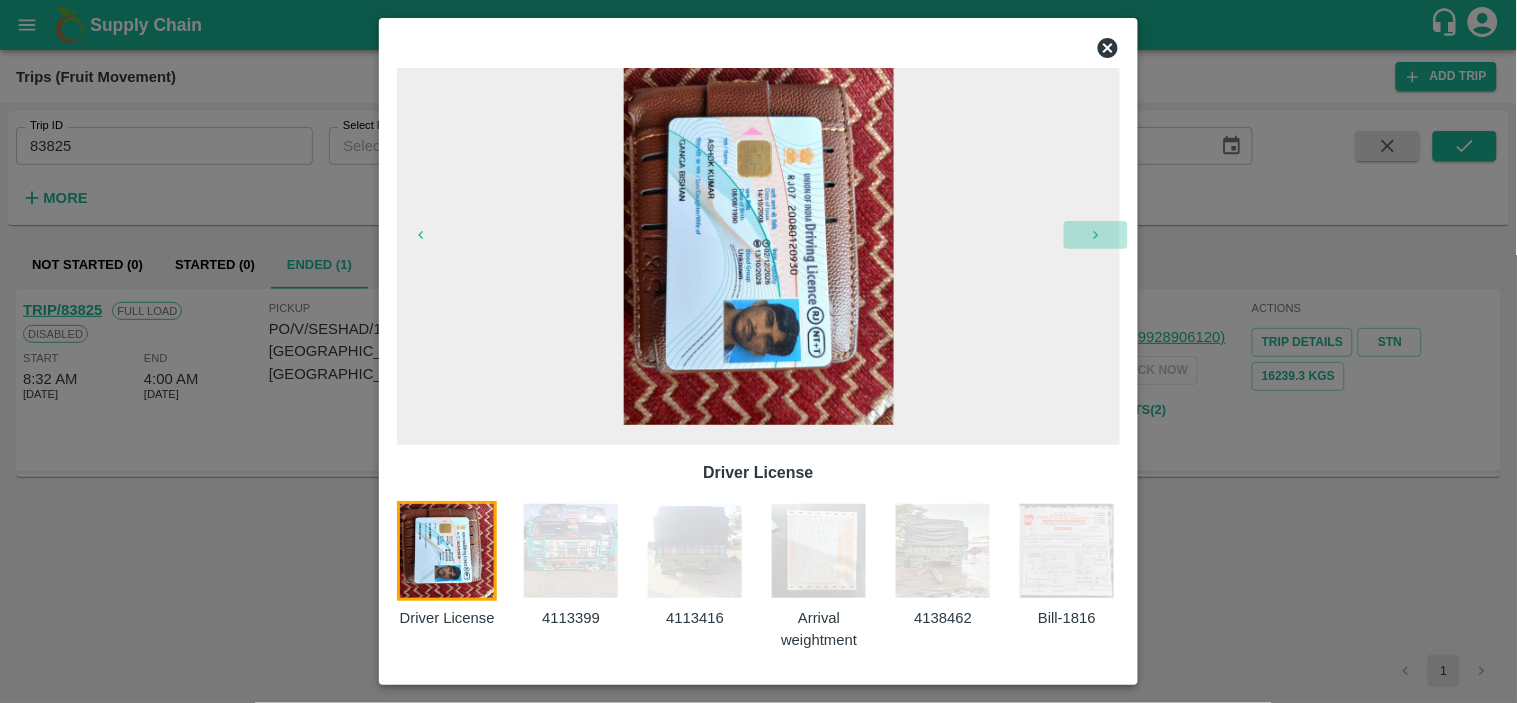 click 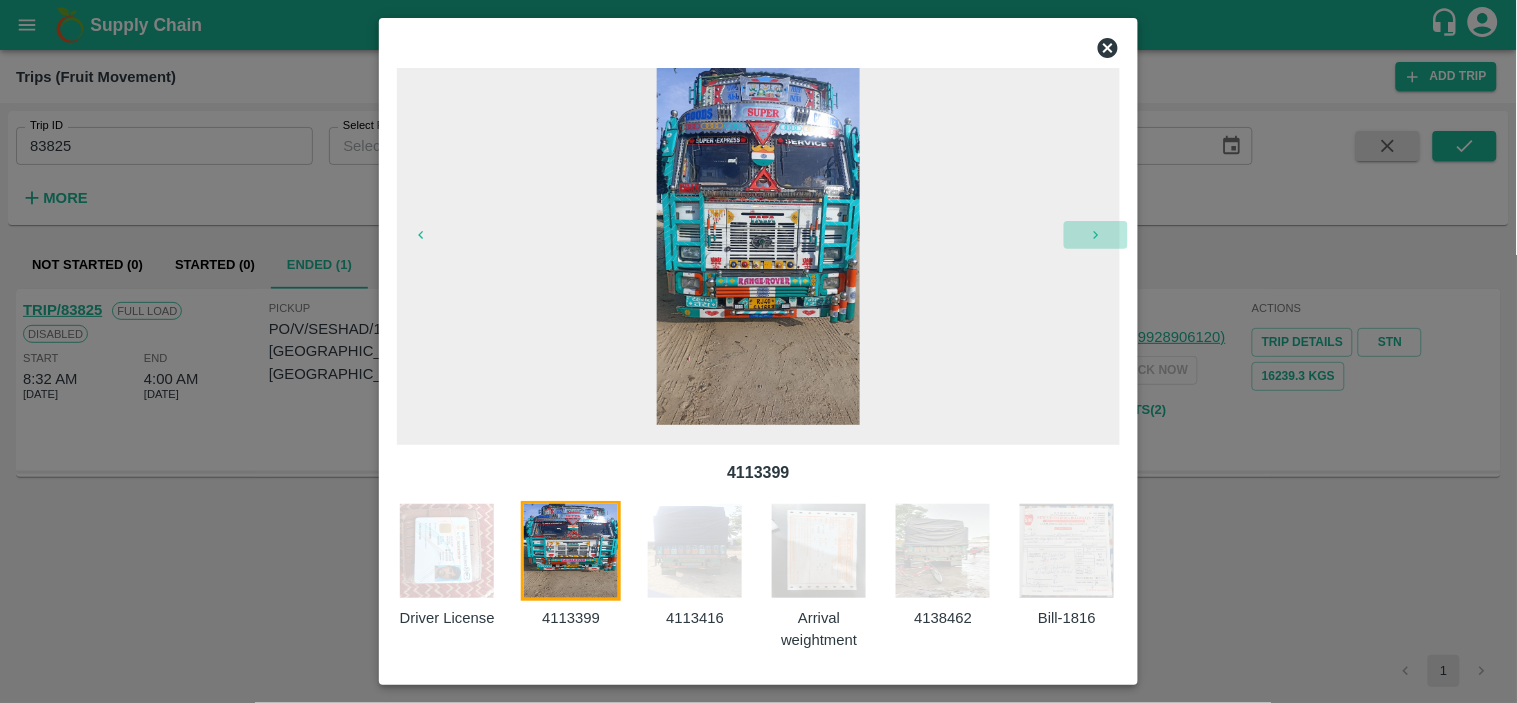 click 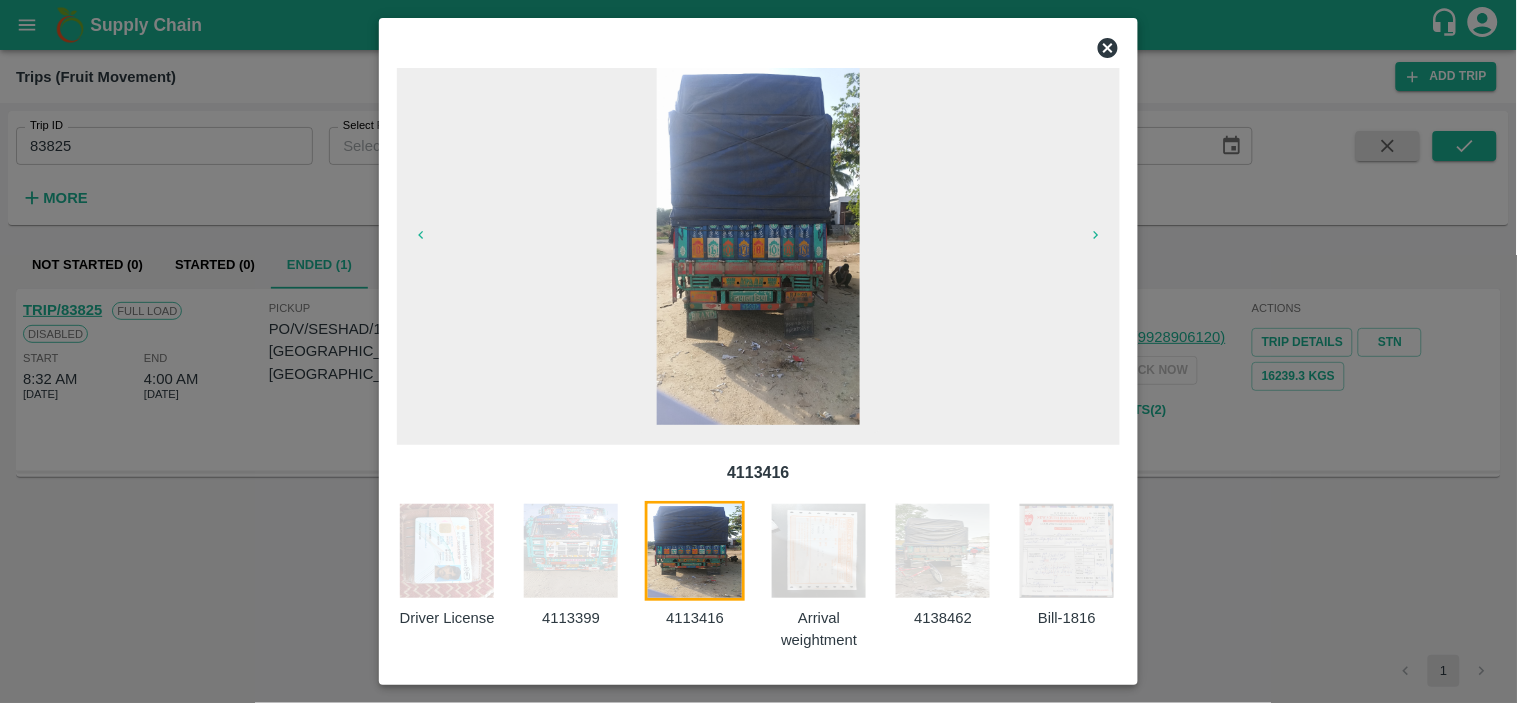click 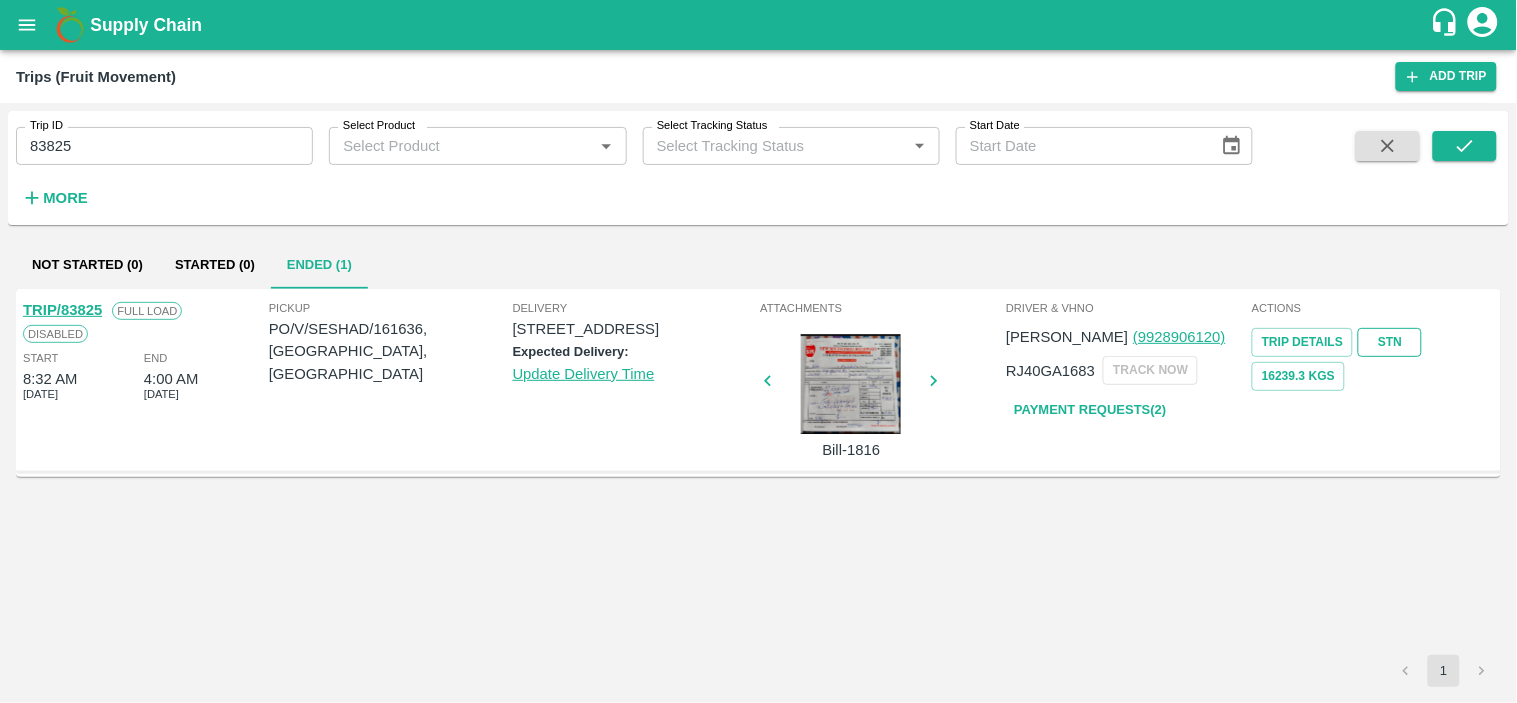 click on "STN" 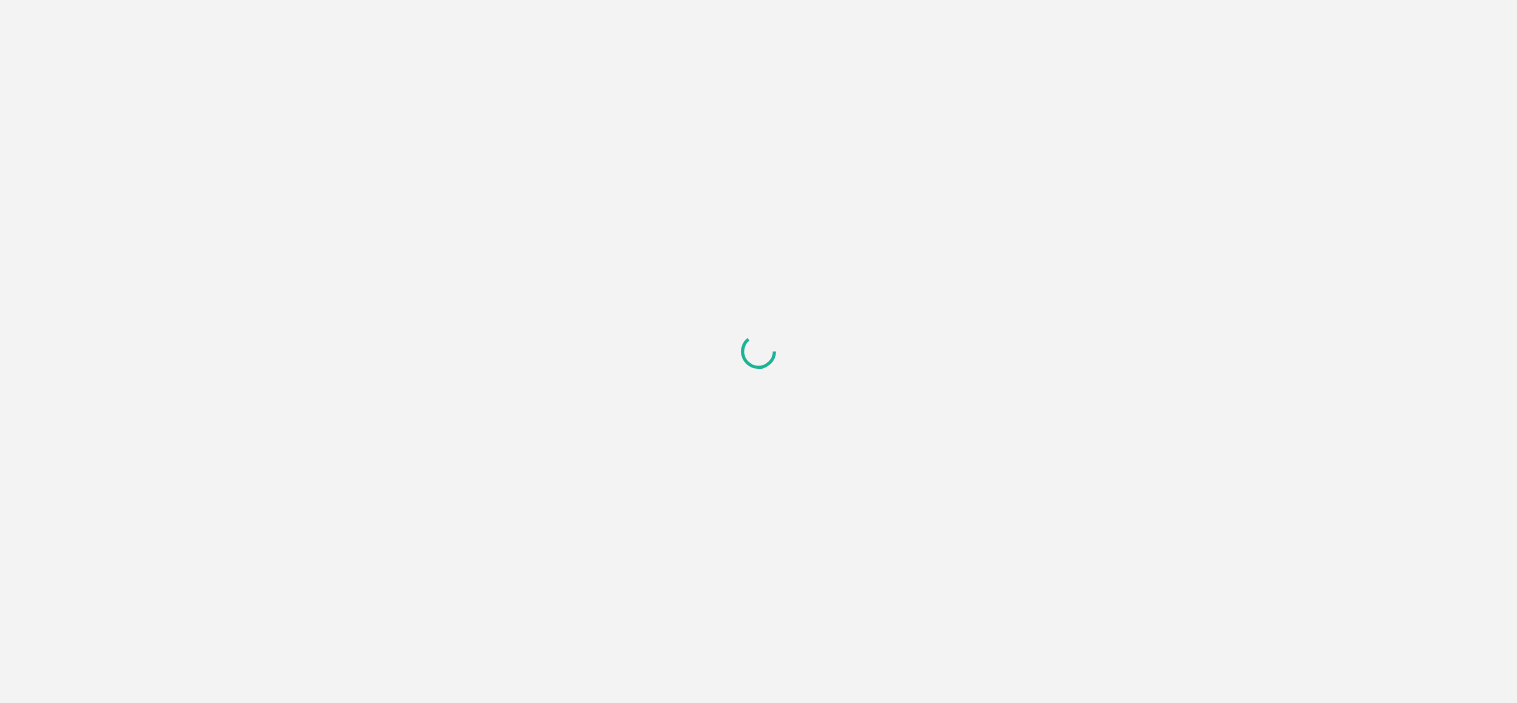 scroll, scrollTop: 0, scrollLeft: 0, axis: both 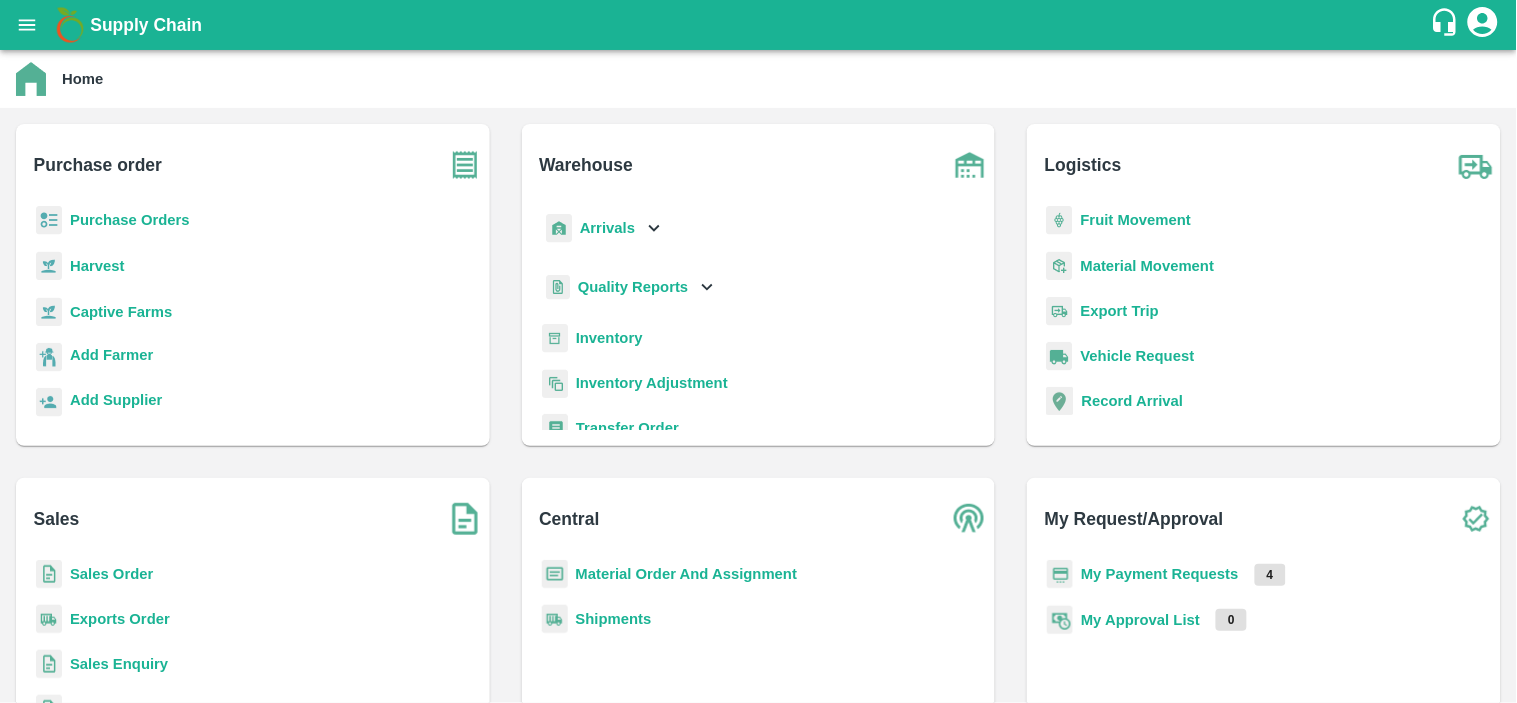 click on "Fruit Movement" at bounding box center [1136, 220] 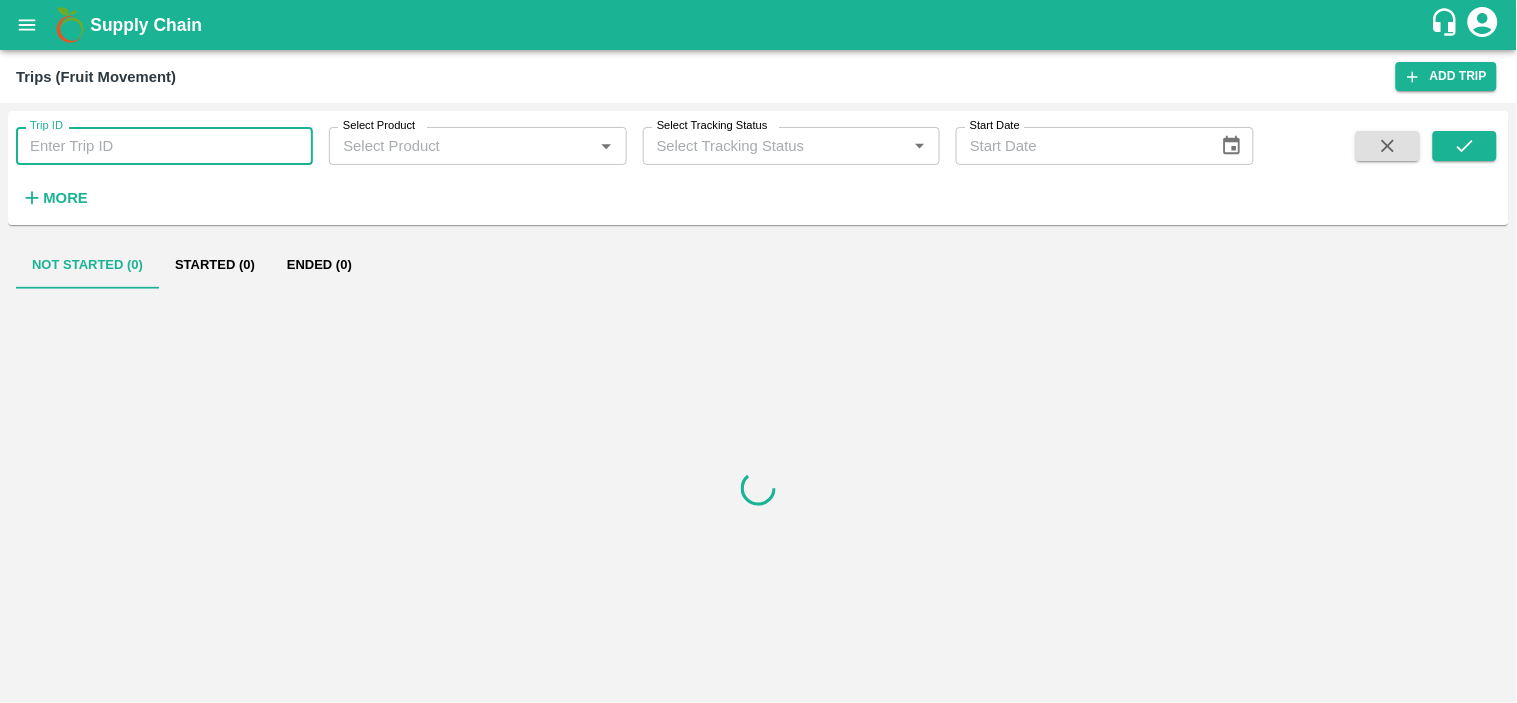 click on "Trip ID" at bounding box center (164, 146) 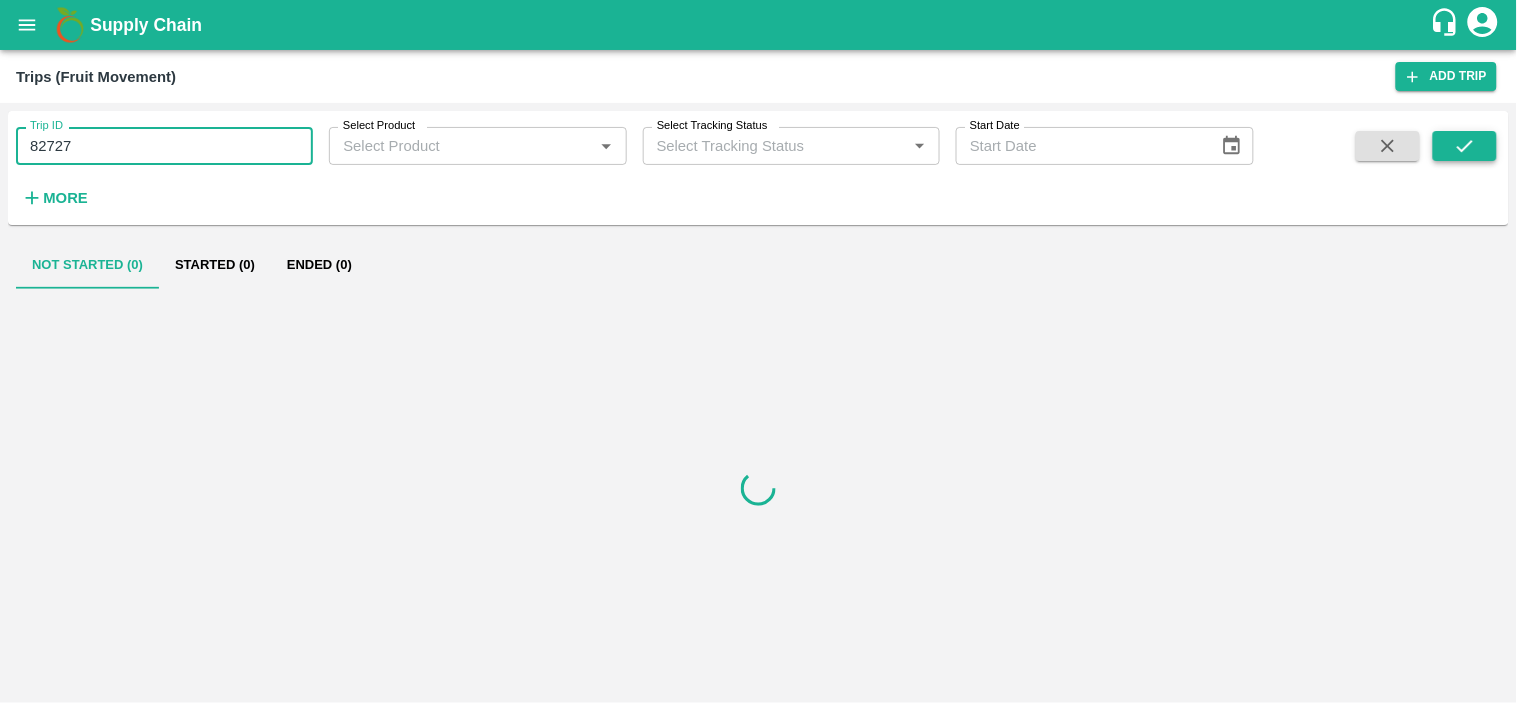 type on "82727" 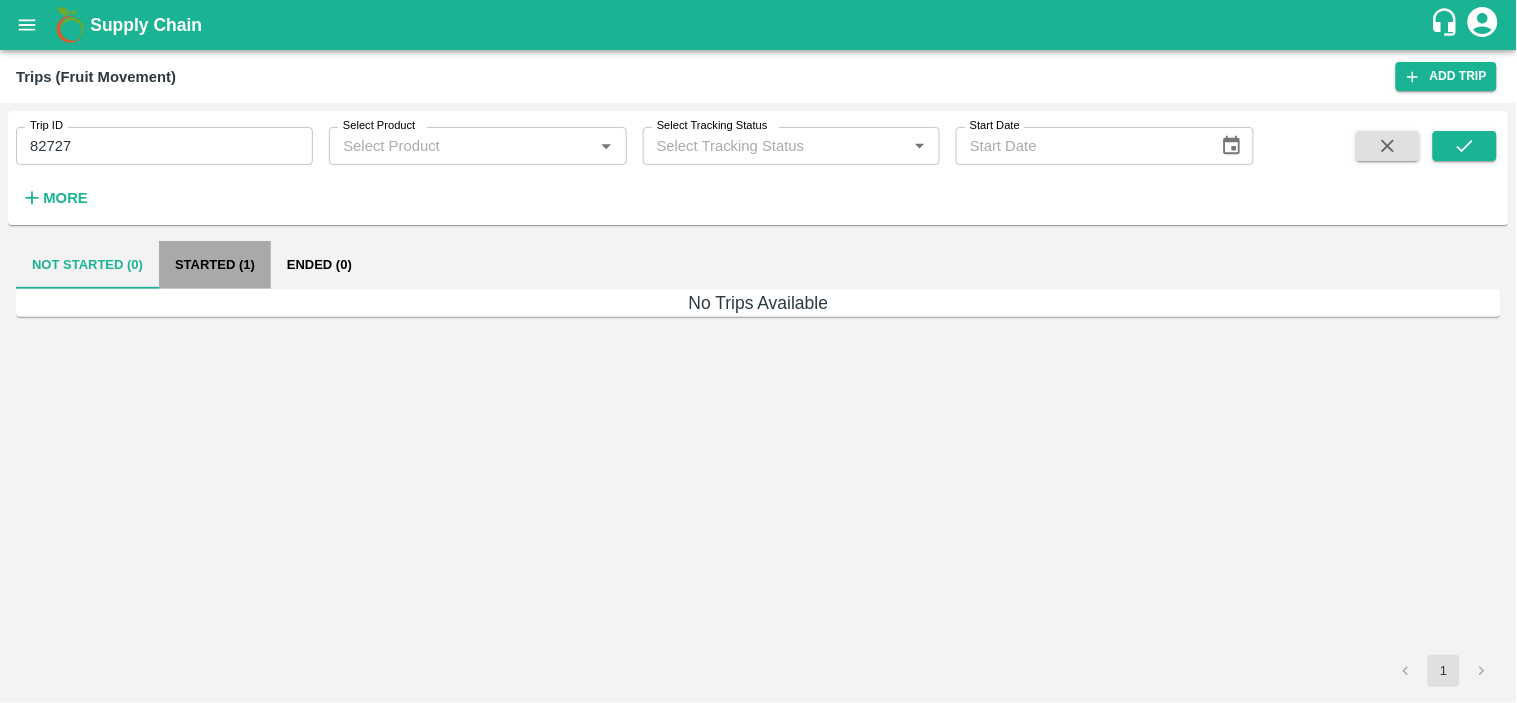click on "Started (1)" at bounding box center [215, 265] 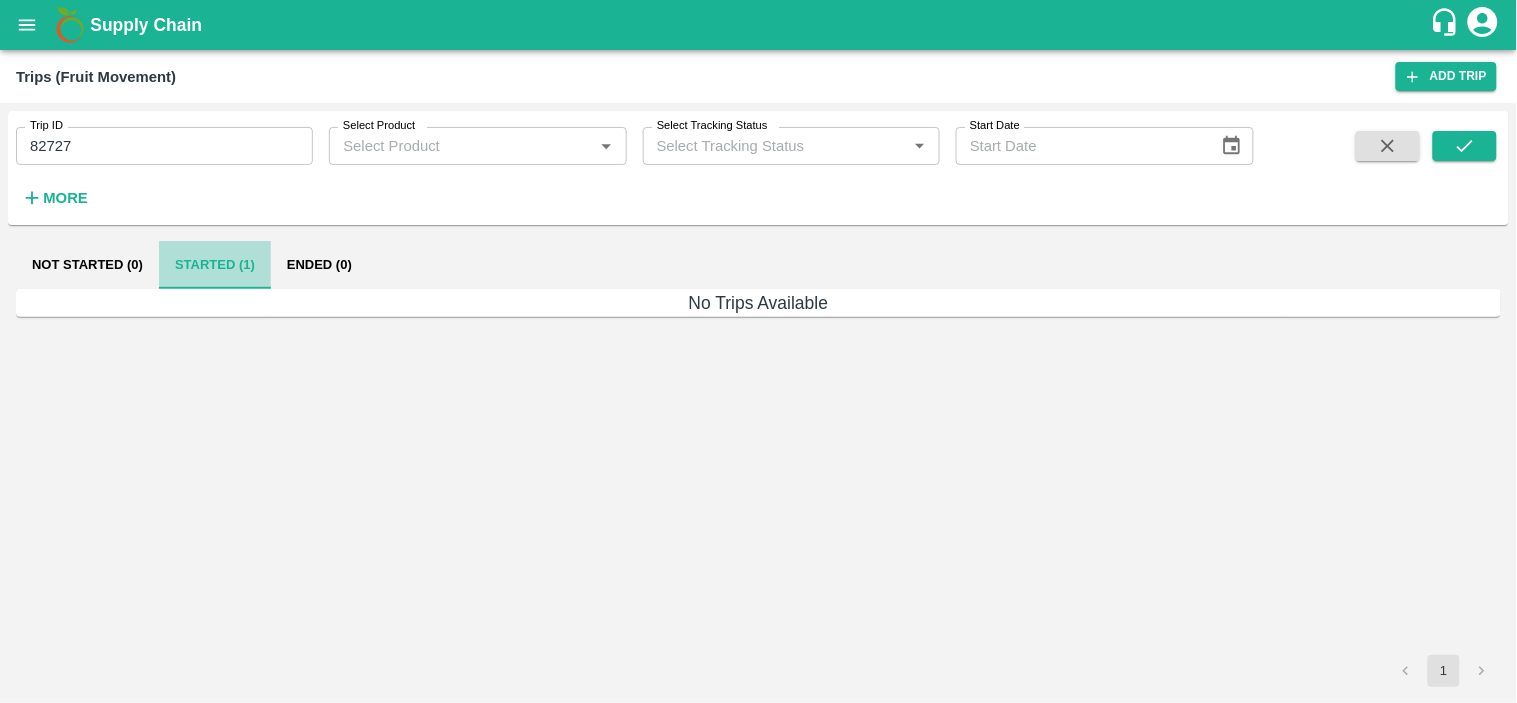 click on "Started (1)" at bounding box center (215, 265) 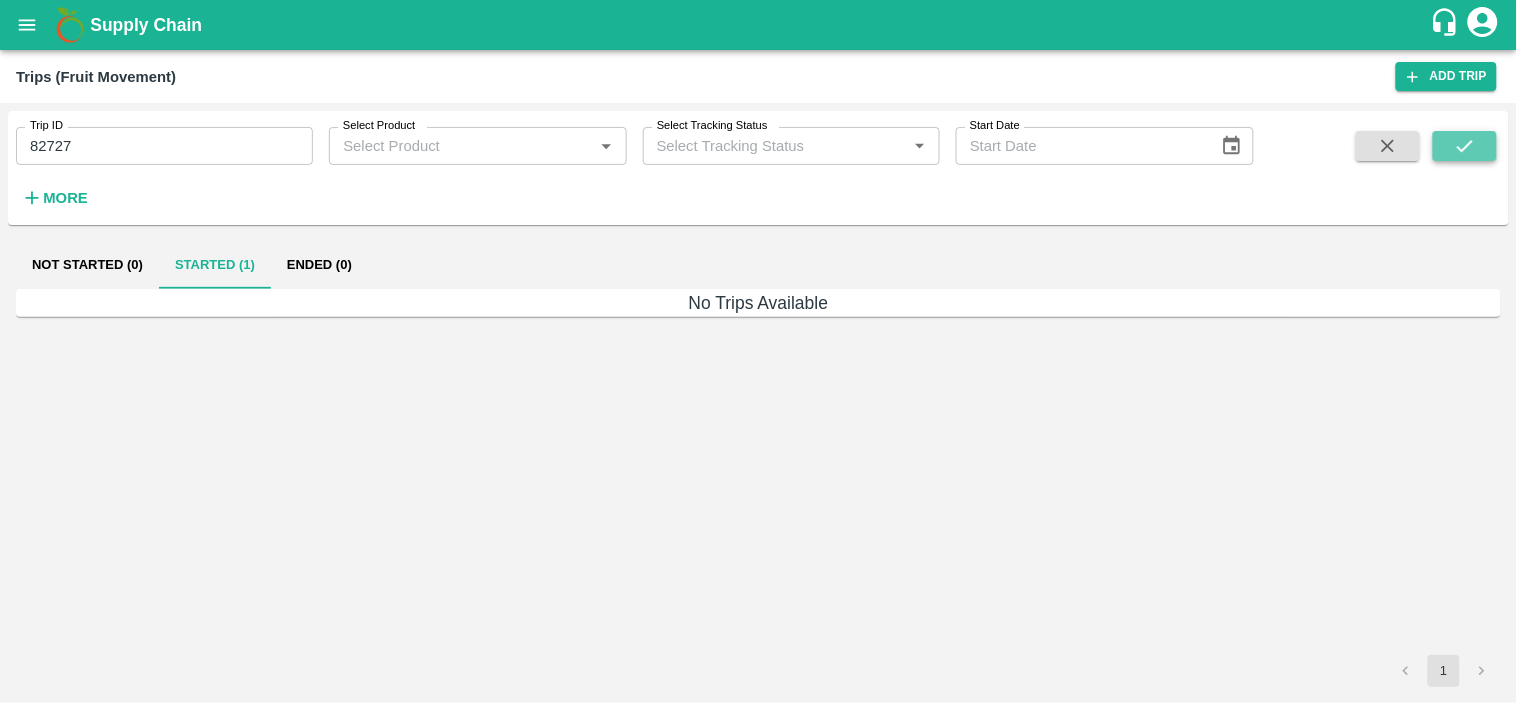 click at bounding box center [1465, 146] 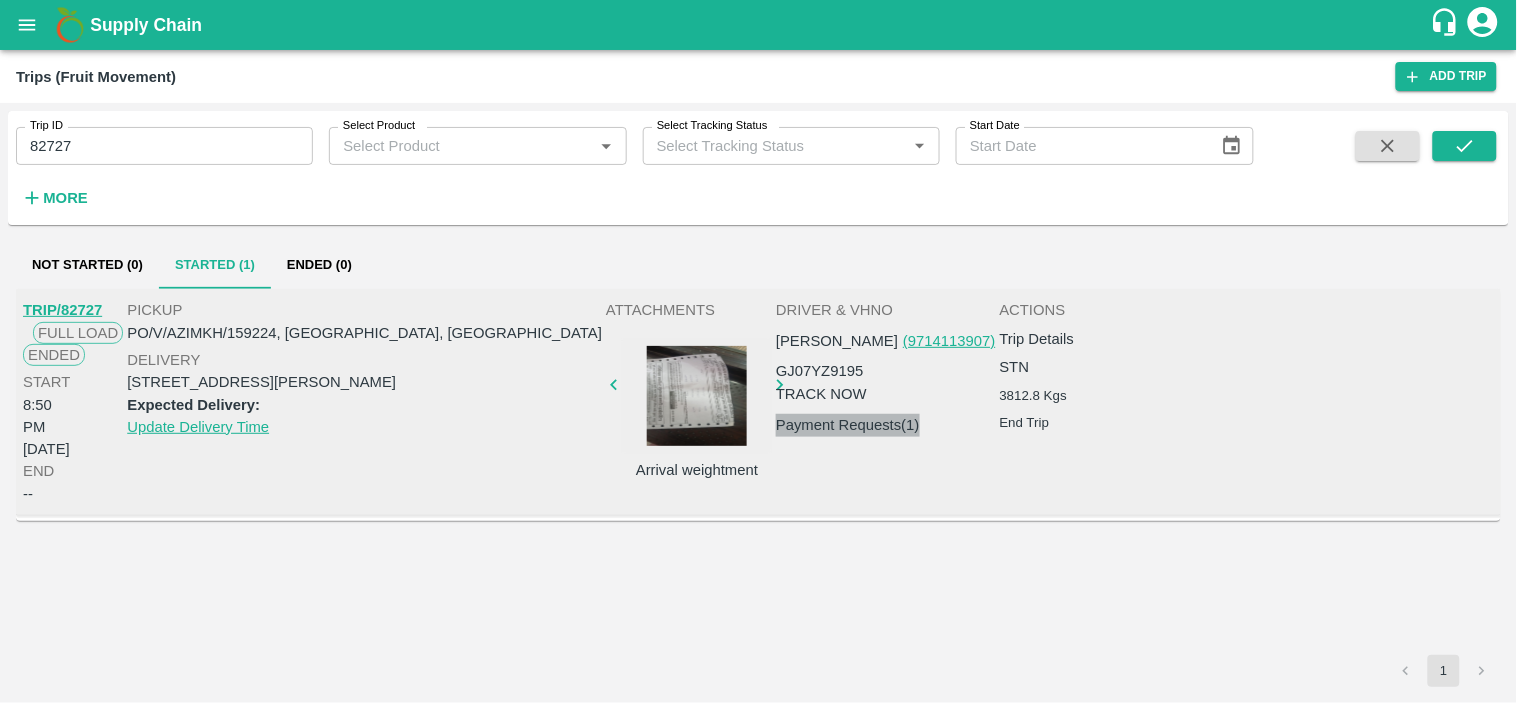 click on "Payment Requests( 1 )" at bounding box center [848, 425] 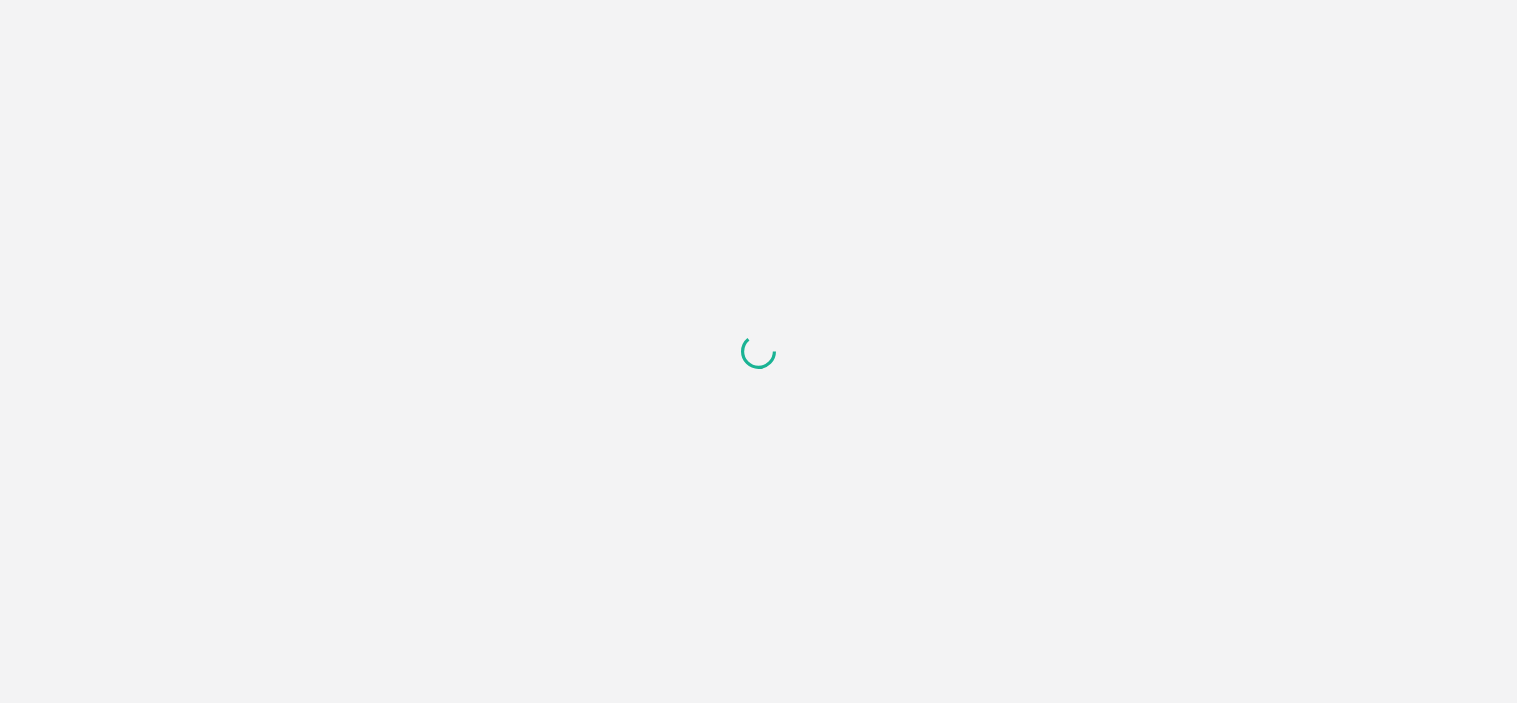 scroll, scrollTop: 0, scrollLeft: 0, axis: both 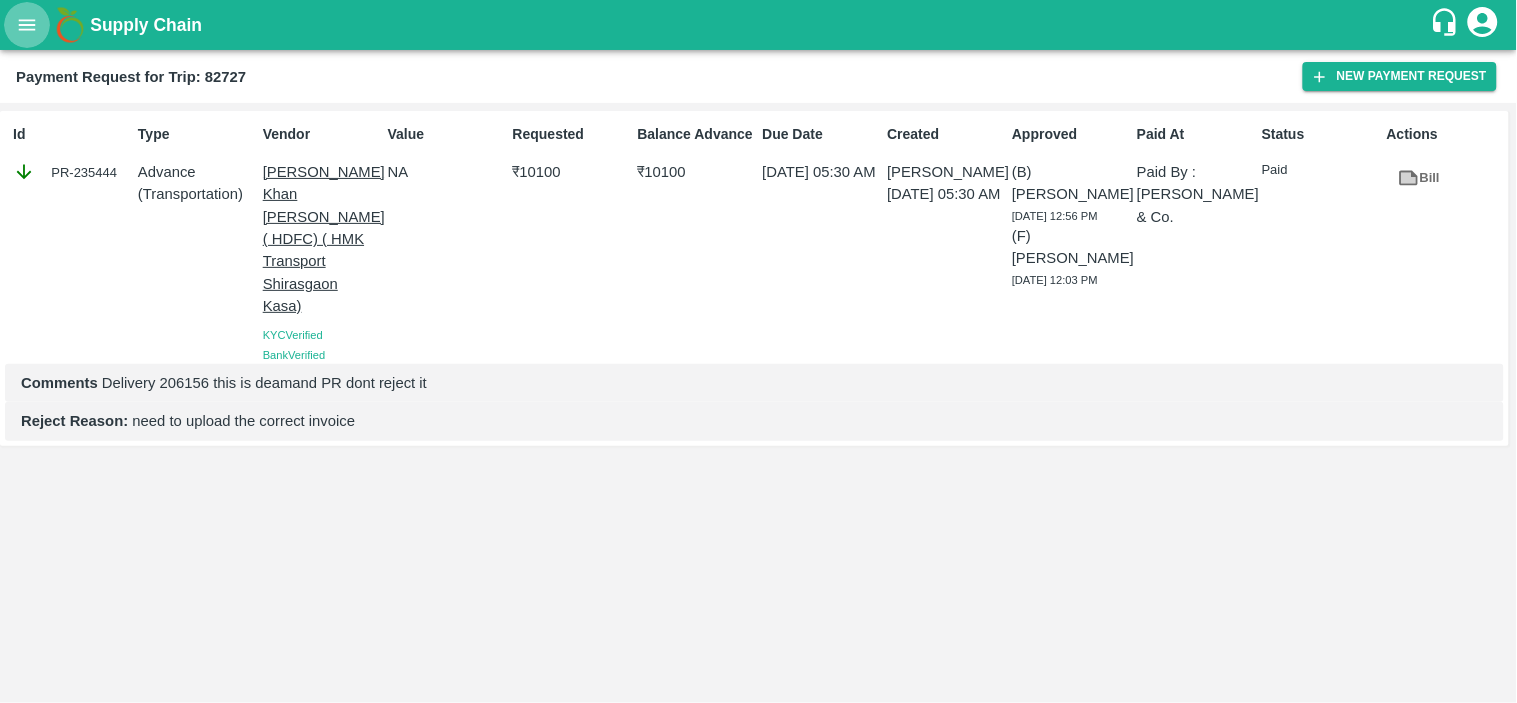 click at bounding box center (27, 25) 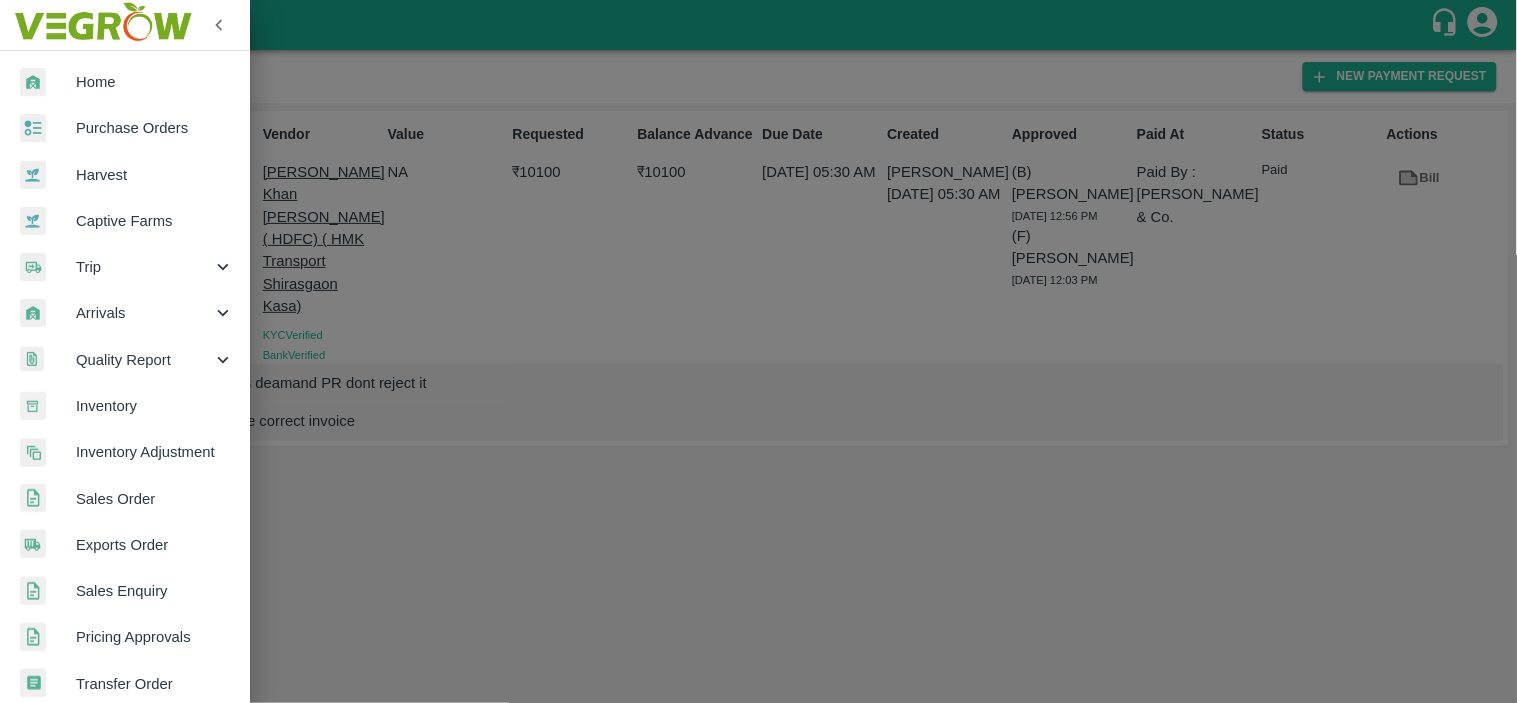 click at bounding box center [758, 351] 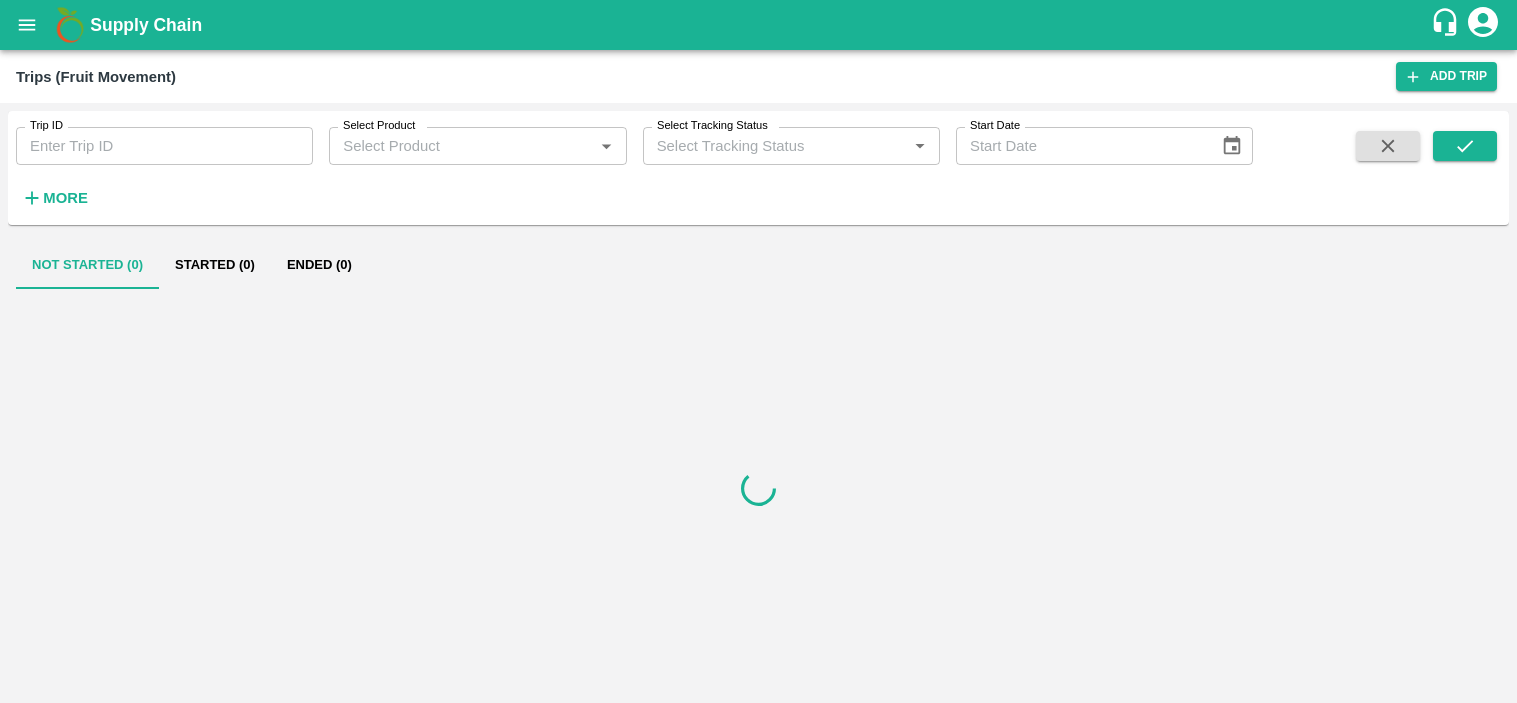 scroll, scrollTop: 0, scrollLeft: 0, axis: both 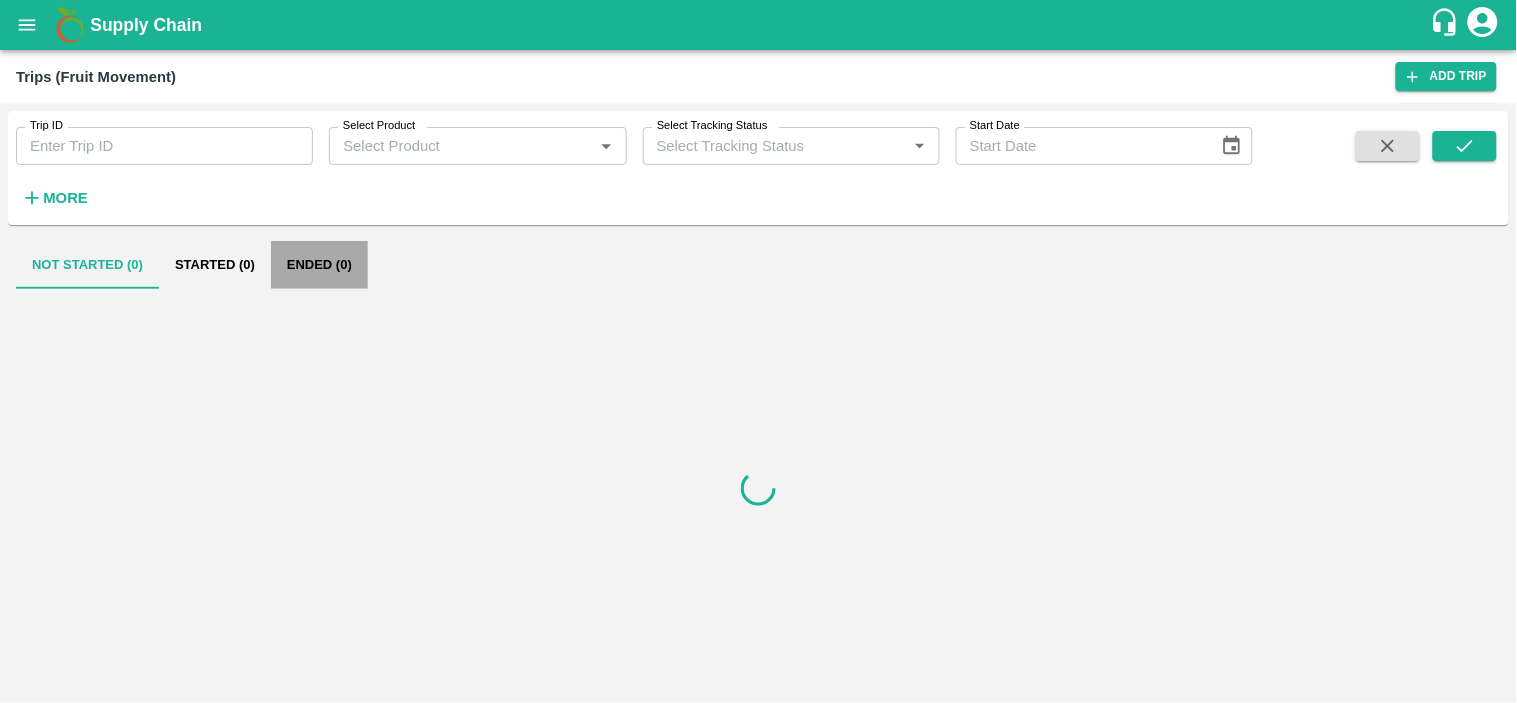 click on "Ended (0)" at bounding box center [319, 265] 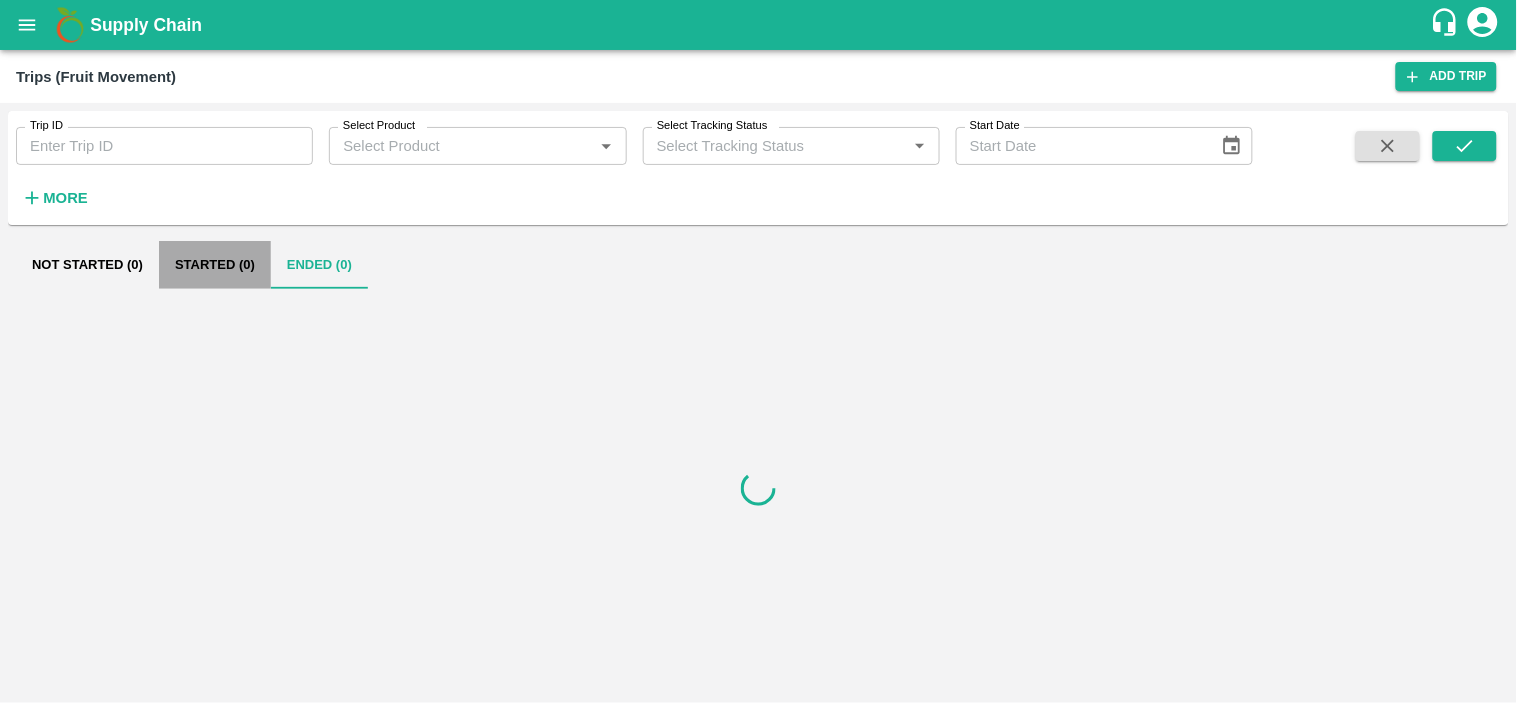 click on "Started (0)" at bounding box center (215, 265) 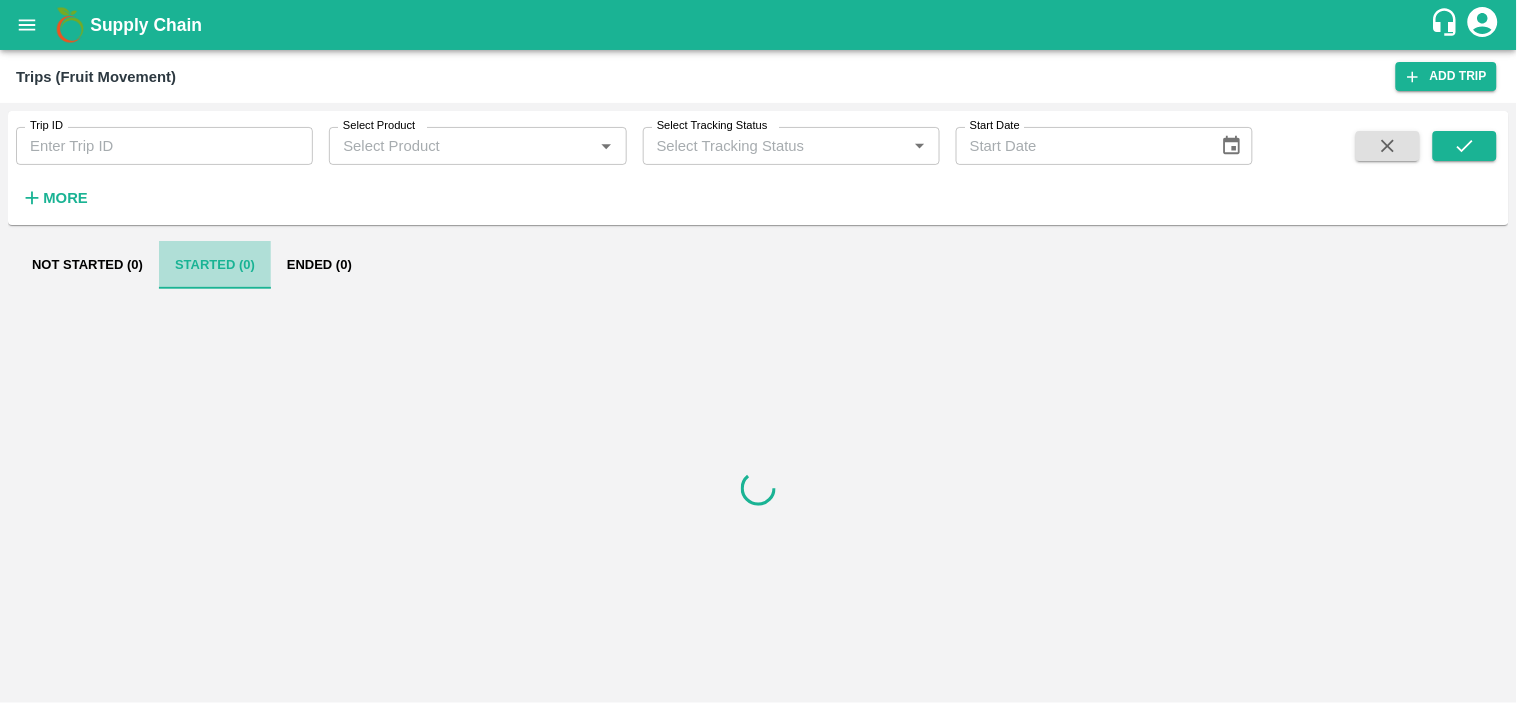 click on "Started (0)" at bounding box center (215, 265) 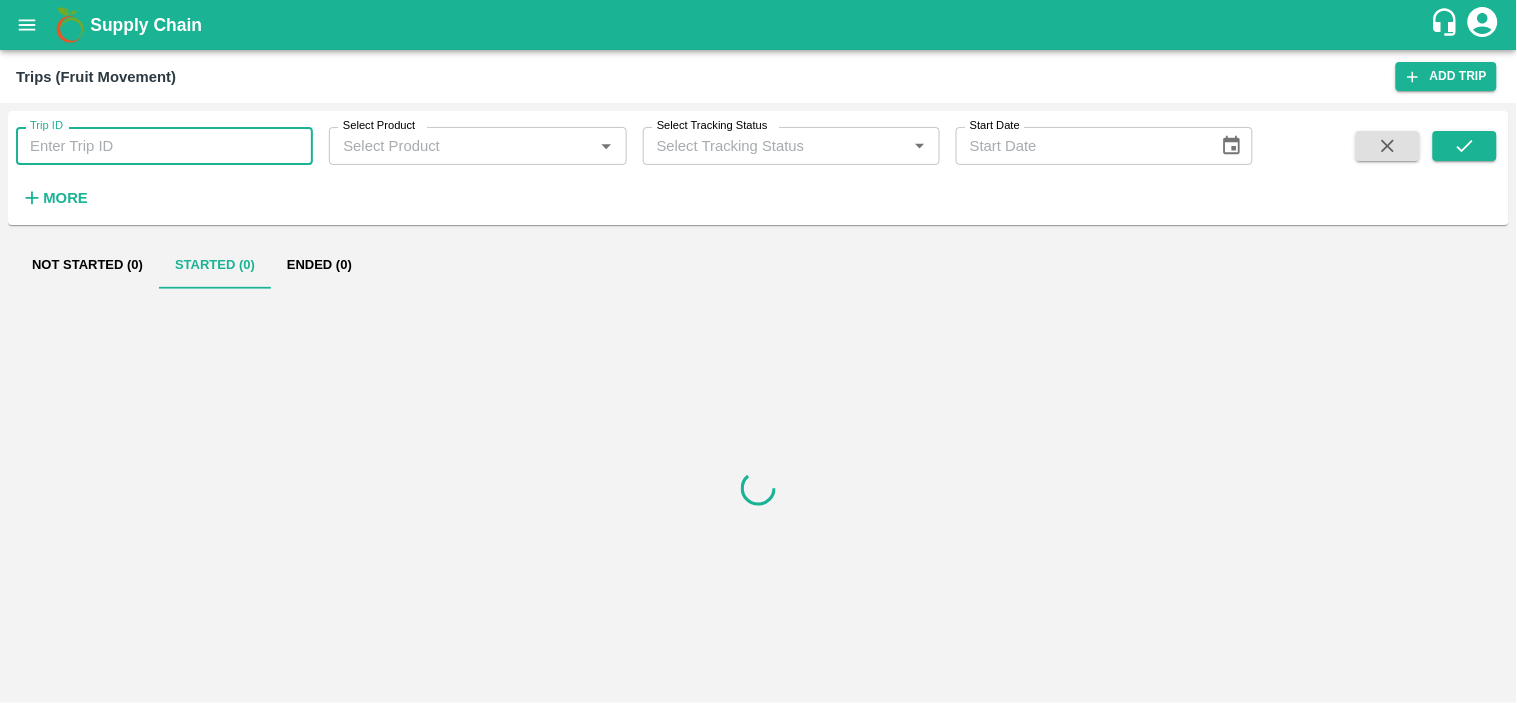 click on "Trip ID" at bounding box center [164, 146] 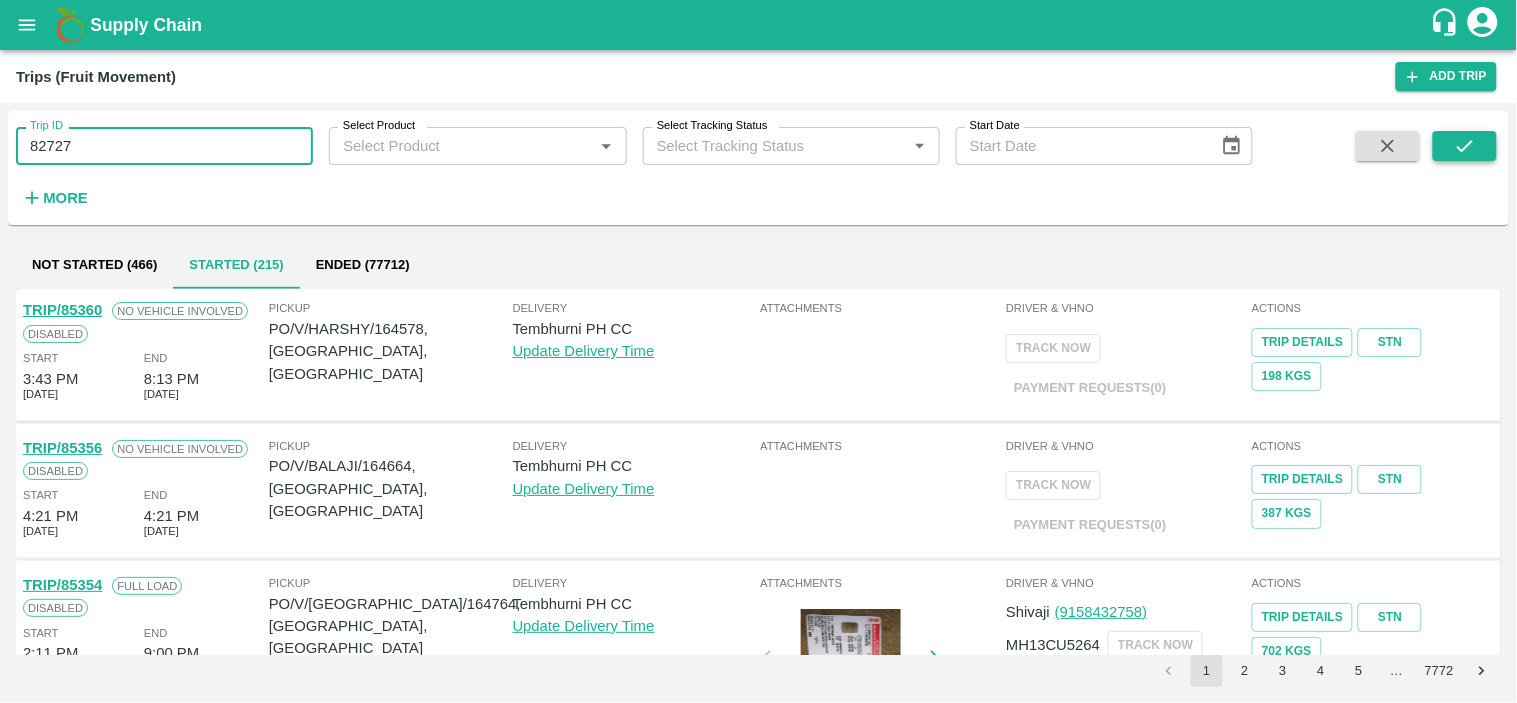 type on "82727" 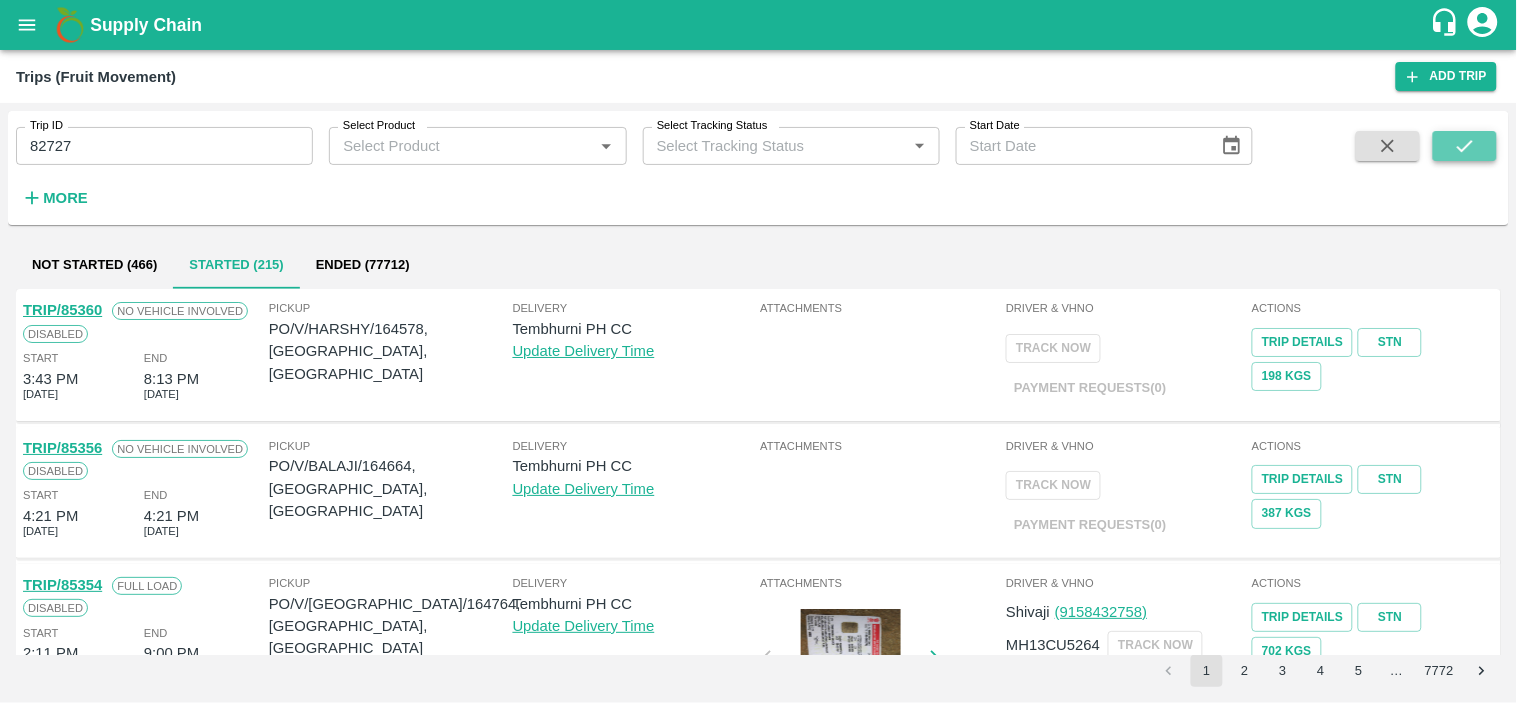 click 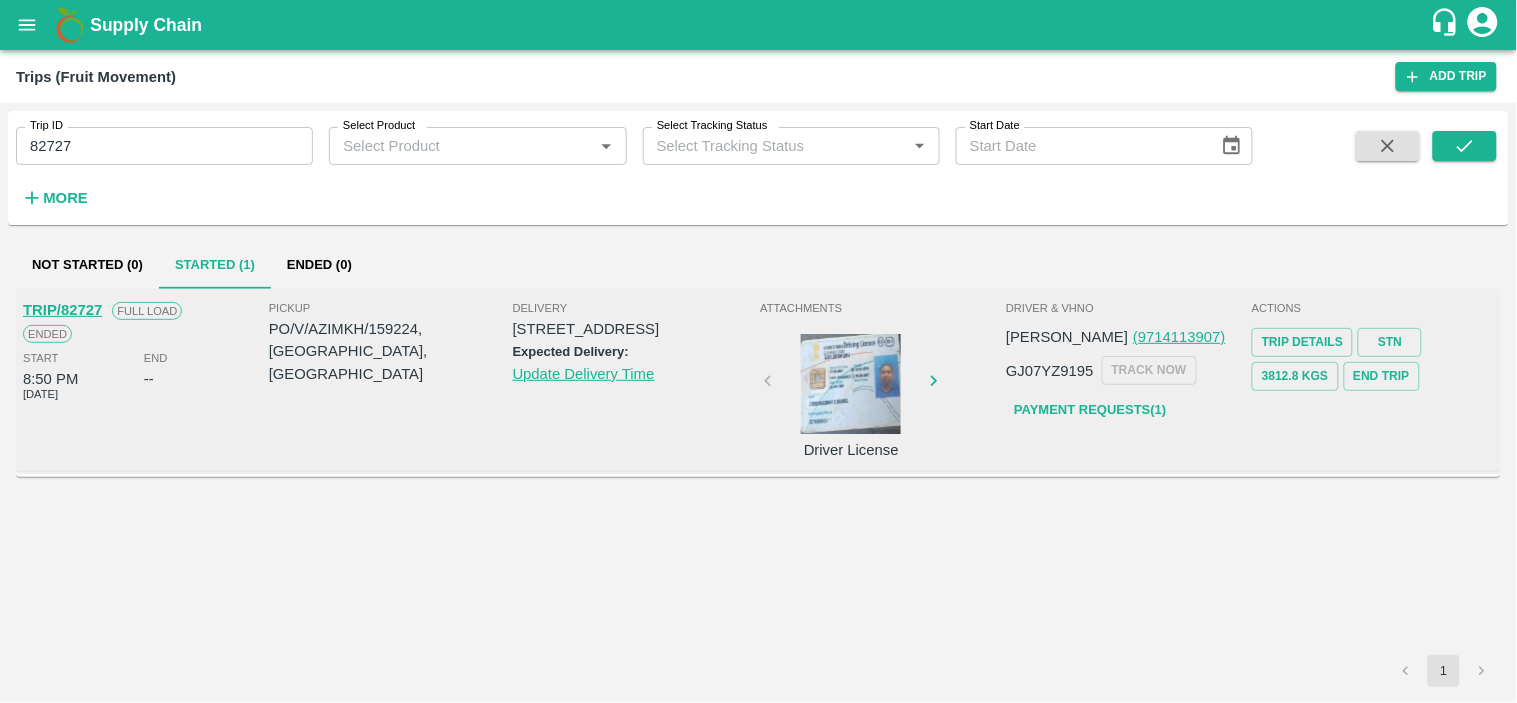 click on "TRIP/82727" at bounding box center [62, 310] 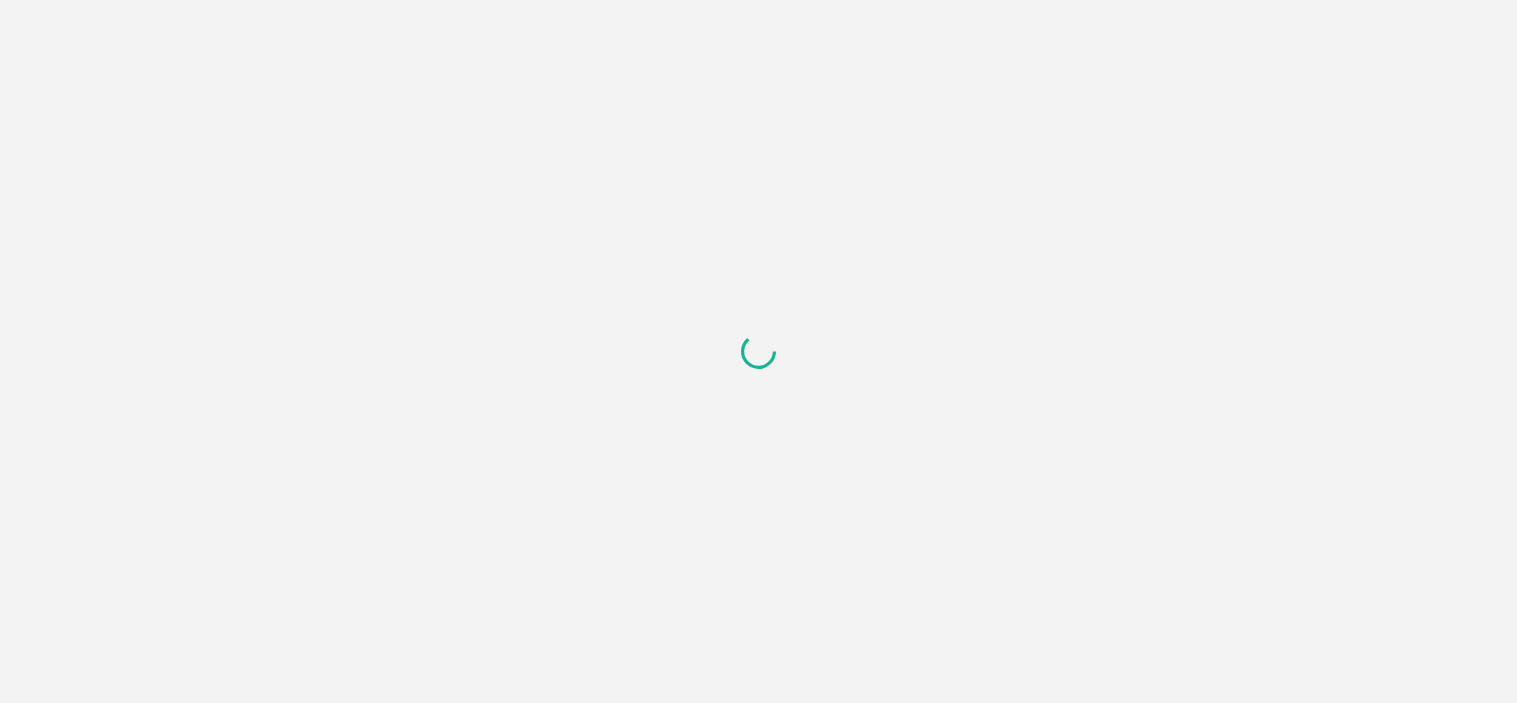 scroll, scrollTop: 0, scrollLeft: 0, axis: both 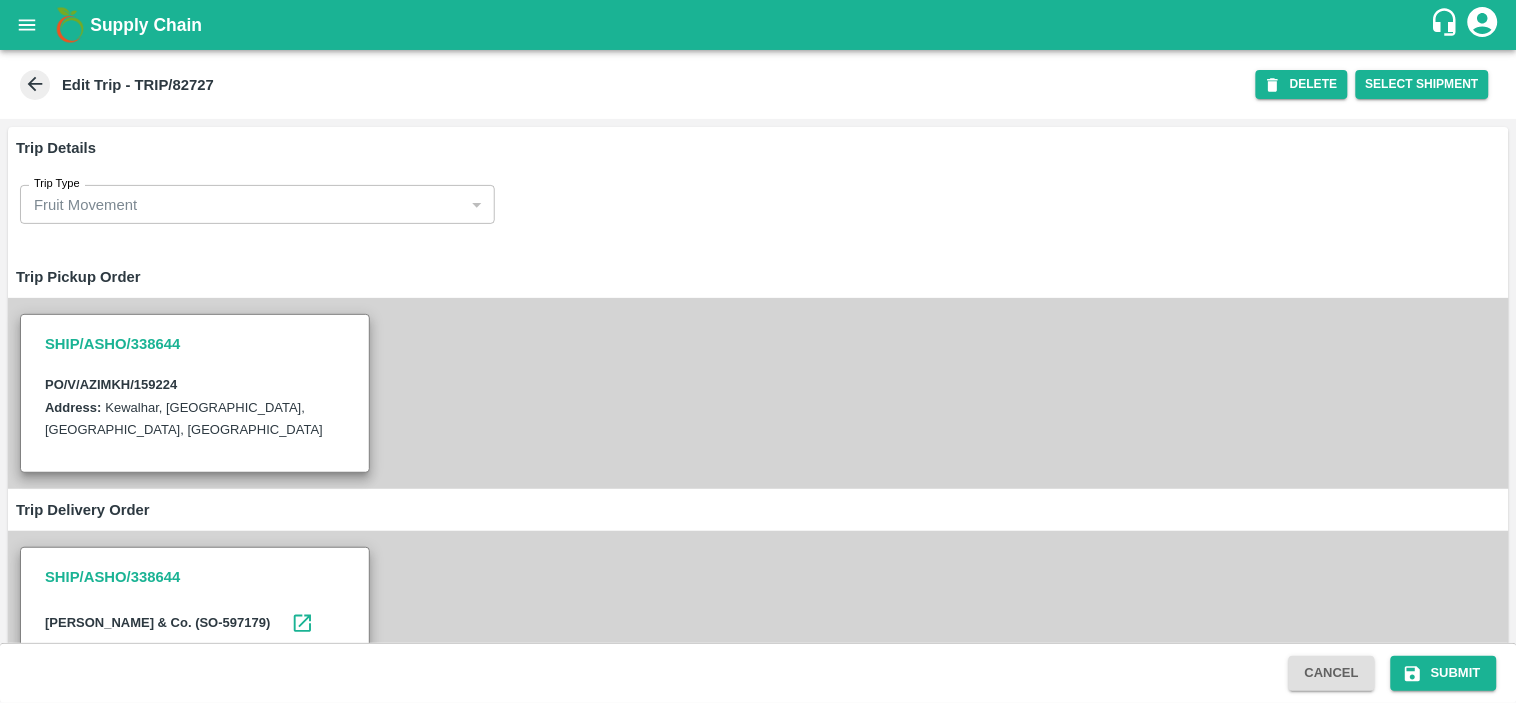 click on "Trip Delivery Order" at bounding box center (758, 510) 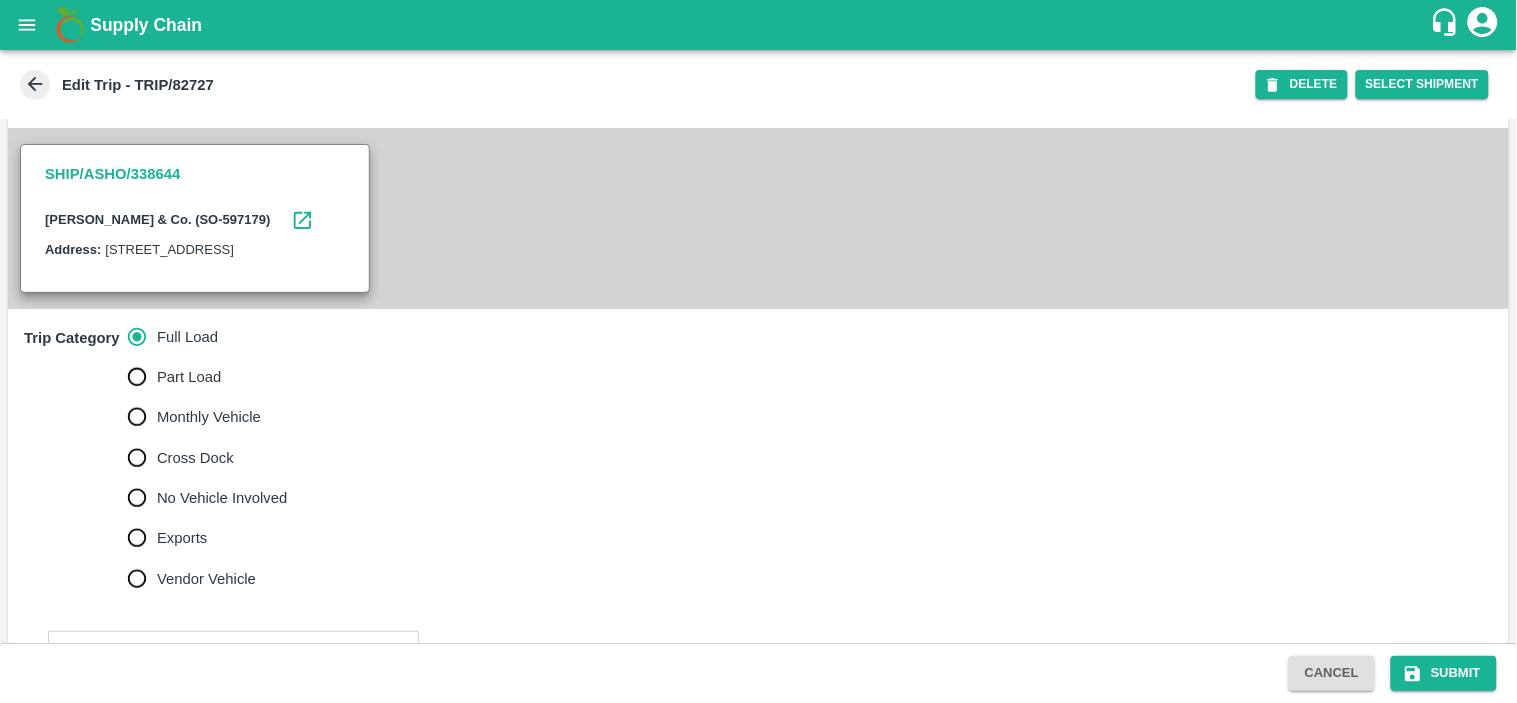 scroll, scrollTop: 783, scrollLeft: 0, axis: vertical 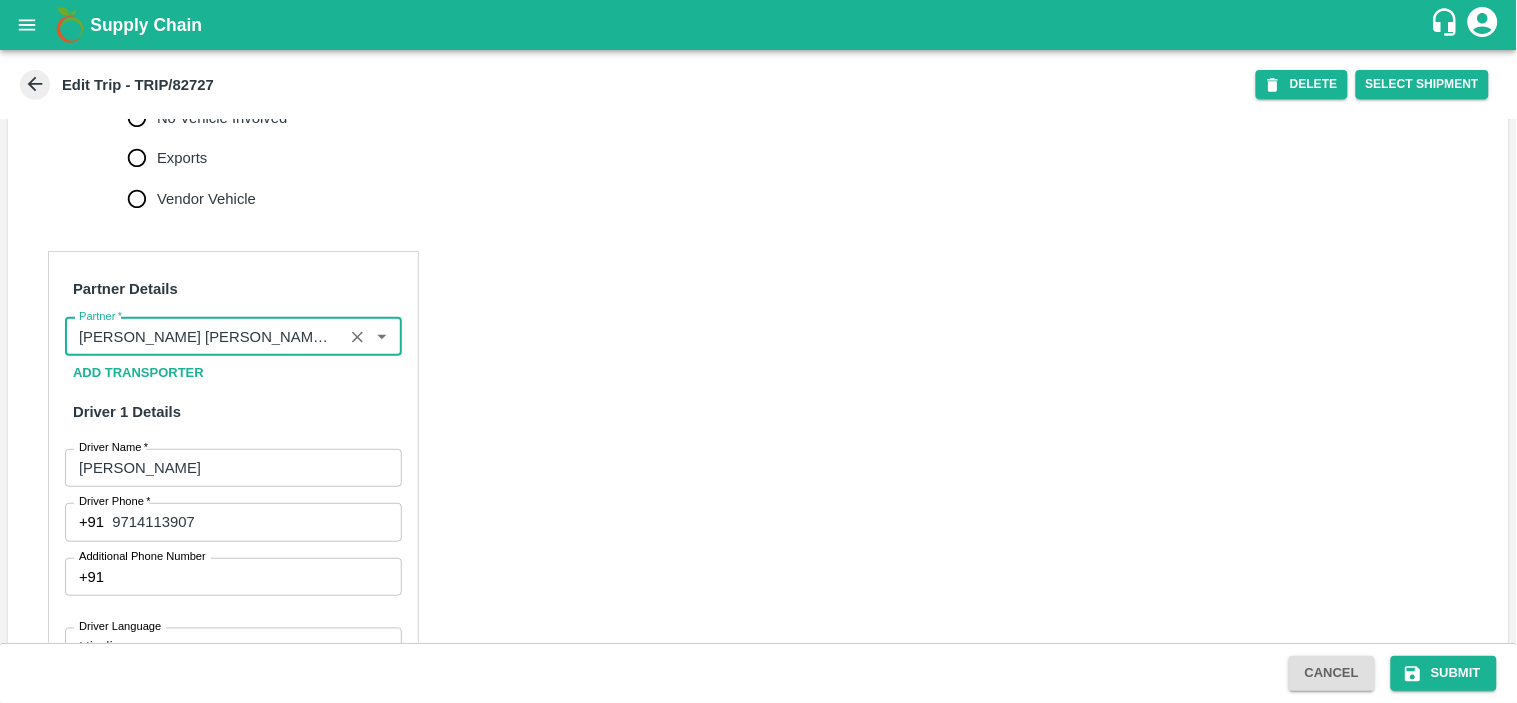 type 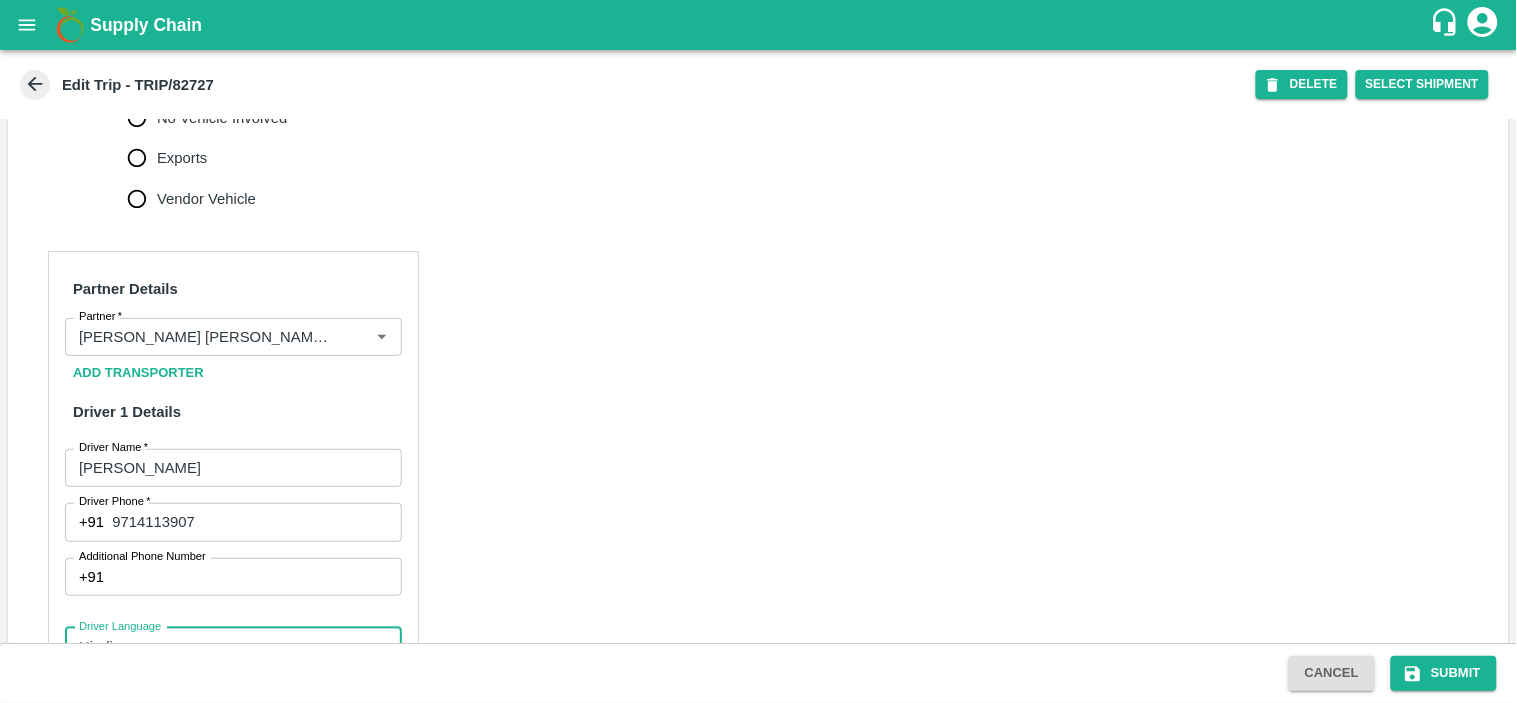 scroll, scrollTop: 1093, scrollLeft: 0, axis: vertical 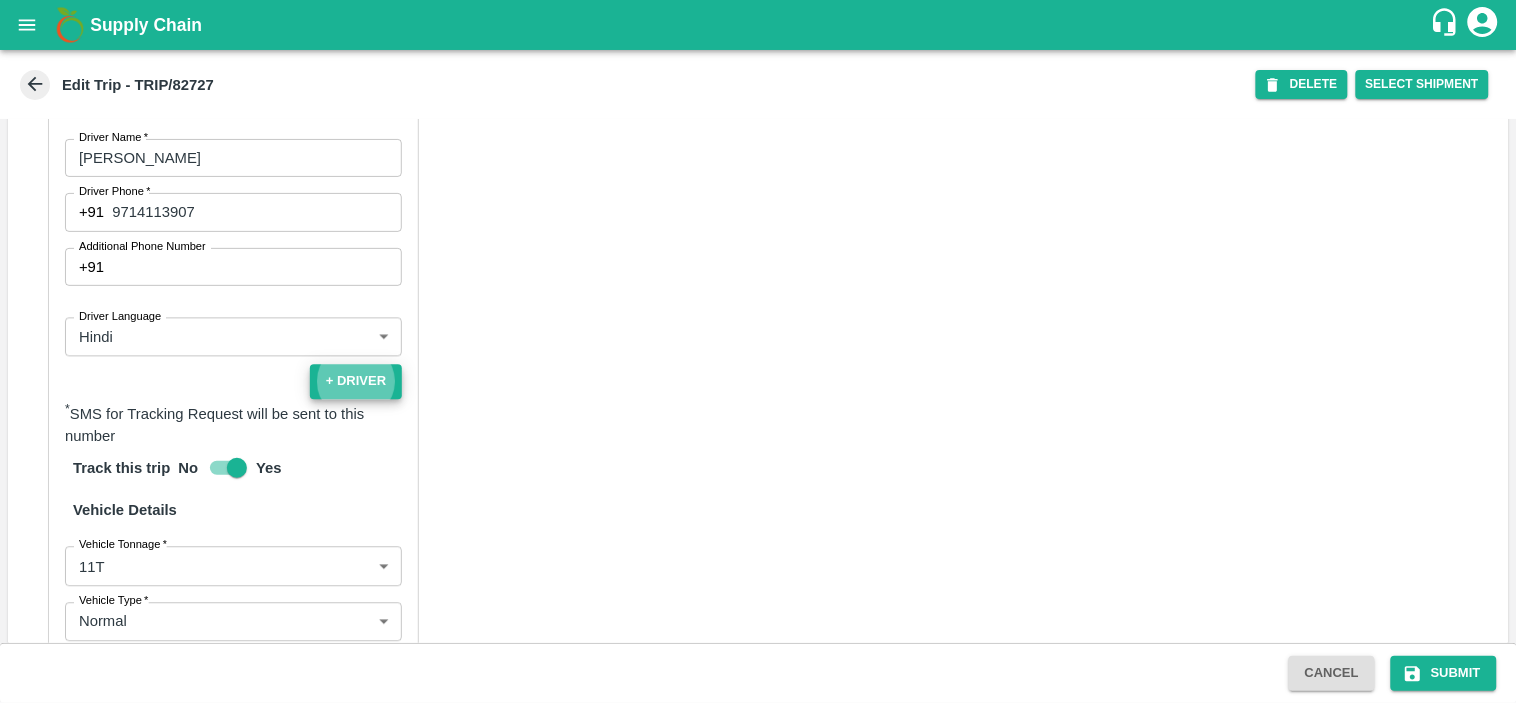 type 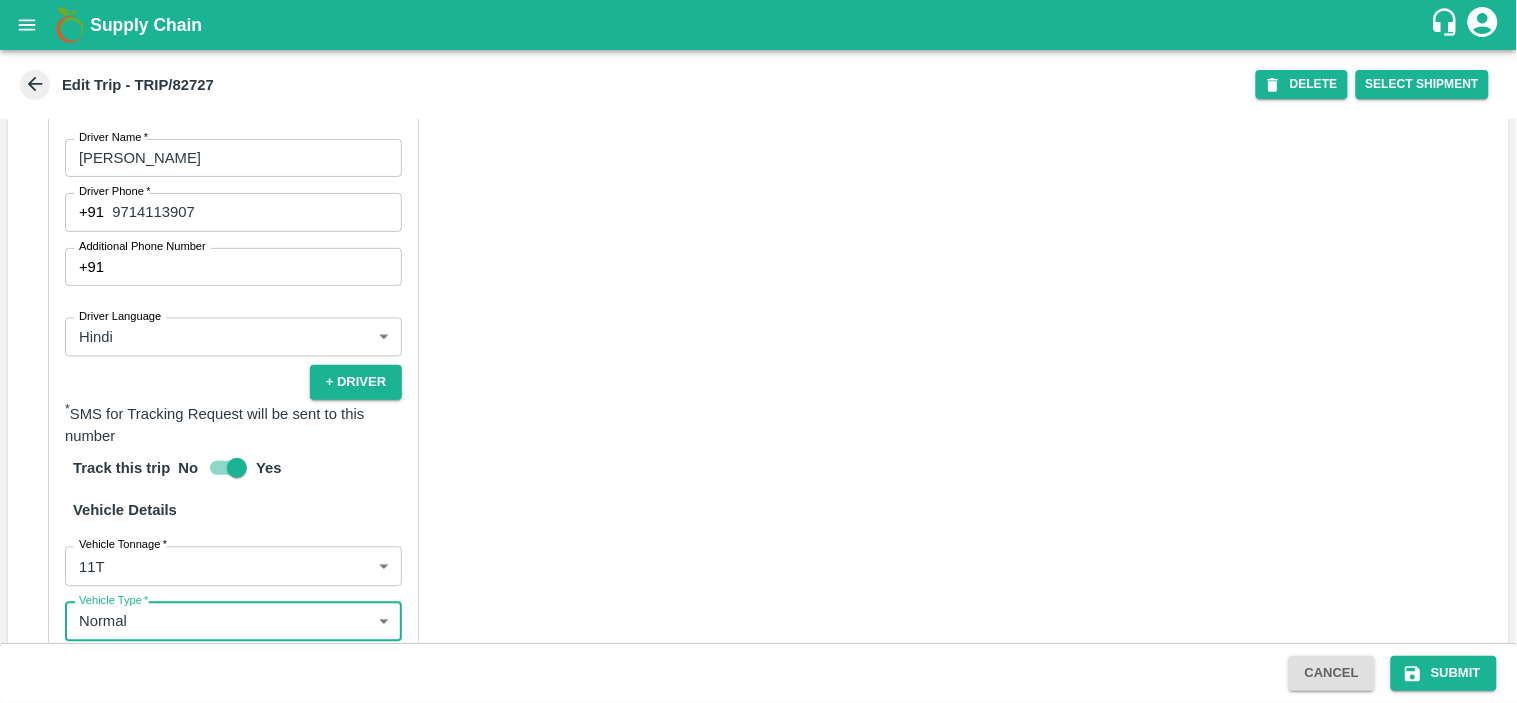 scroll, scrollTop: 1378, scrollLeft: 0, axis: vertical 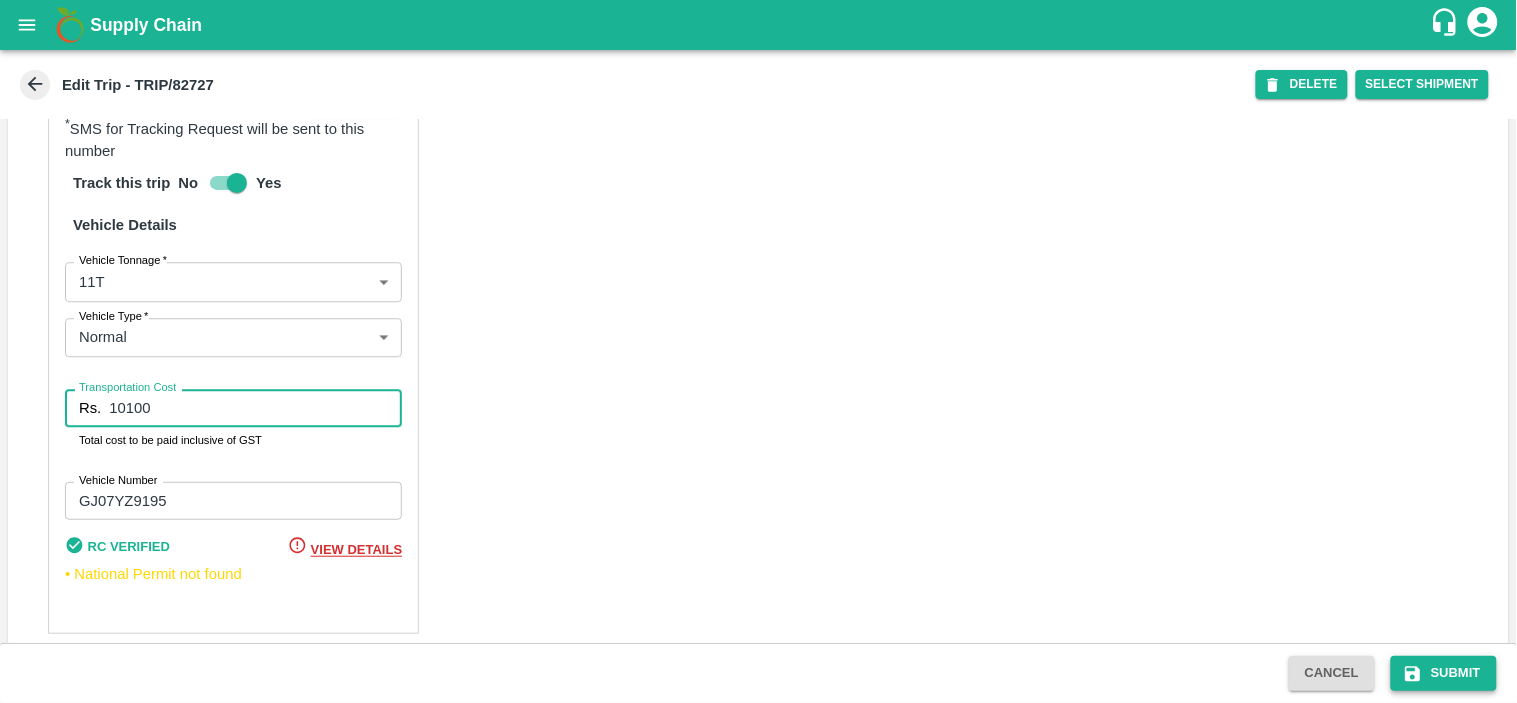 type on "10100" 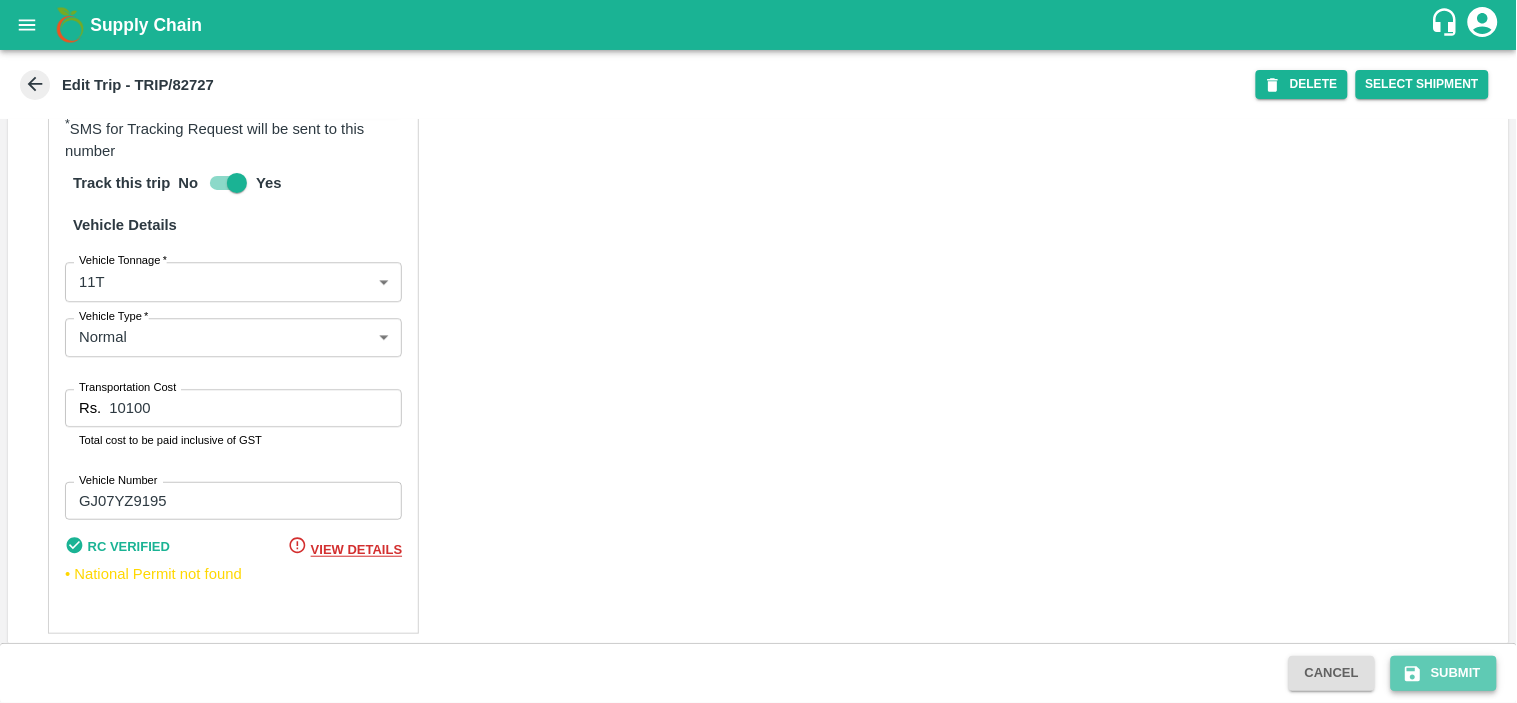 click on "Submit" at bounding box center [1444, 673] 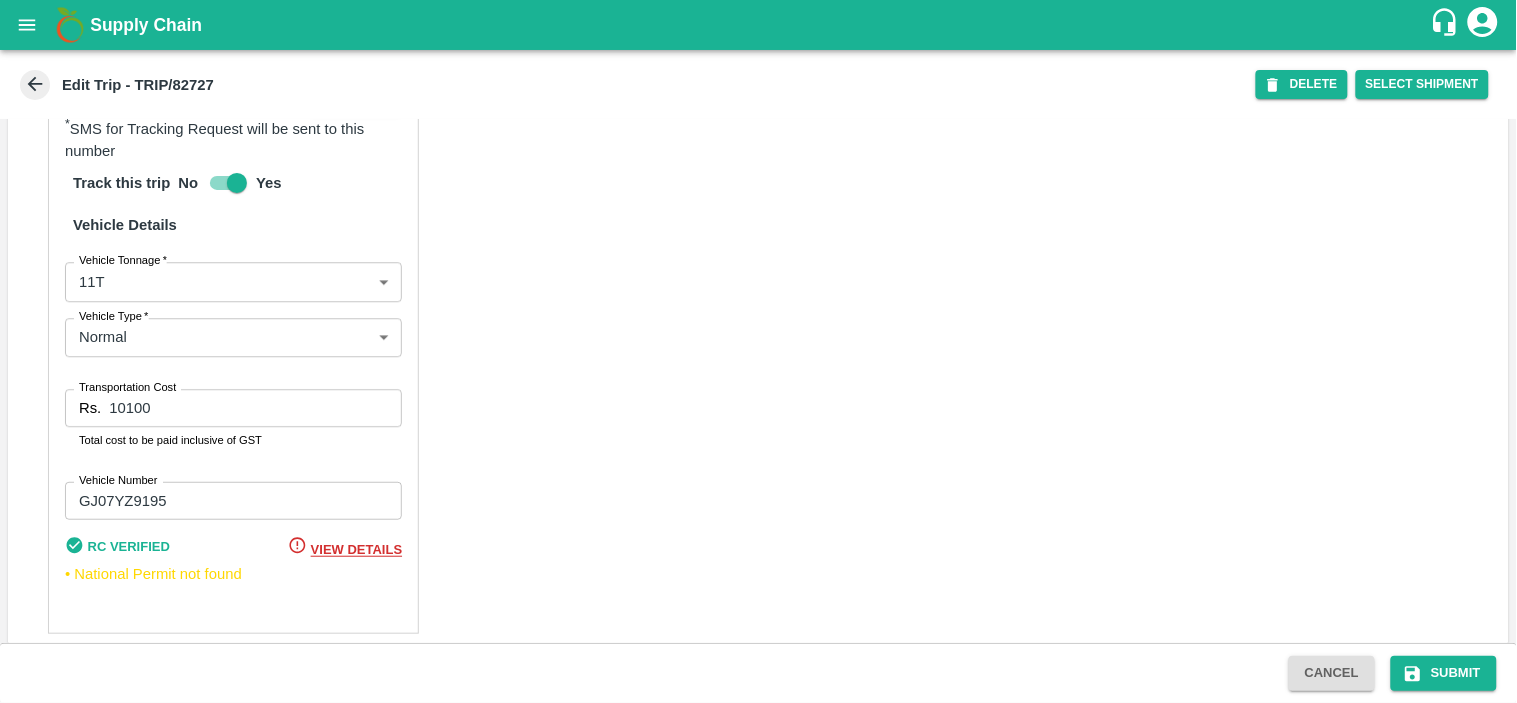 click 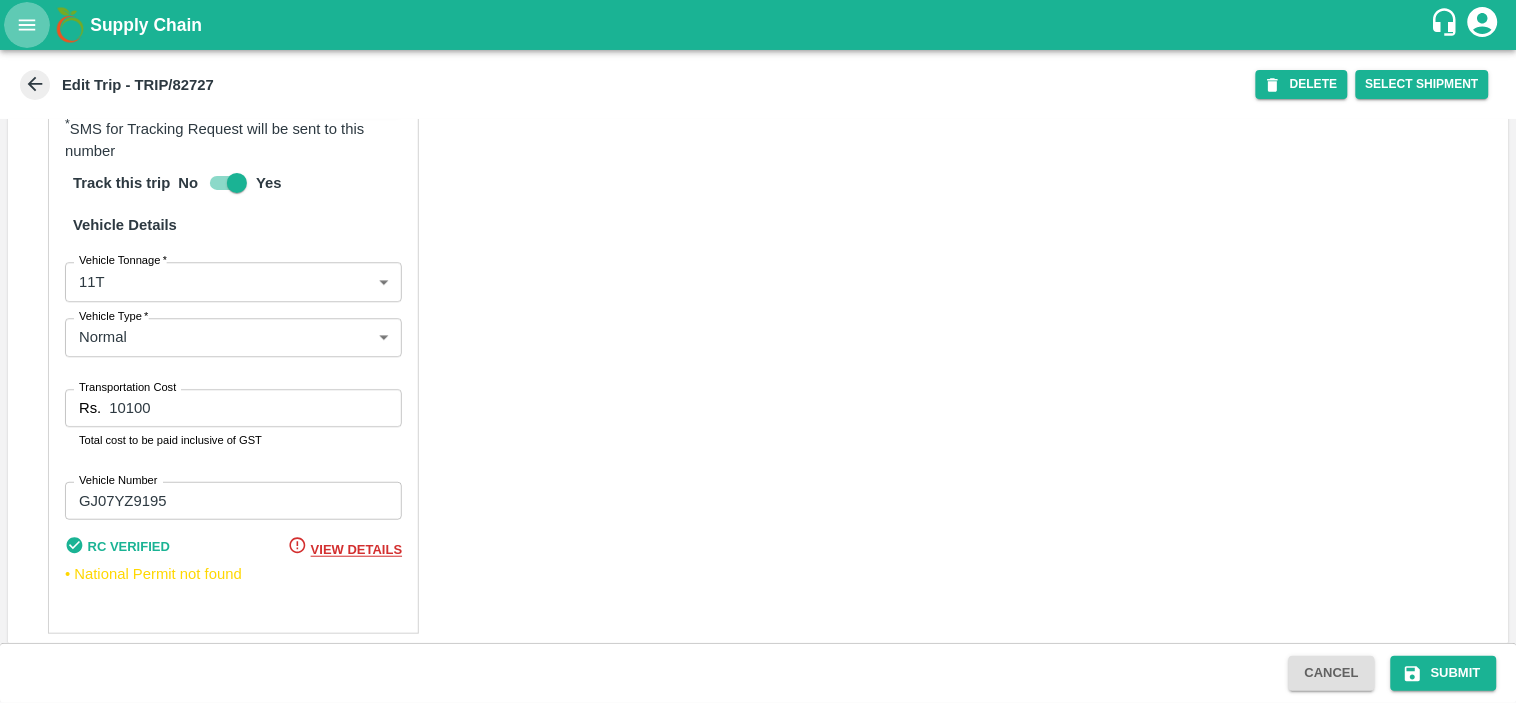 click 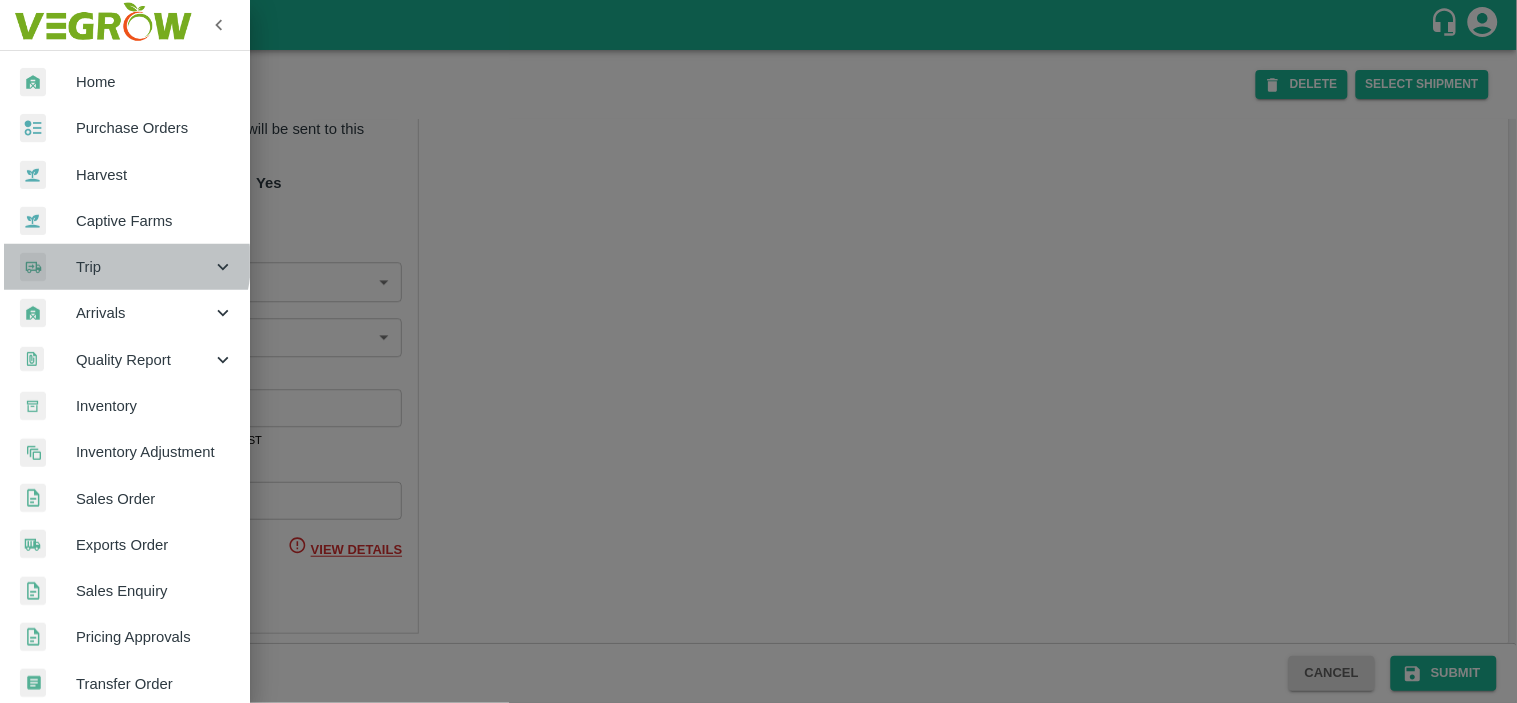 click on "Trip" at bounding box center (144, 267) 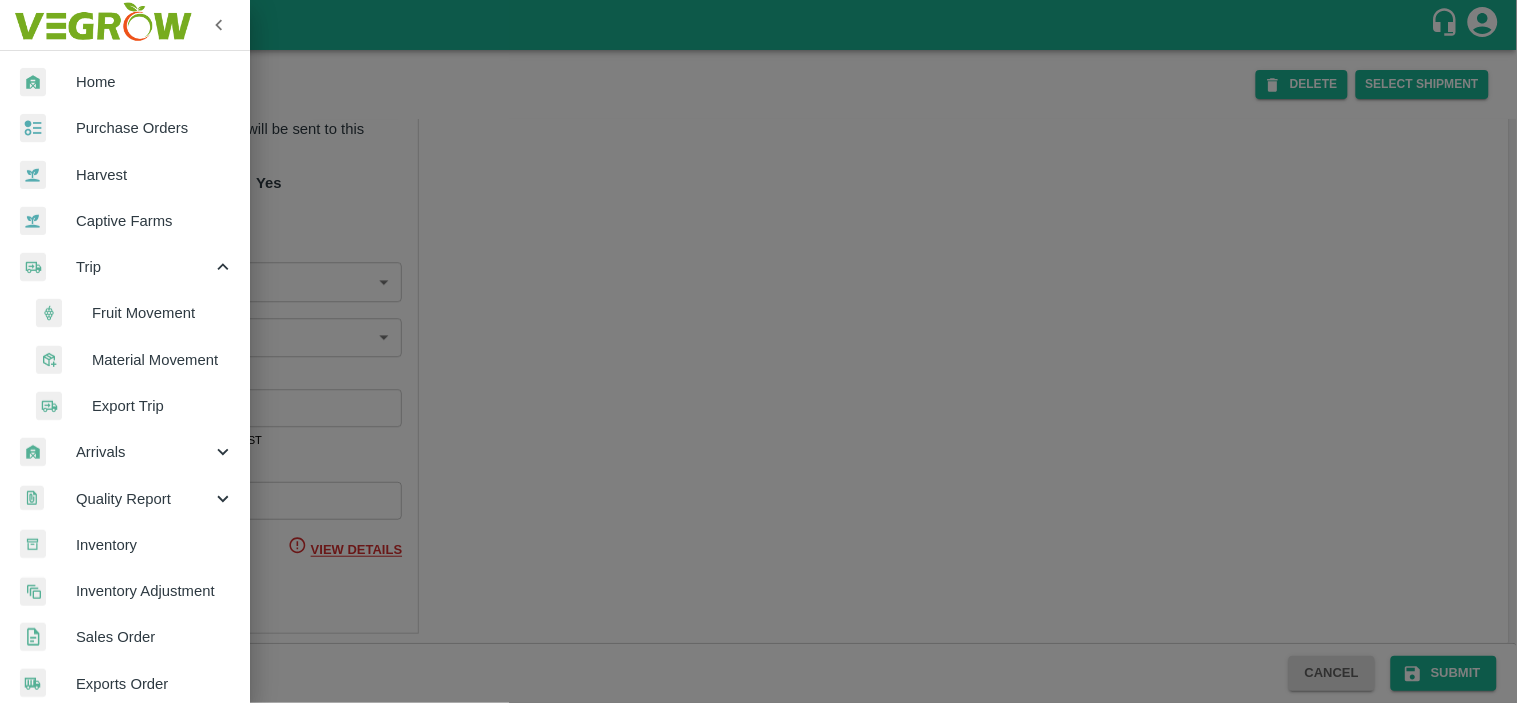 click on "Fruit Movement" at bounding box center [133, 313] 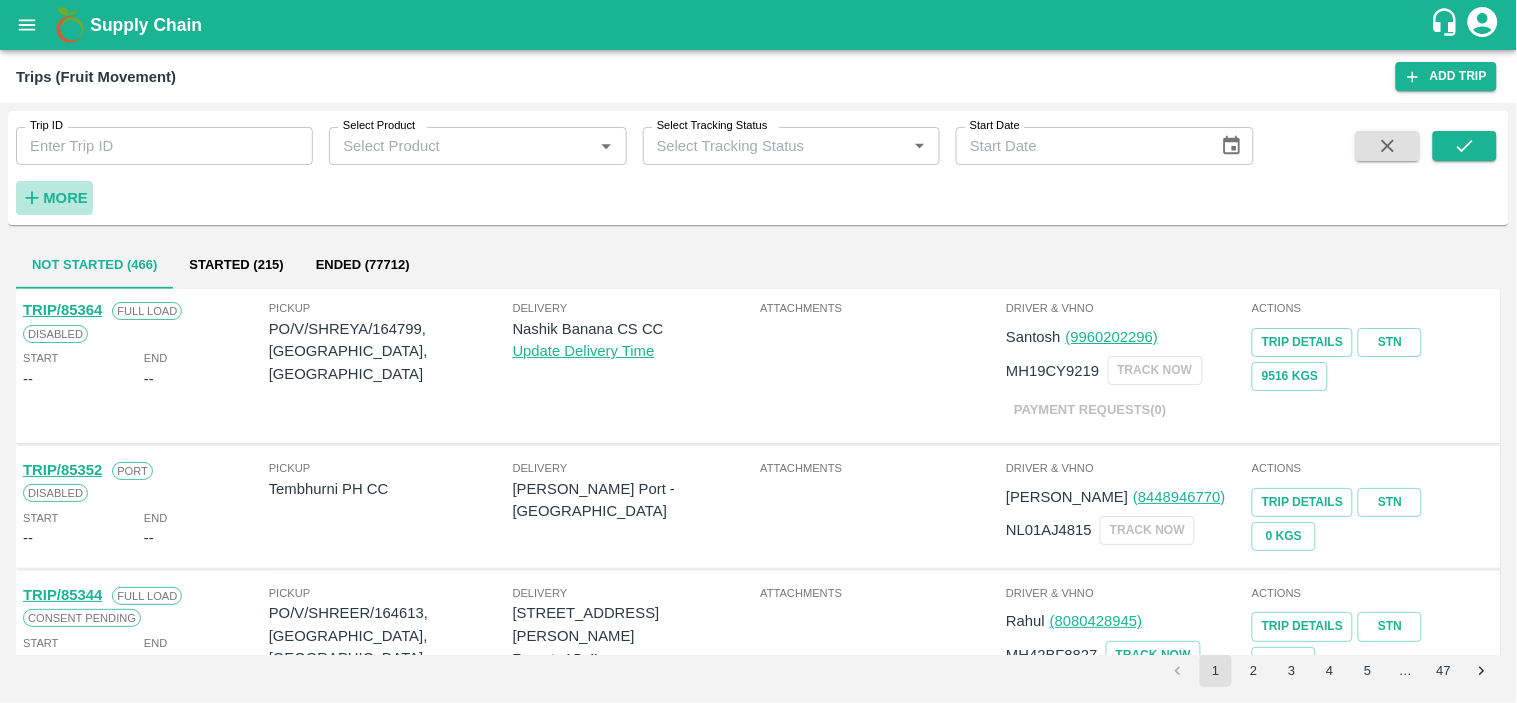click on "More" at bounding box center (65, 198) 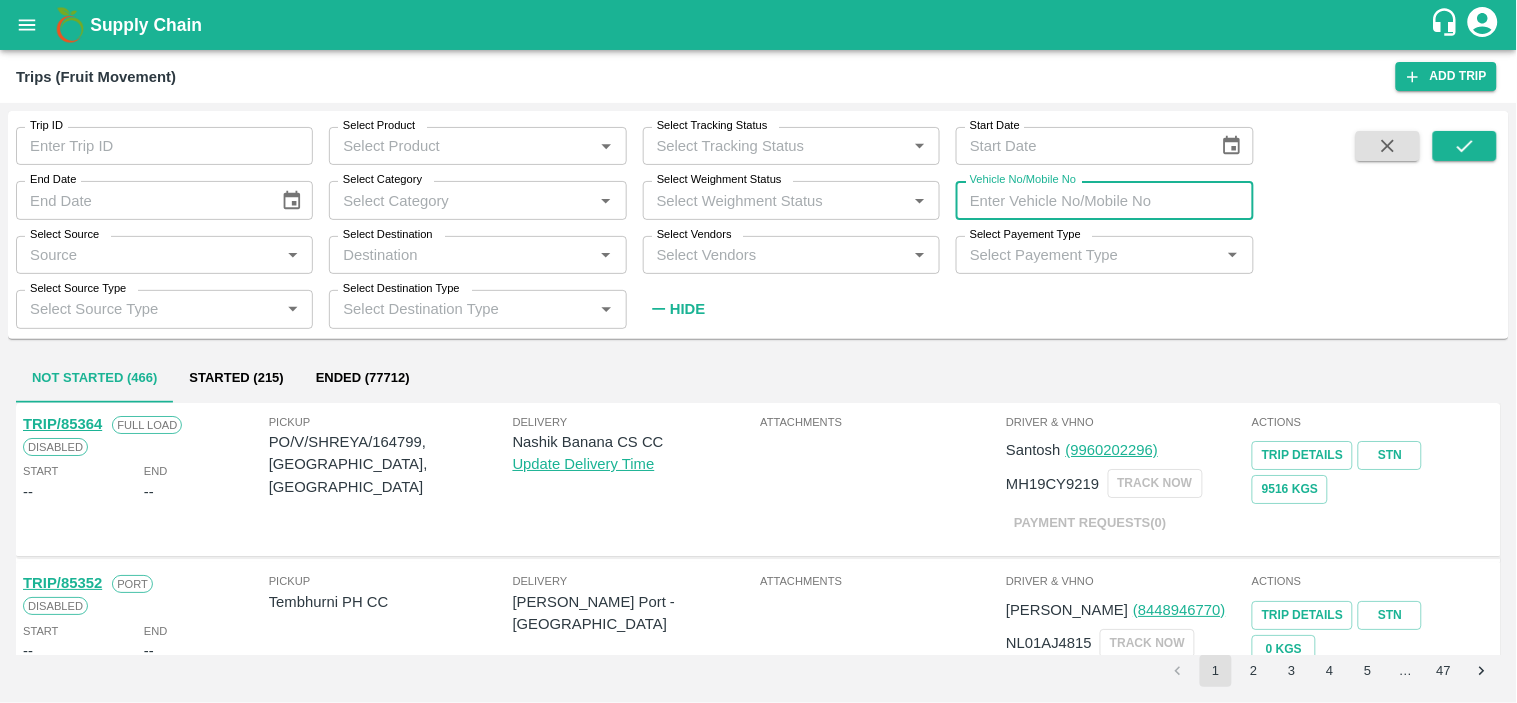 click on "Vehicle No/Mobile No" at bounding box center [1104, 200] 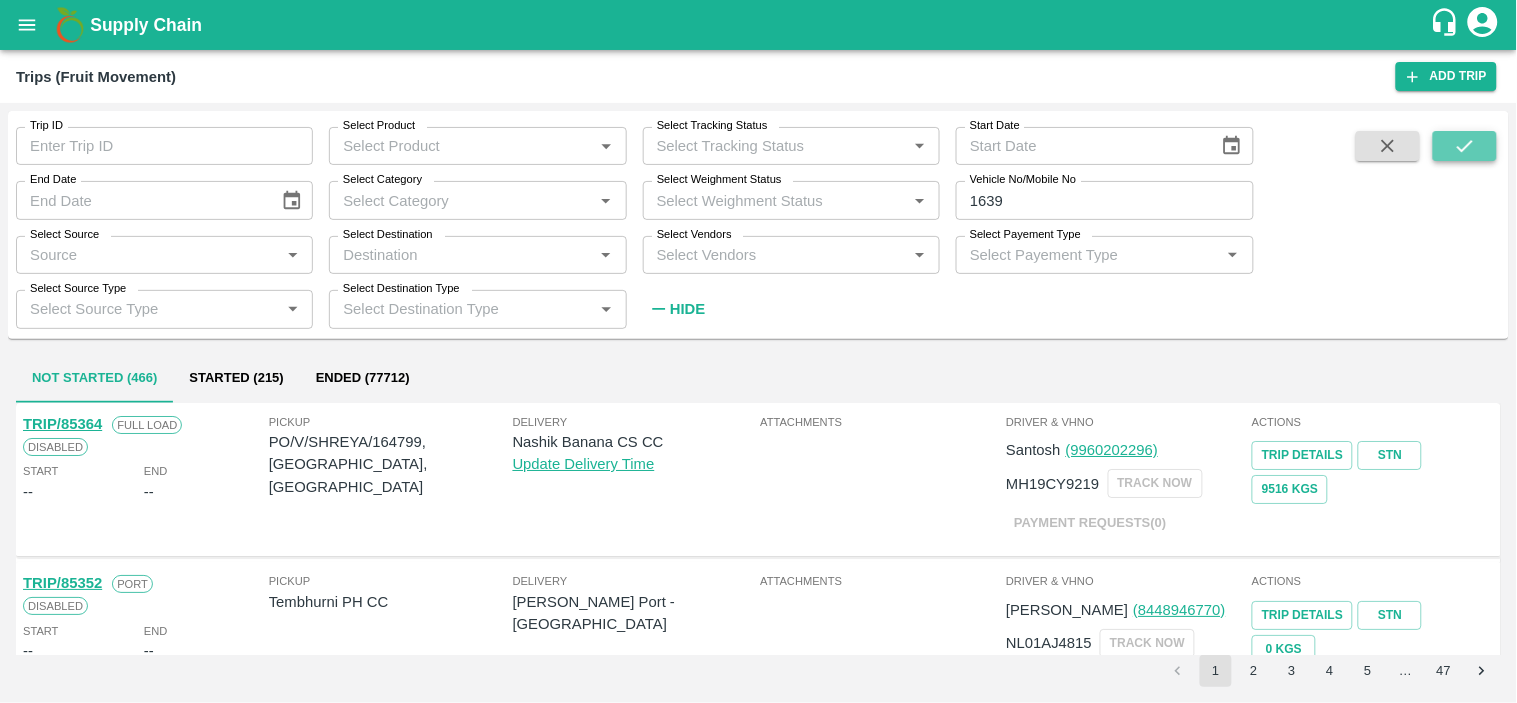 click 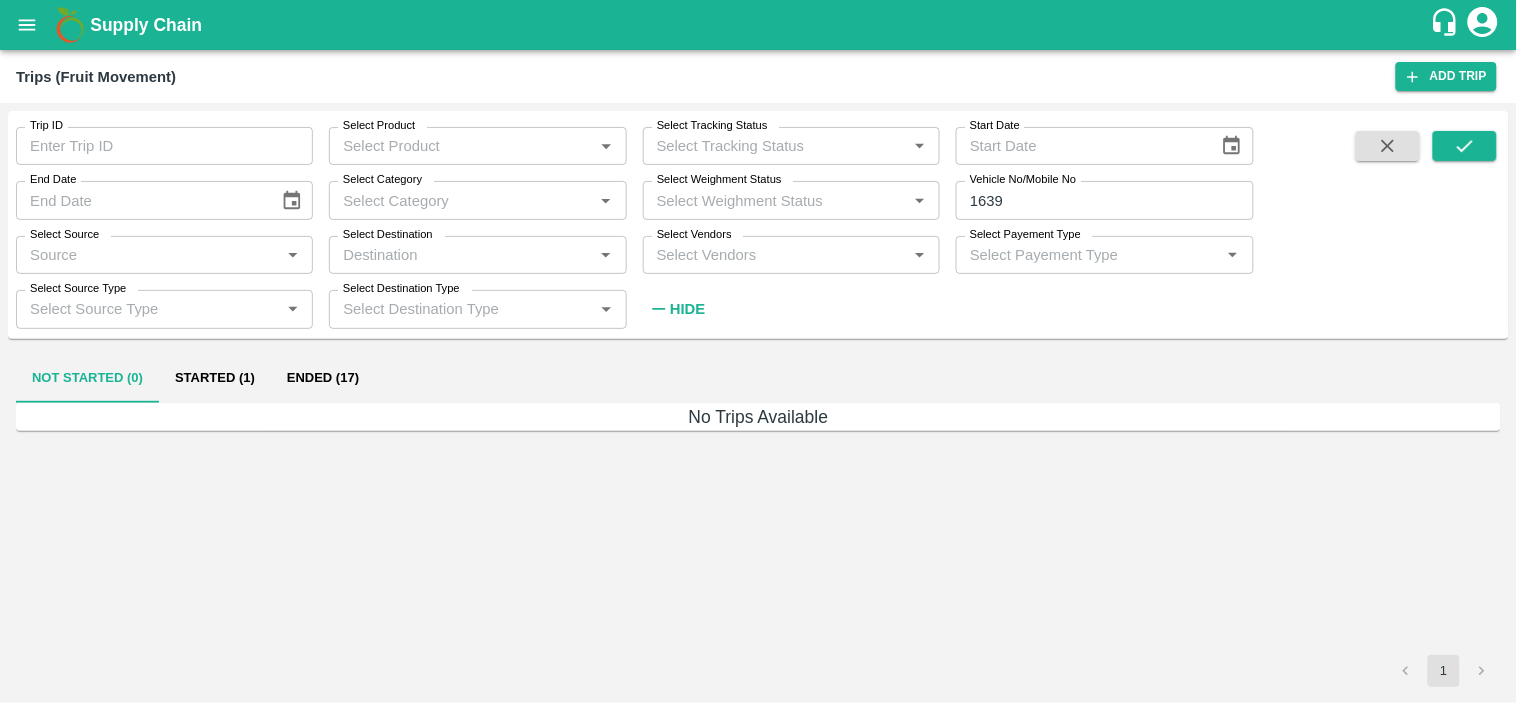 click on "Started (1)" at bounding box center [215, 379] 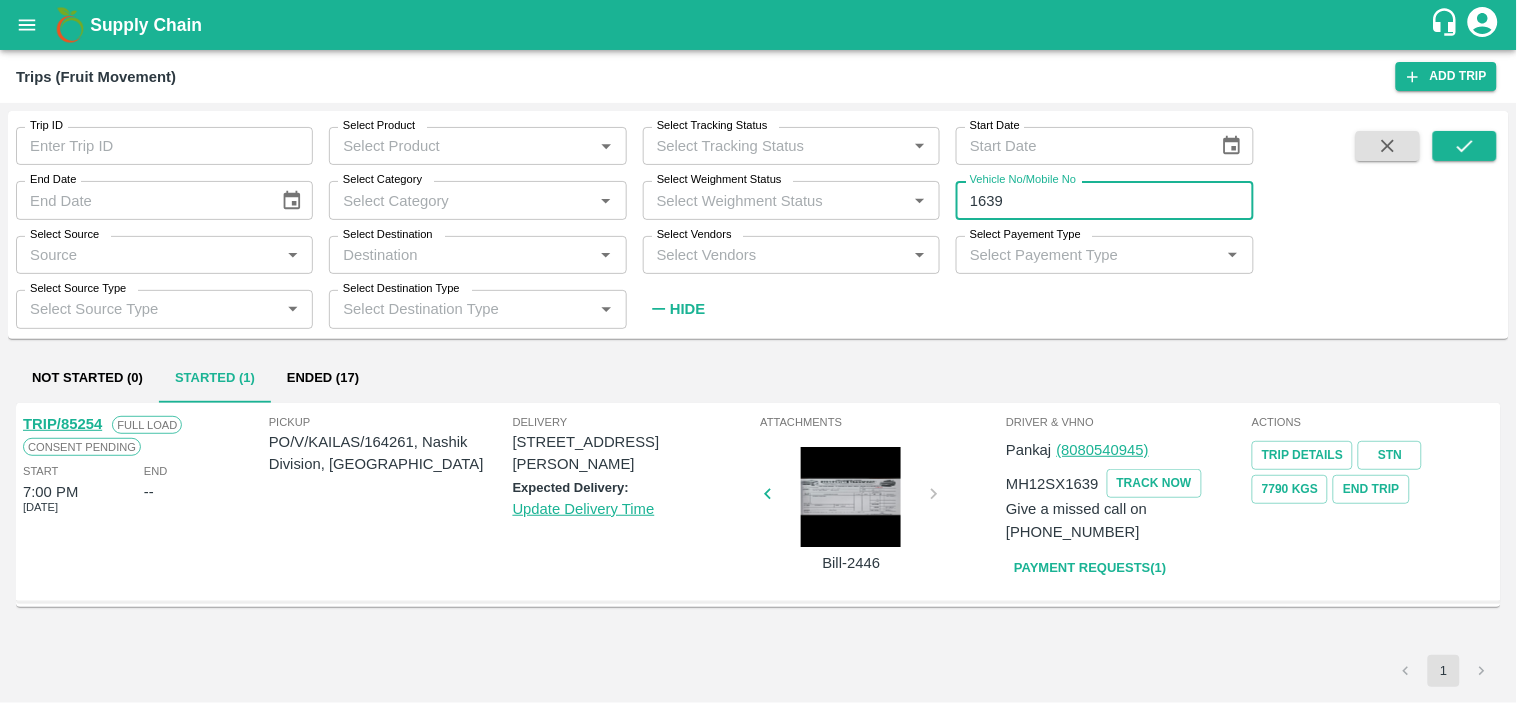 click on "1639" at bounding box center [1104, 200] 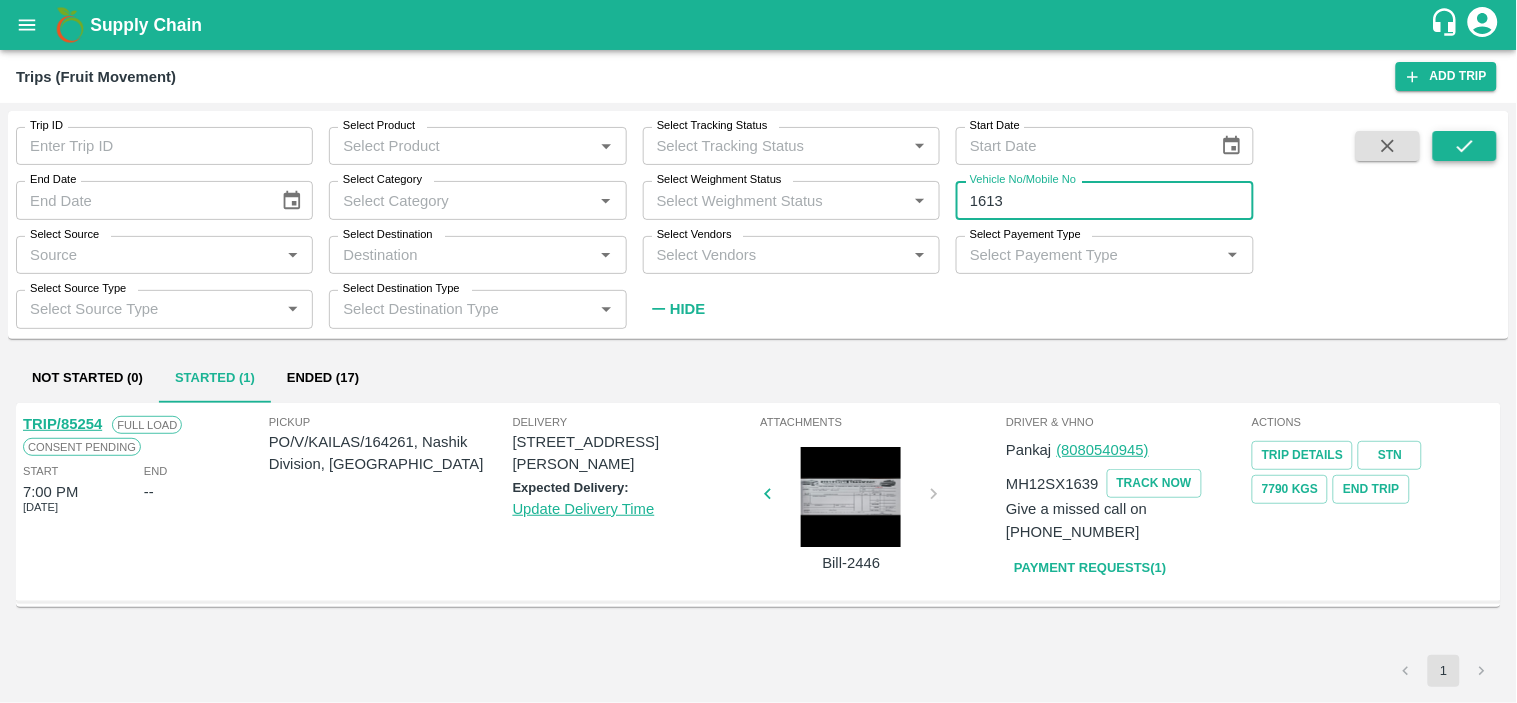 type on "1613" 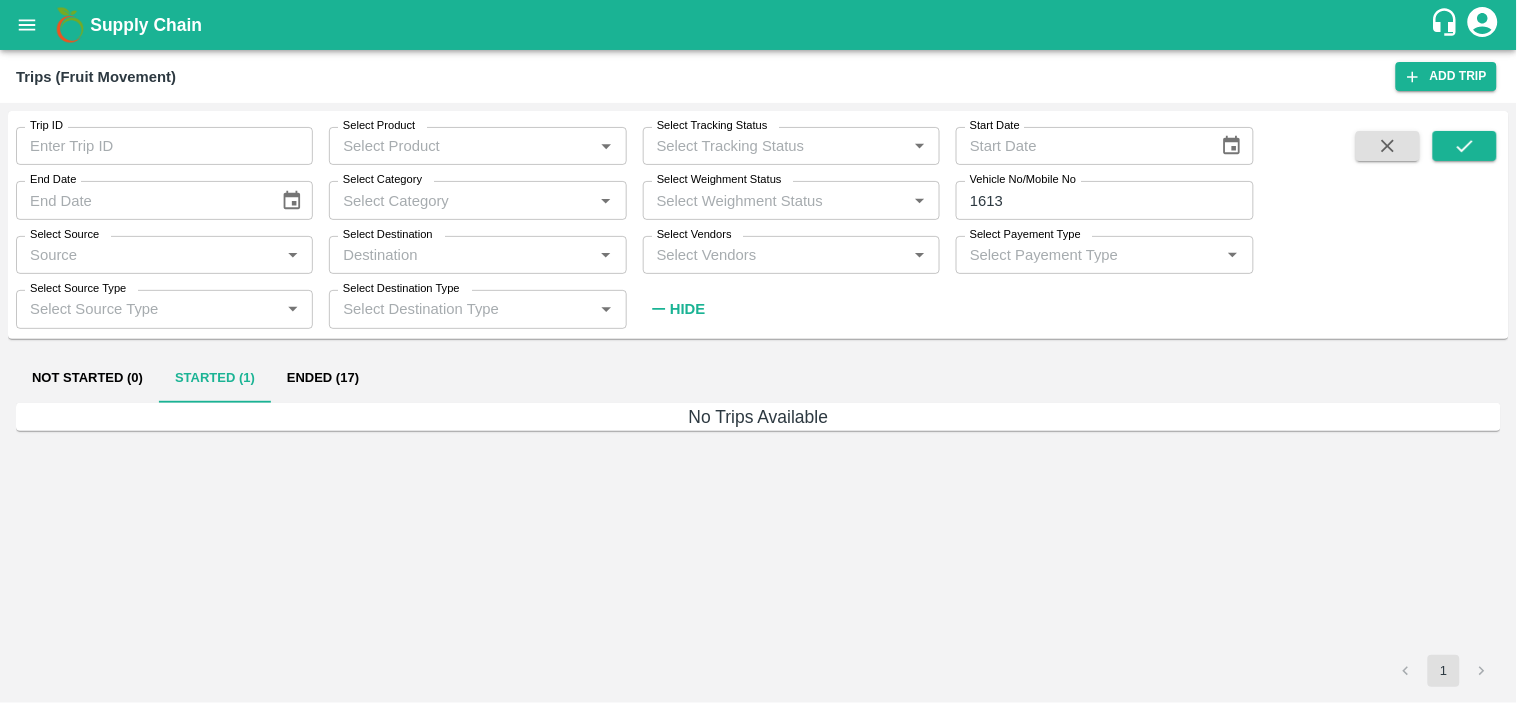 click on "Ended (17)" at bounding box center [323, 379] 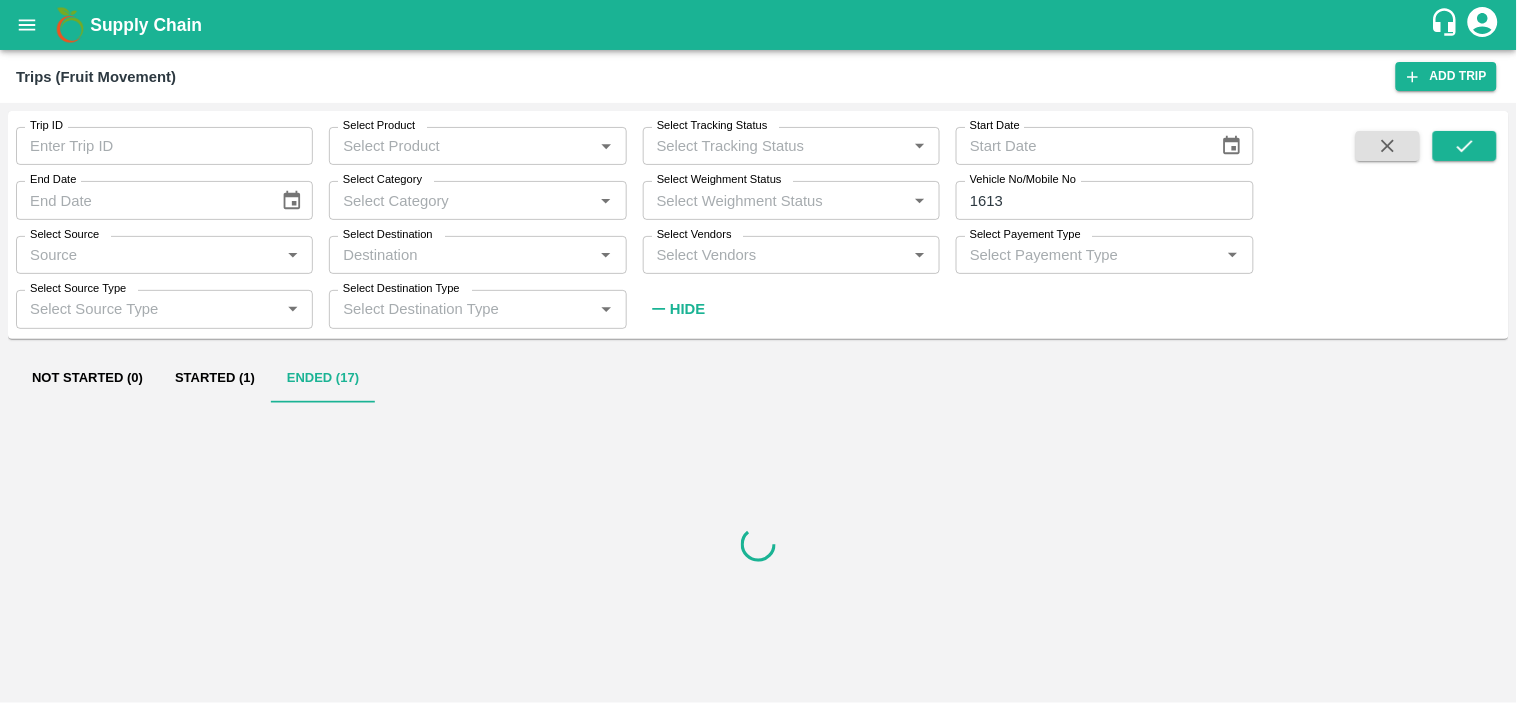 click on "Not Started (0) Started (1) Ended (17)" at bounding box center [758, 521] 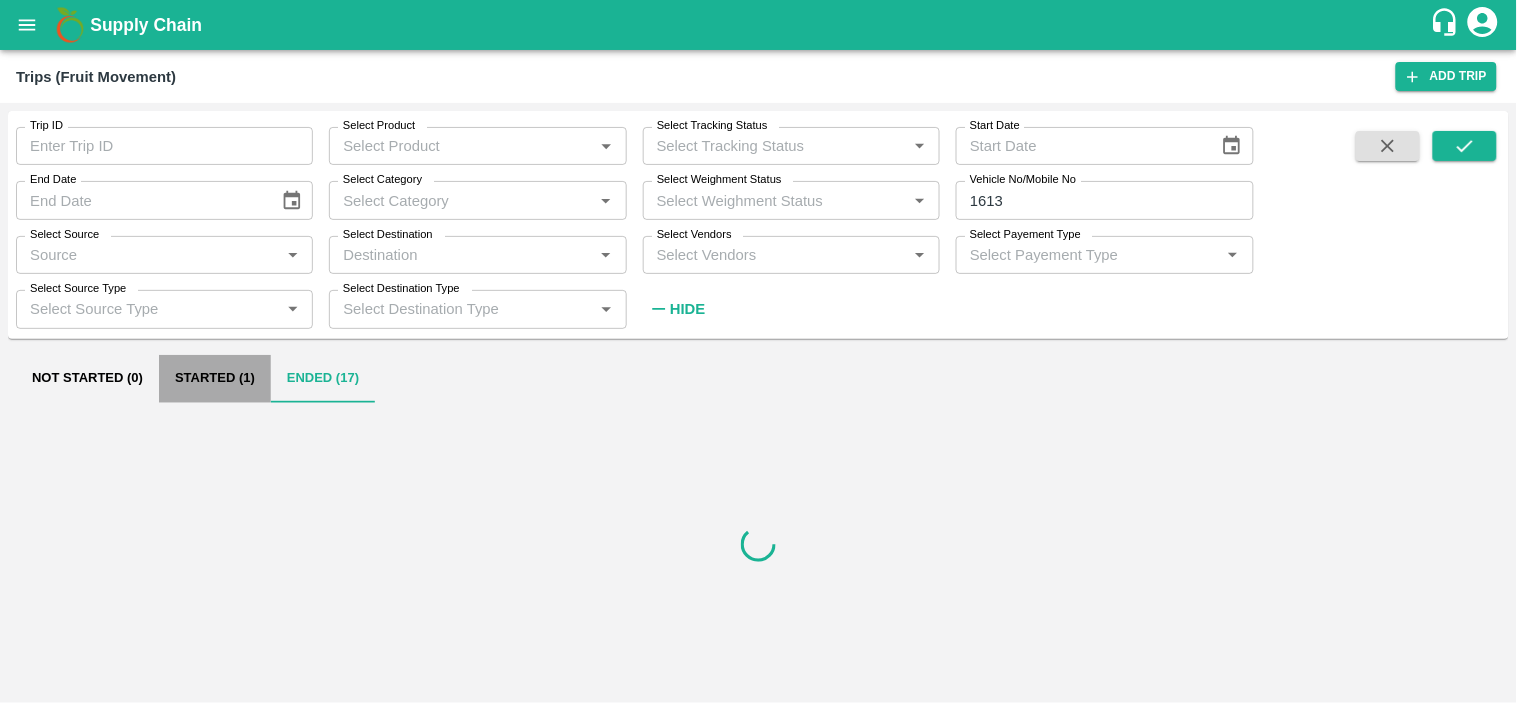 click on "Started (1)" at bounding box center (215, 379) 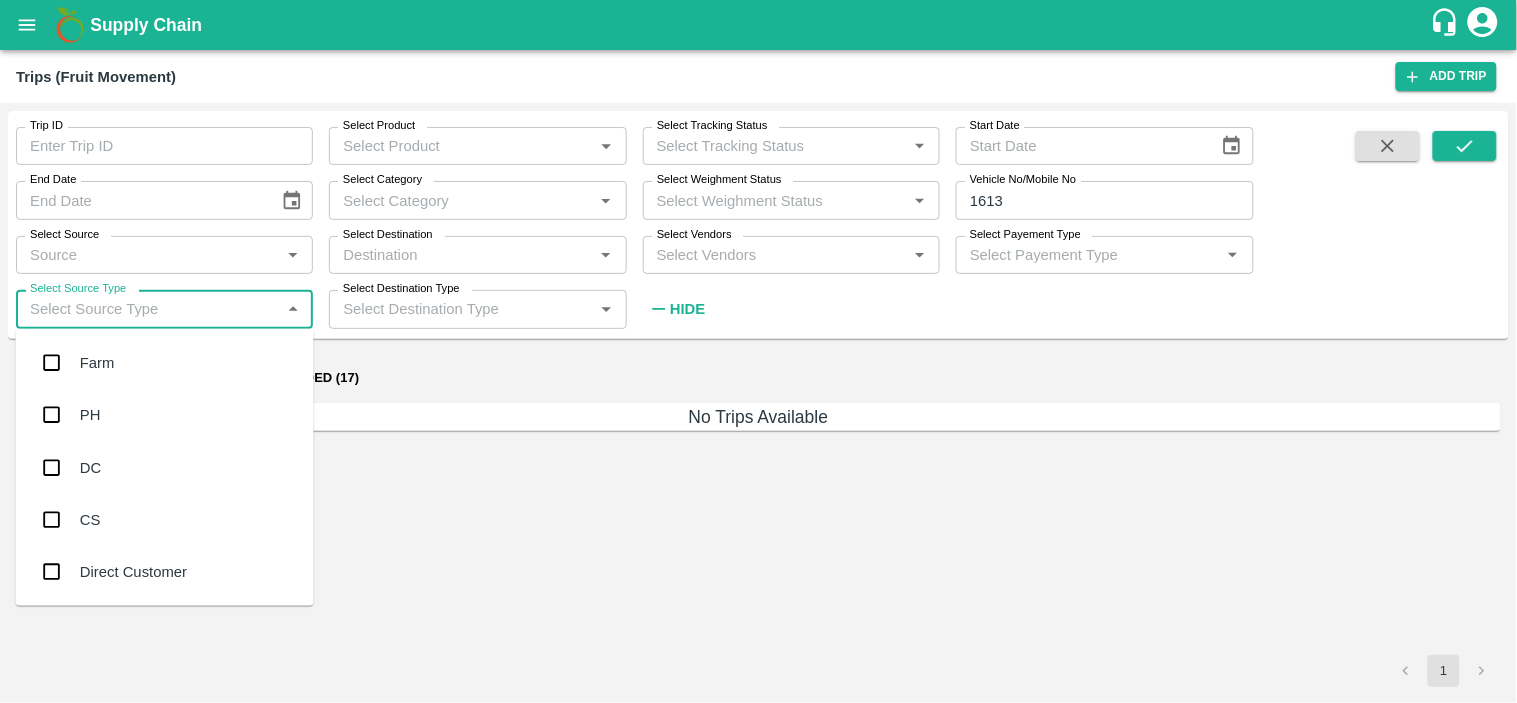 click on "Select Source Type" at bounding box center (148, 309) 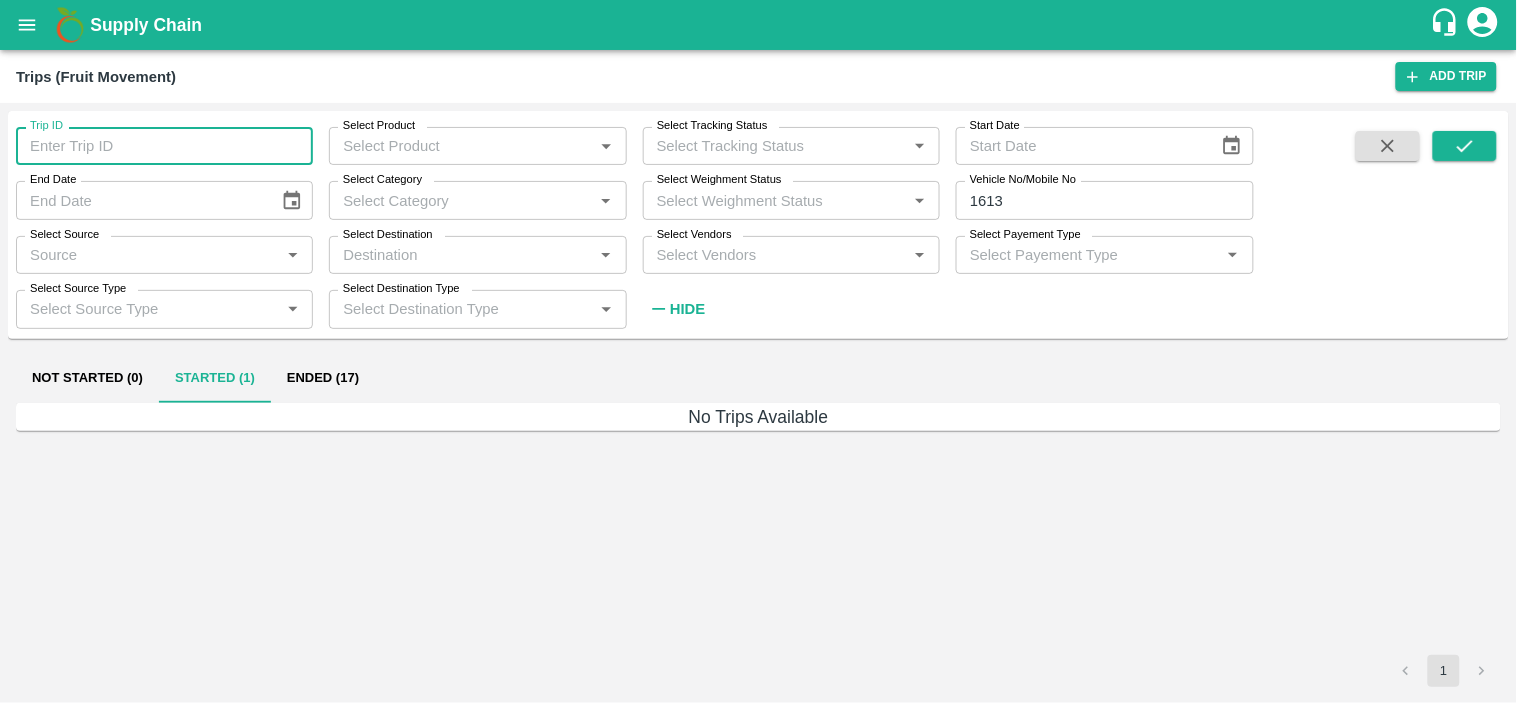 click on "Trip ID" at bounding box center (164, 146) 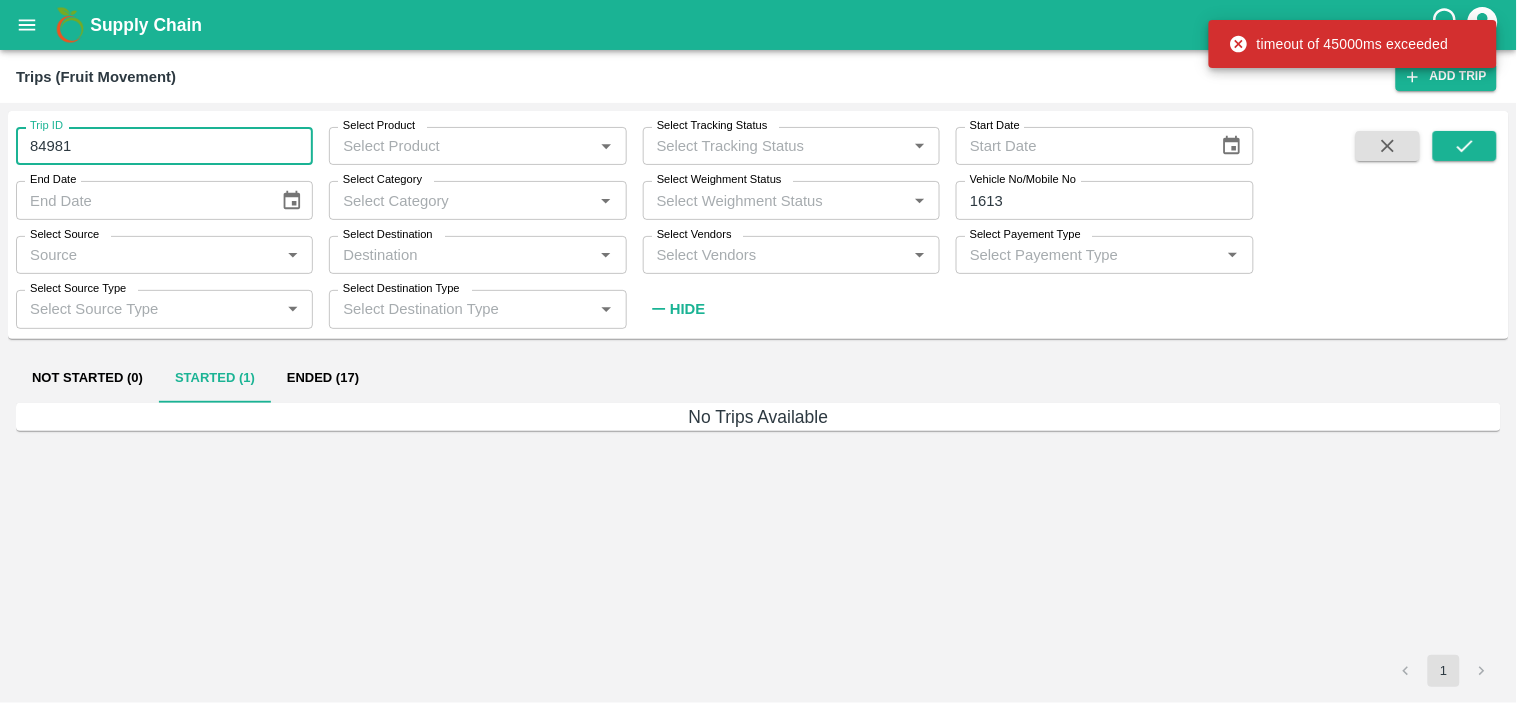 type on "84981" 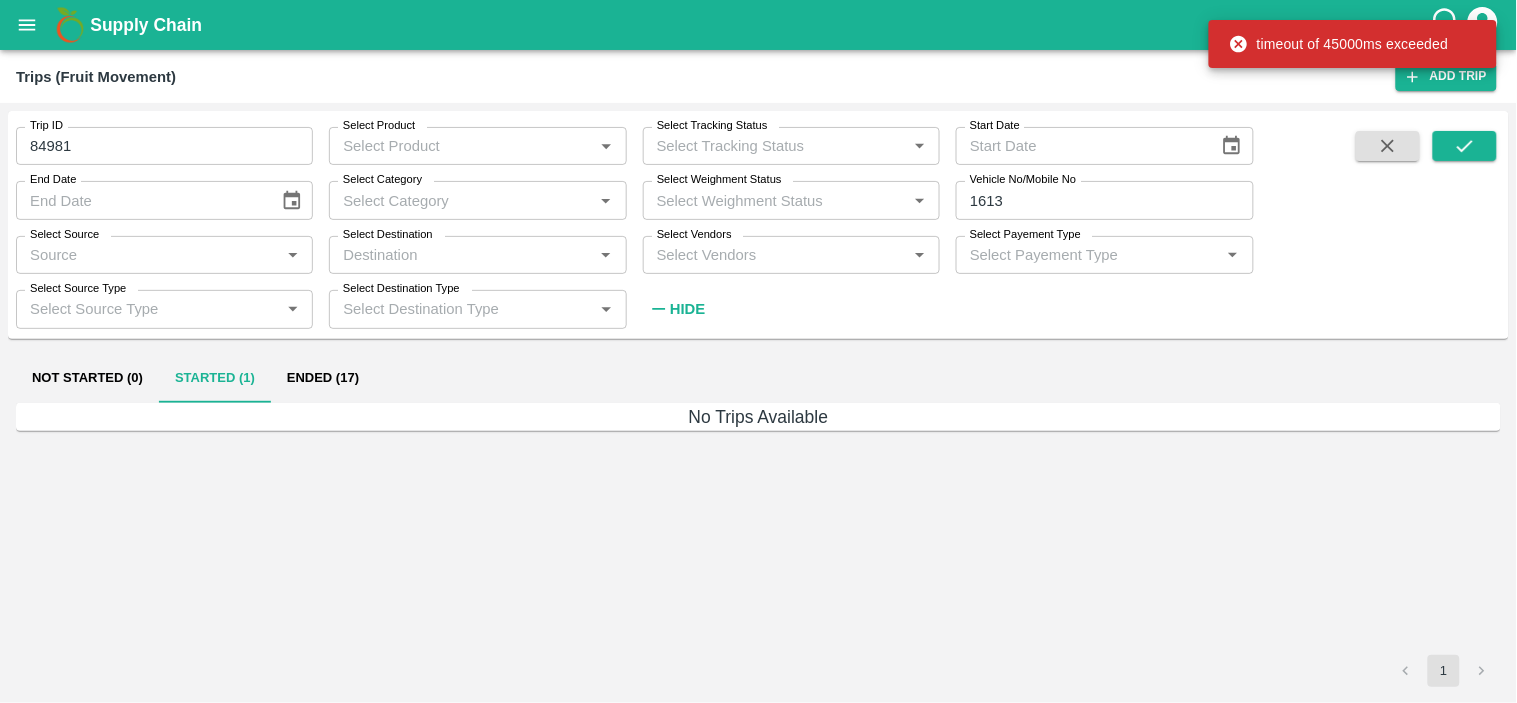 click at bounding box center (1465, 228) 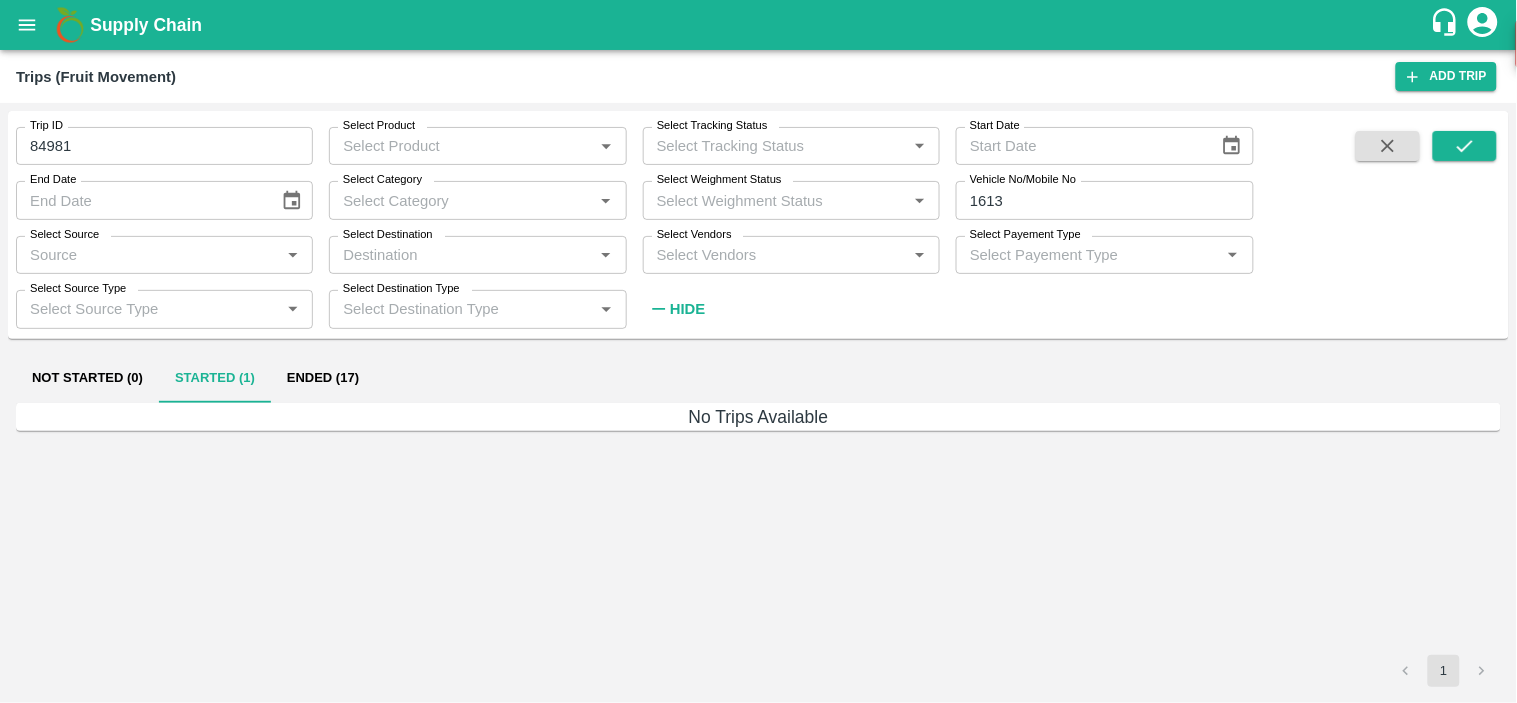 click on "Trip ID 84981 Trip ID Select Product Select Product   * Select Tracking Status Select Tracking Status   * Start Date Start Date End Date End Date Select Category Select Category   * Select Weighment Status Select Weighment Status   * Vehicle No/Mobile No 1613 Vehicle No/Mobile No Select Source Select Source   * Select Destination Select Destination   * Select Vendors Select Vendors   * Select Payement Type Select Payement Type   * Select Source Type Select Source Type   * Select Destination Type Select Destination Type   * Hide" at bounding box center [758, 224] 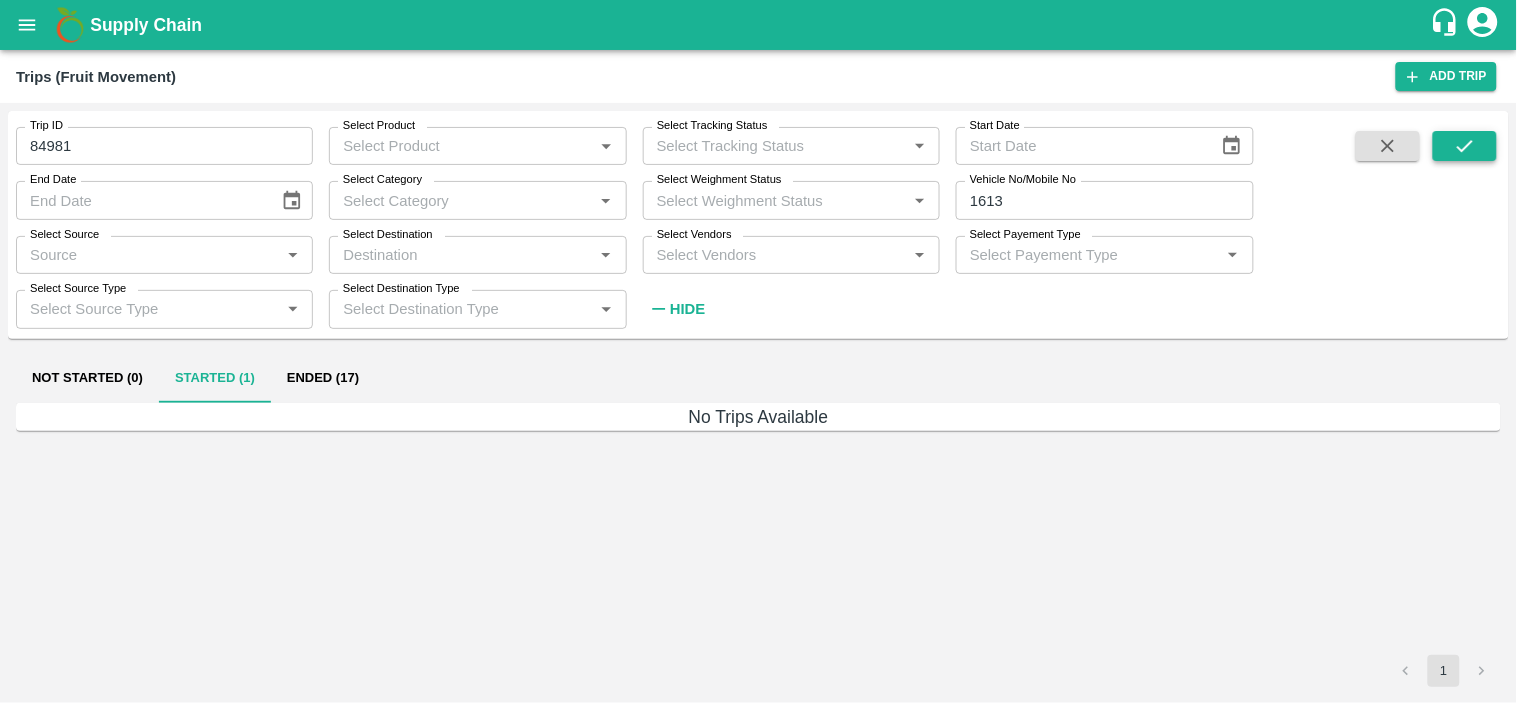 click 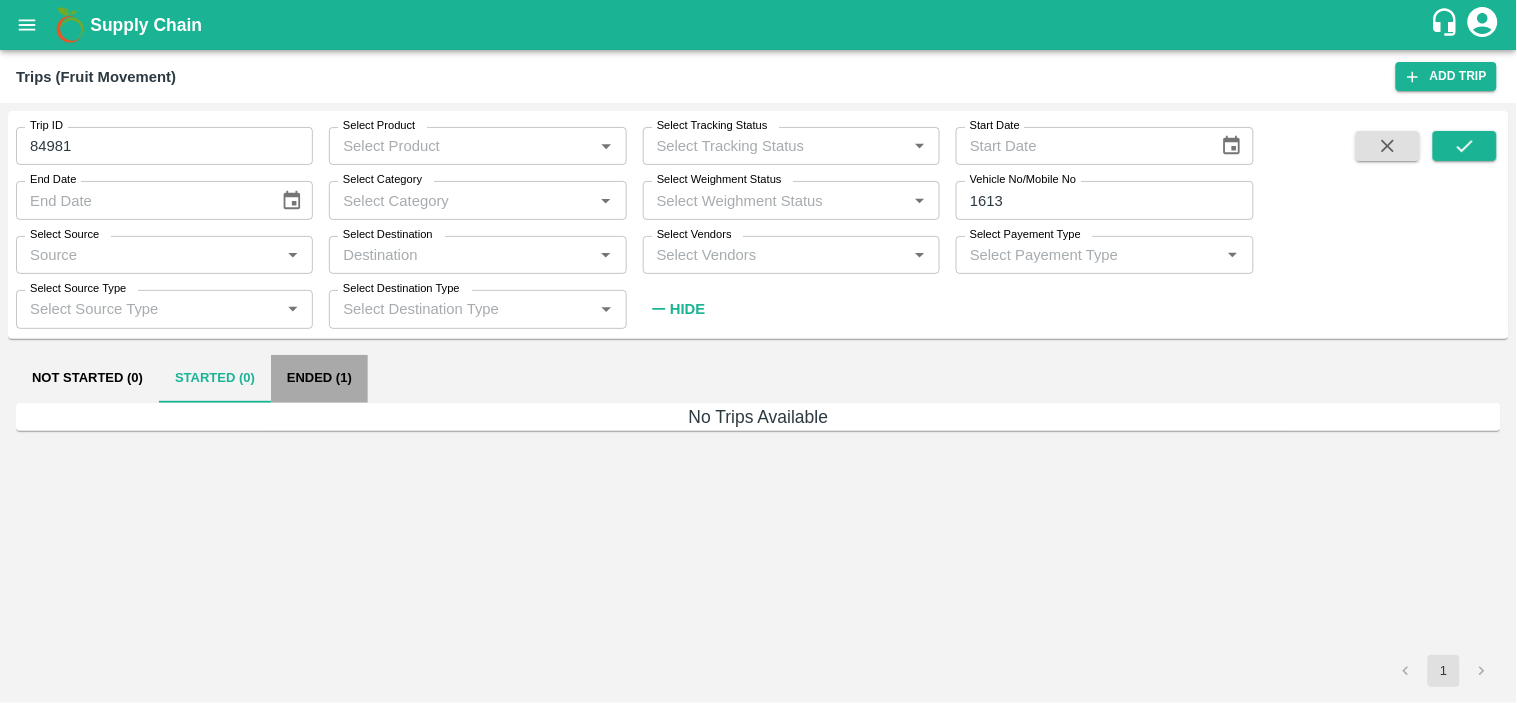 click on "Ended (1)" at bounding box center [319, 379] 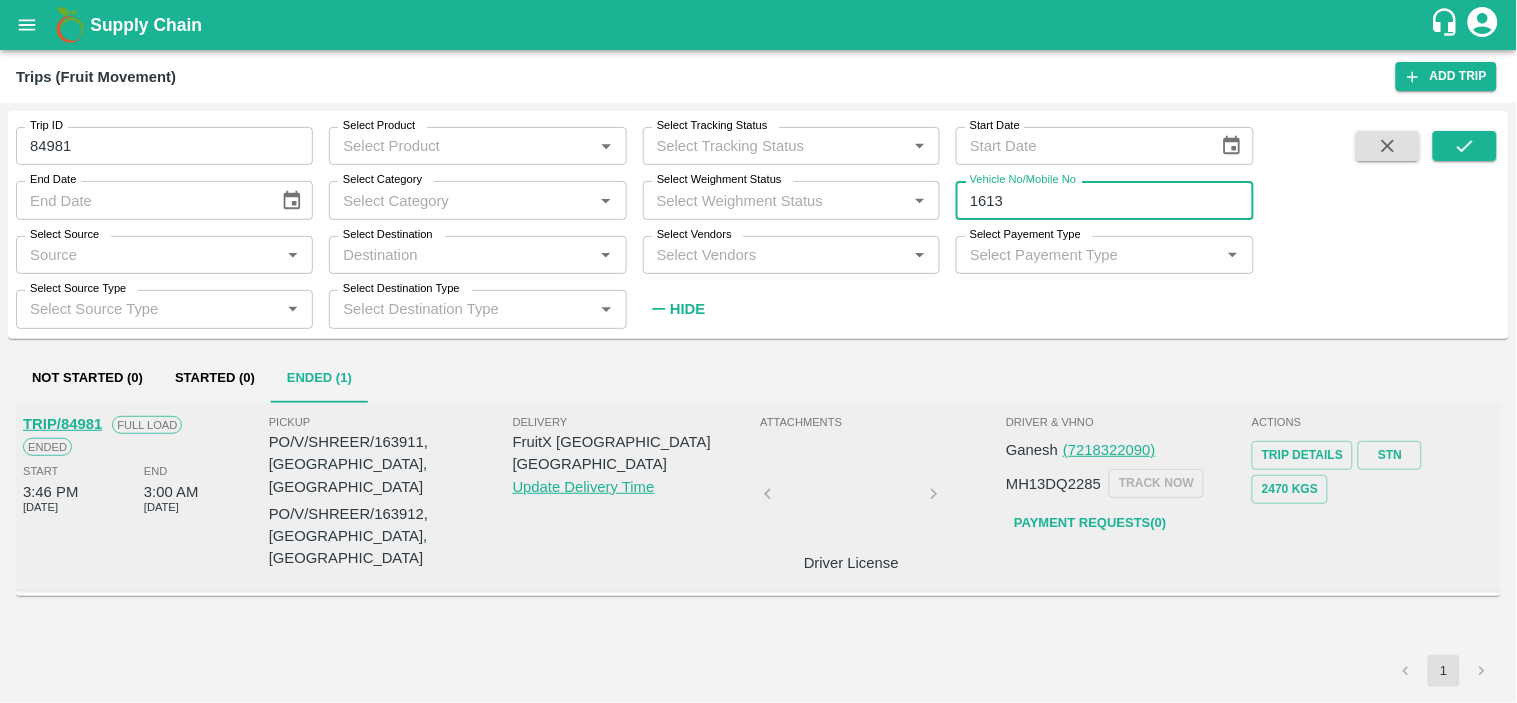 click on "1613" at bounding box center (1104, 200) 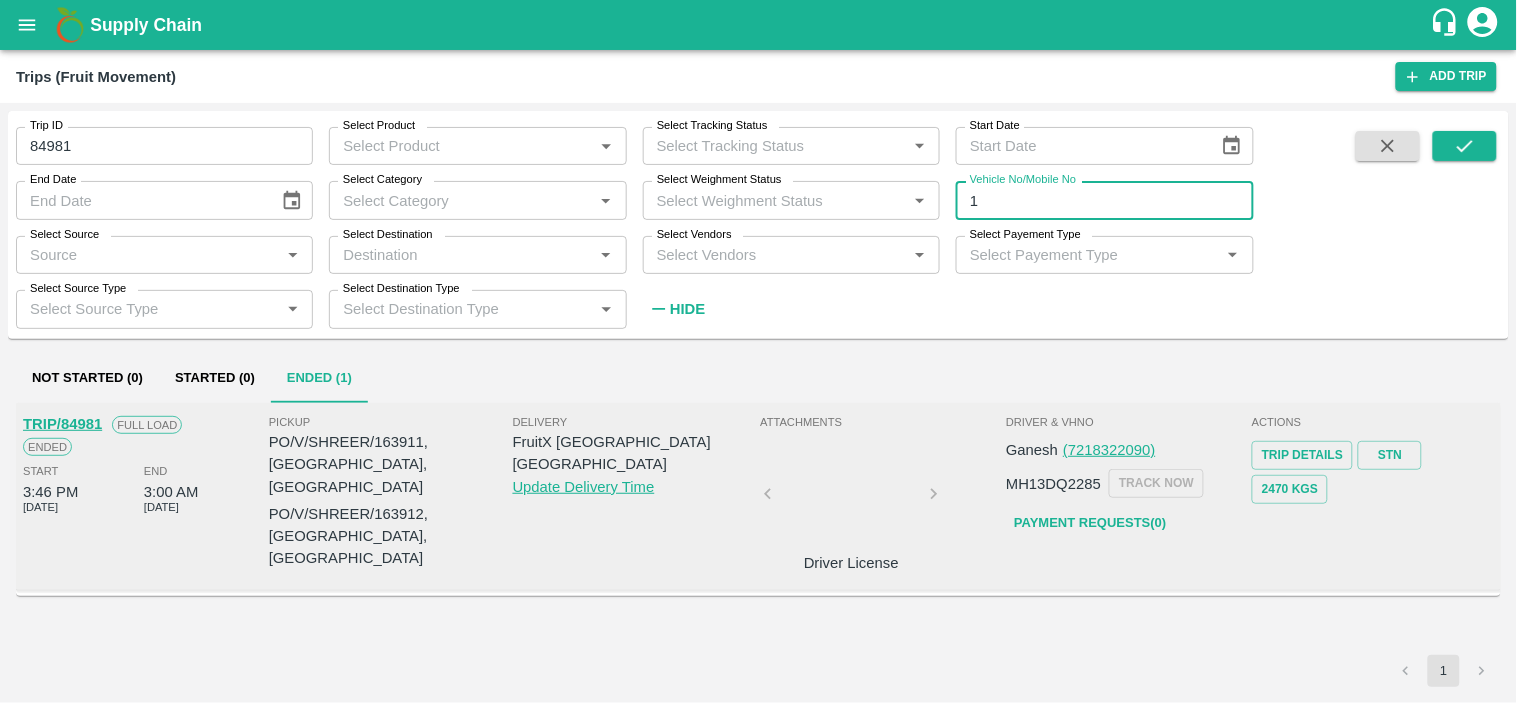 type on "1" 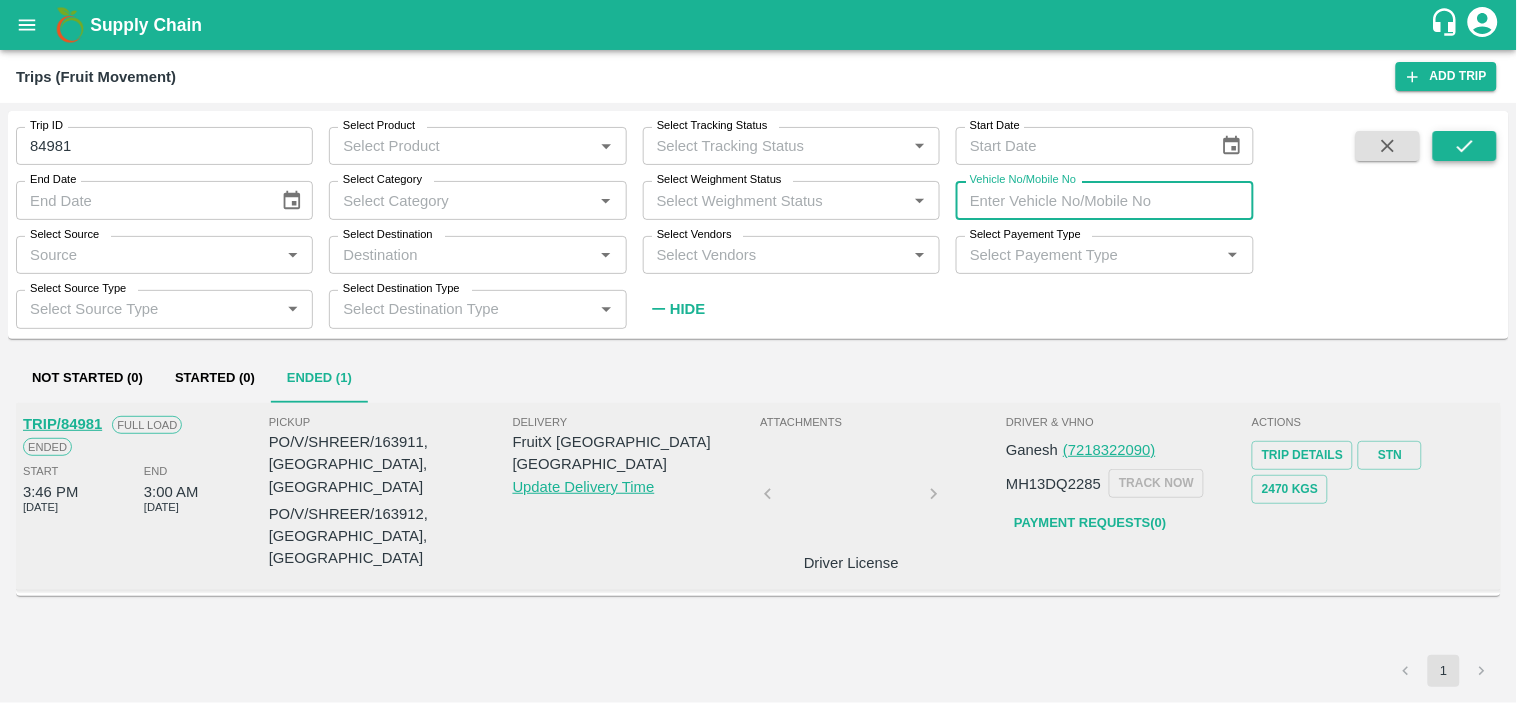 type 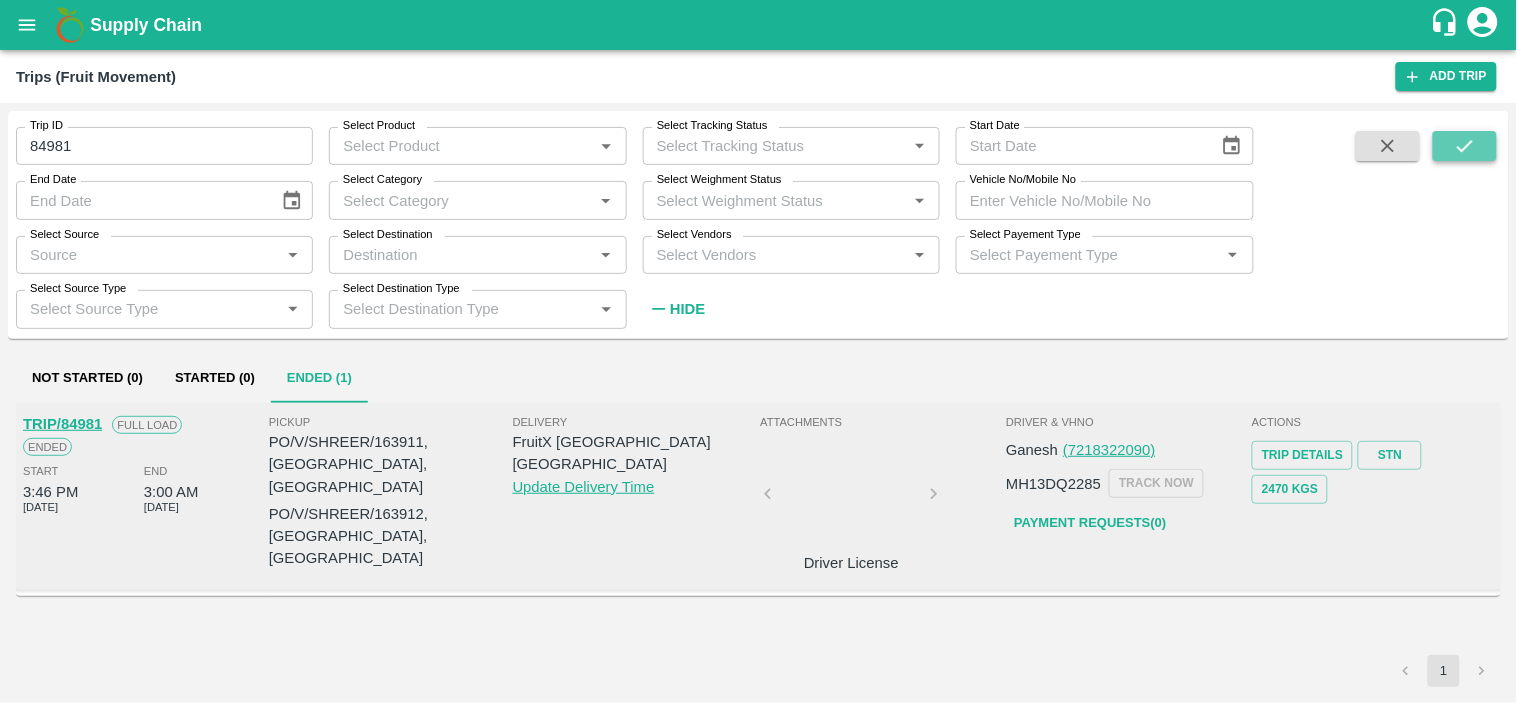 click 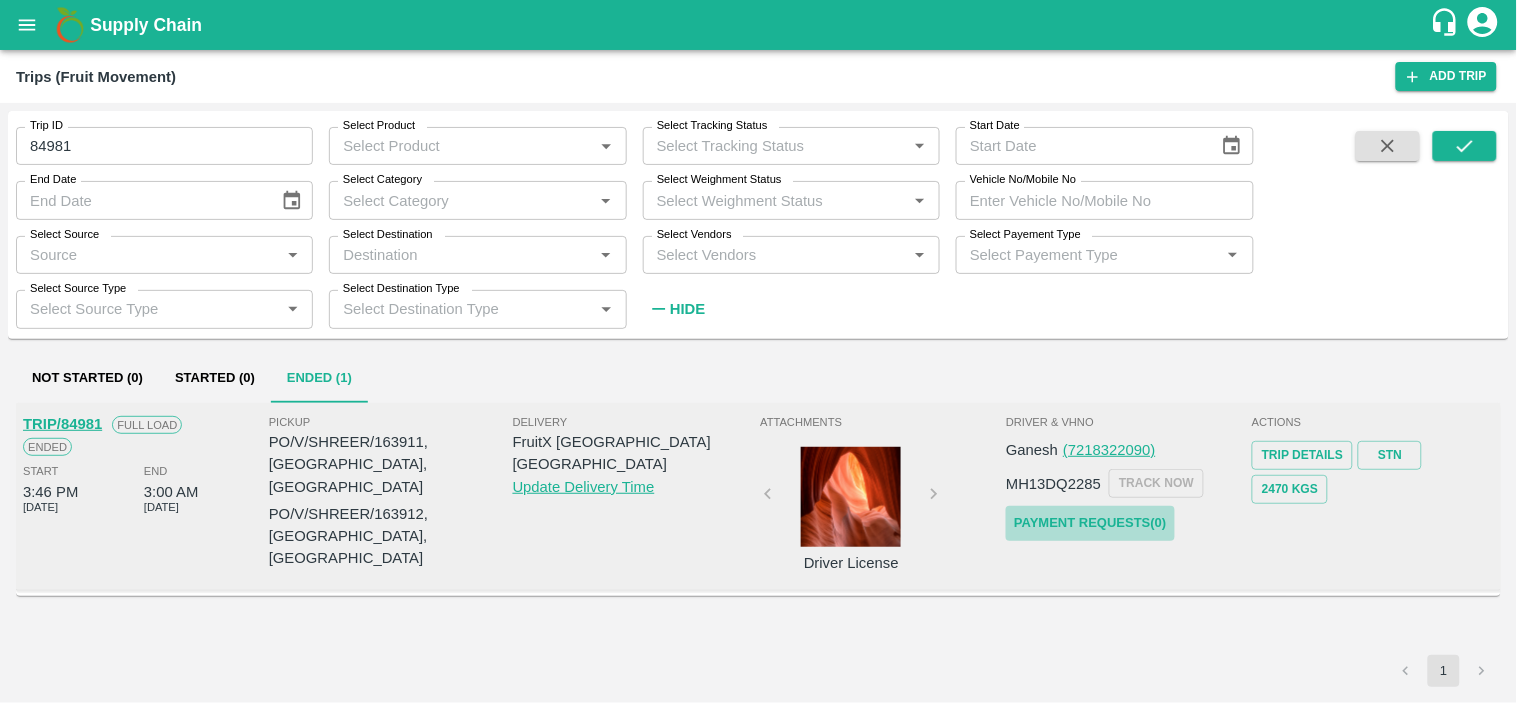 click on "Payment Requests( 0 )" at bounding box center [1090, 523] 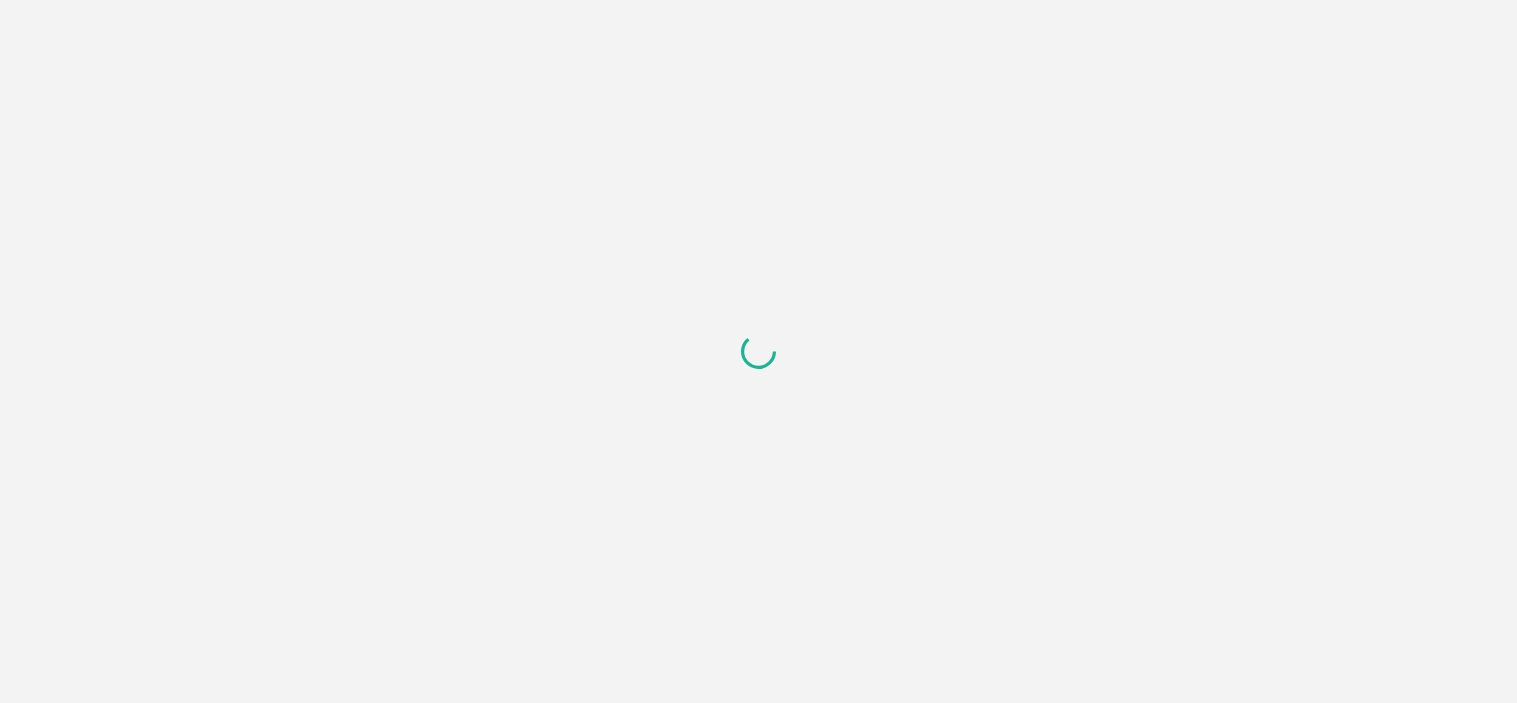 scroll, scrollTop: 0, scrollLeft: 0, axis: both 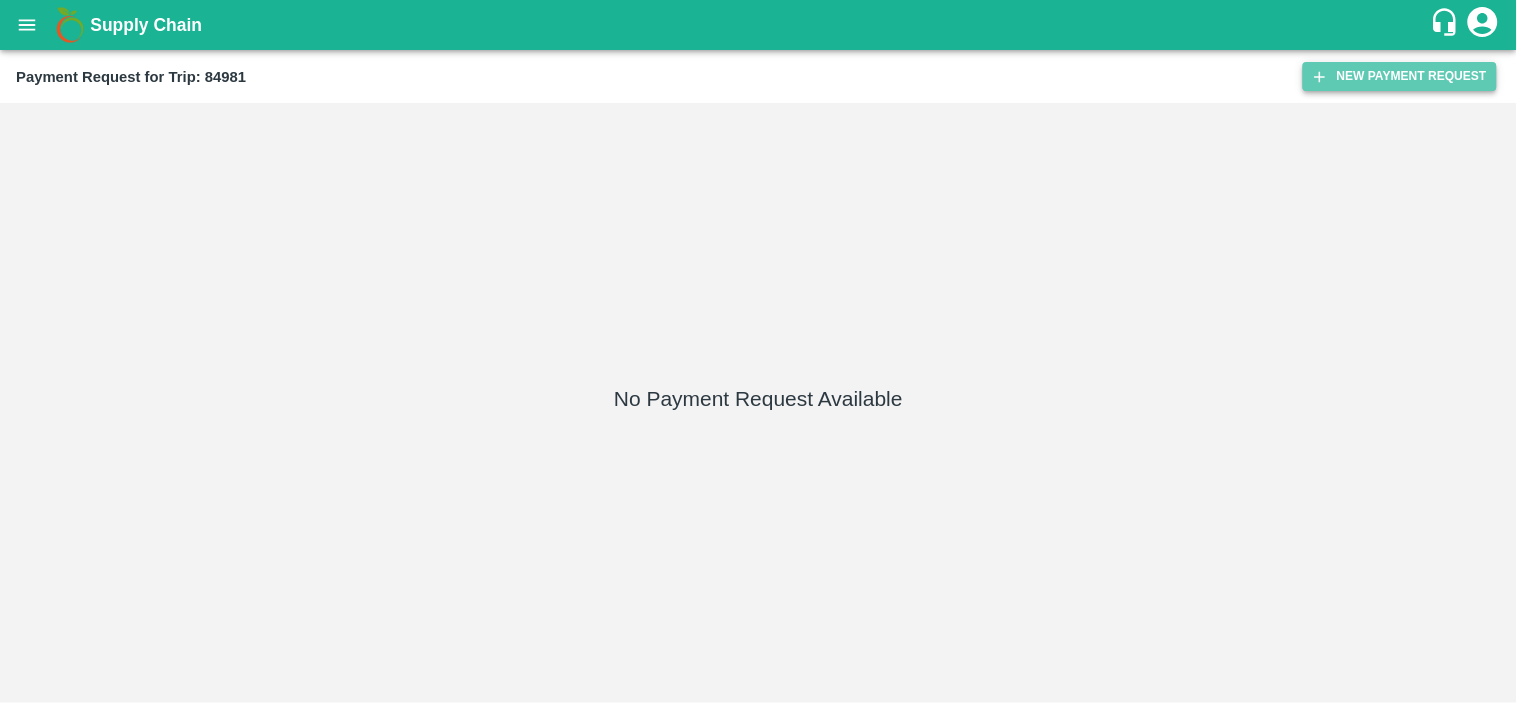 click on "New Payment Request" at bounding box center (1400, 76) 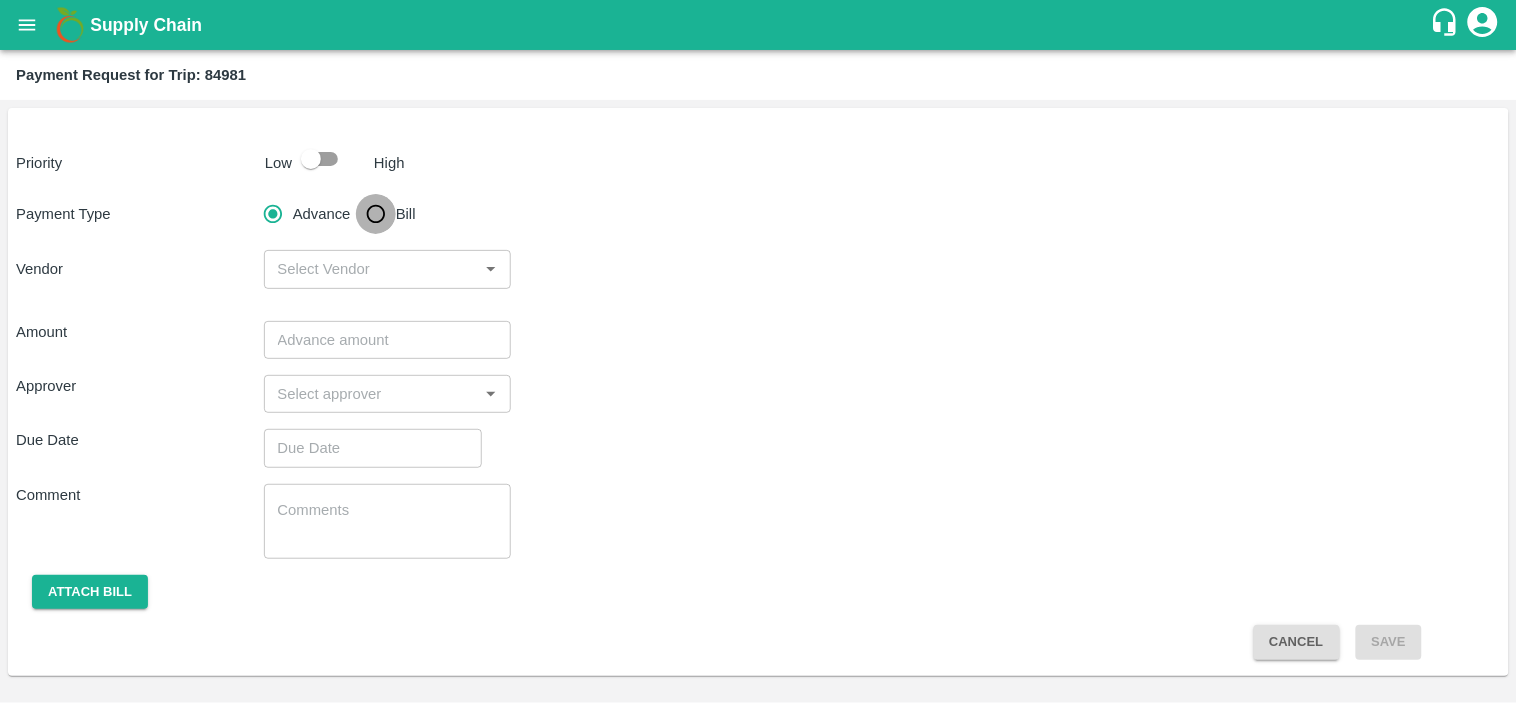 click on "Bill" at bounding box center (376, 214) 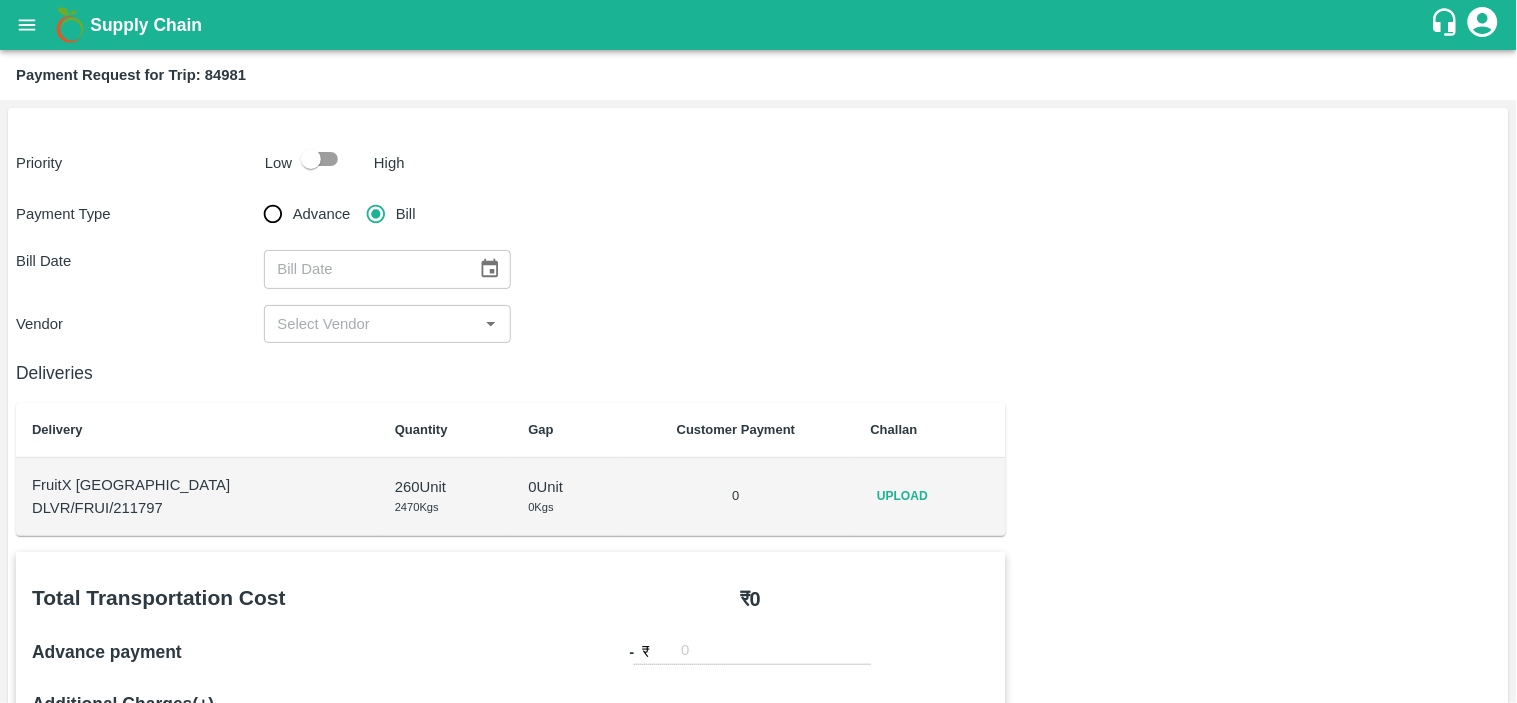 click on "​" at bounding box center (388, 324) 